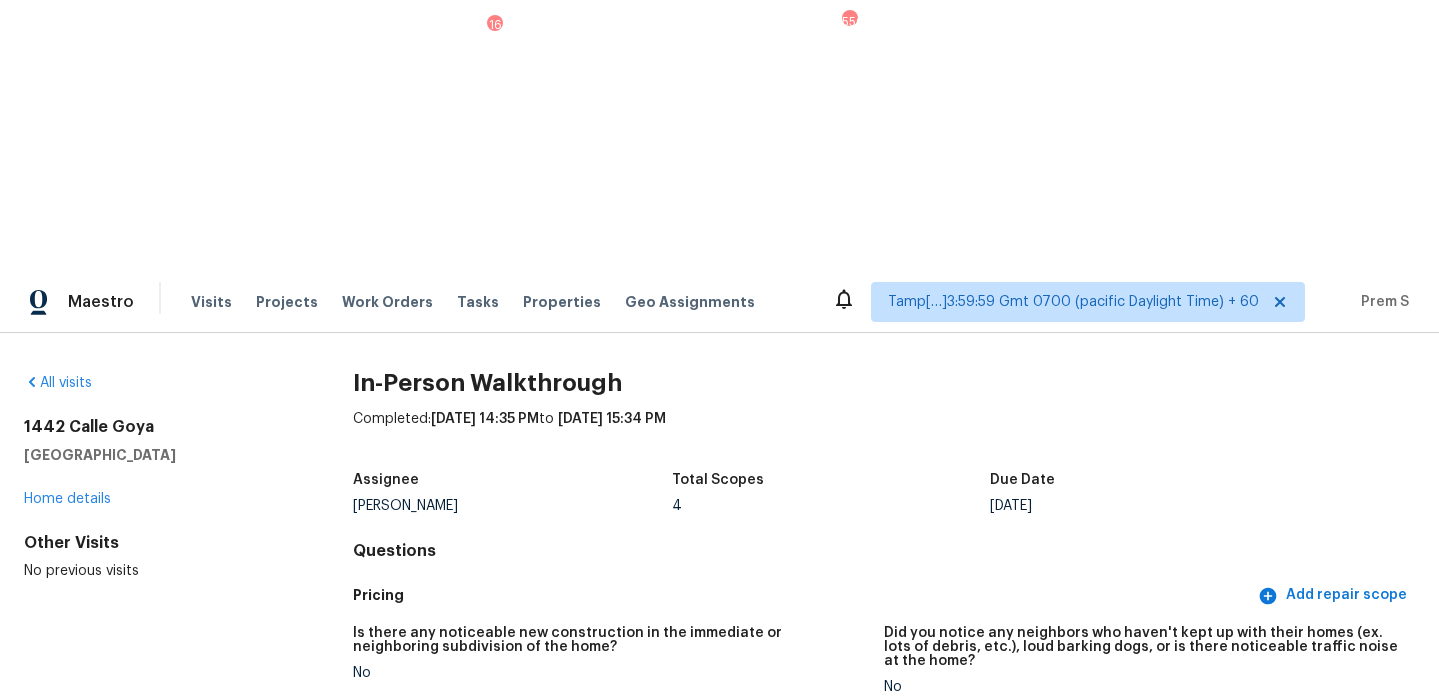 scroll, scrollTop: 0, scrollLeft: 0, axis: both 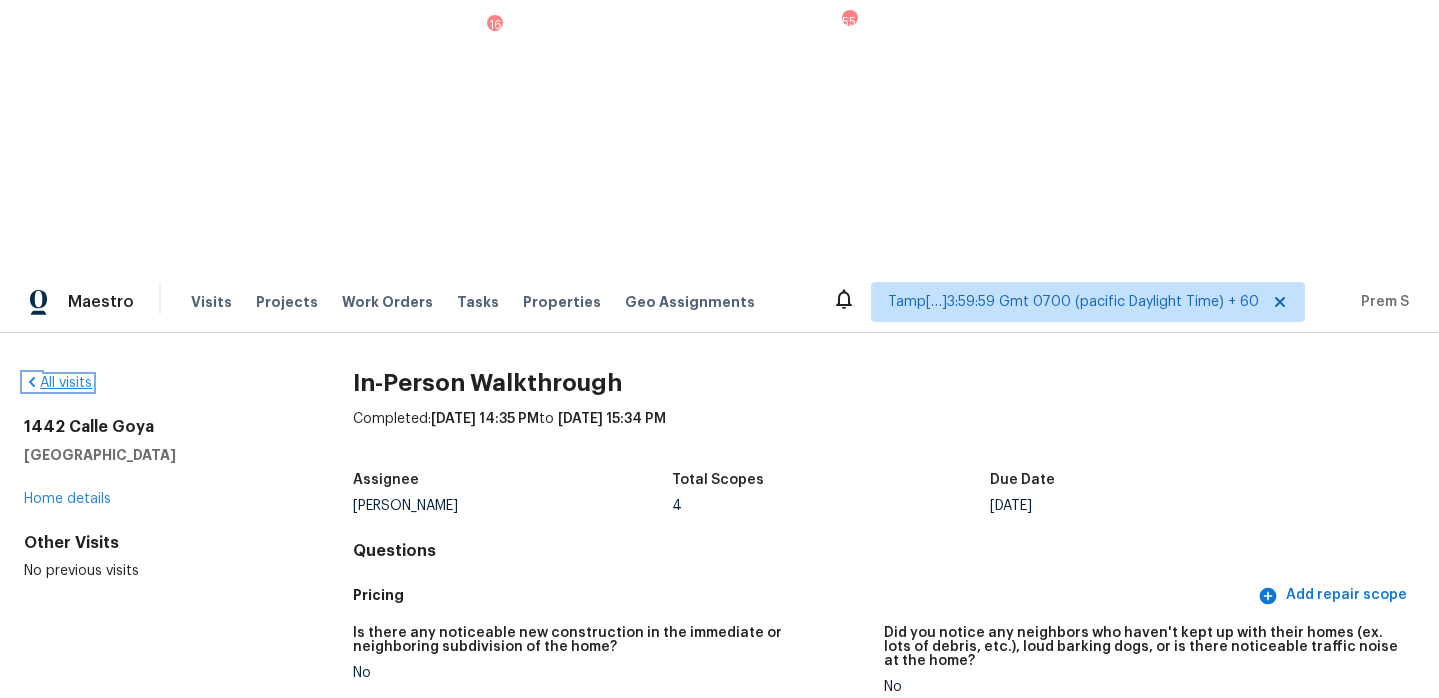 click on "All visits" at bounding box center [58, 383] 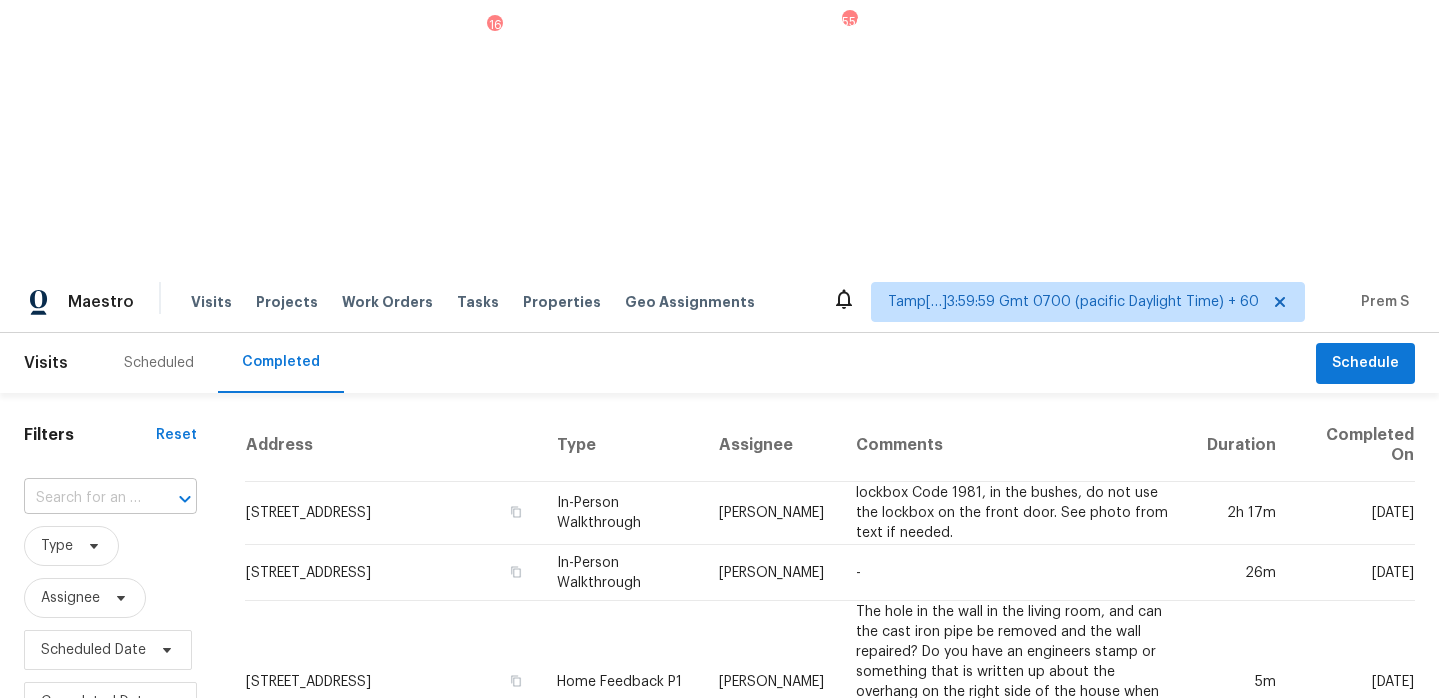 click on "​" at bounding box center [110, 498] 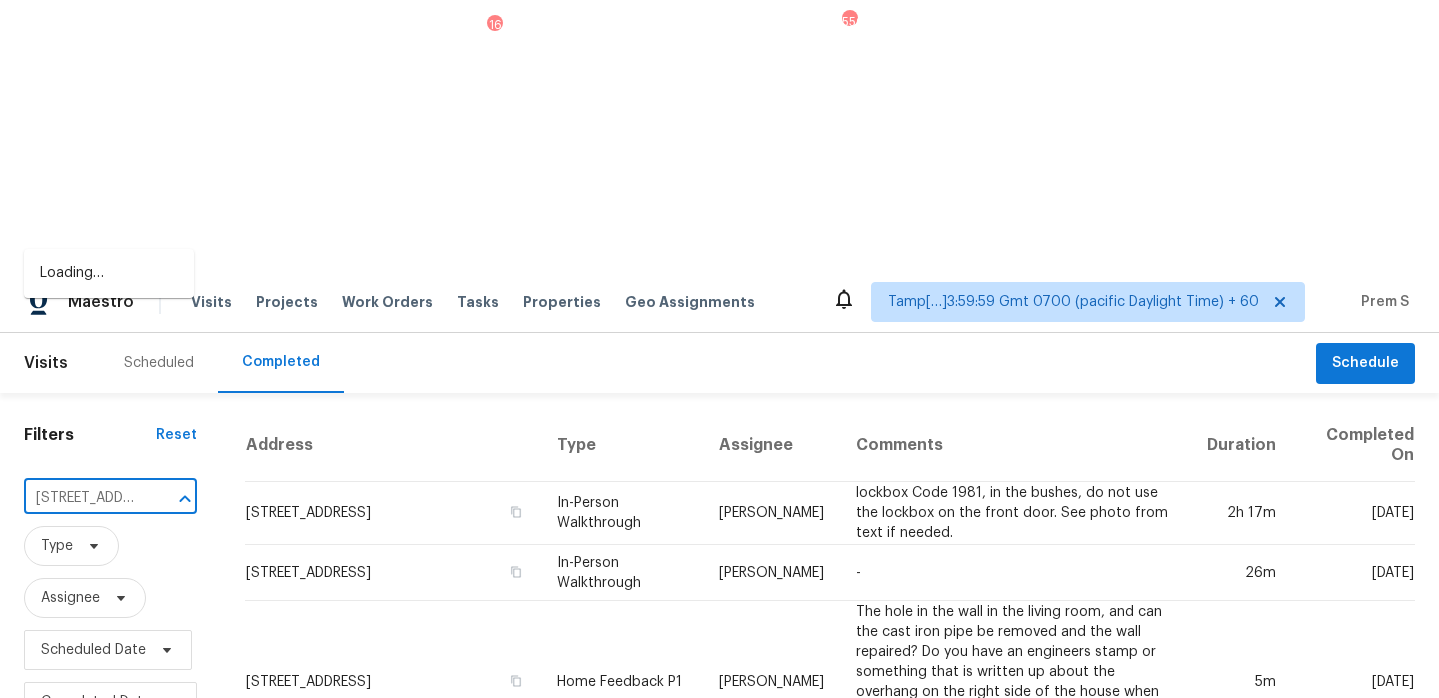 scroll, scrollTop: 0, scrollLeft: 165, axis: horizontal 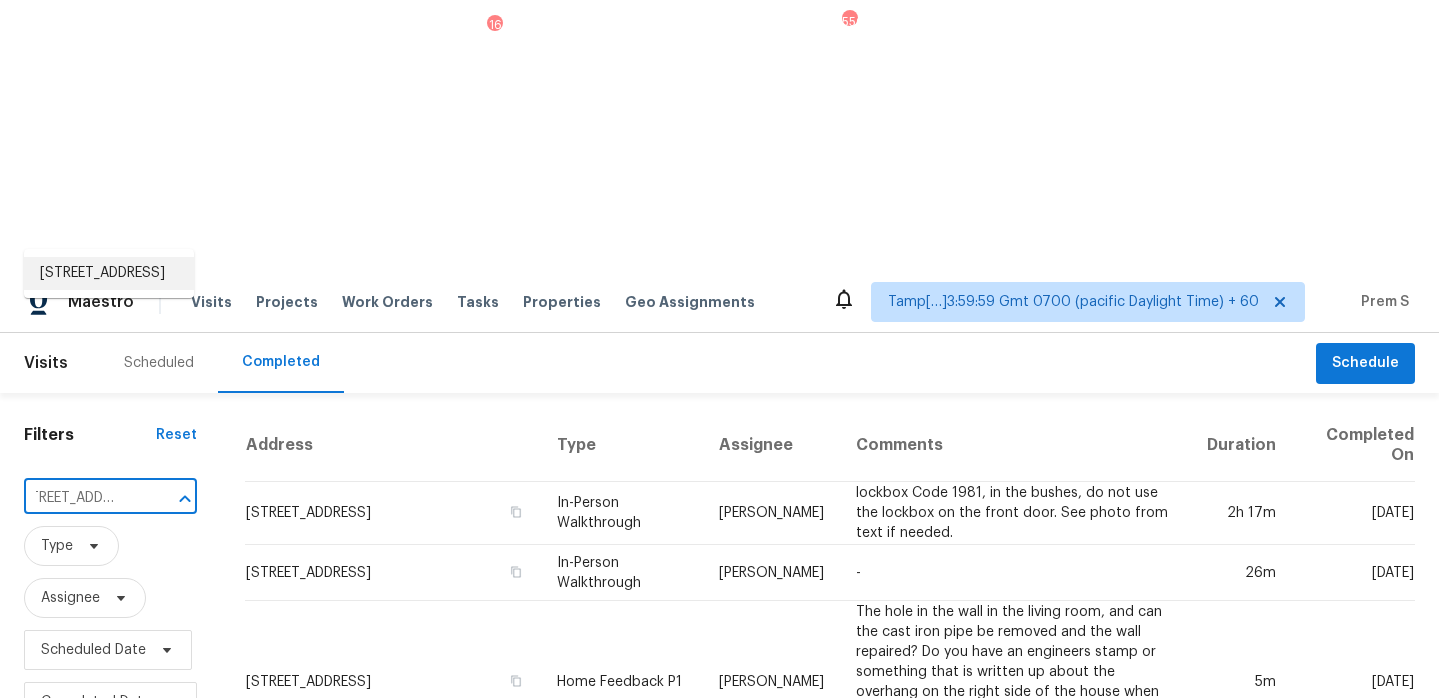 click on "8853 Briarclift Rd, Indianapolis, IN 46256" at bounding box center [109, 273] 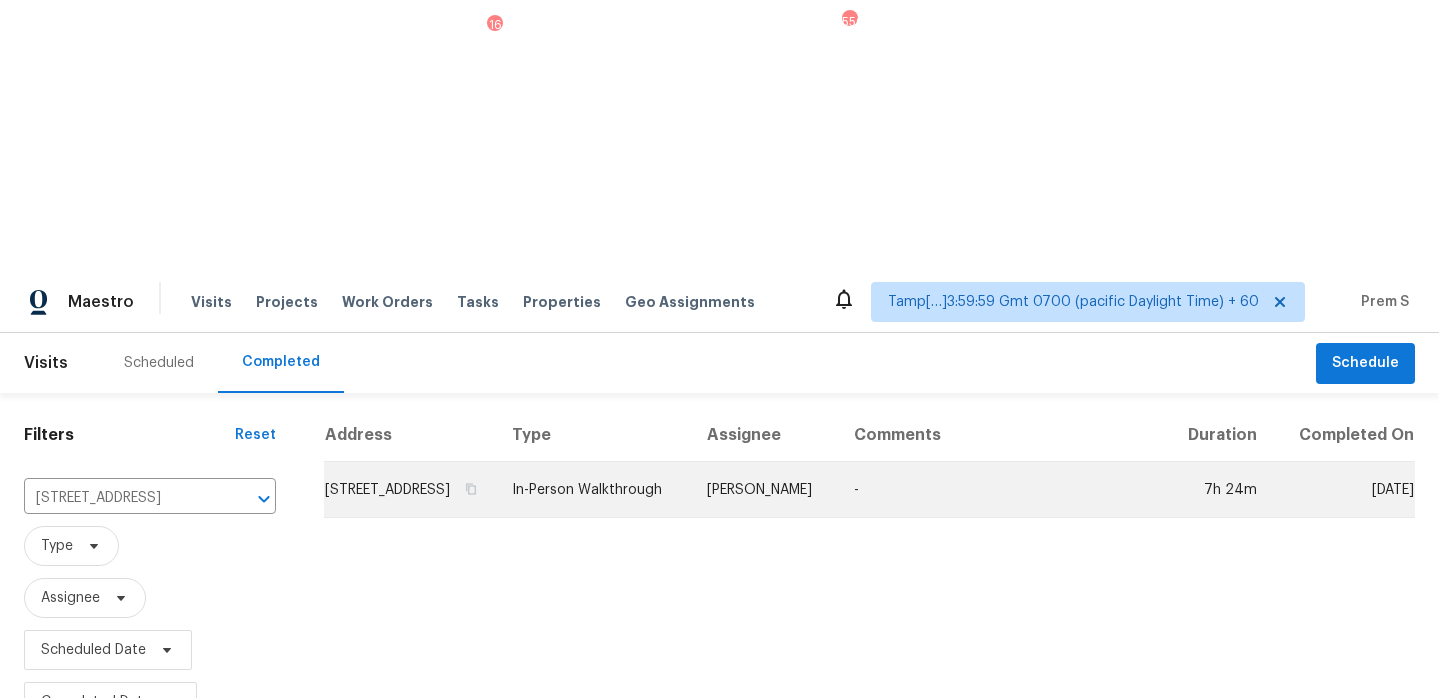 click on "8853 Briarclift Rd, Indianapolis, IN 46256" at bounding box center [410, 490] 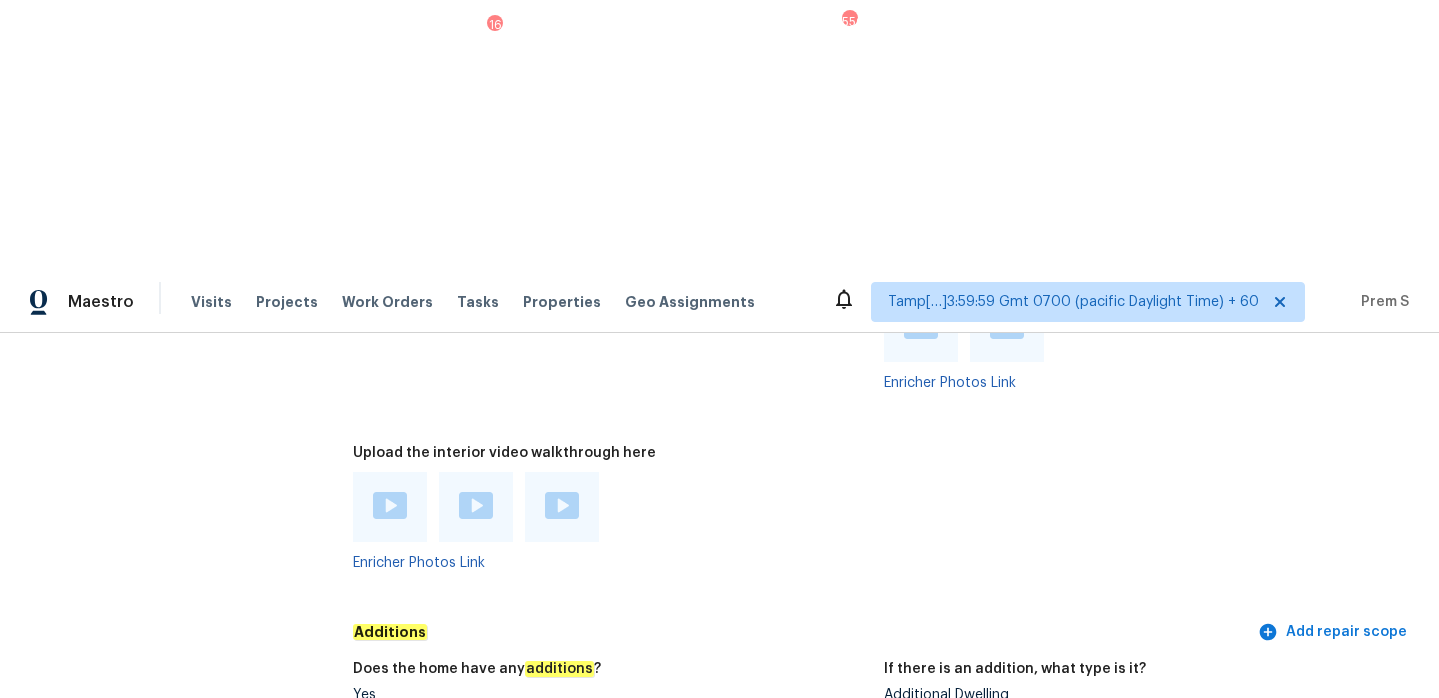 scroll, scrollTop: 5160, scrollLeft: 0, axis: vertical 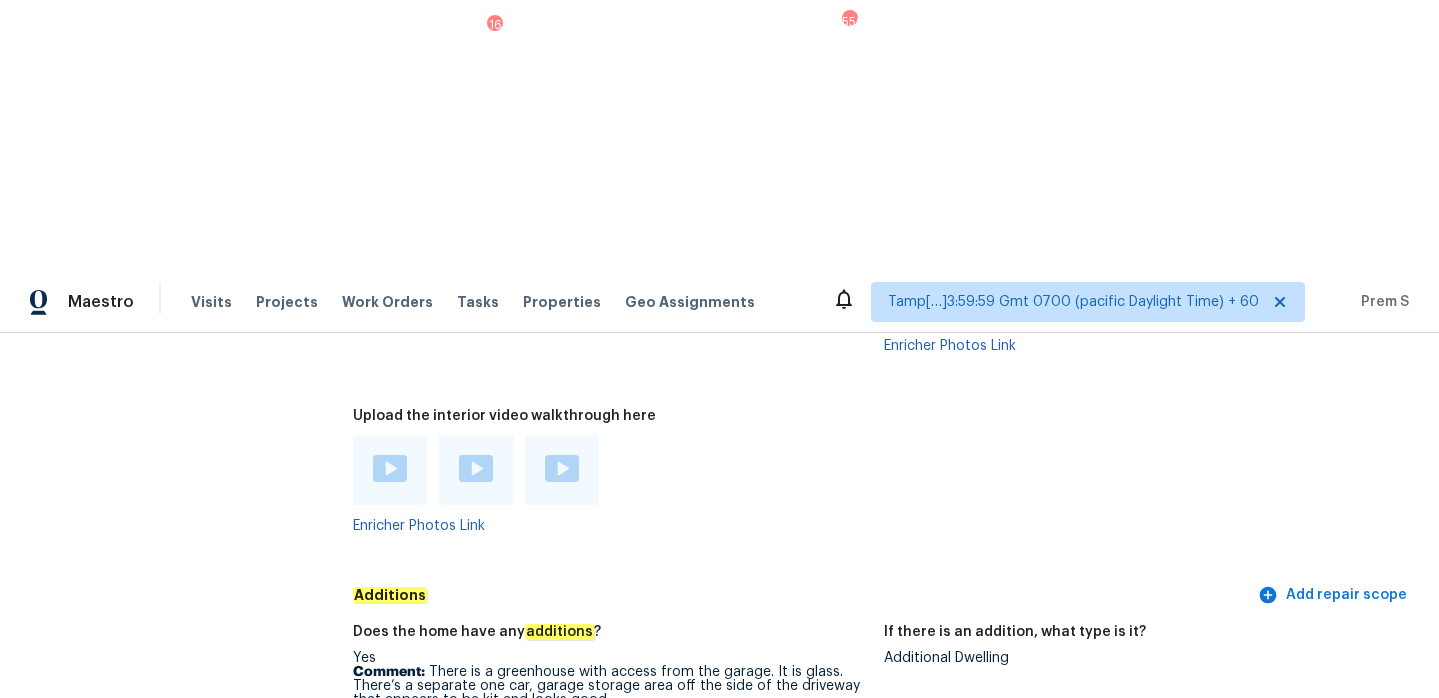 click at bounding box center (390, 468) 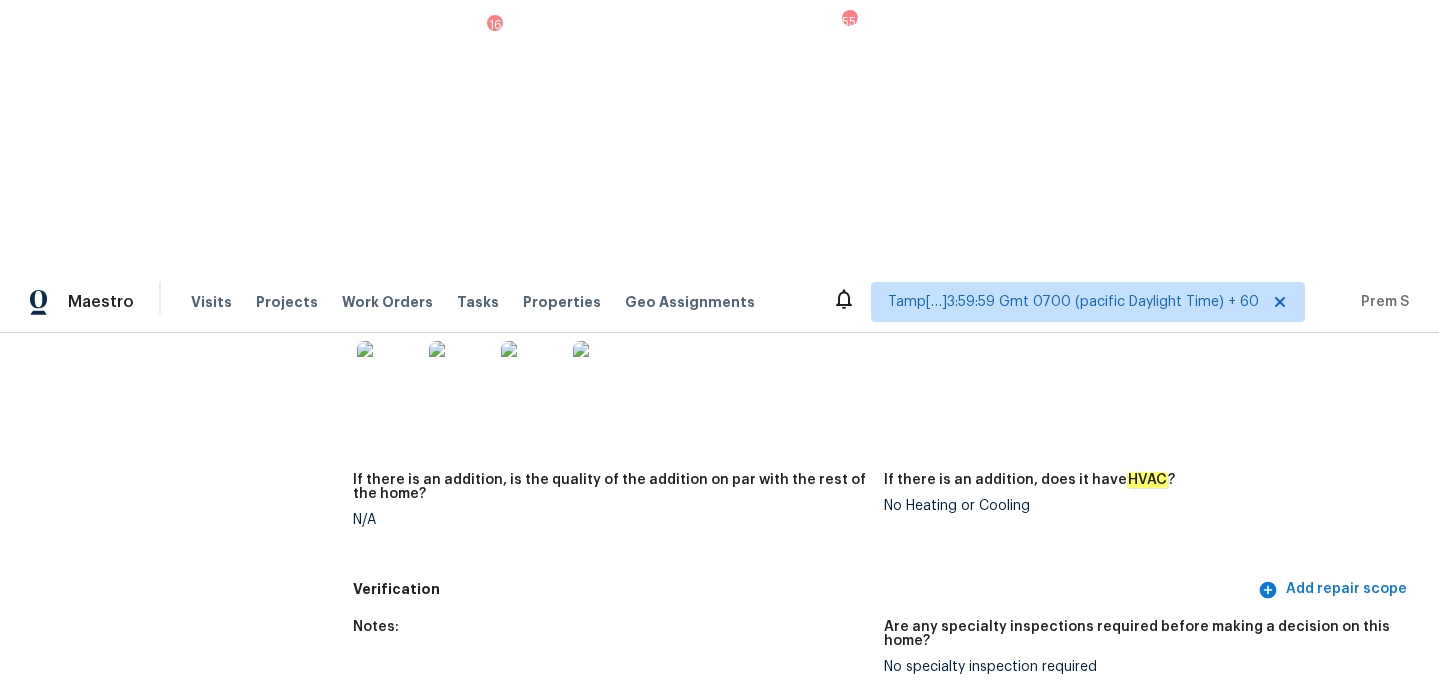 scroll, scrollTop: 5861, scrollLeft: 0, axis: vertical 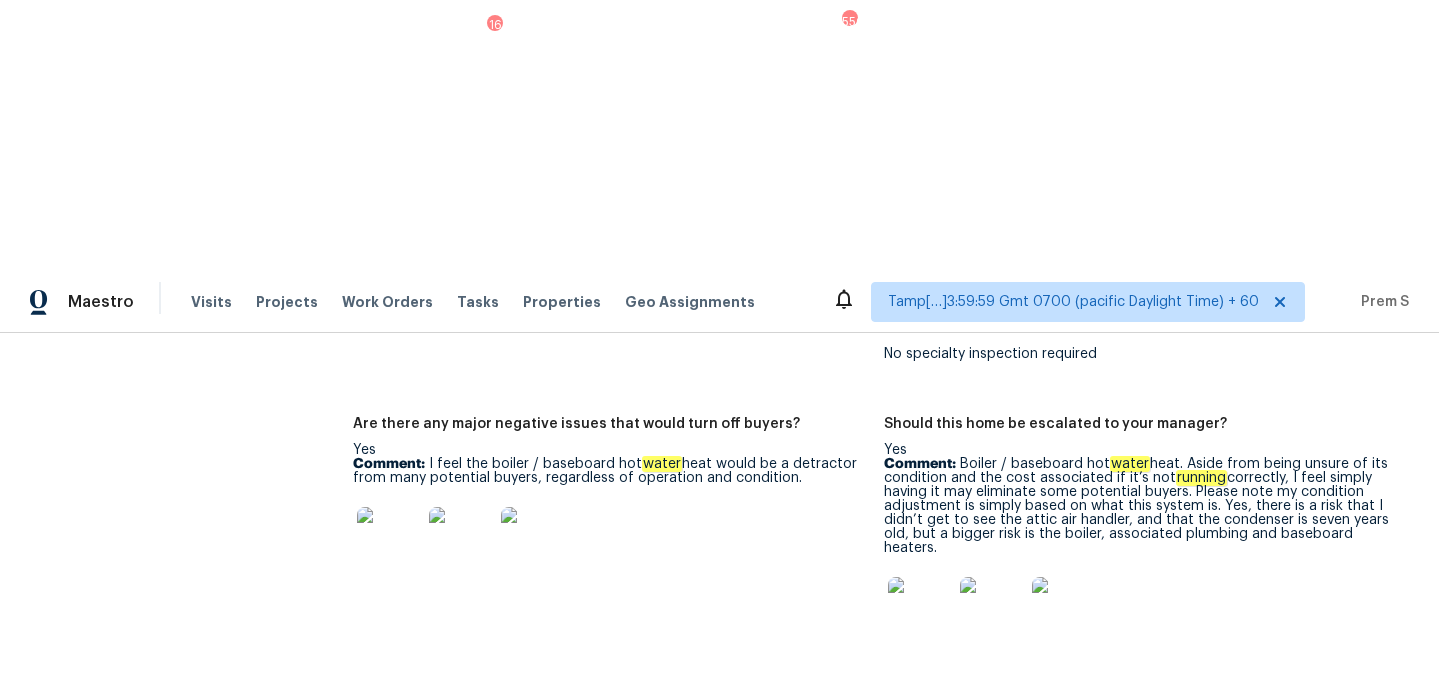 drag, startPoint x: 960, startPoint y: 153, endPoint x: 1012, endPoint y: 234, distance: 96.25487 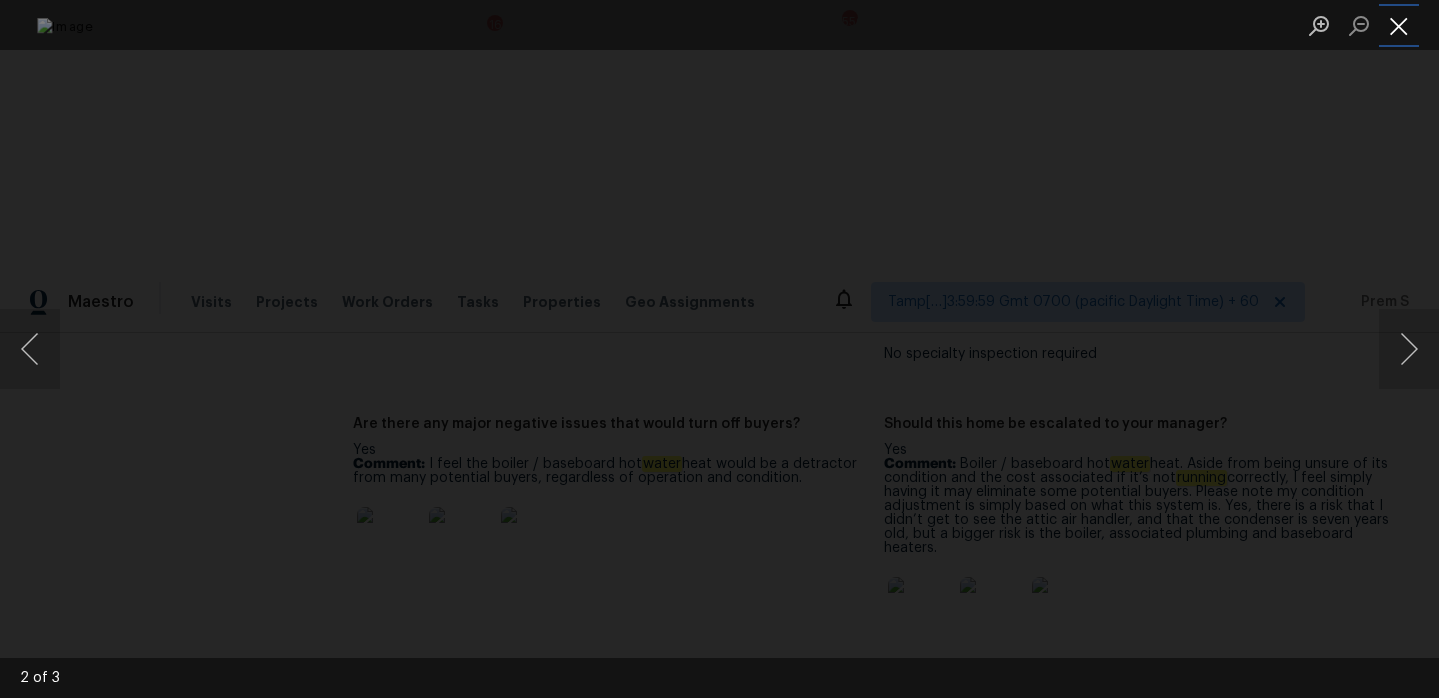click at bounding box center [1399, 25] 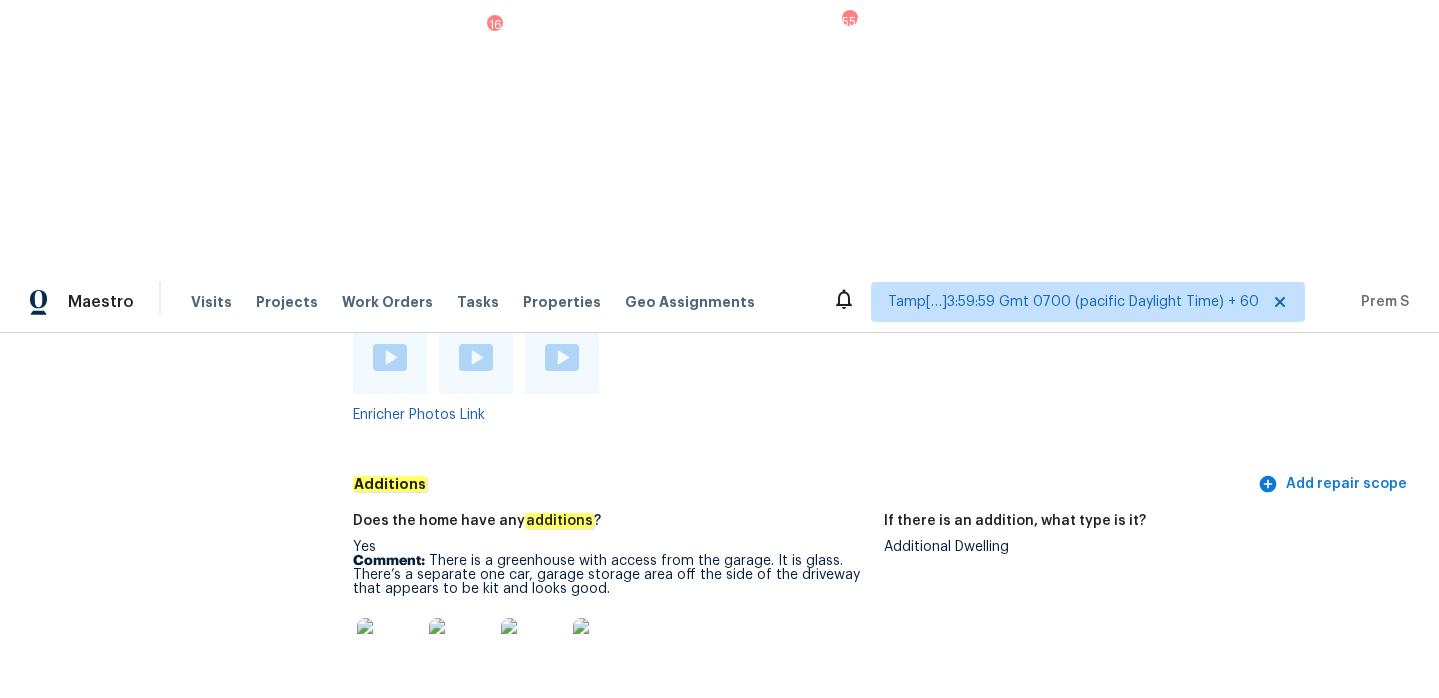 scroll, scrollTop: 5270, scrollLeft: 0, axis: vertical 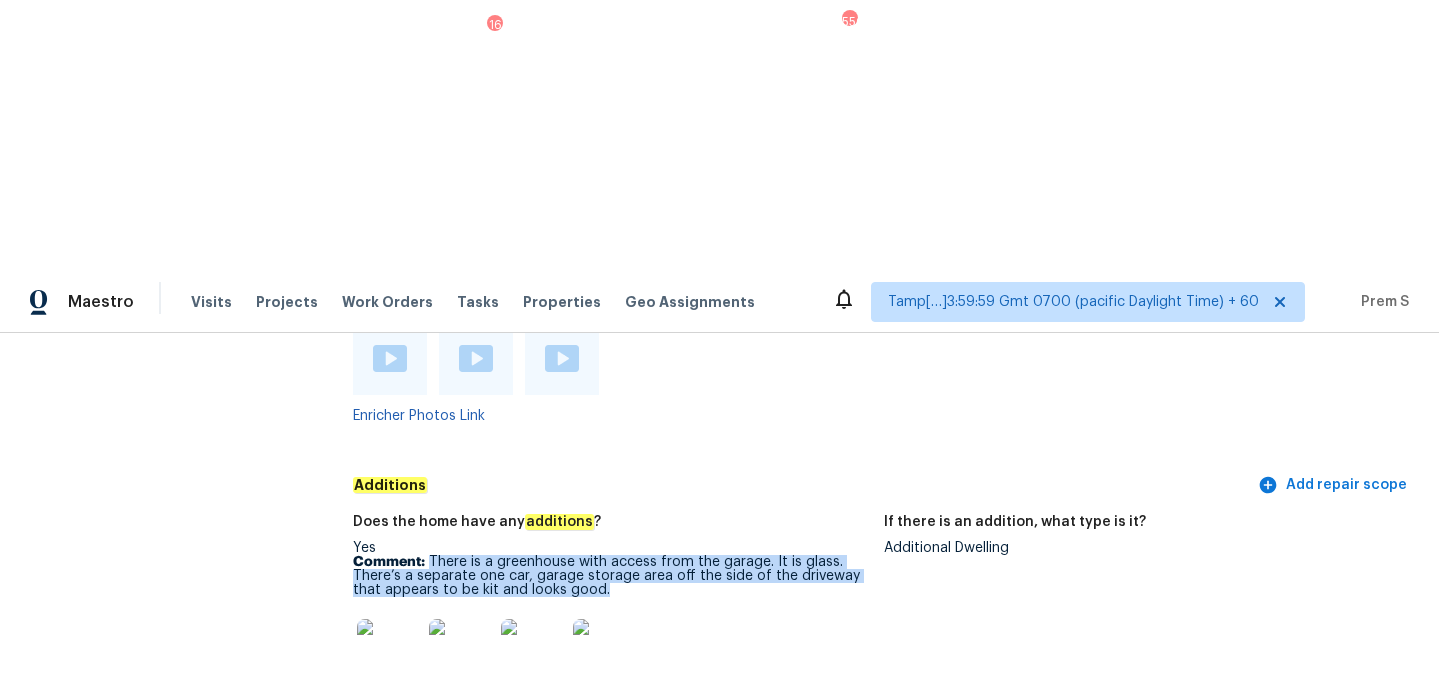 drag, startPoint x: 619, startPoint y: 272, endPoint x: 432, endPoint y: 247, distance: 188.66373 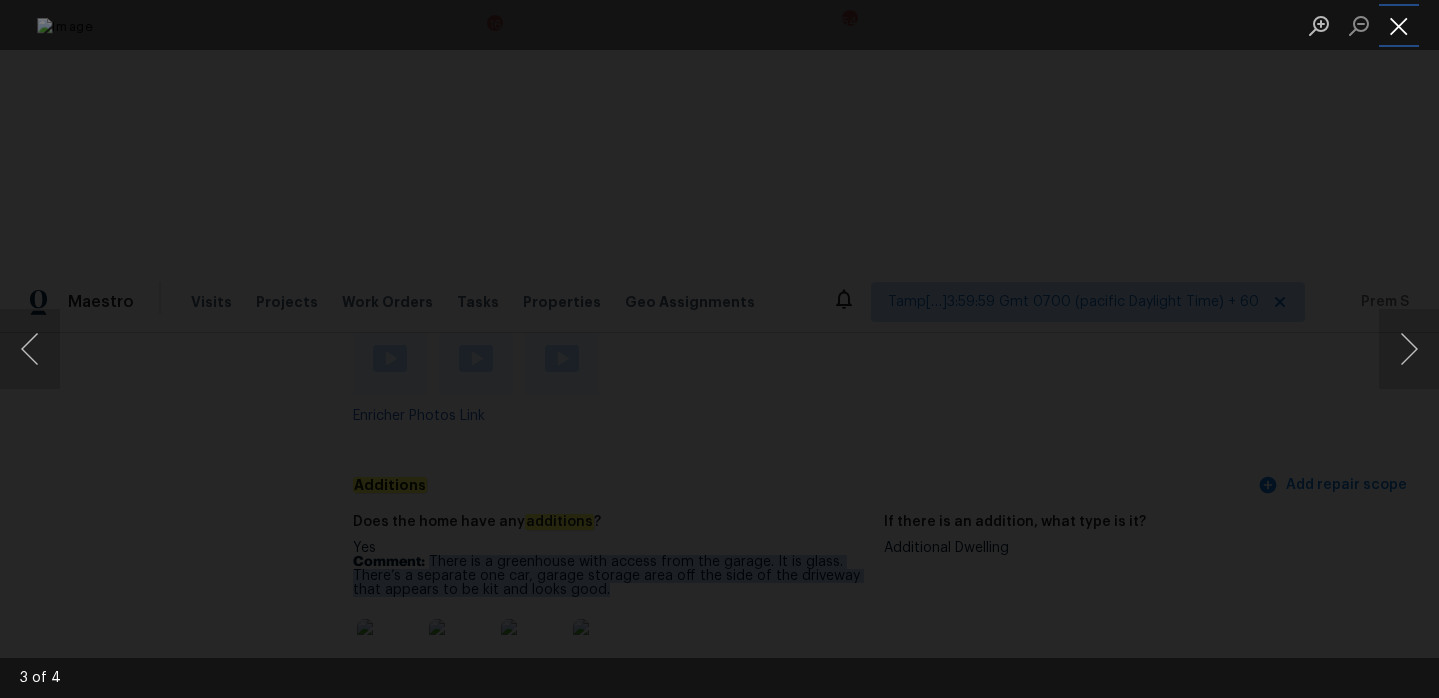 click at bounding box center (1399, 25) 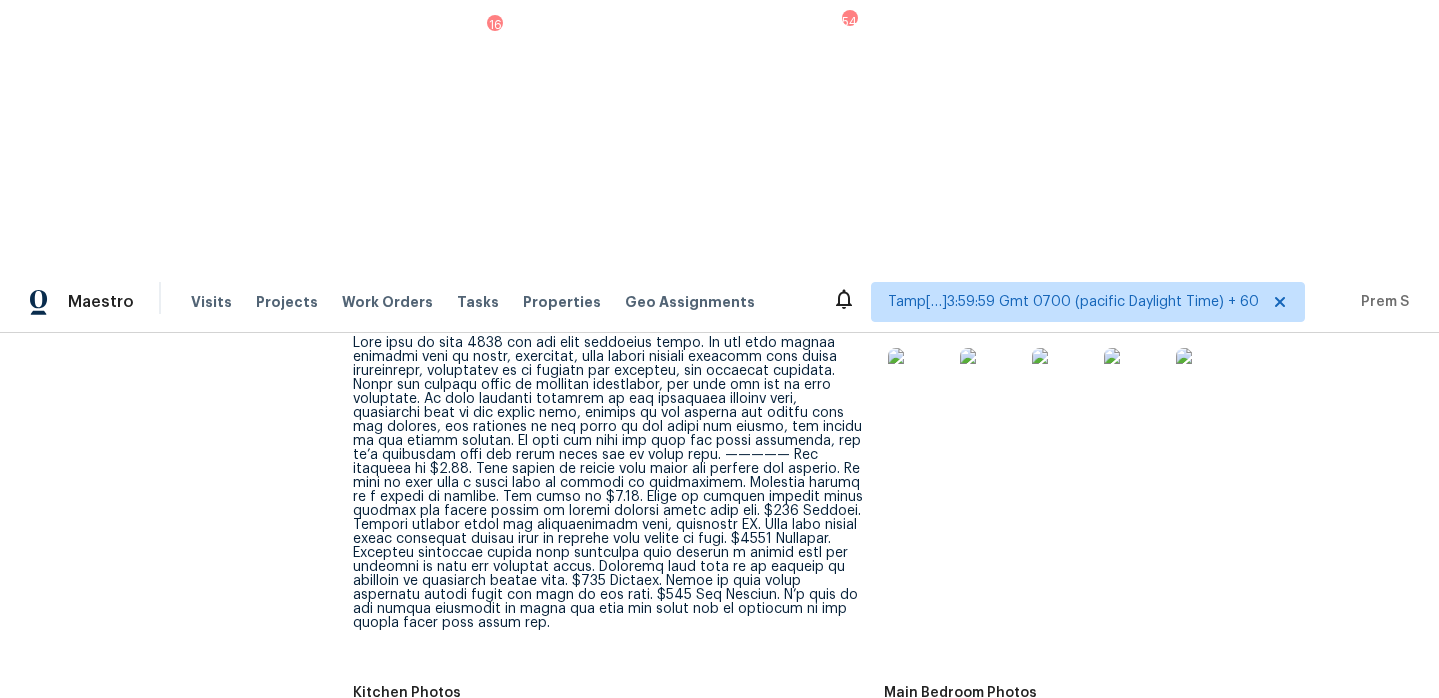 scroll, scrollTop: 2917, scrollLeft: 0, axis: vertical 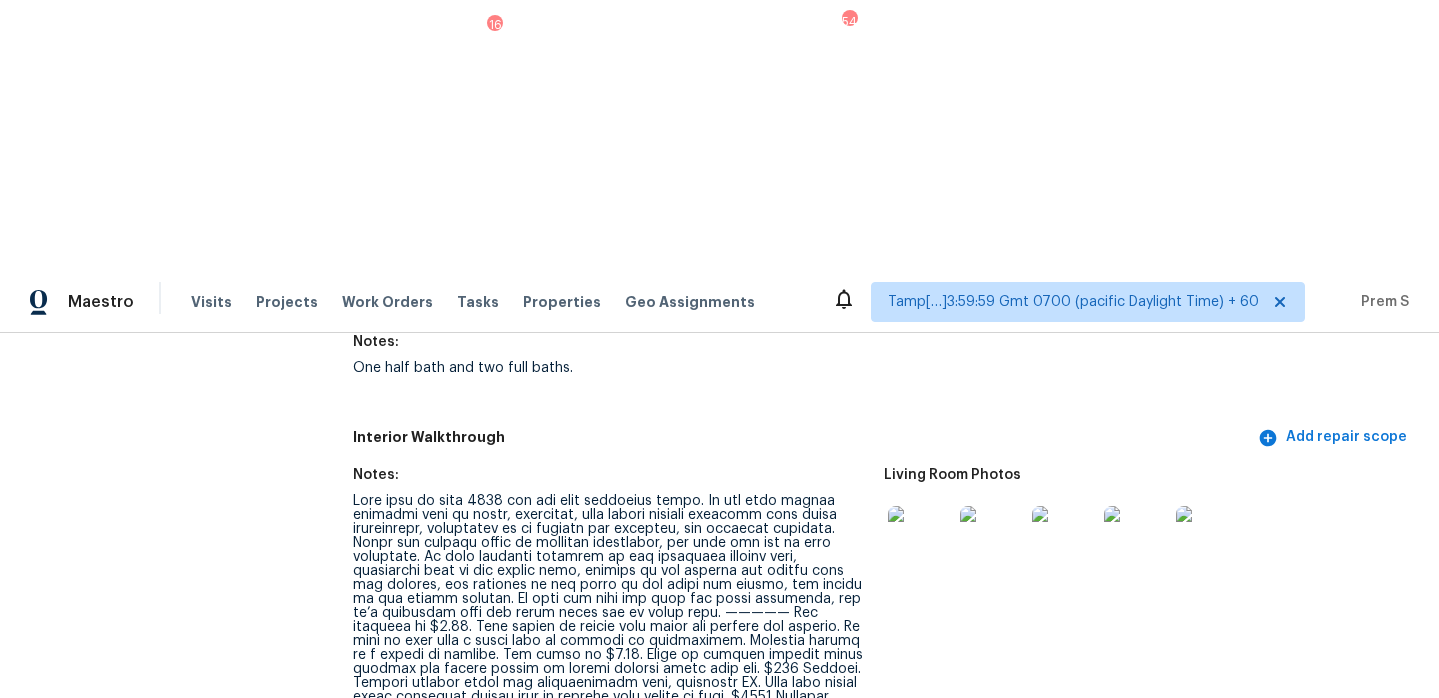 drag, startPoint x: 513, startPoint y: 468, endPoint x: 577, endPoint y: 468, distance: 64 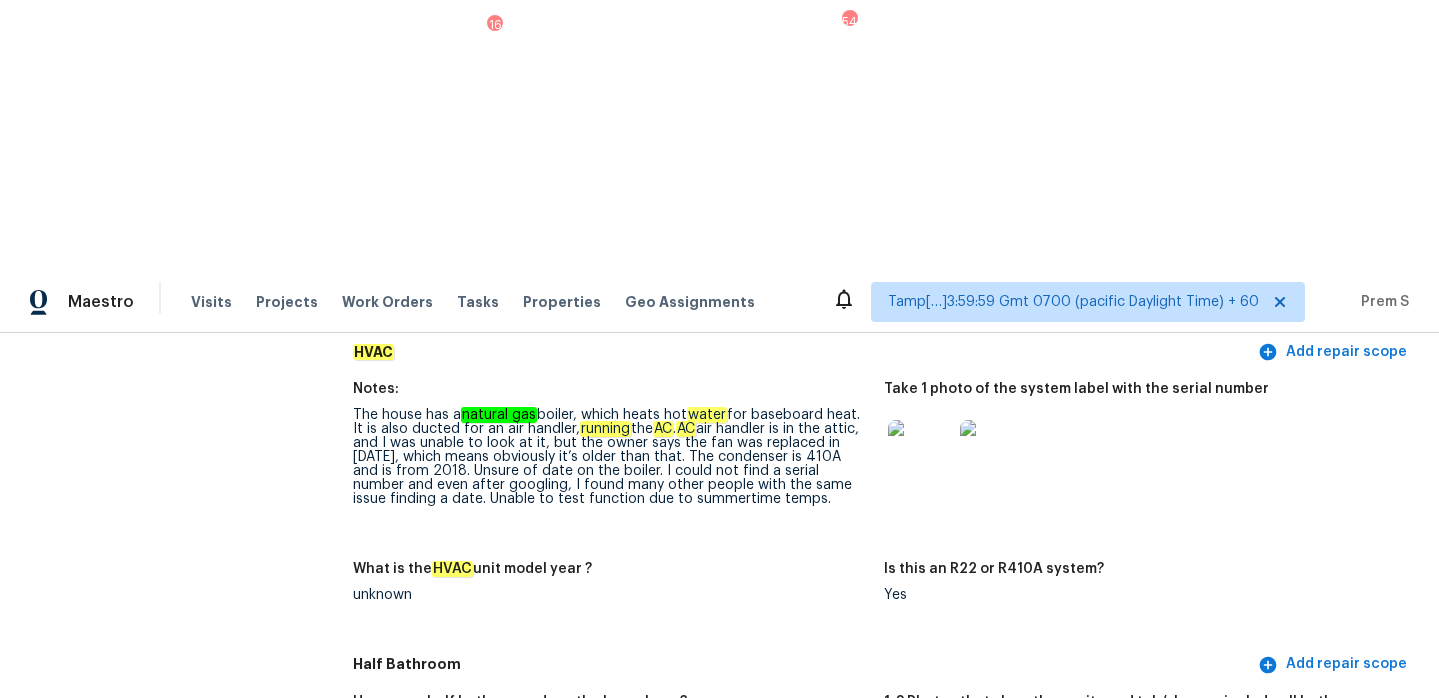 scroll, scrollTop: 0, scrollLeft: 0, axis: both 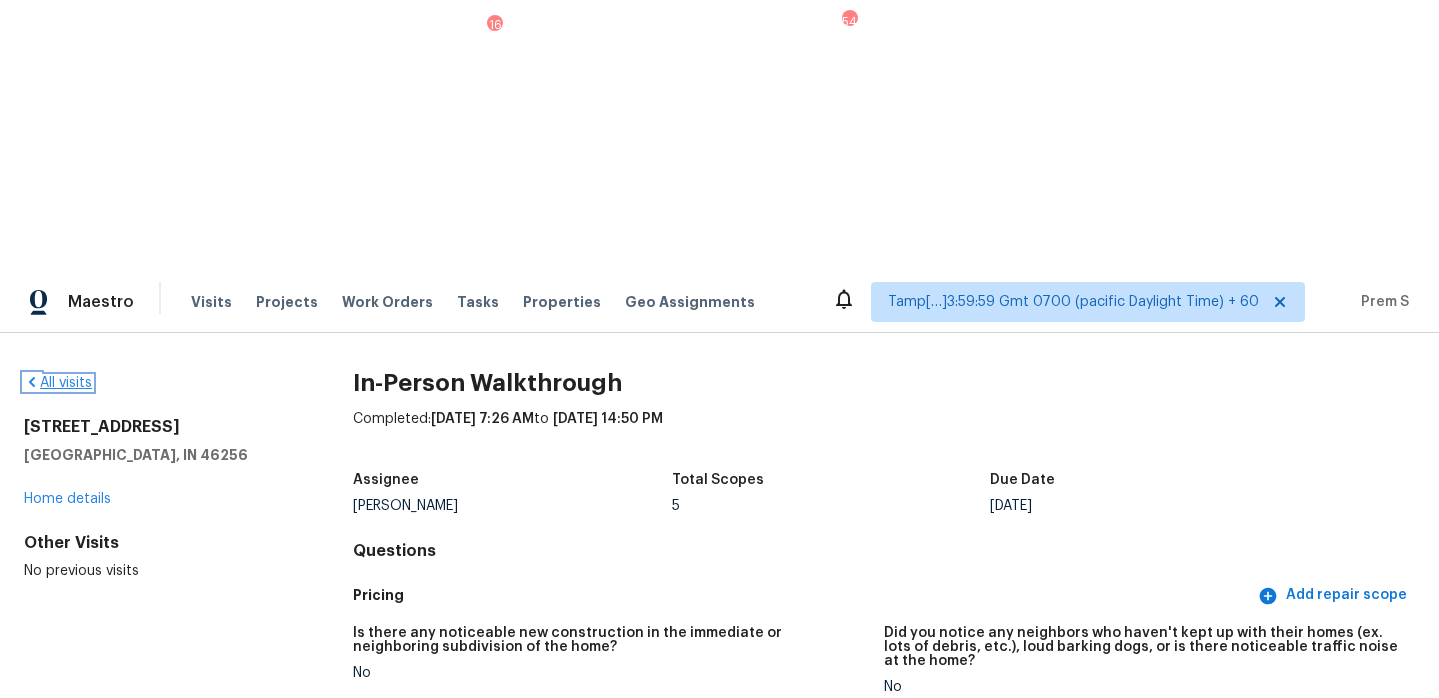 click on "All visits" at bounding box center [58, 383] 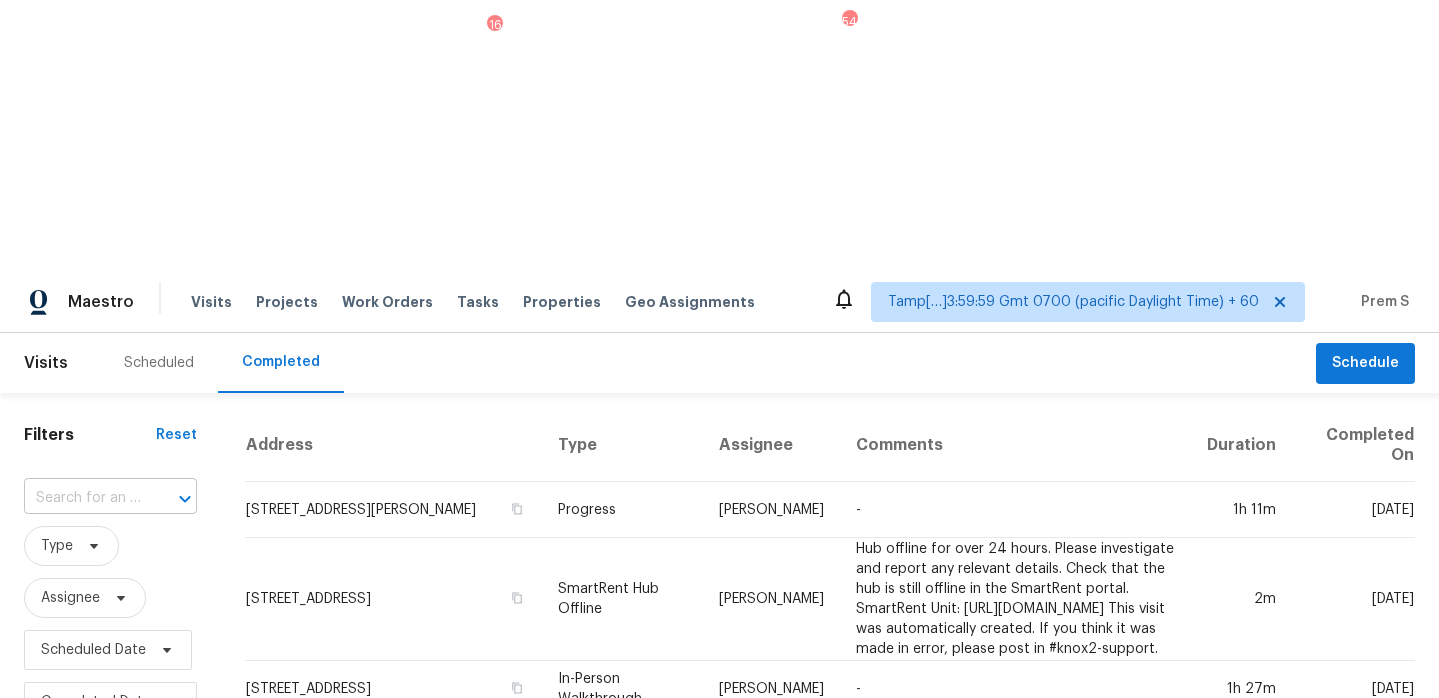 click at bounding box center (82, 498) 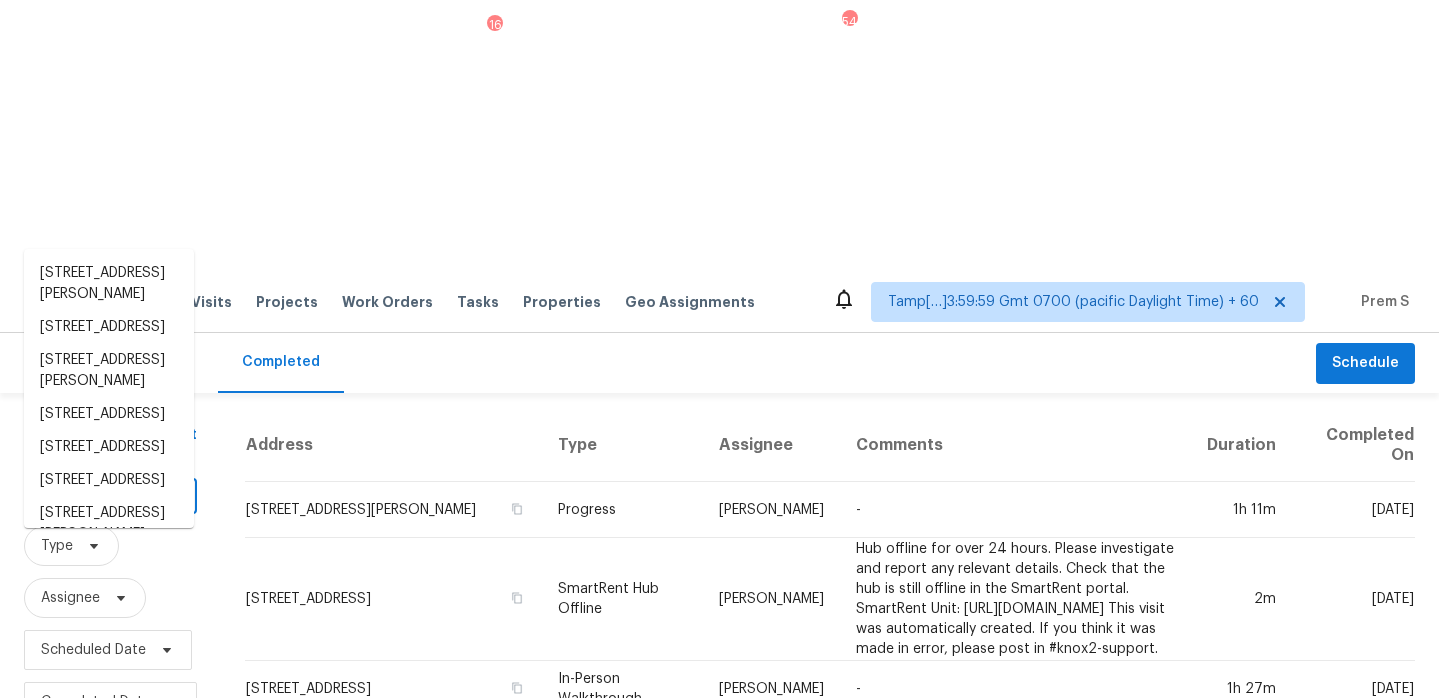 paste on "8118 Baymeadows Cir E Apt 6, Jacksonville, FL 32256" 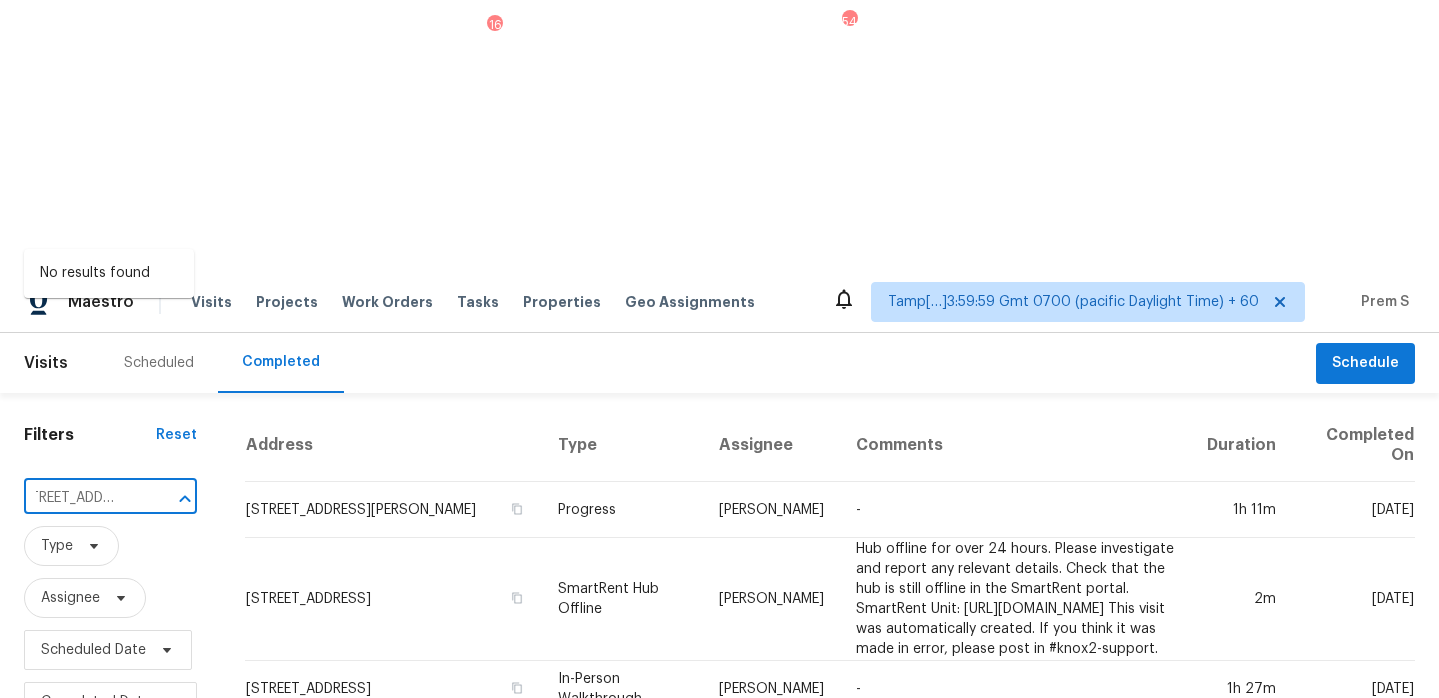 drag, startPoint x: 51, startPoint y: 229, endPoint x: 190, endPoint y: 228, distance: 139.0036 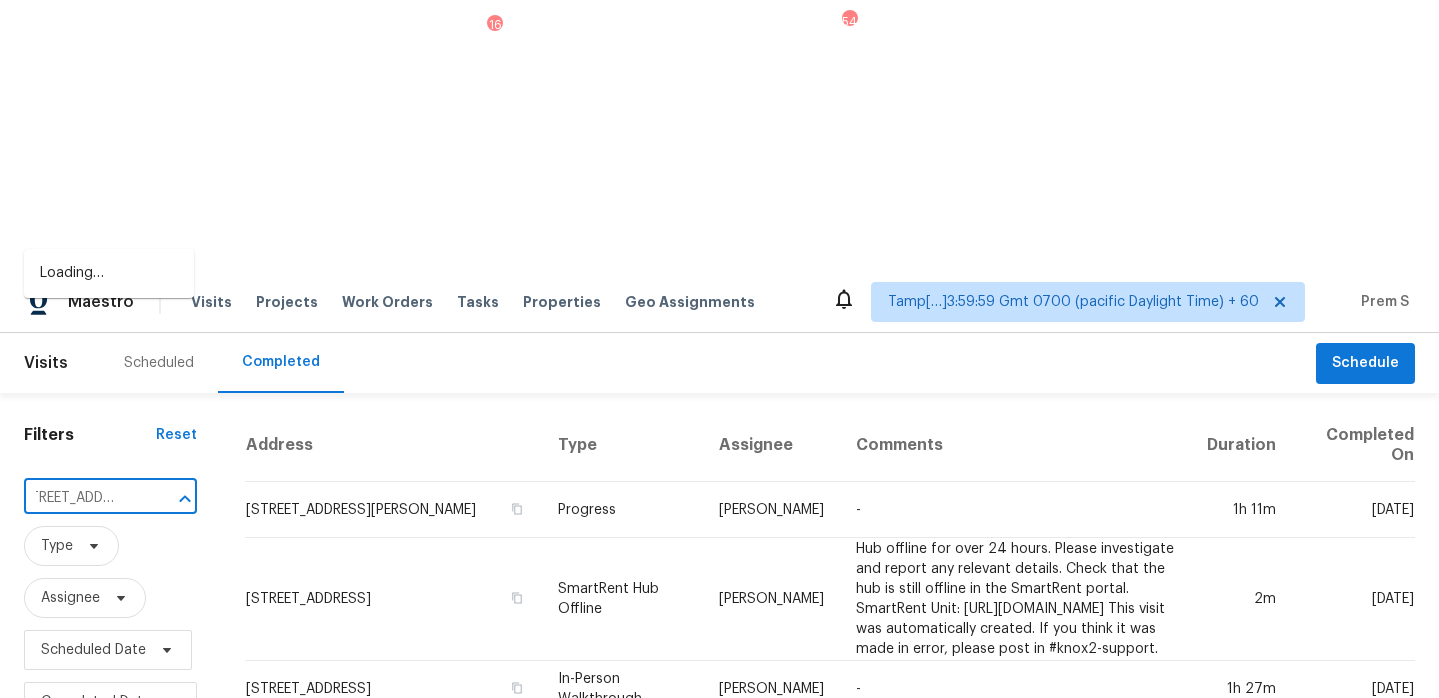 type on "8118 Baymeadows Cir" 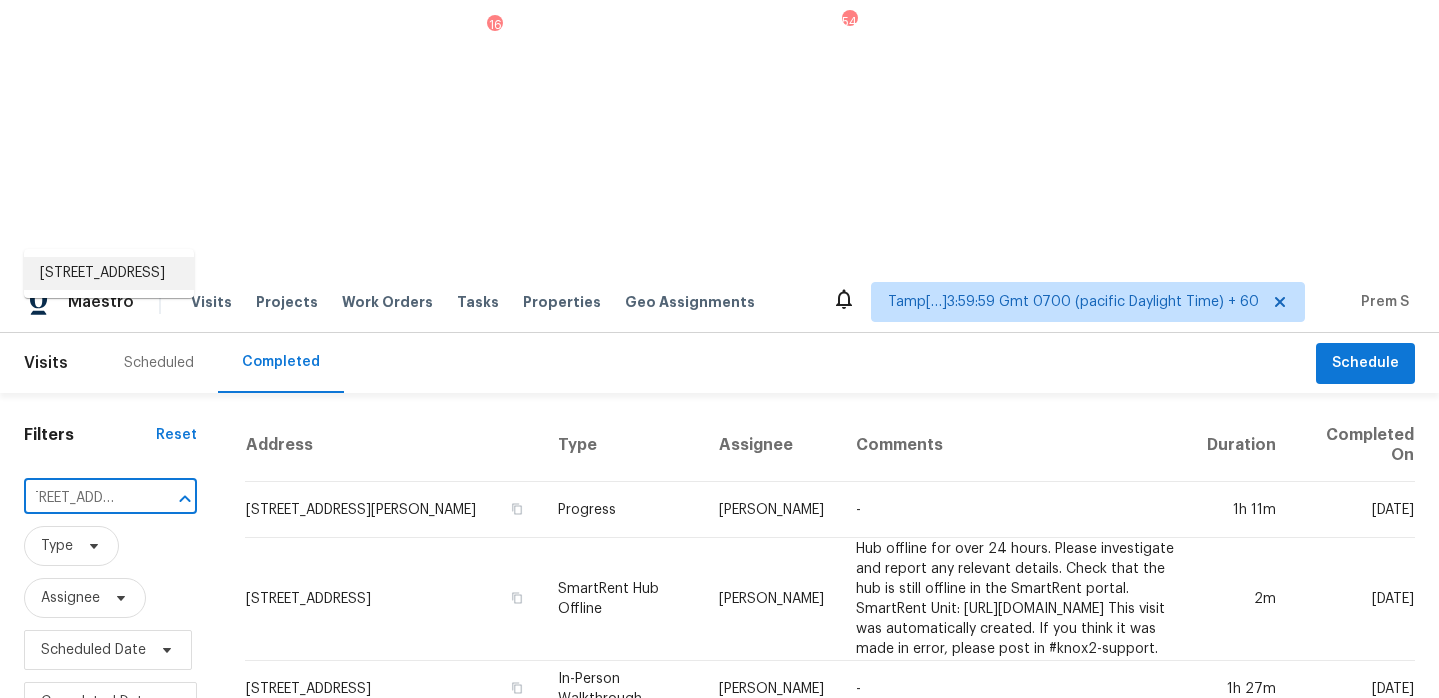 click on "8118 Baymeadows Cir E Apt 6, Jacksonville, FL 32256" at bounding box center [109, 273] 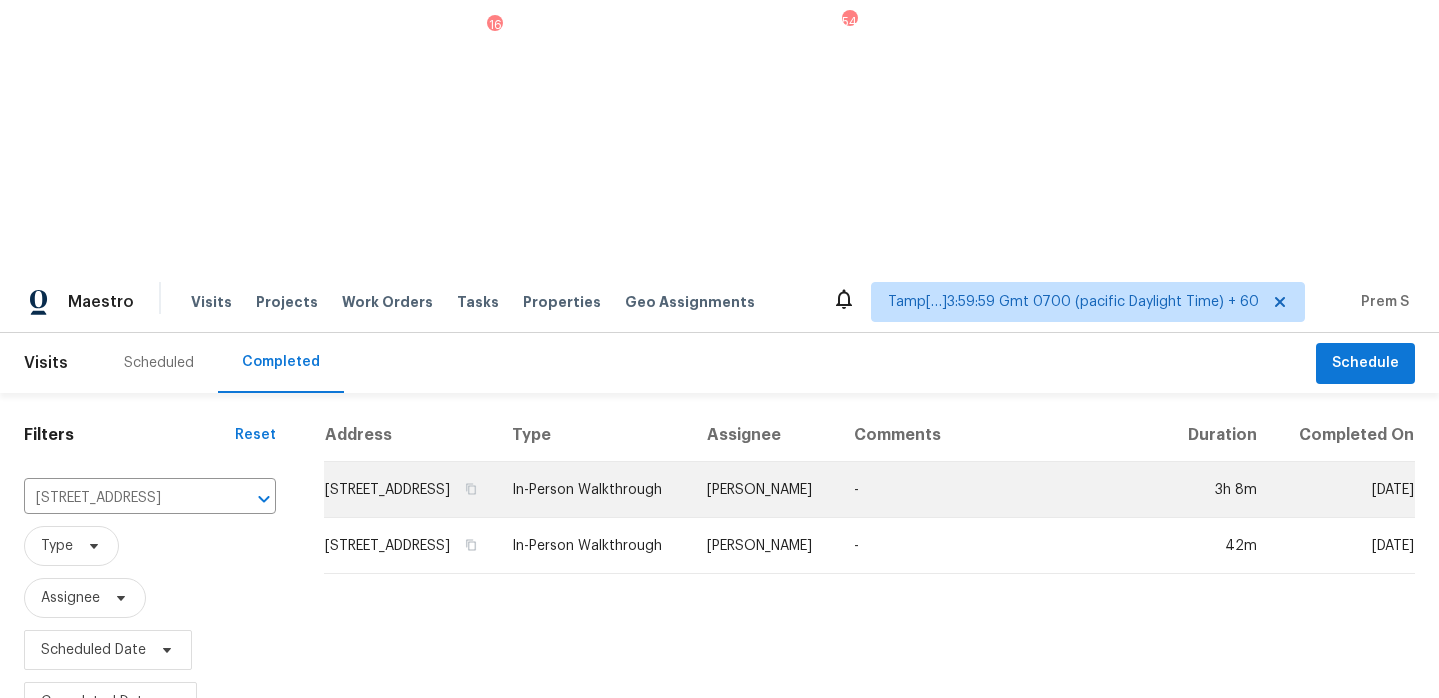click on "8118 Baymeadows Cir E Apt 6, Jacksonville, FL 32256" at bounding box center [410, 490] 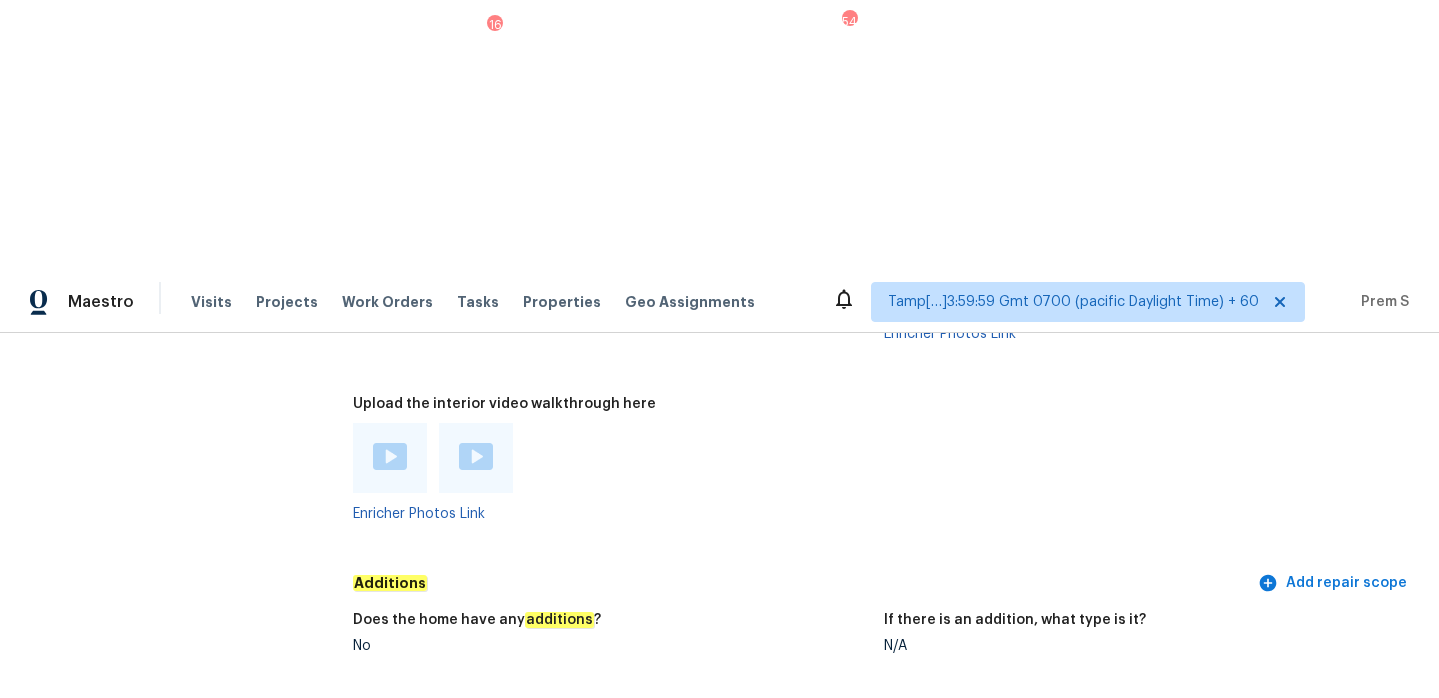 scroll, scrollTop: 4469, scrollLeft: 0, axis: vertical 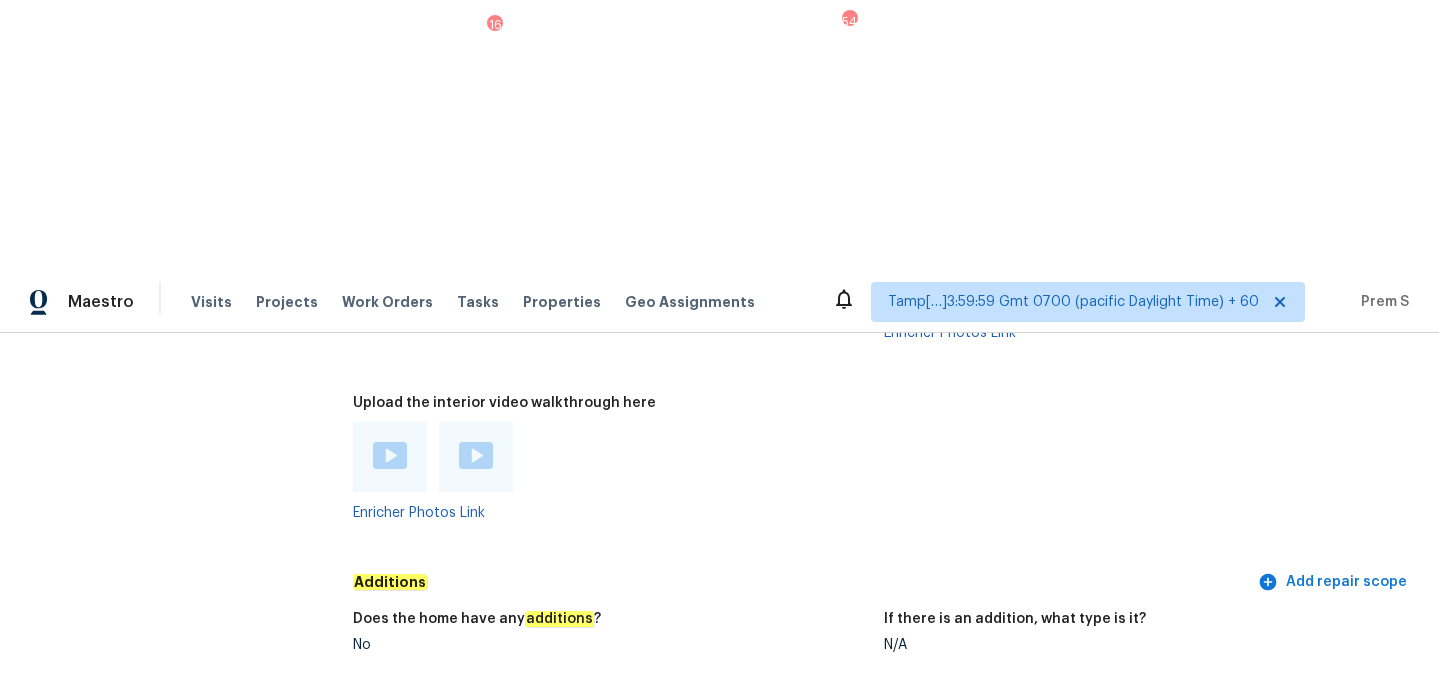 click at bounding box center [390, 455] 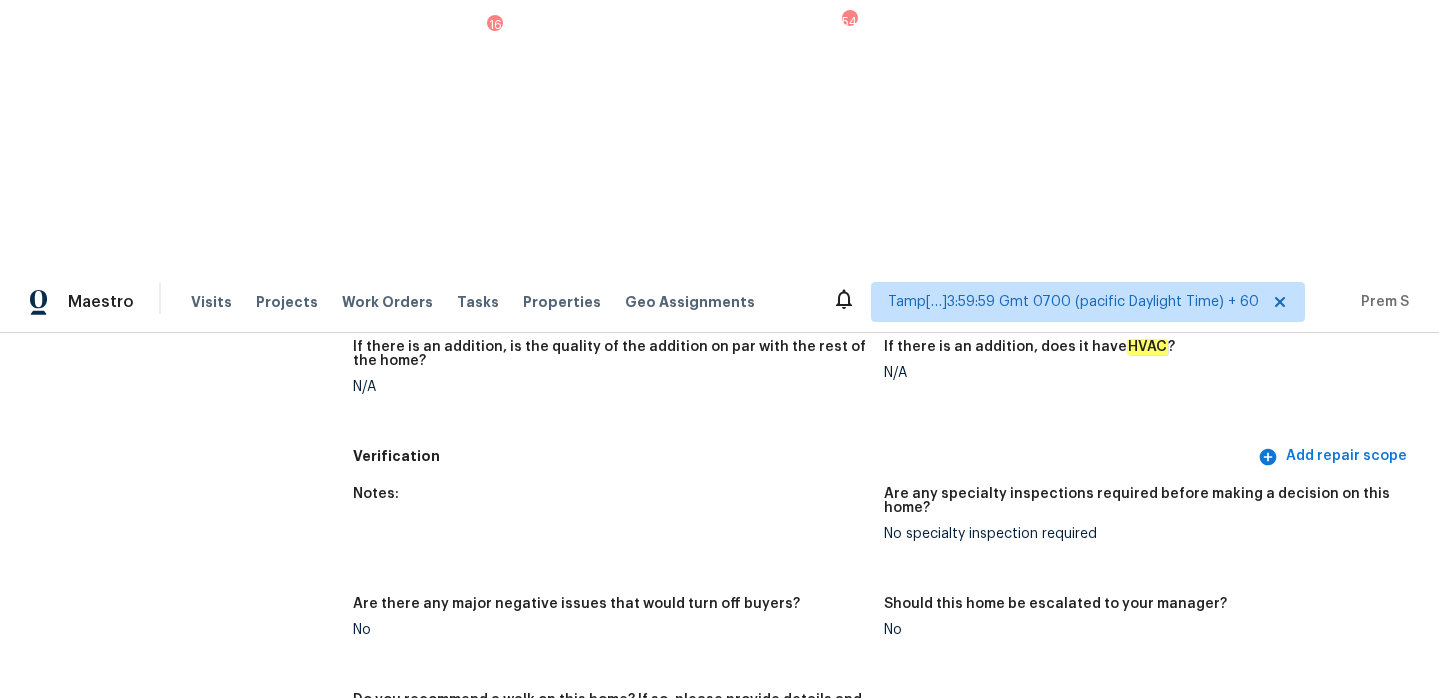 scroll, scrollTop: 4095, scrollLeft: 0, axis: vertical 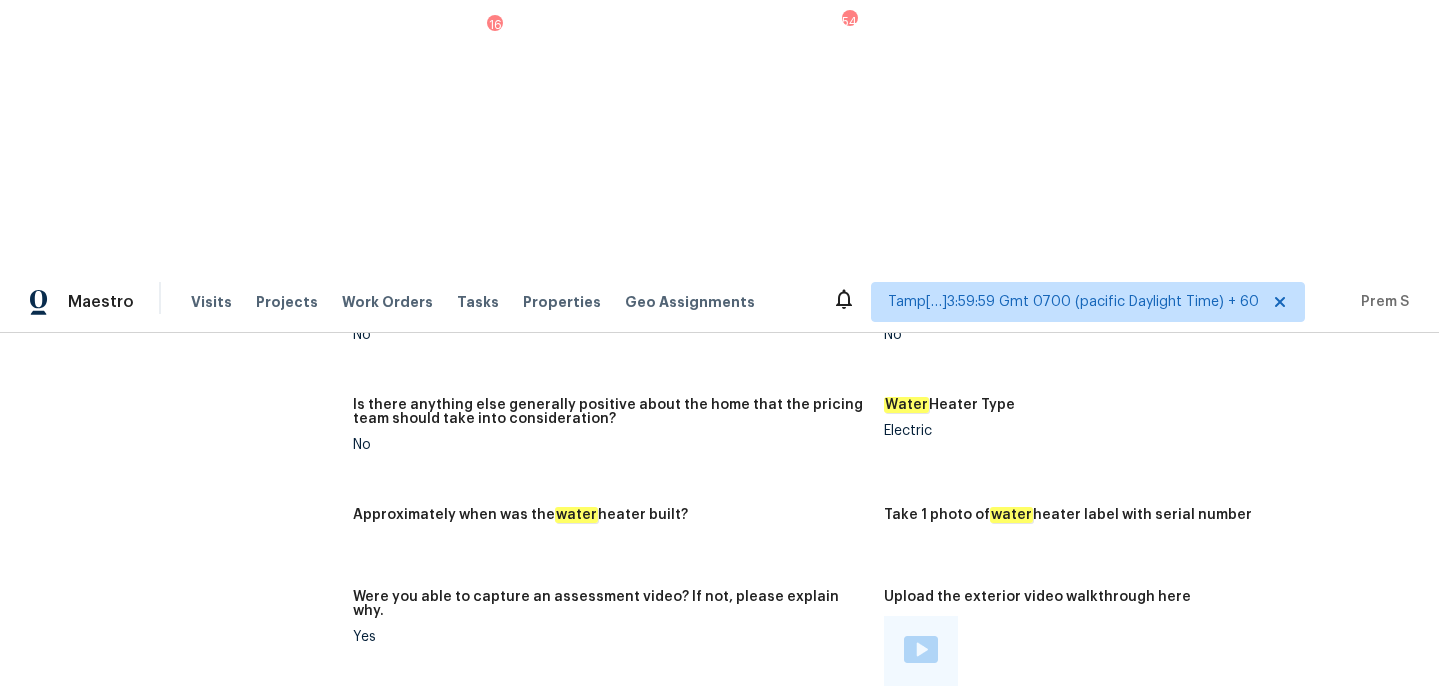 click at bounding box center [921, 649] 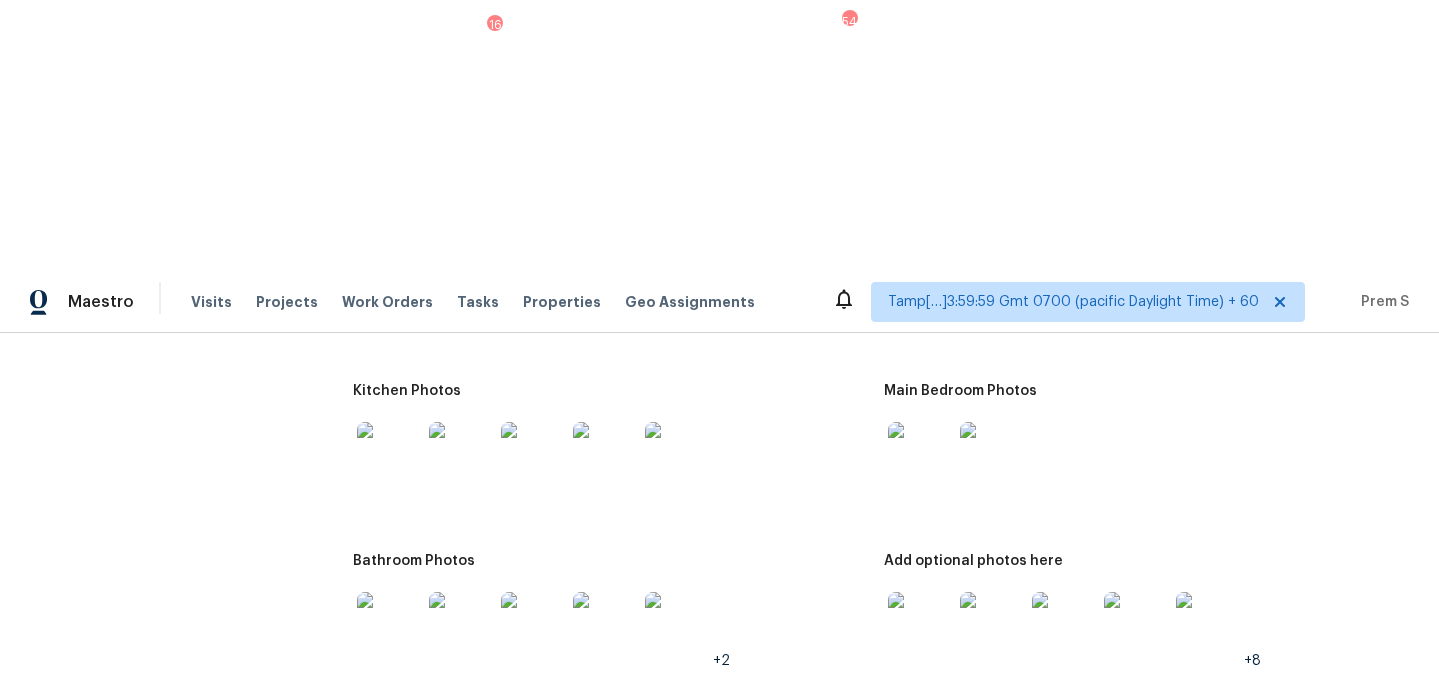 scroll, scrollTop: 2918, scrollLeft: 0, axis: vertical 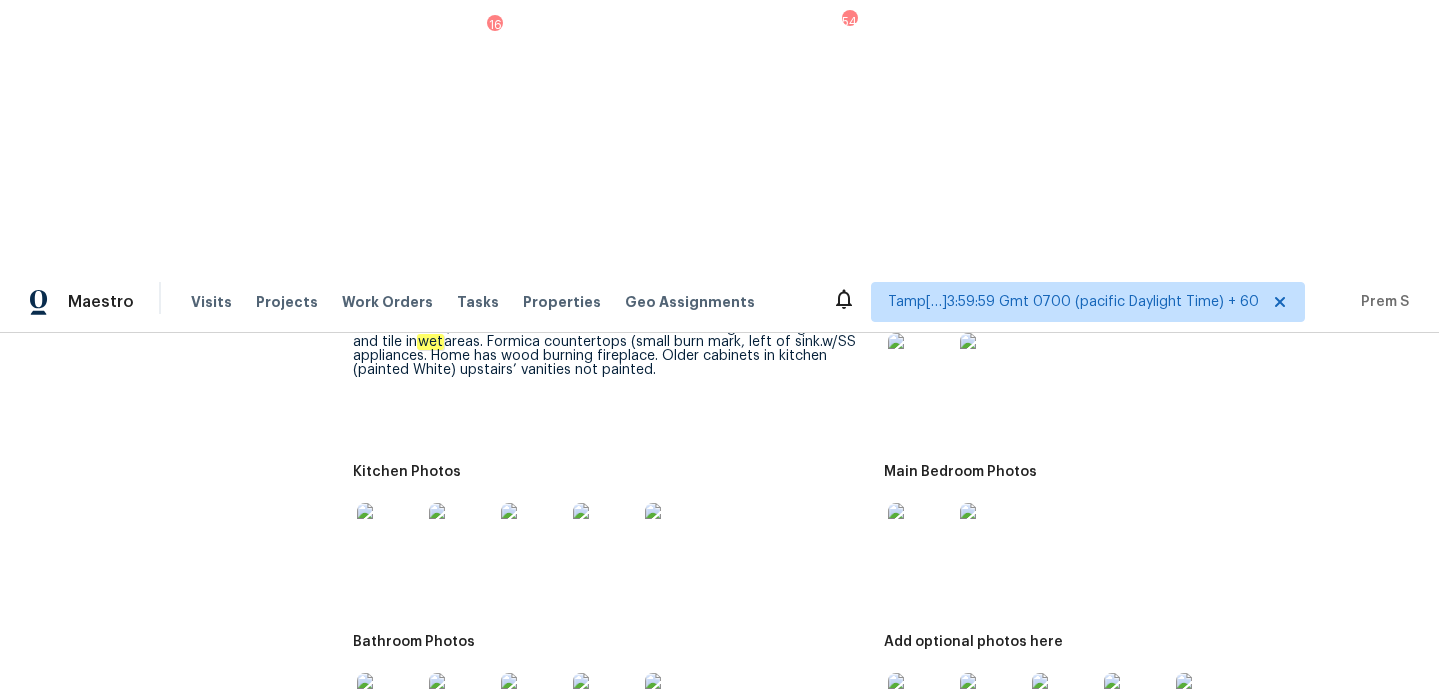click at bounding box center [920, 365] 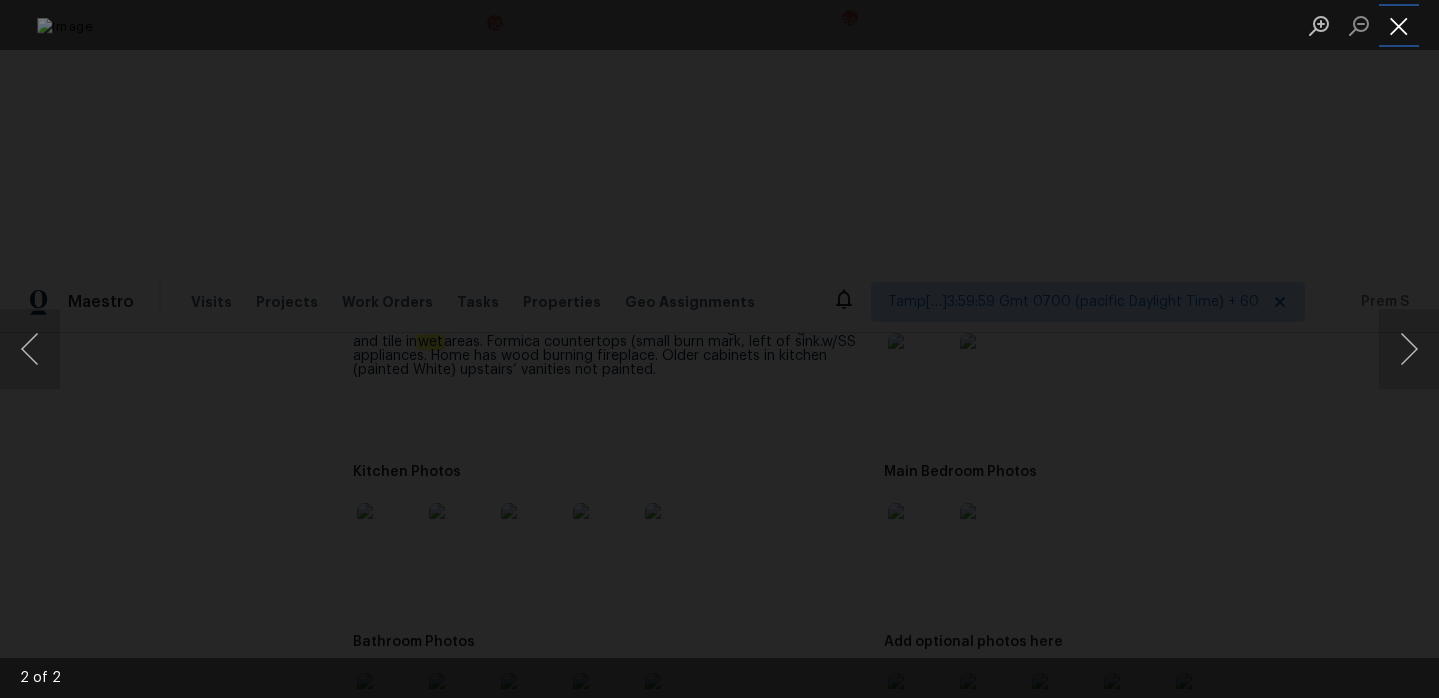 click at bounding box center (1399, 25) 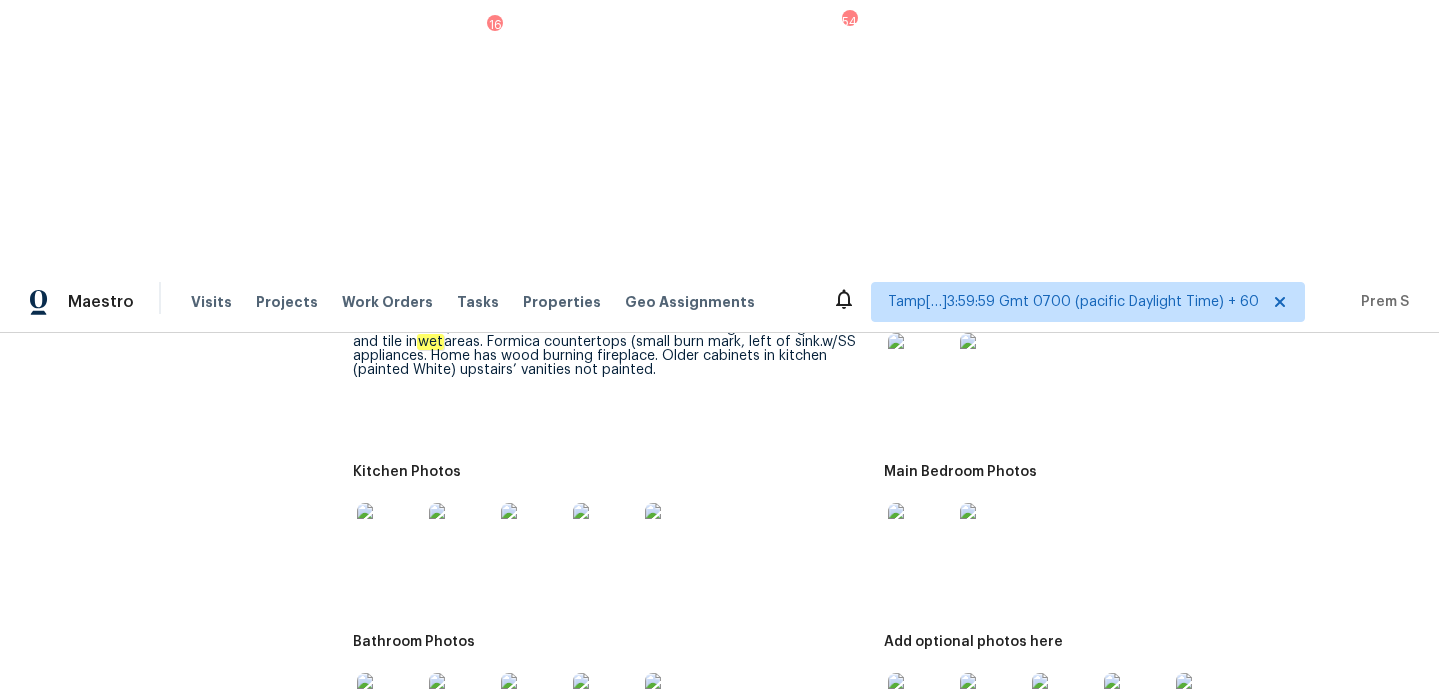 click at bounding box center (920, 535) 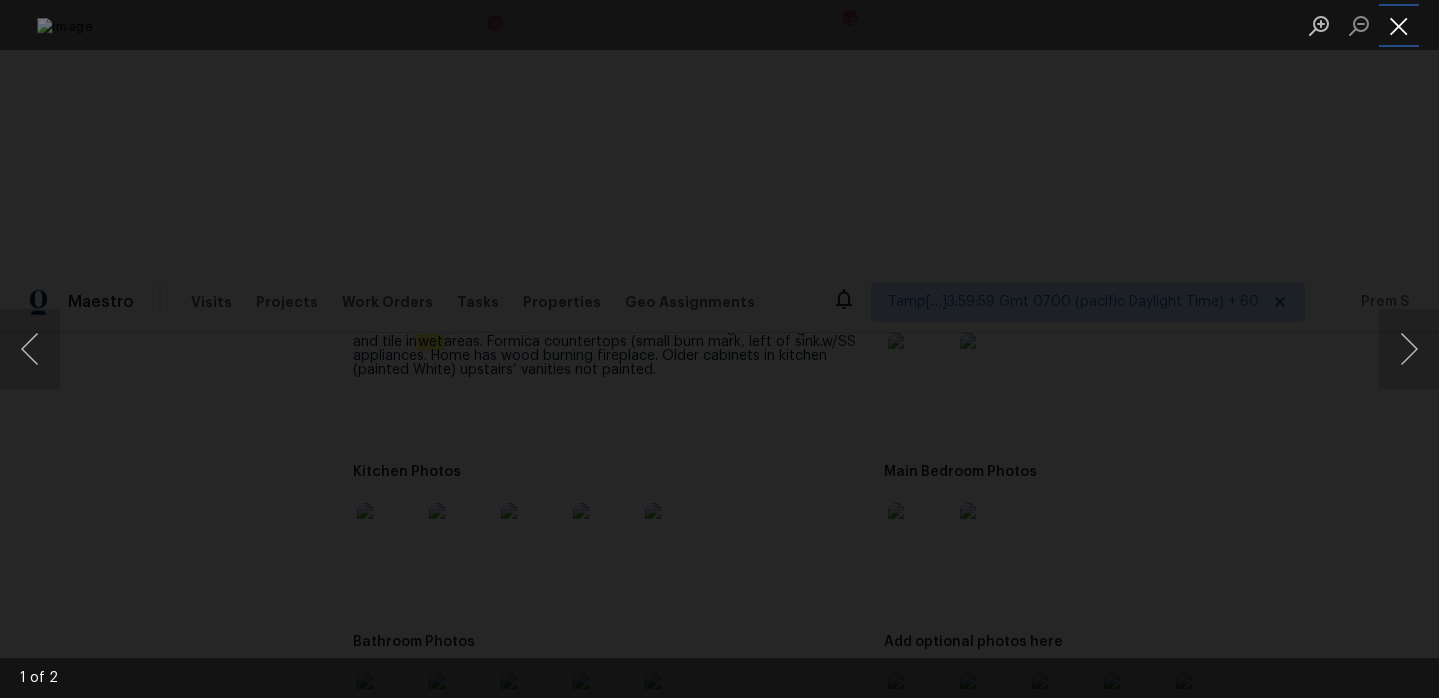 click at bounding box center (1399, 25) 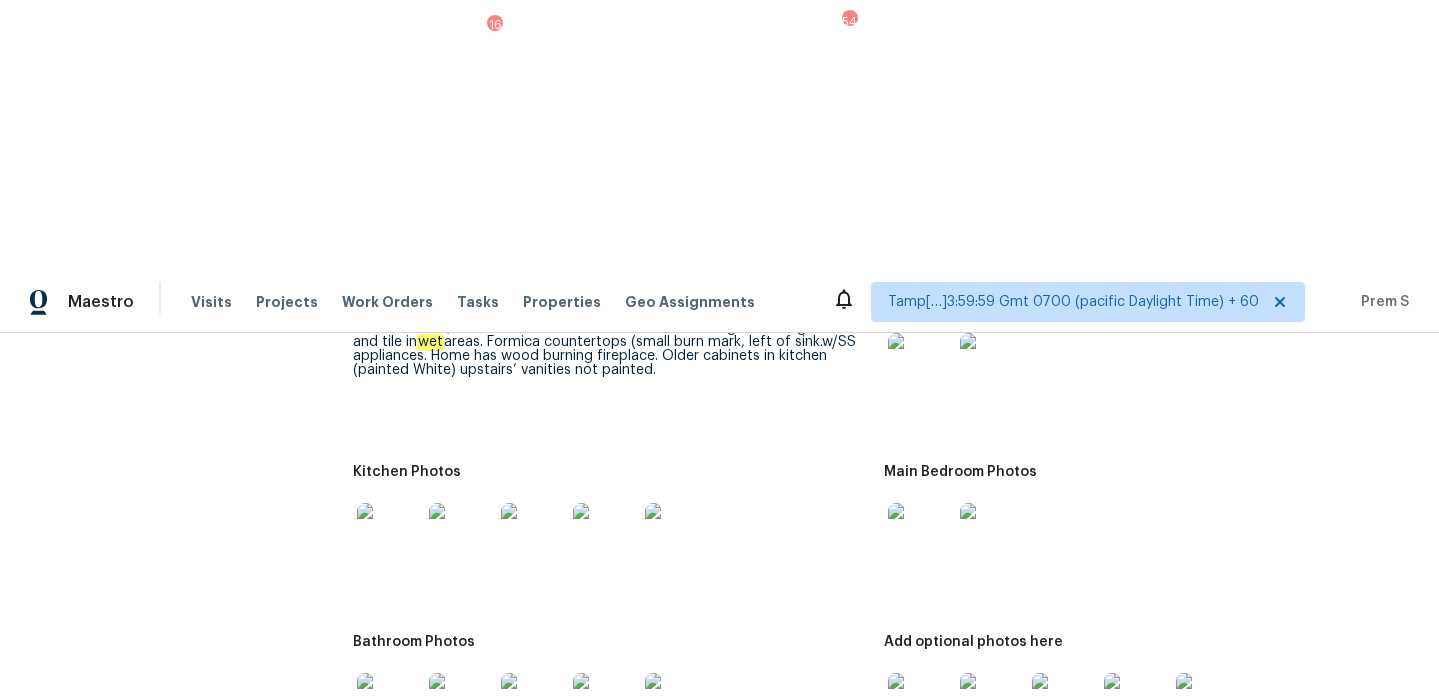 click at bounding box center (920, 705) 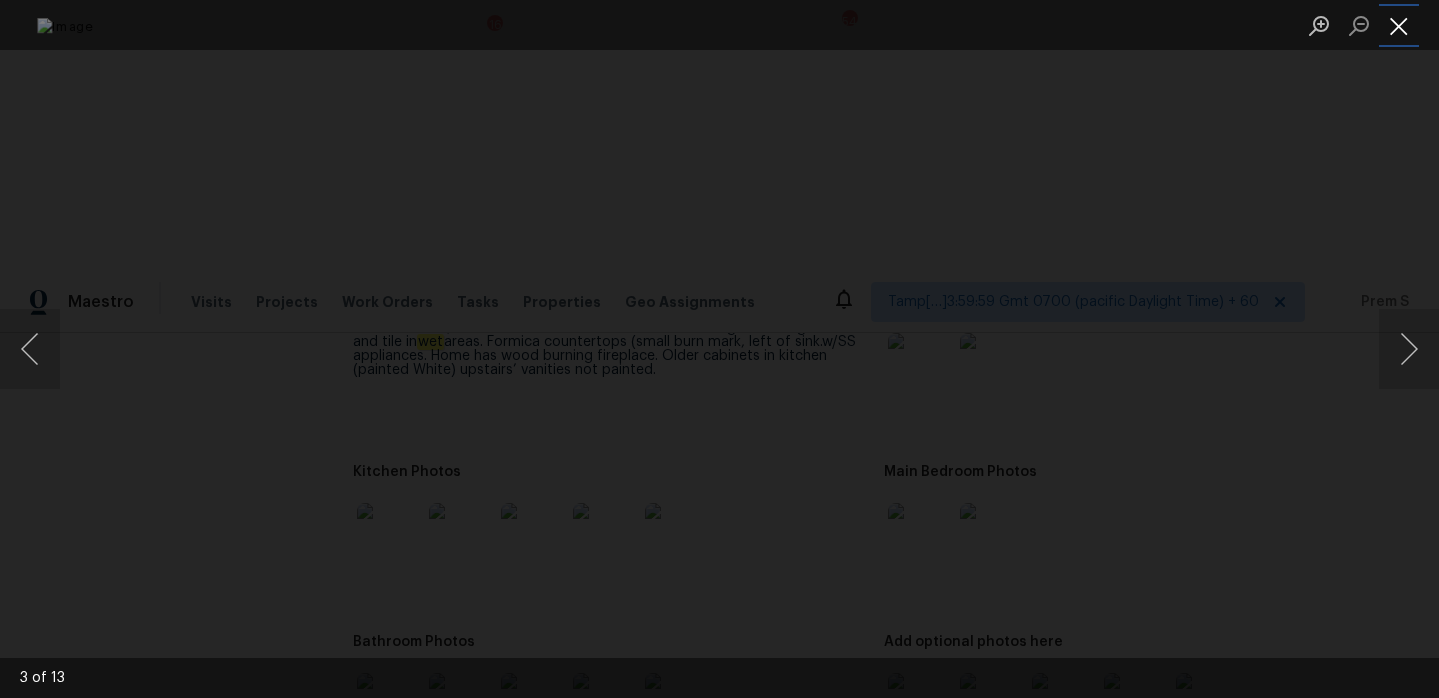 click at bounding box center (1399, 25) 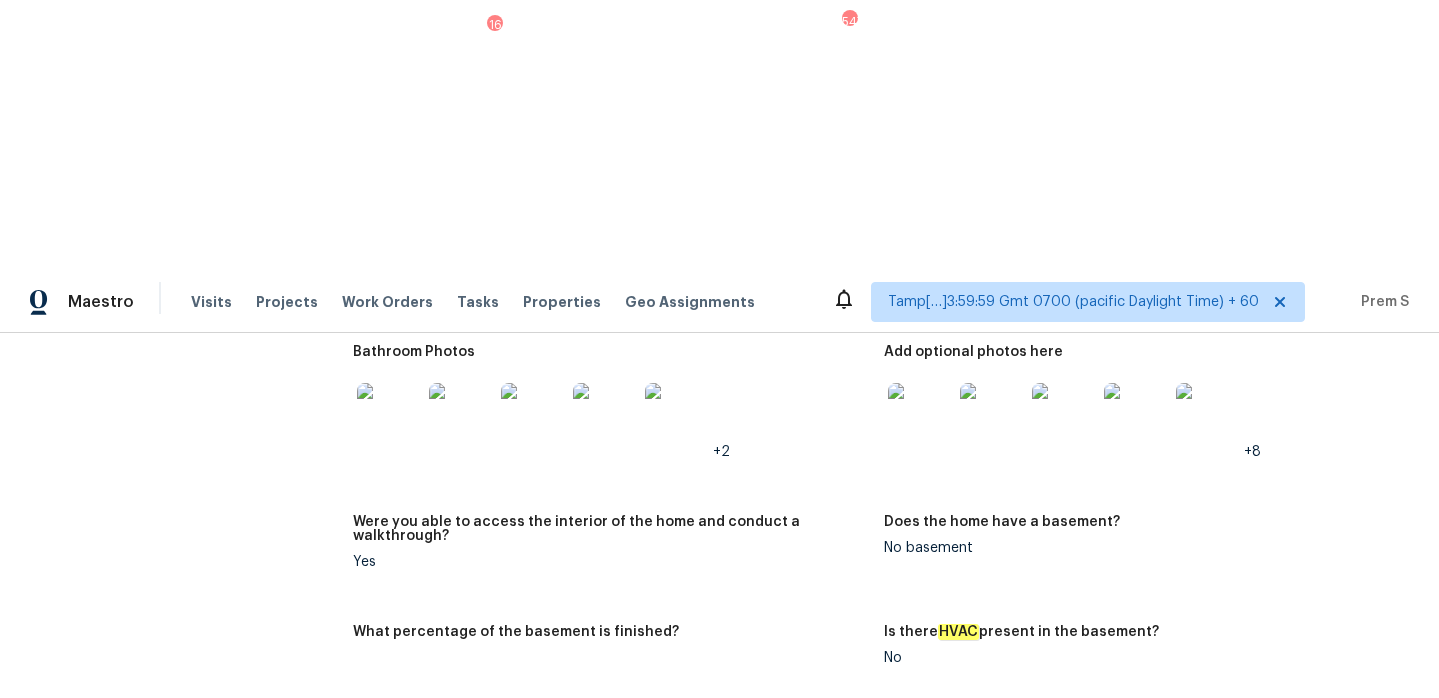 scroll, scrollTop: 2968, scrollLeft: 0, axis: vertical 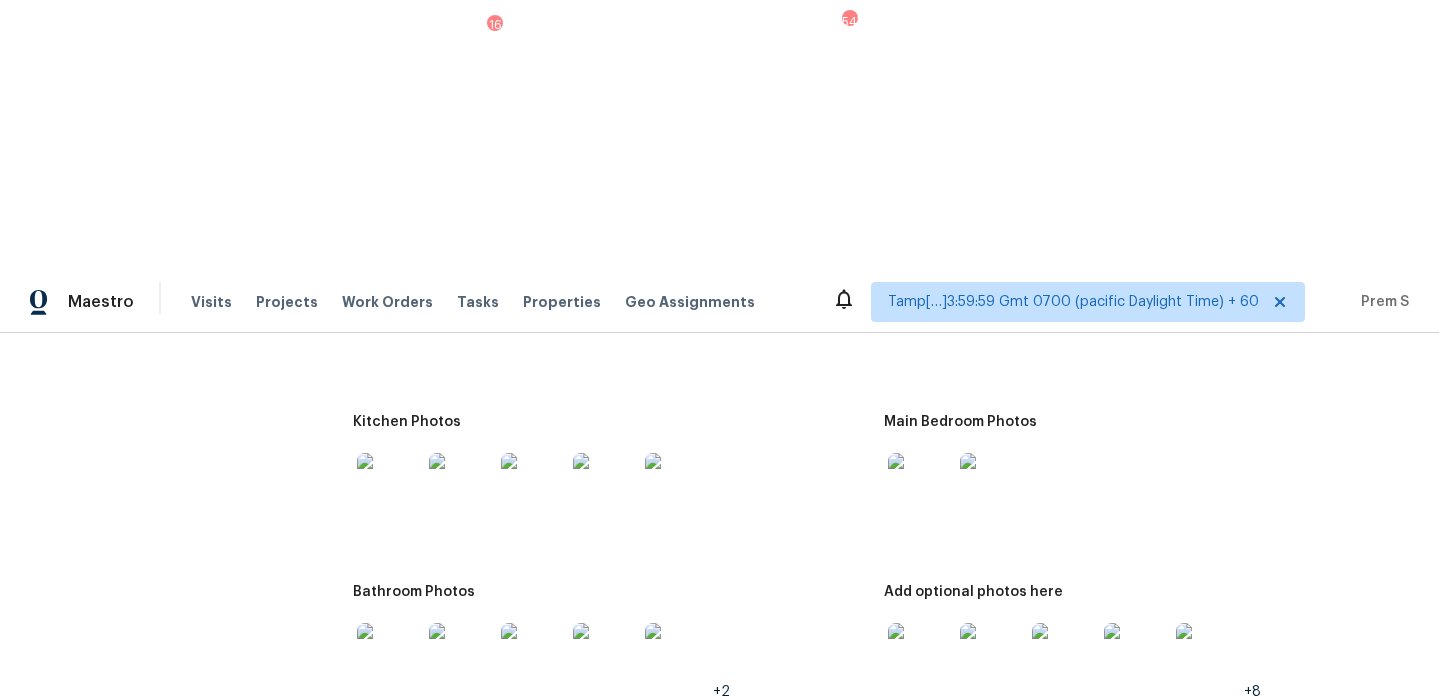 click at bounding box center (920, 655) 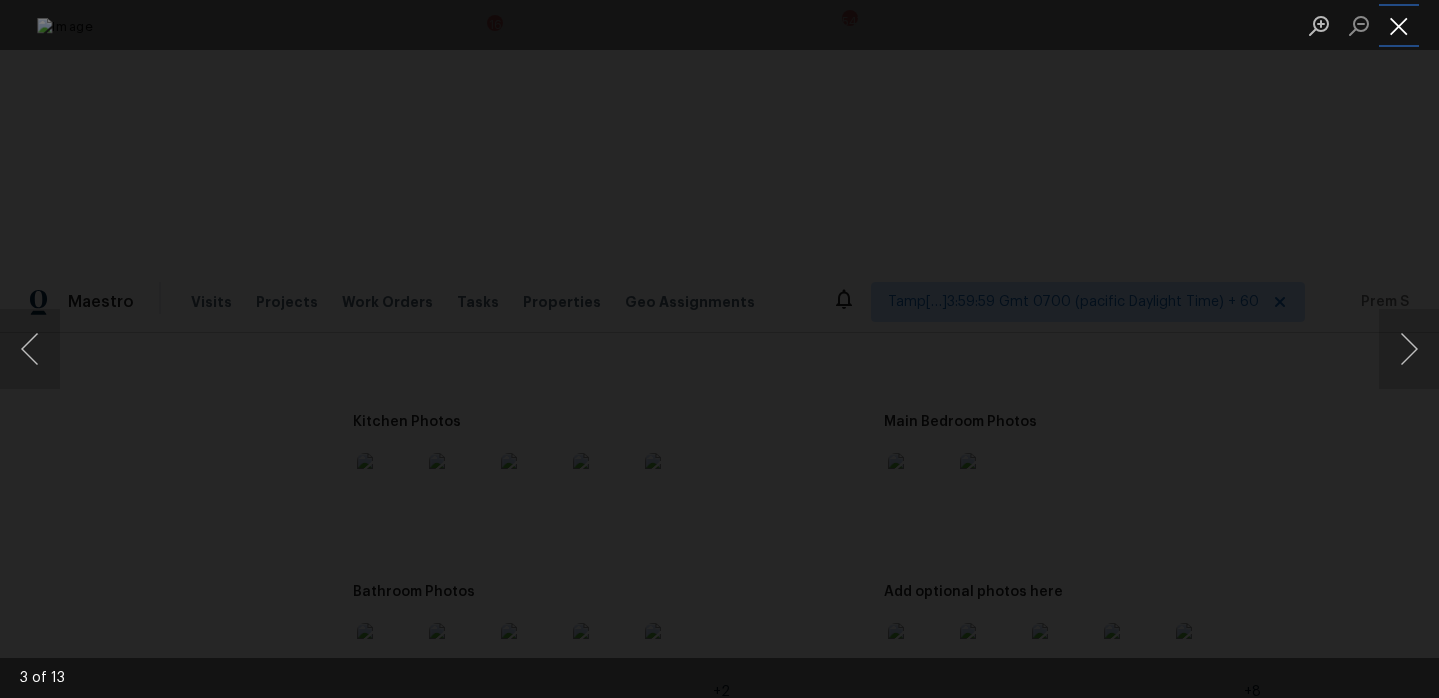 click at bounding box center (1399, 25) 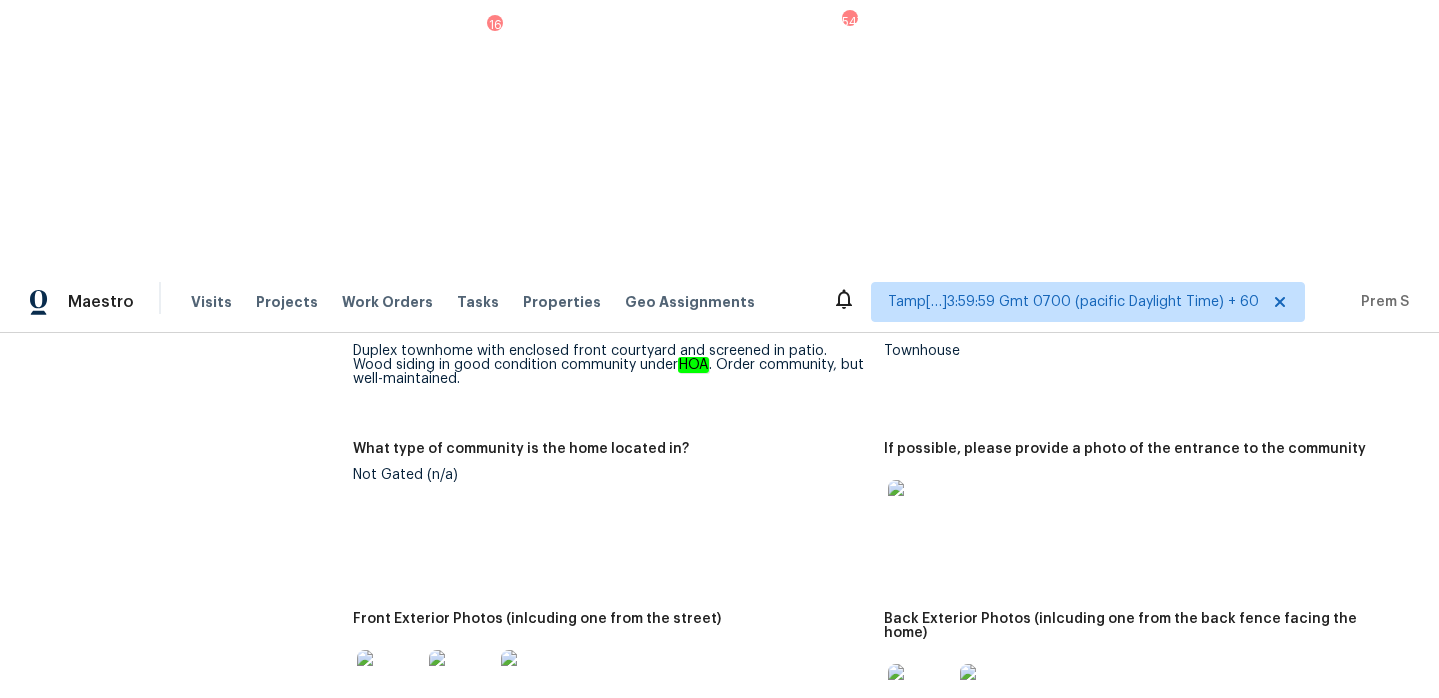scroll, scrollTop: 964, scrollLeft: 0, axis: vertical 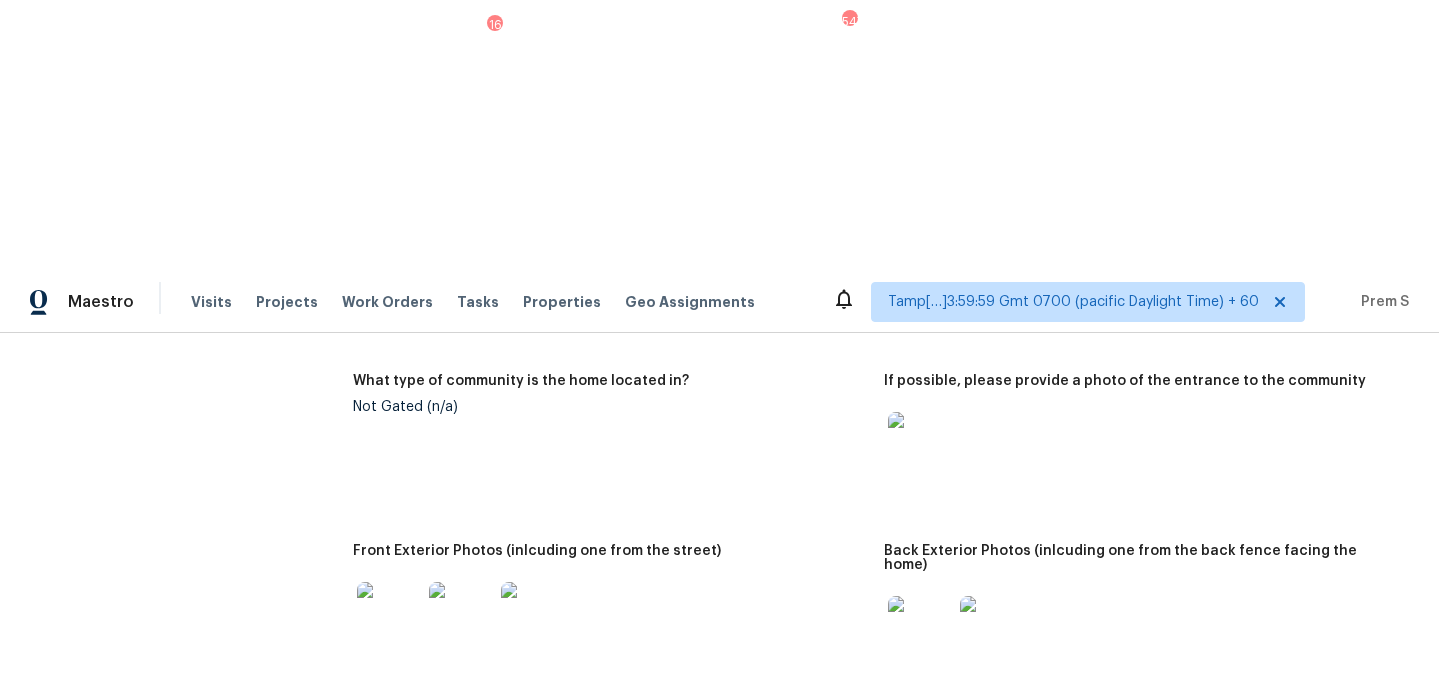 click at bounding box center [920, 444] 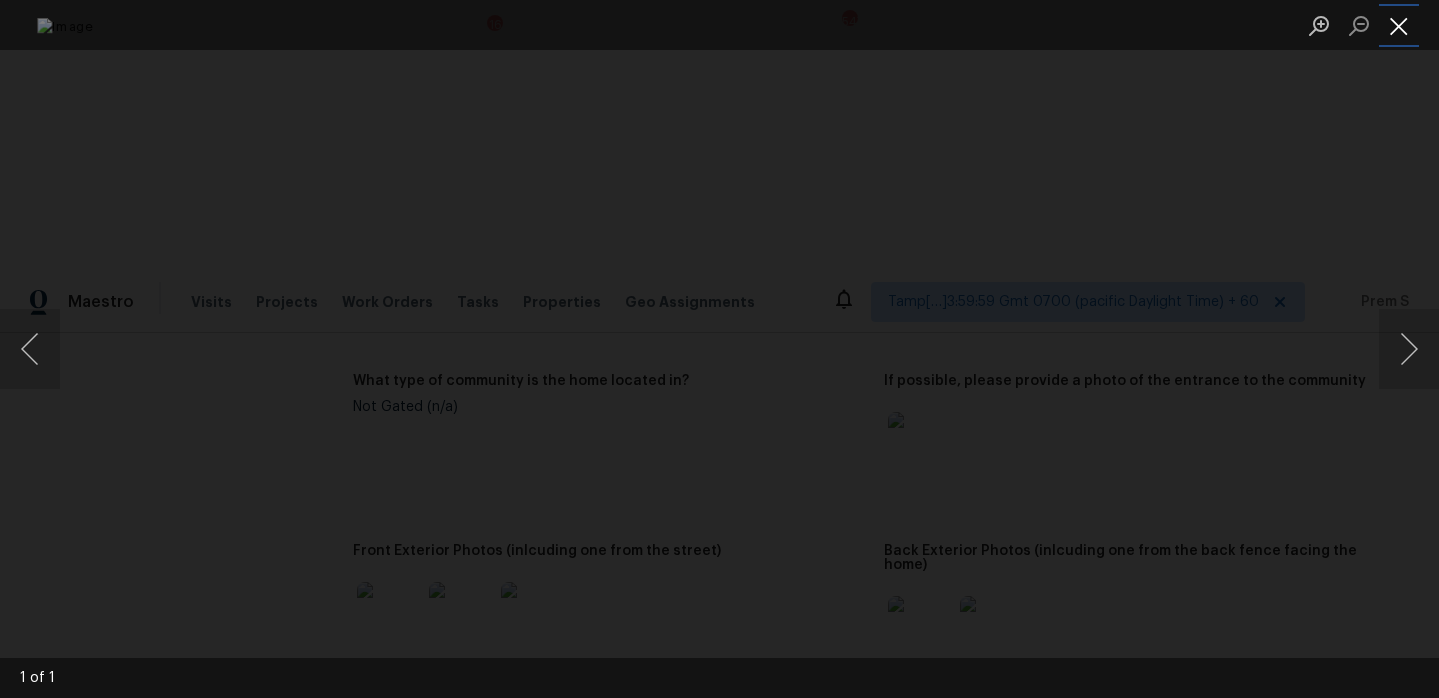 click at bounding box center [1399, 25] 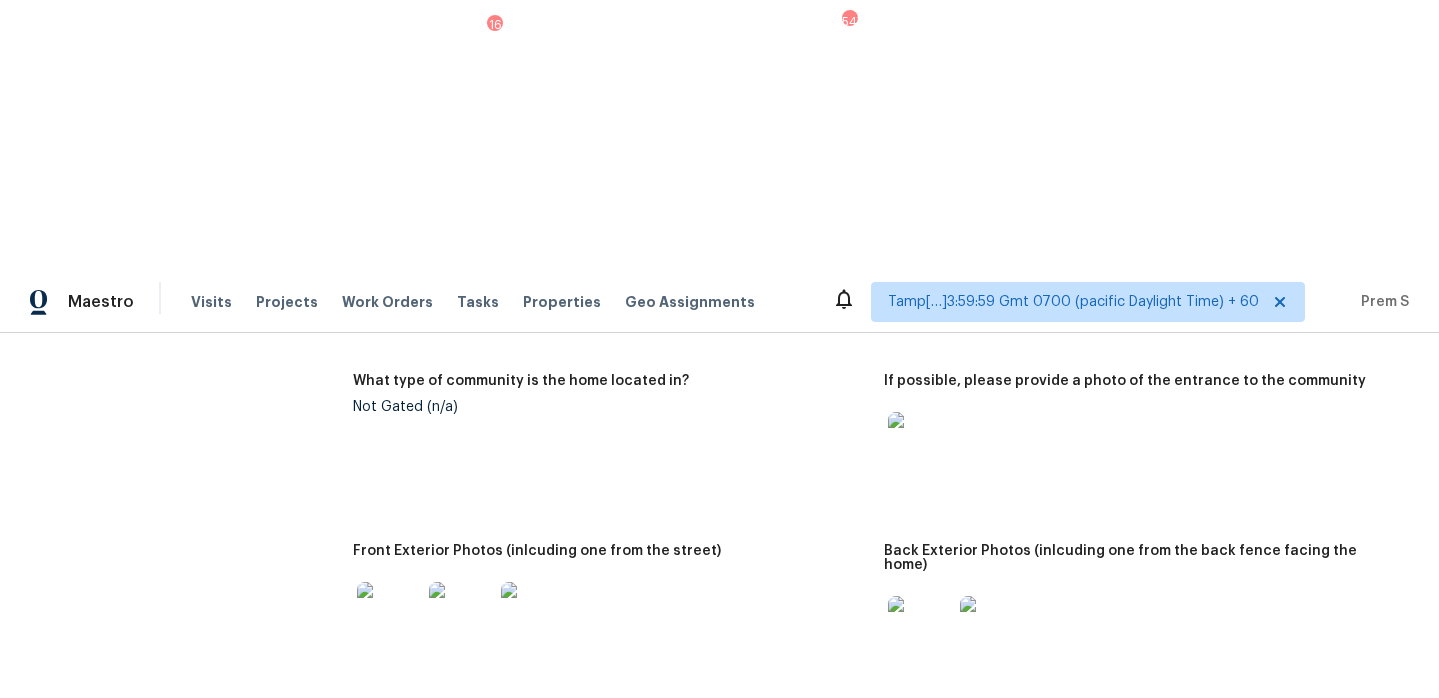 click at bounding box center [389, 614] 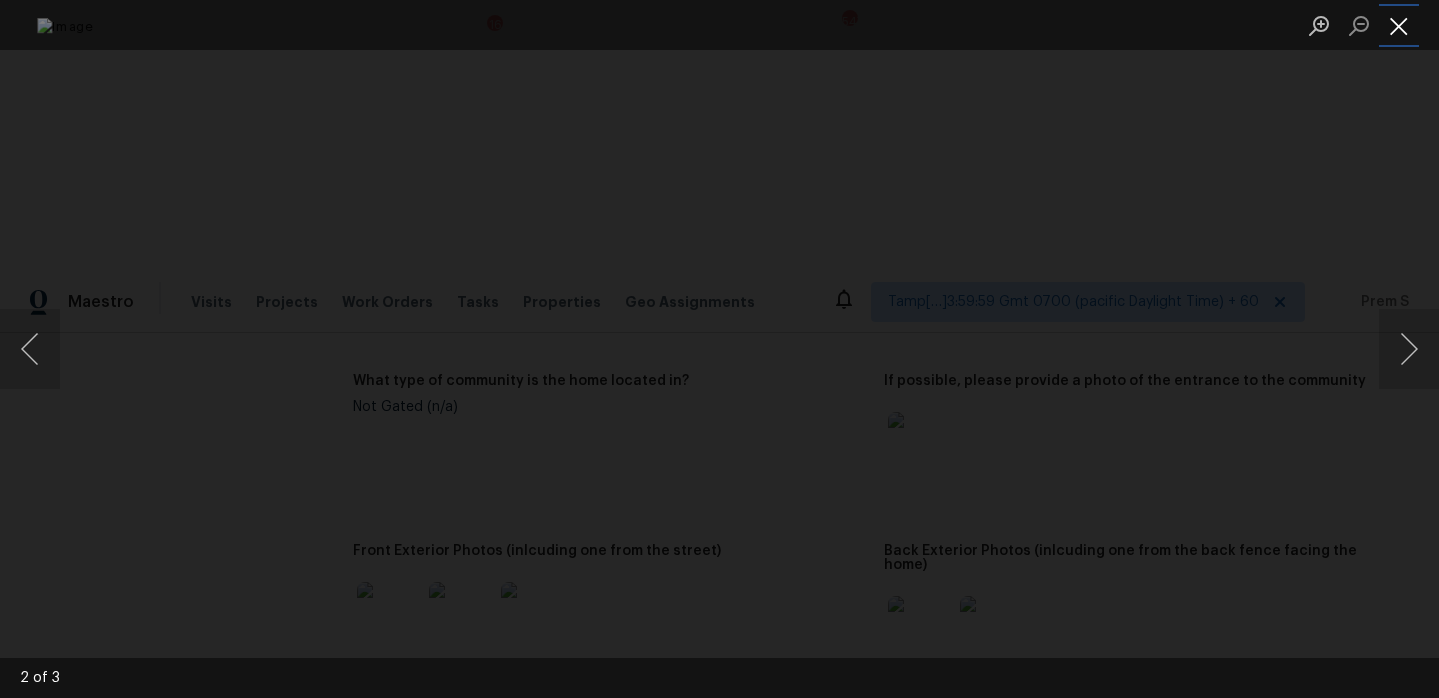 click at bounding box center (1399, 25) 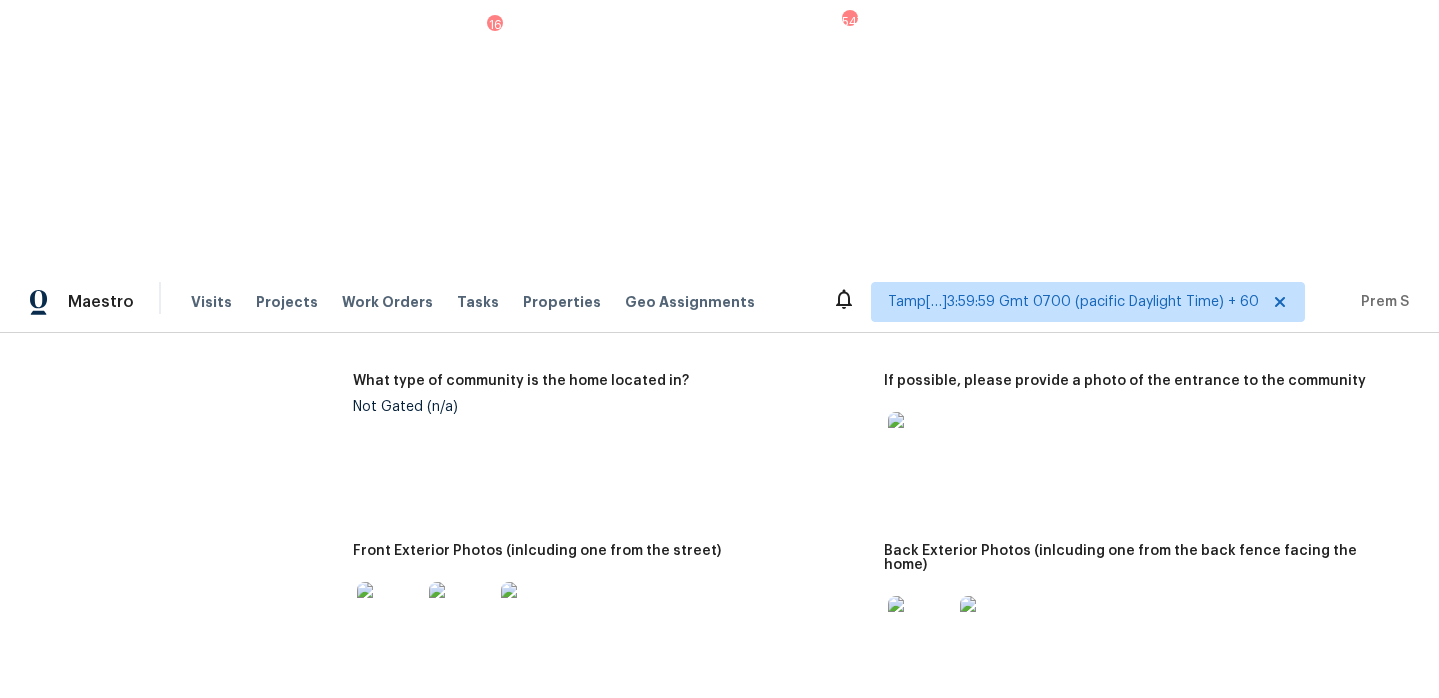 click at bounding box center [920, 628] 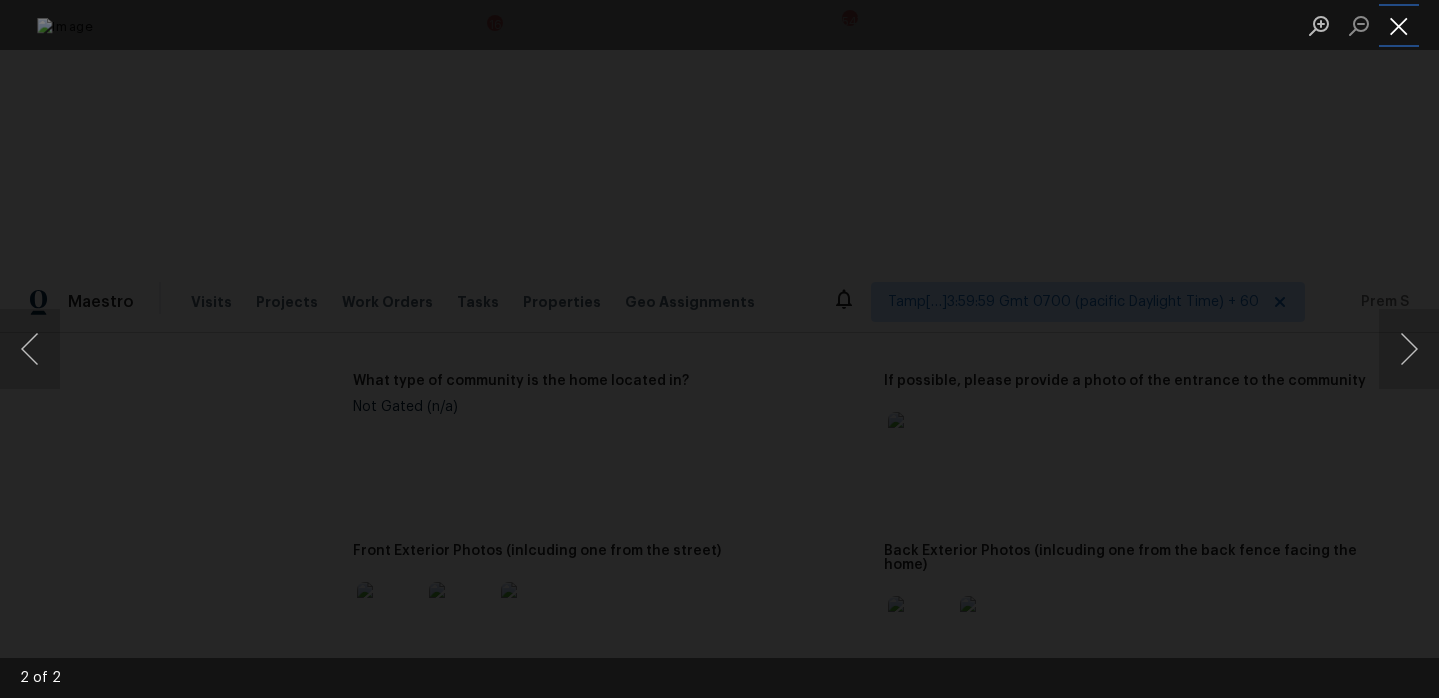 click at bounding box center (1399, 25) 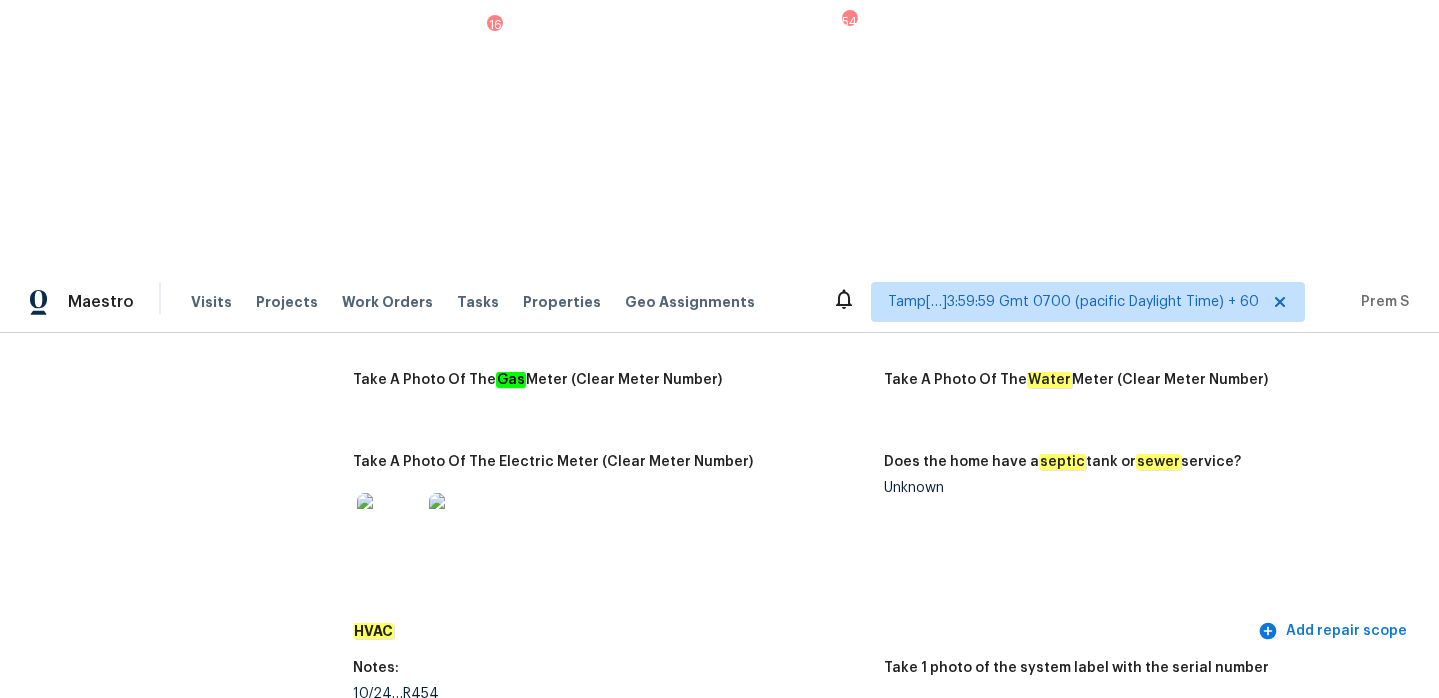 scroll, scrollTop: 1662, scrollLeft: 0, axis: vertical 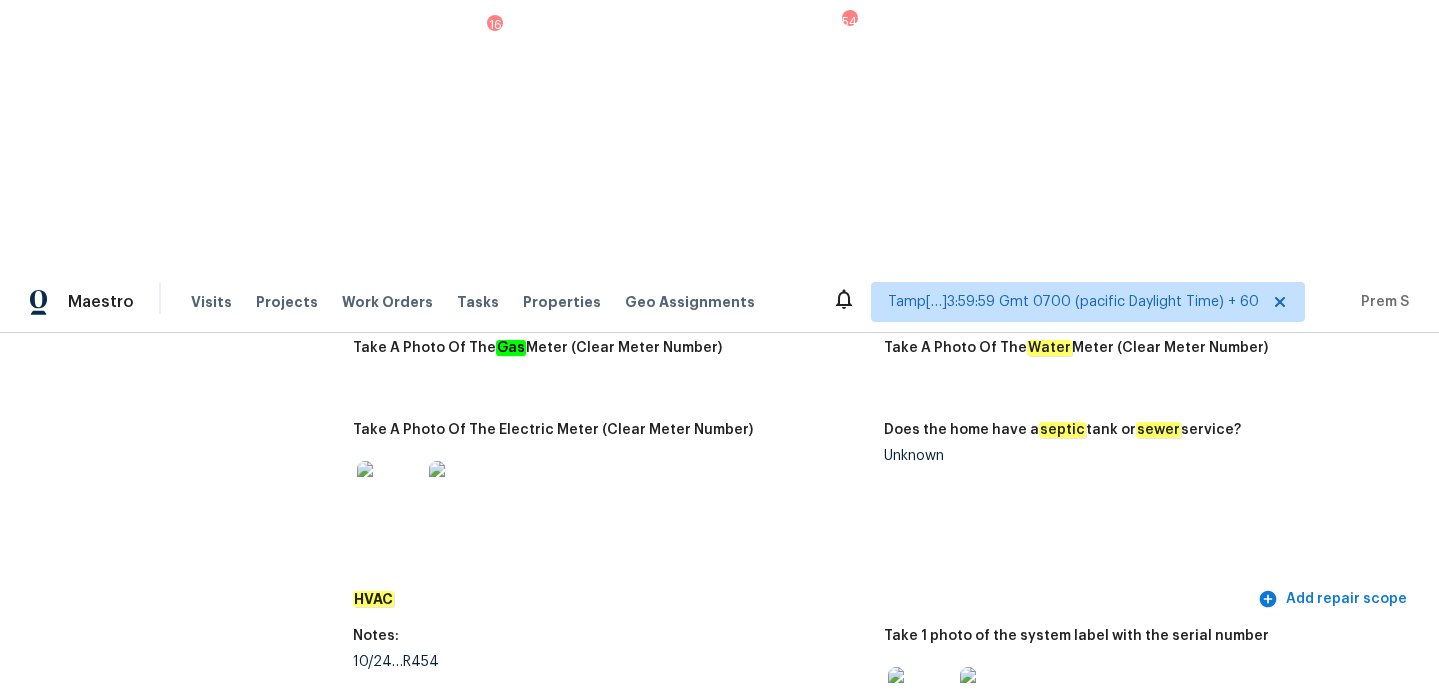 click at bounding box center (920, 699) 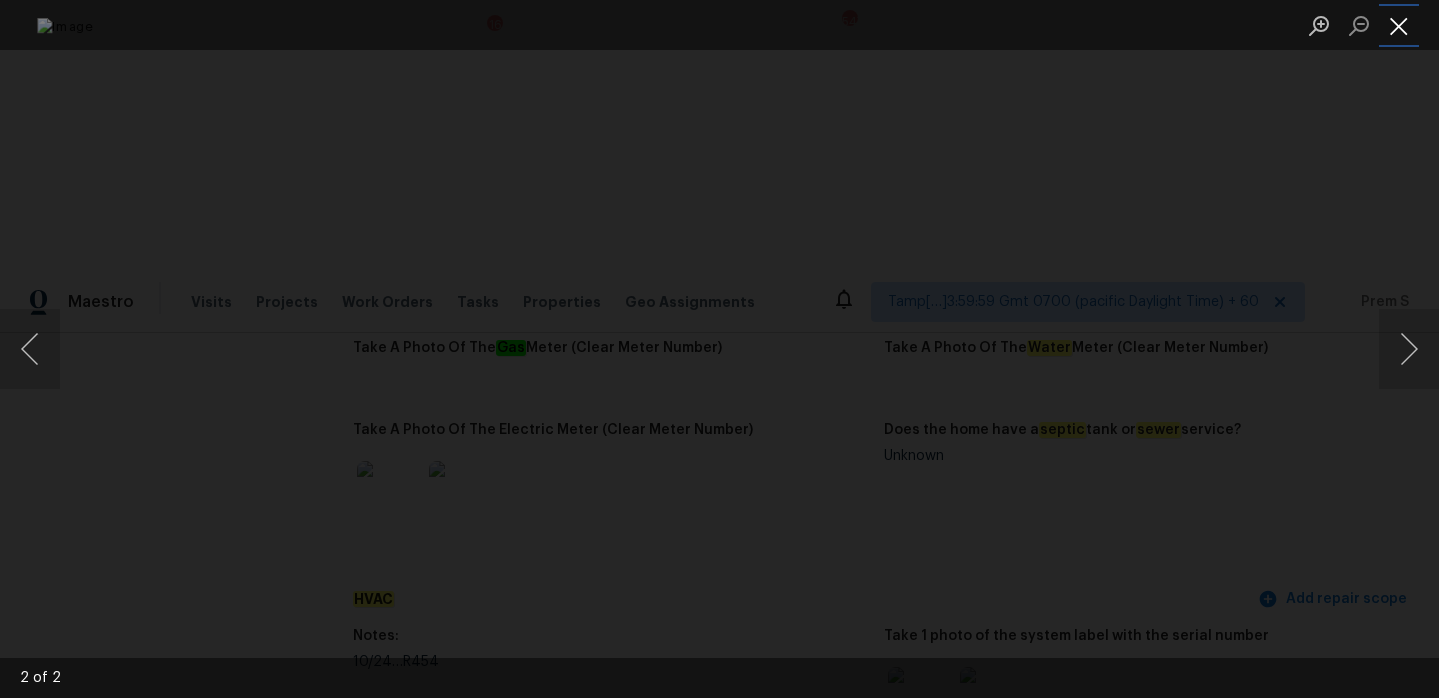 click at bounding box center (1399, 25) 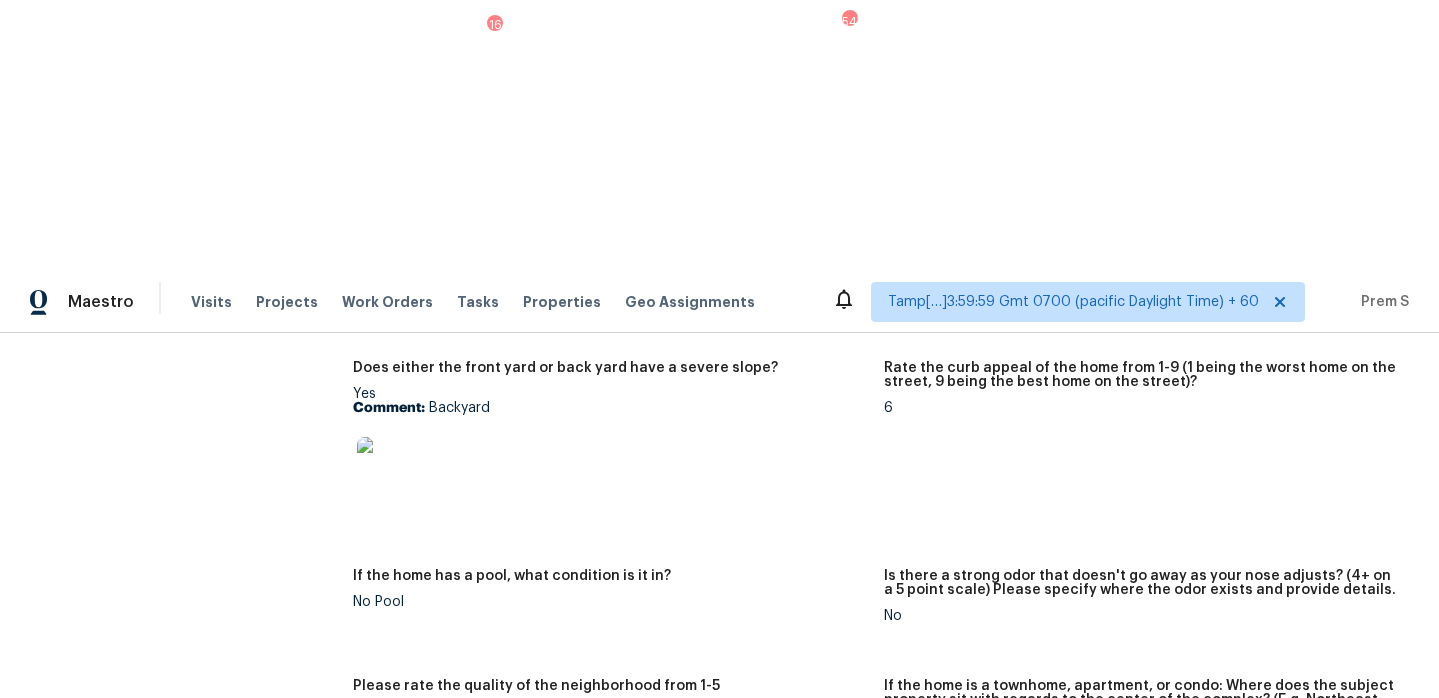 scroll, scrollTop: 461, scrollLeft: 0, axis: vertical 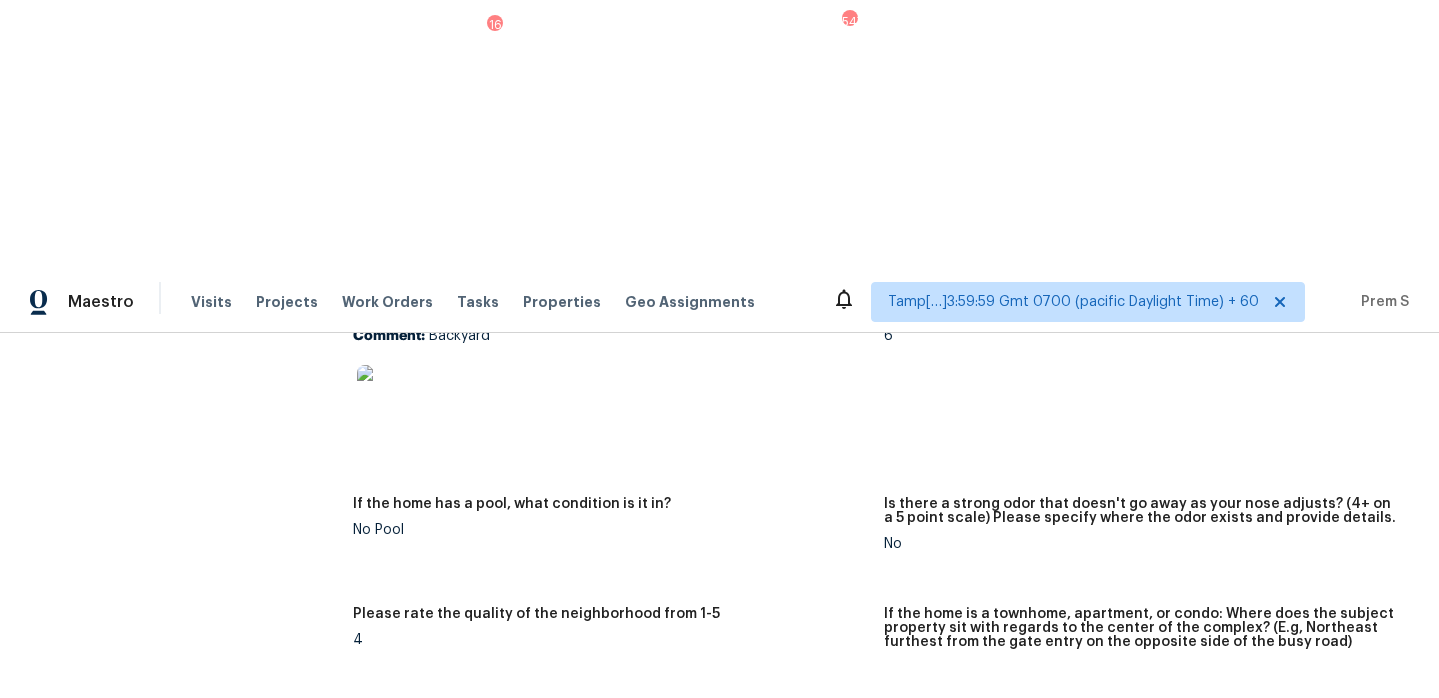 click at bounding box center [389, 397] 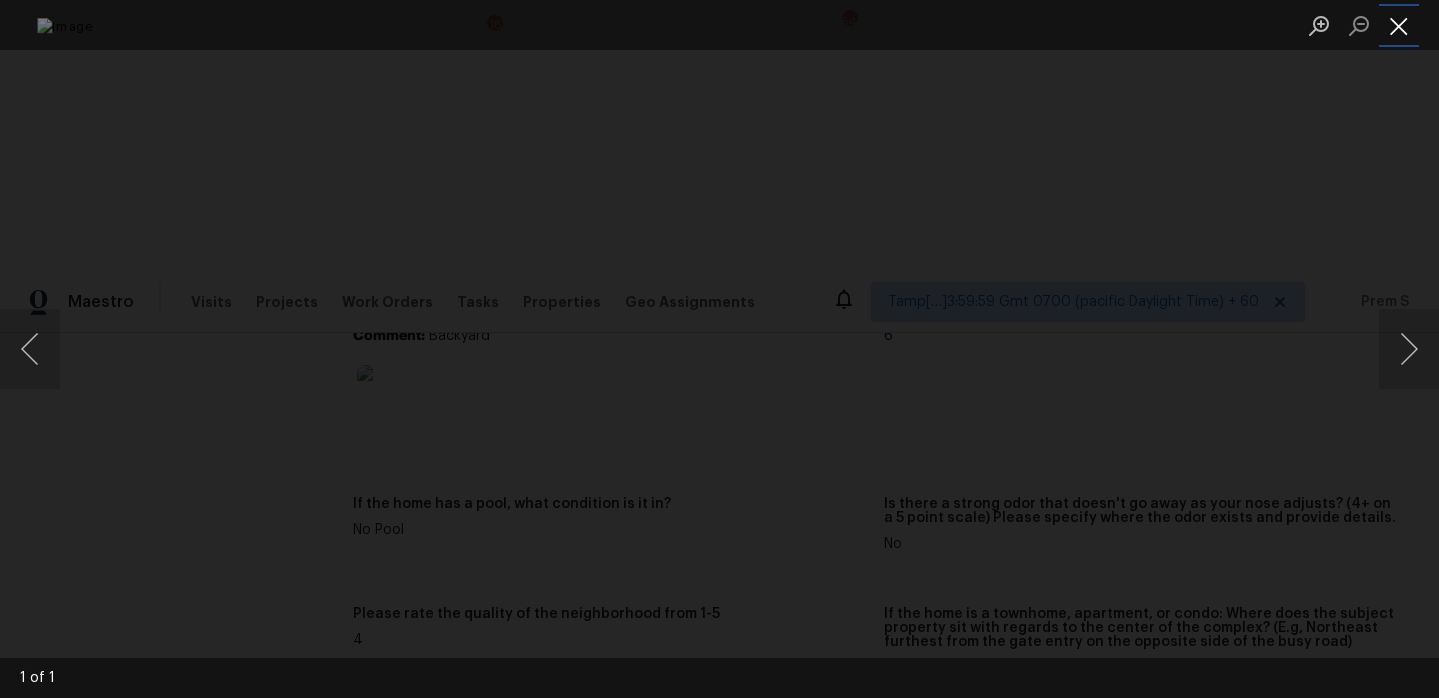 click at bounding box center (1399, 25) 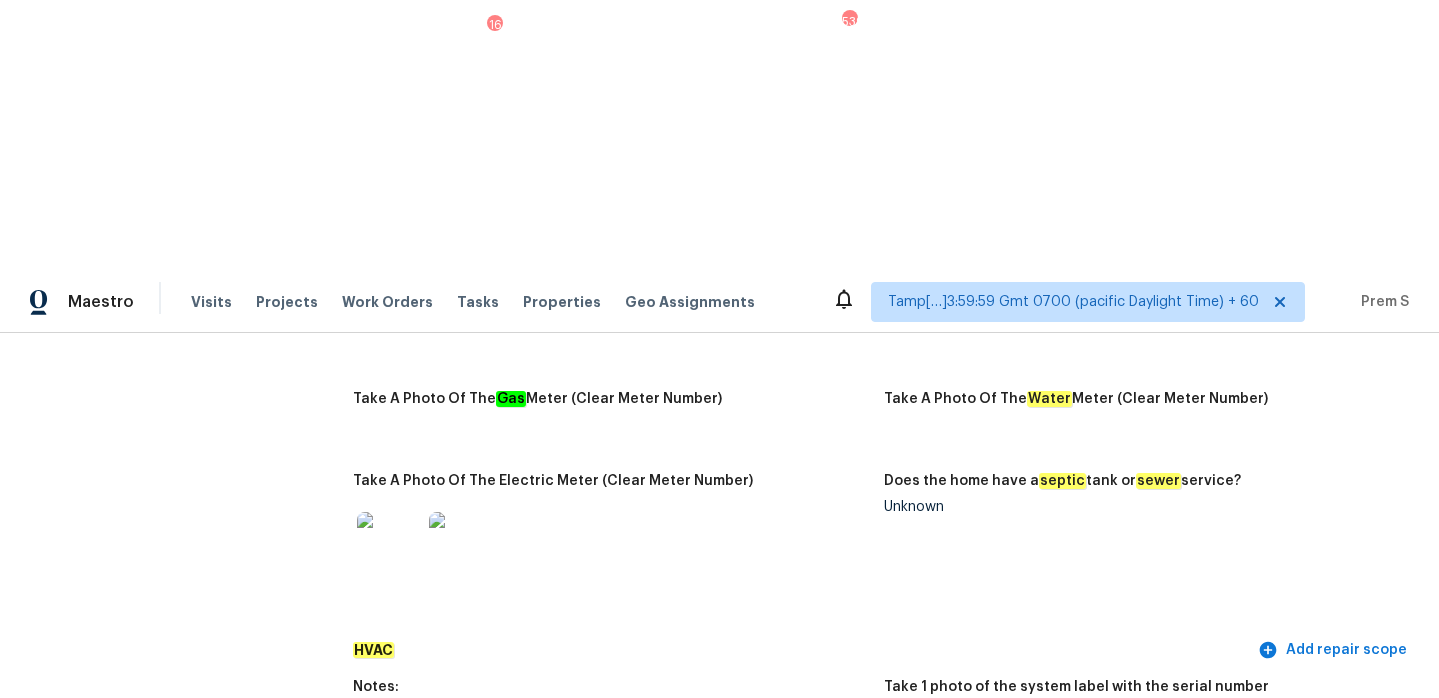 scroll, scrollTop: 1659, scrollLeft: 0, axis: vertical 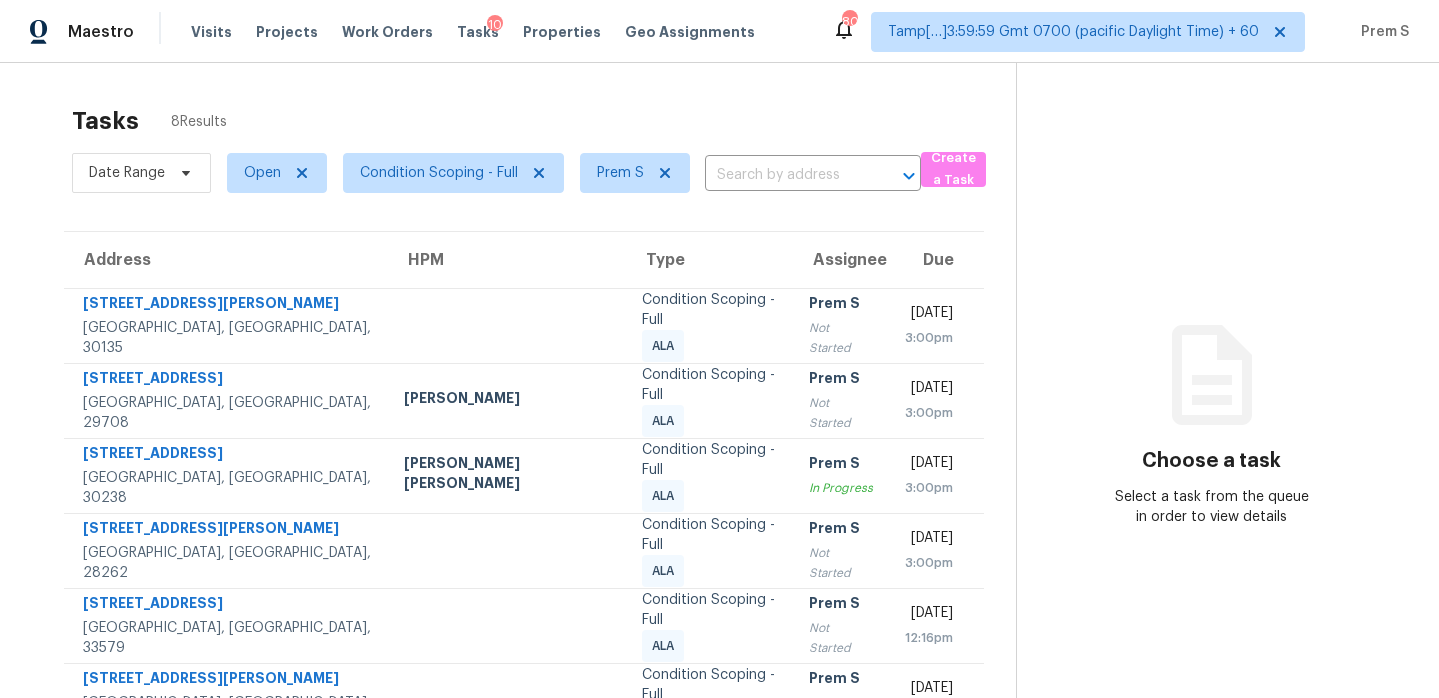 click on "Choose a task Select a task from the queue in order to view details" at bounding box center [1211, 484] 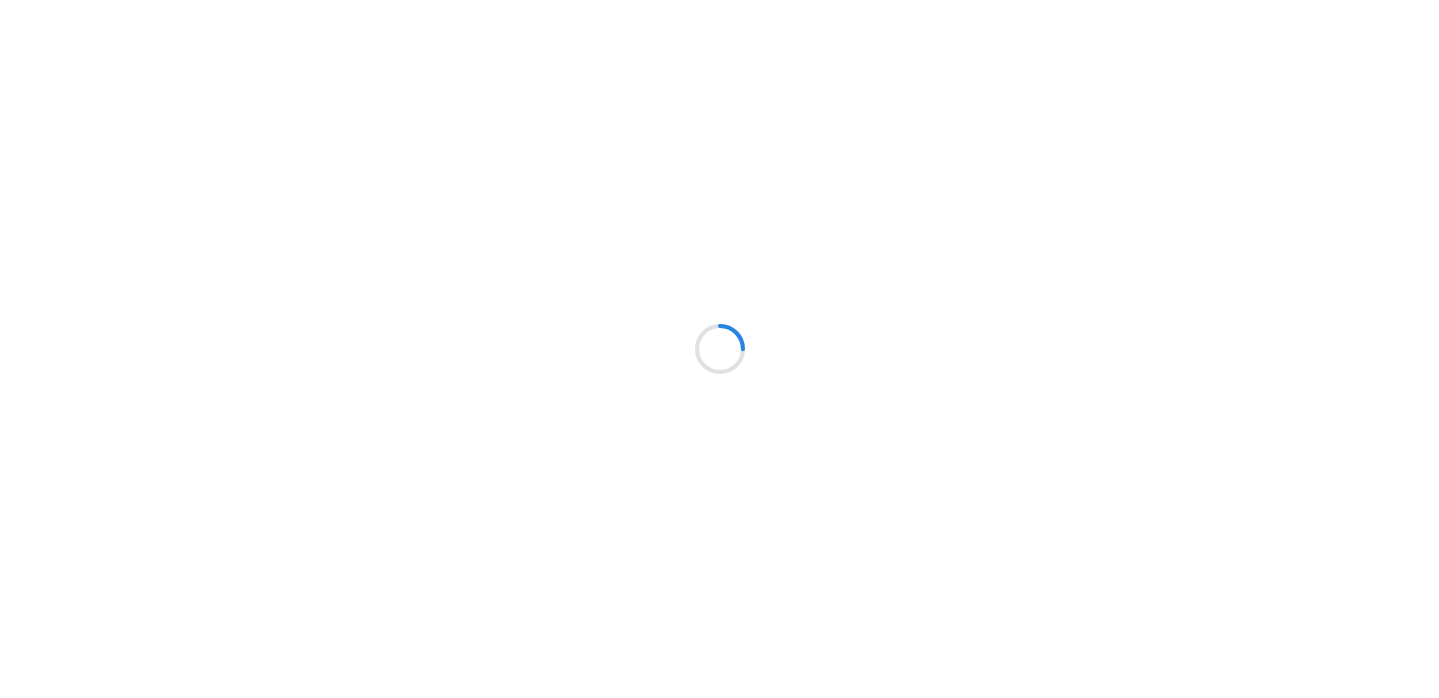 scroll, scrollTop: 0, scrollLeft: 0, axis: both 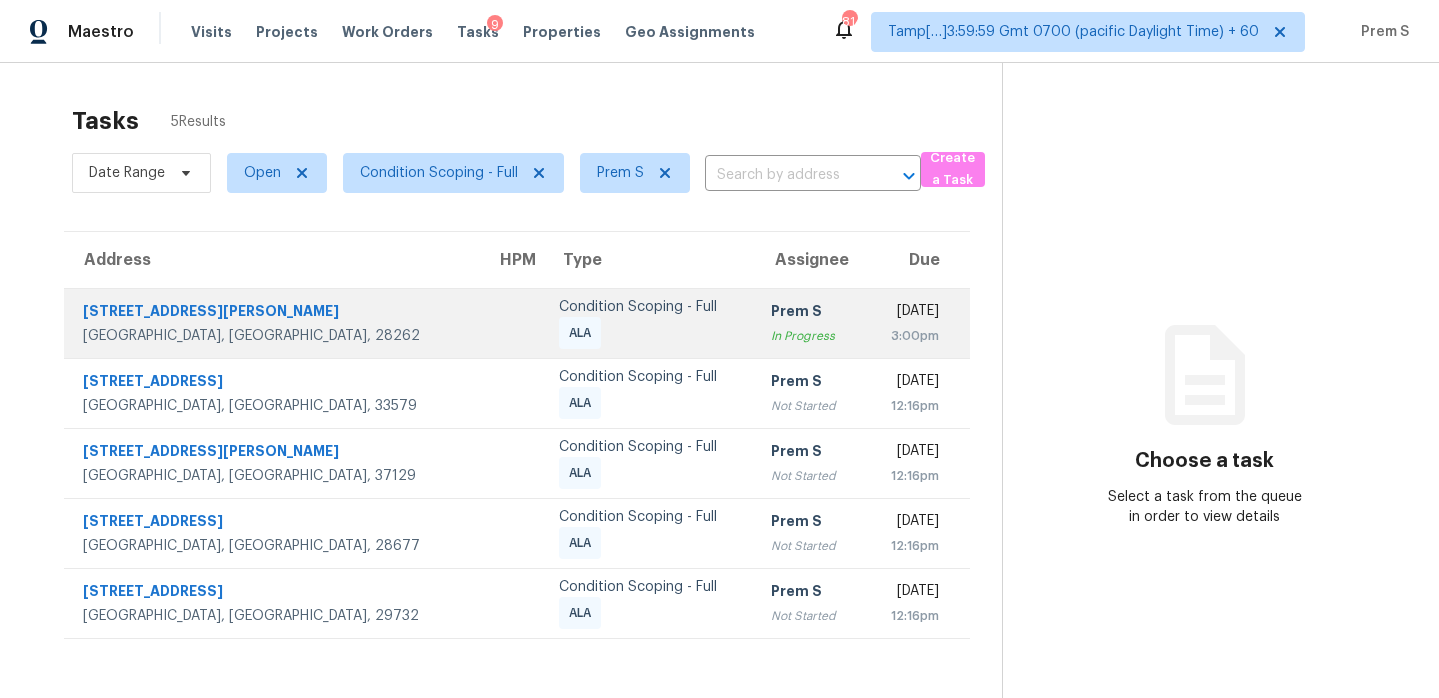 click on "3:00pm" at bounding box center (909, 336) 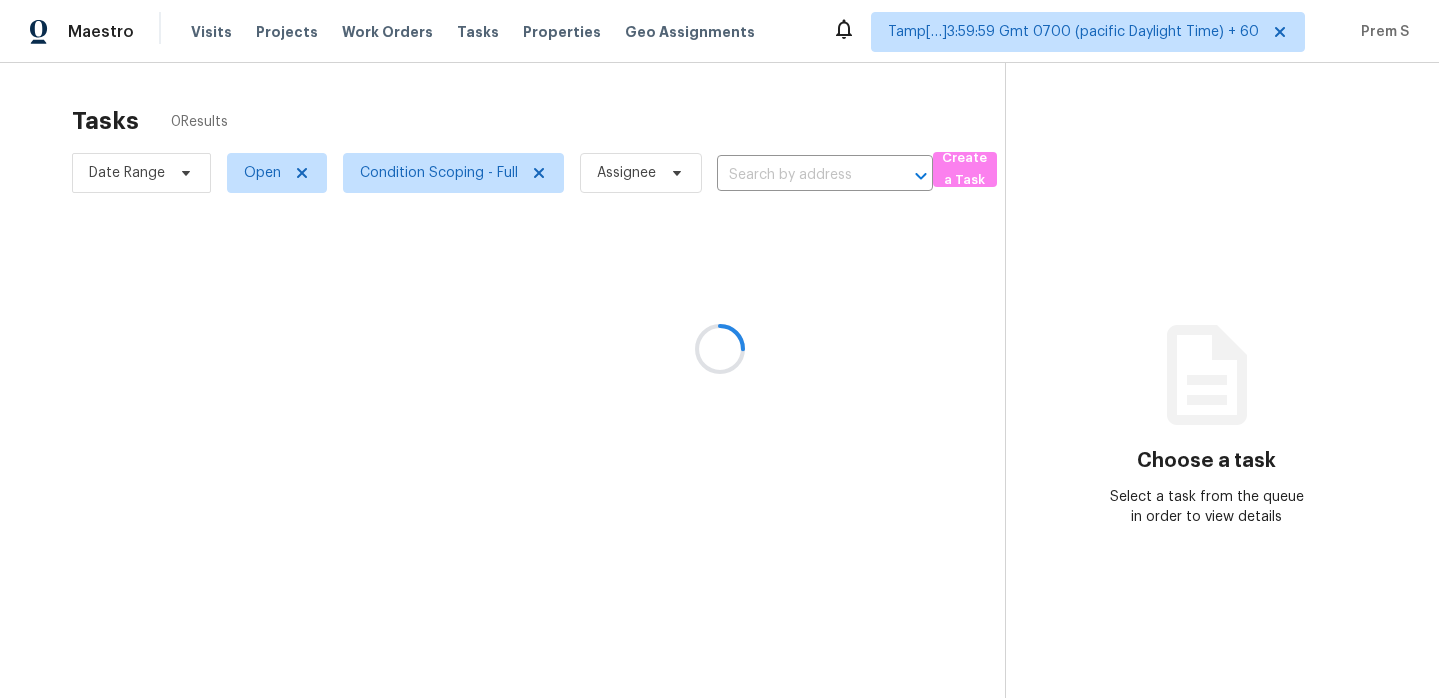 scroll, scrollTop: 0, scrollLeft: 0, axis: both 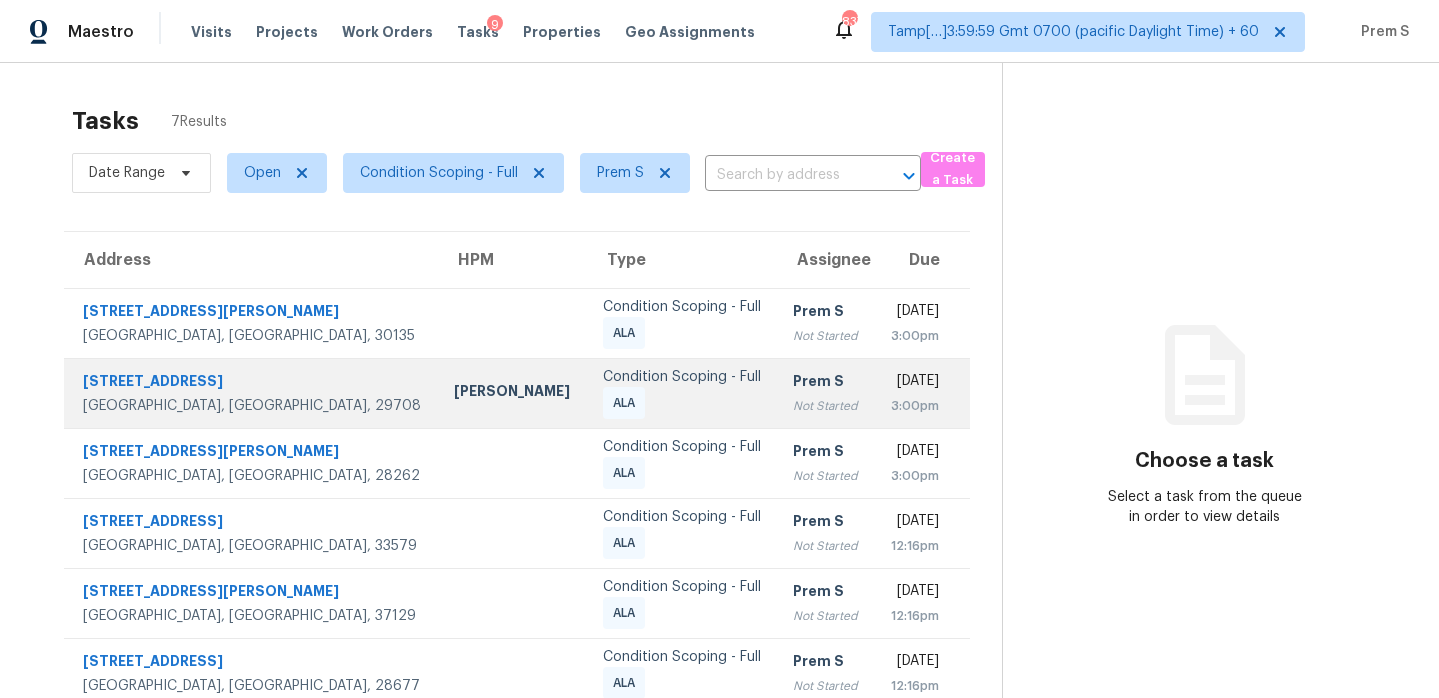 click on "Prem S Not Started" at bounding box center [825, 393] 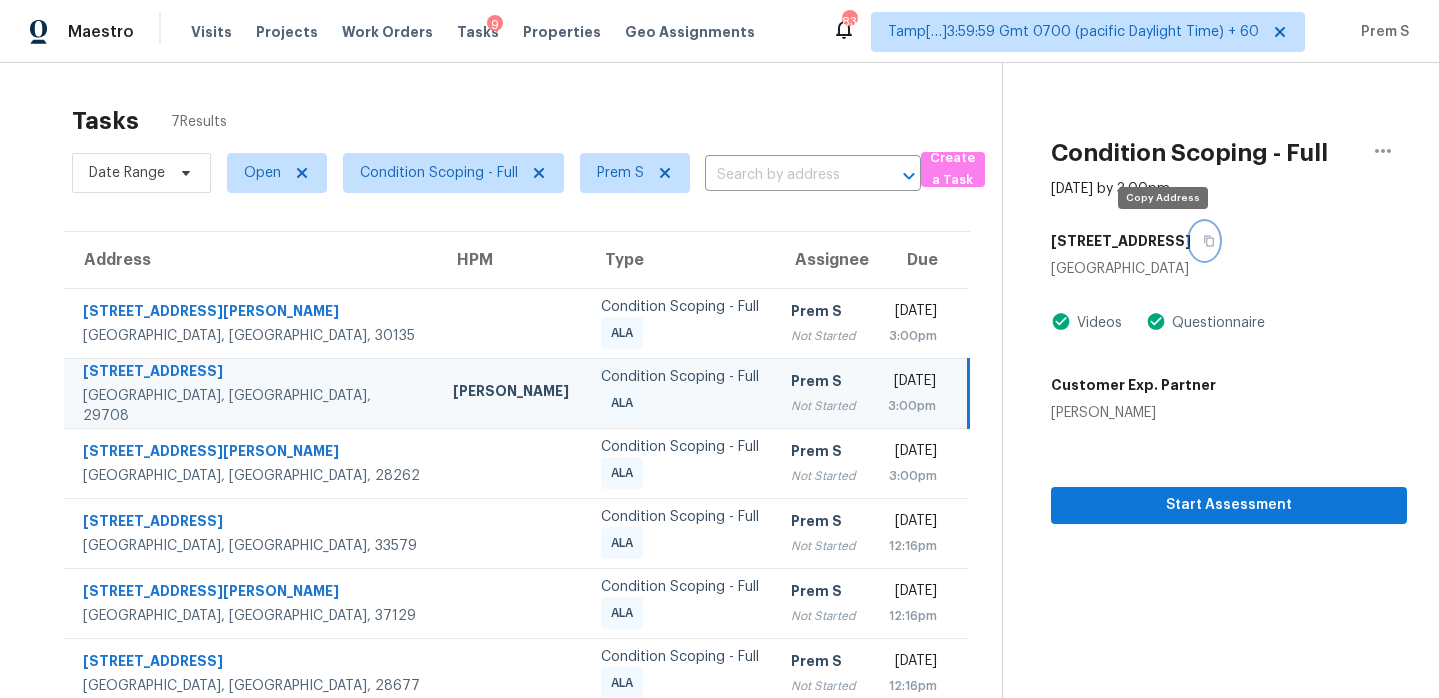 click at bounding box center (1204, 241) 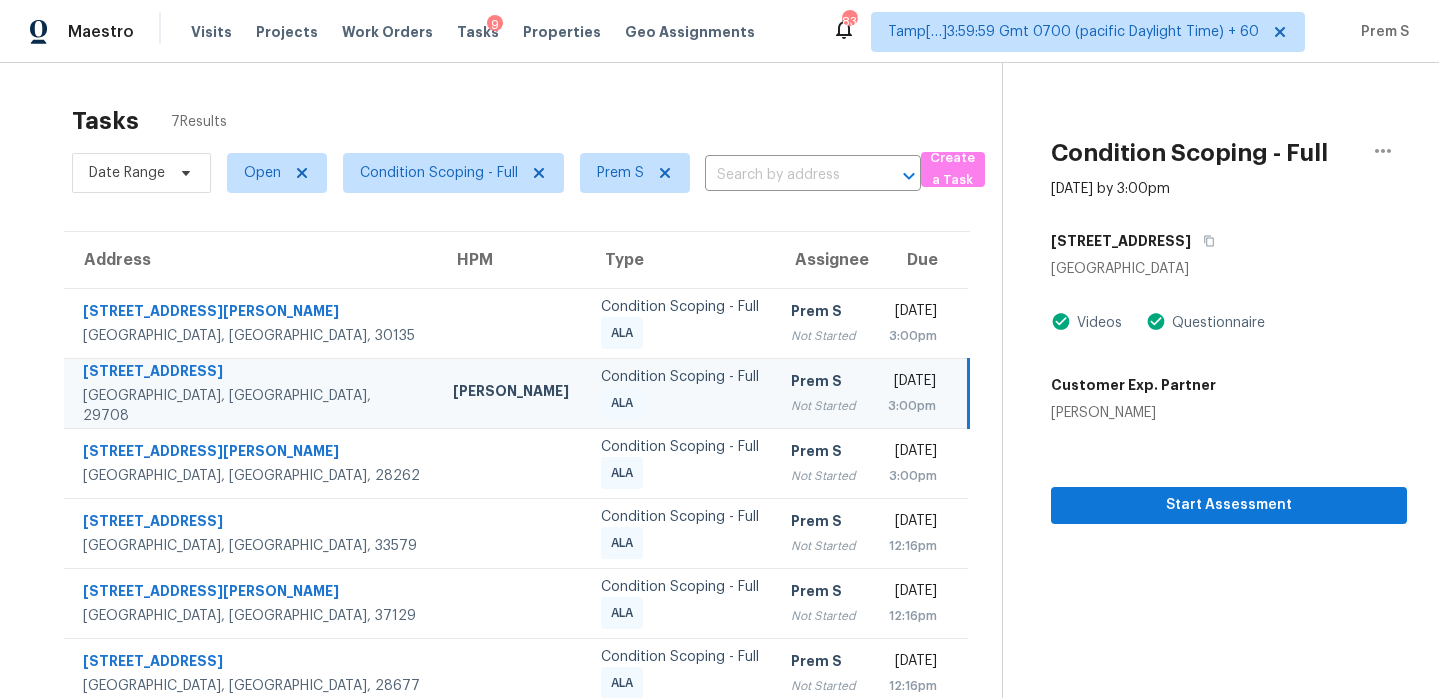 click on "Tue, Jul 15th 2025 3:00pm" at bounding box center (920, 393) 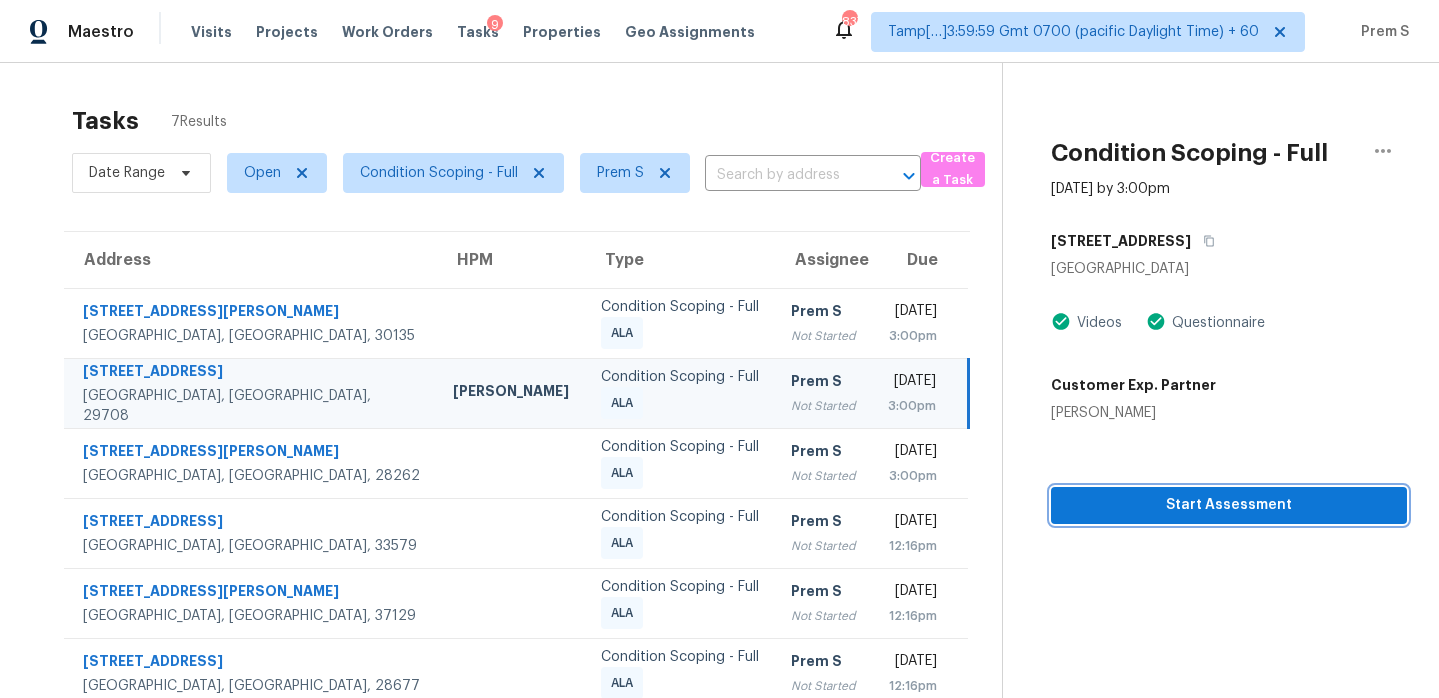 click on "Start Assessment" at bounding box center (1229, 505) 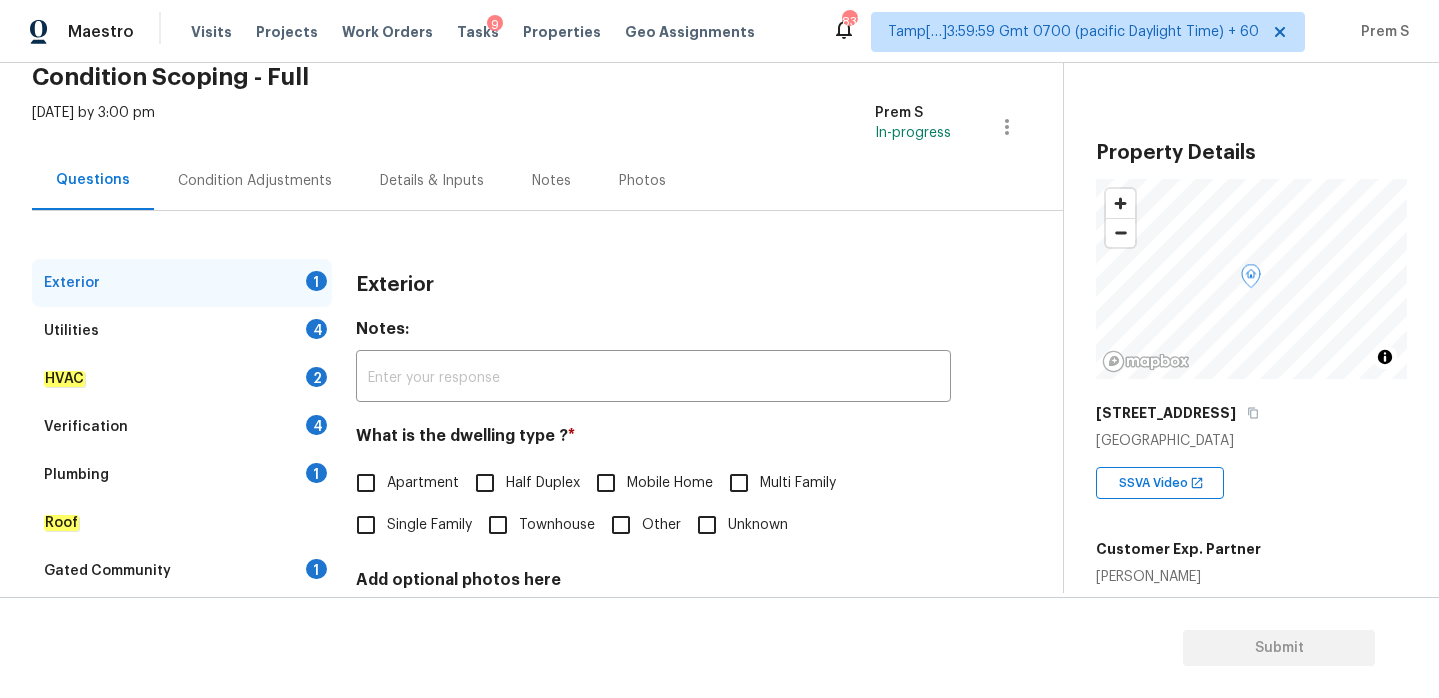 scroll, scrollTop: 265, scrollLeft: 0, axis: vertical 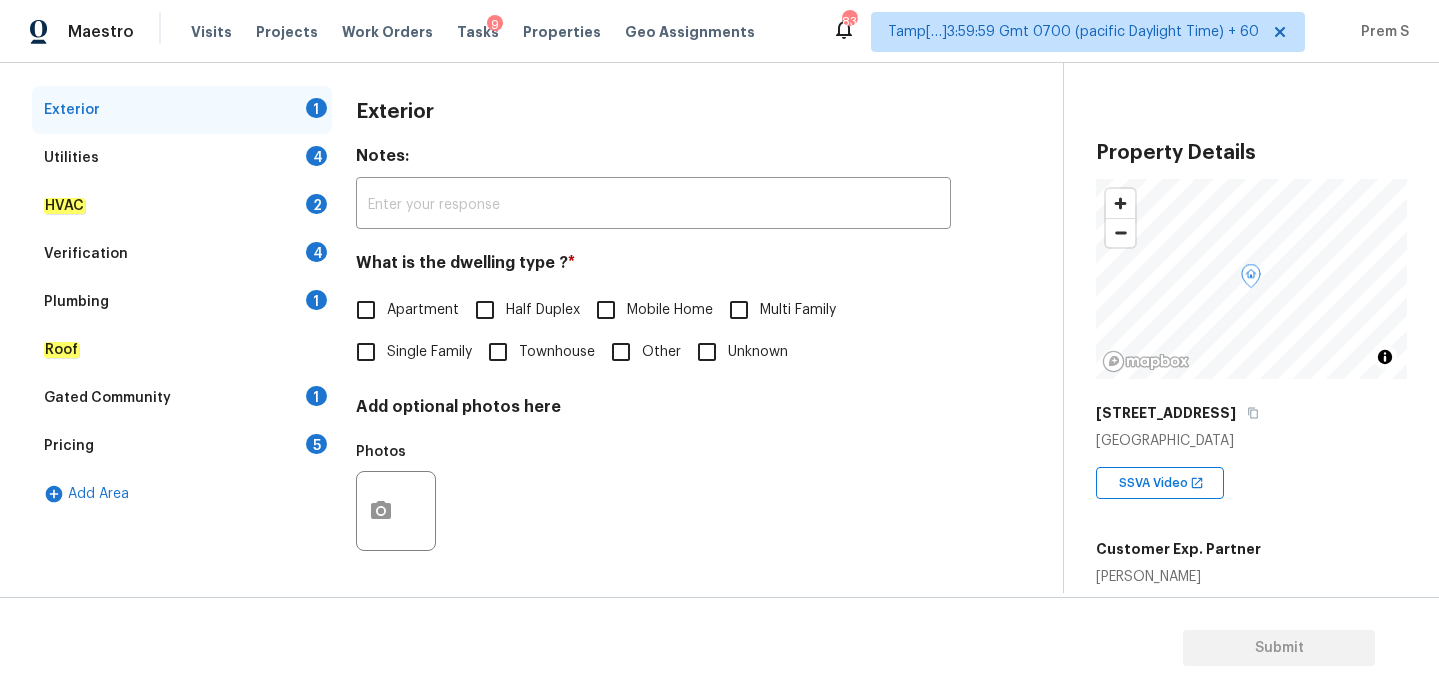 click on "Townhouse" at bounding box center [498, 352] 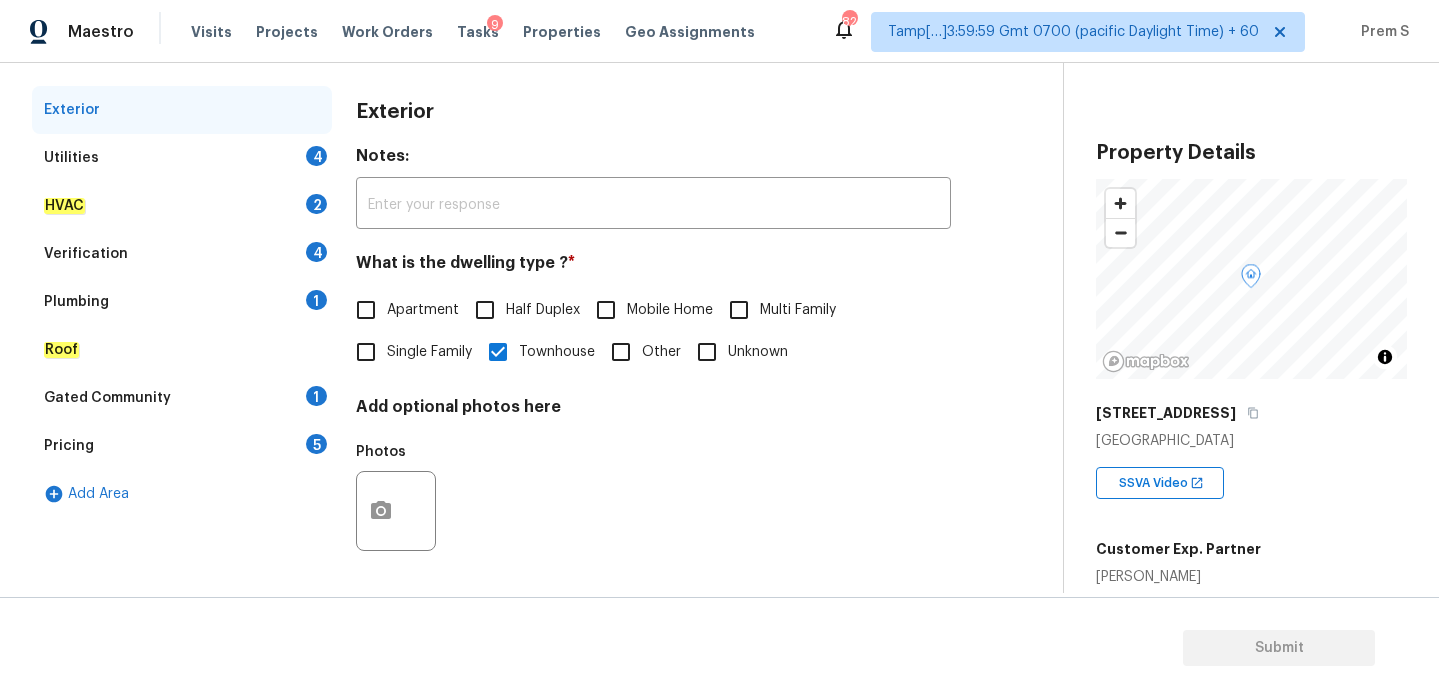 click on "Utilities 4" at bounding box center (182, 158) 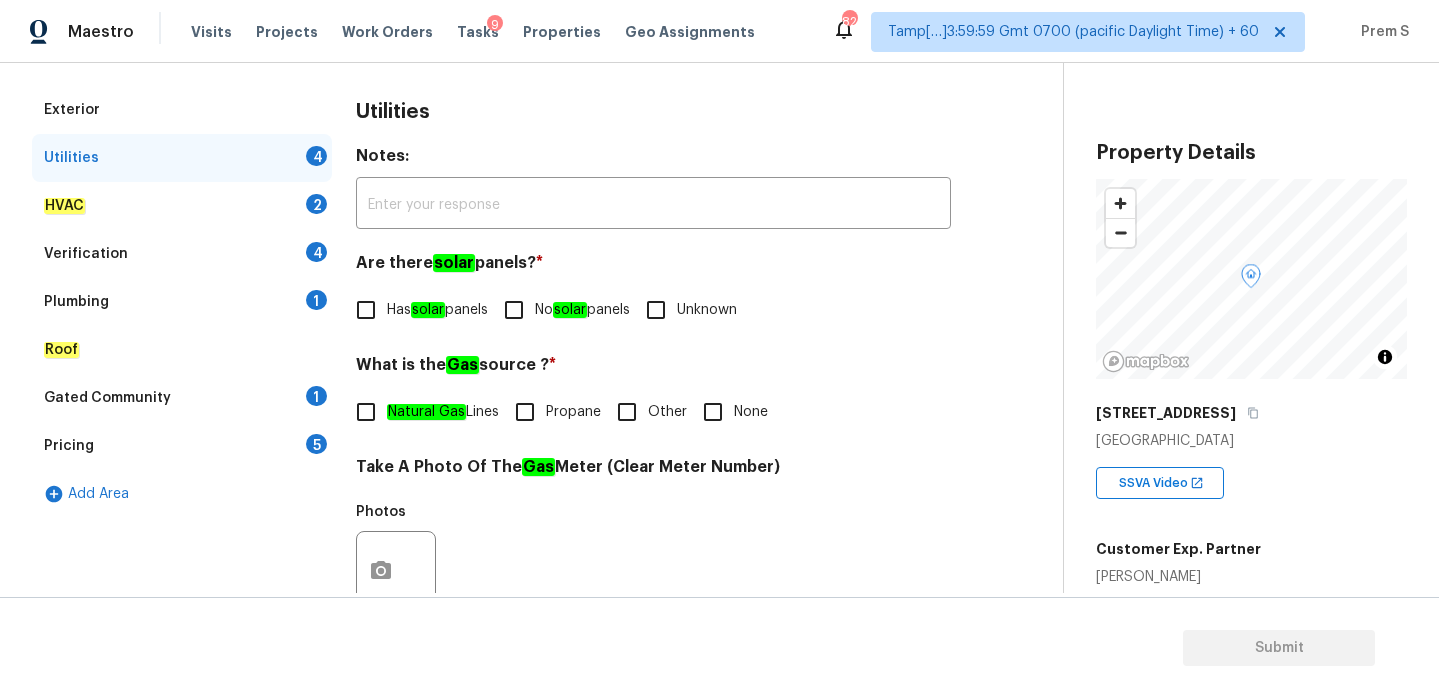 click on "No  solar  panels" at bounding box center [514, 310] 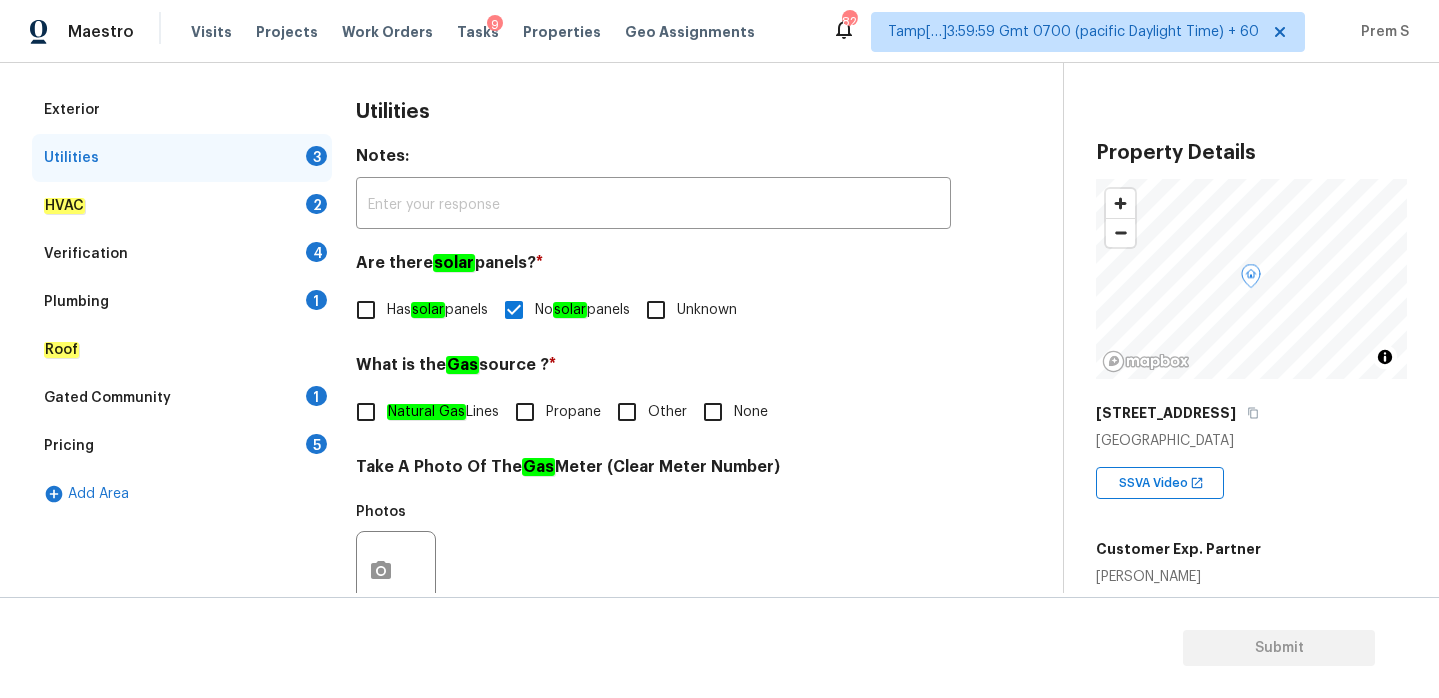 click on "Other" at bounding box center [627, 412] 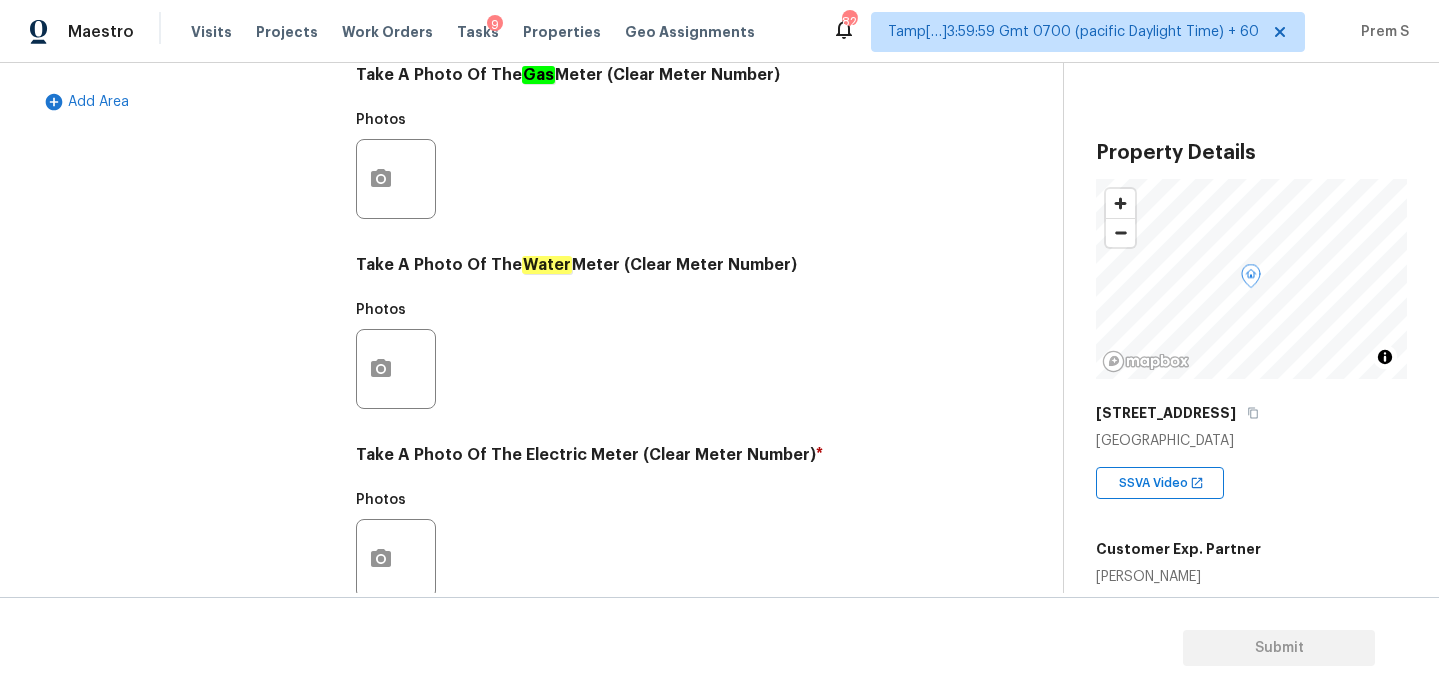 scroll, scrollTop: 807, scrollLeft: 0, axis: vertical 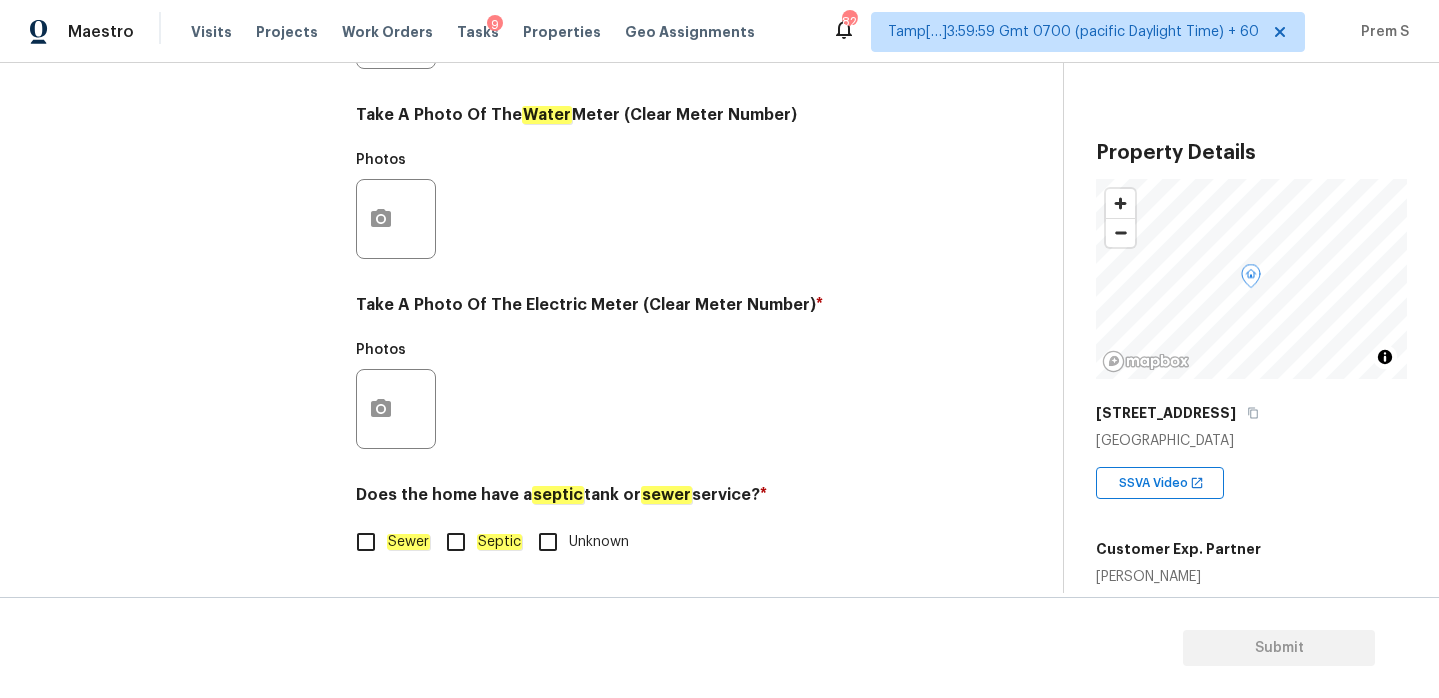 click on "Sewer" at bounding box center [366, 542] 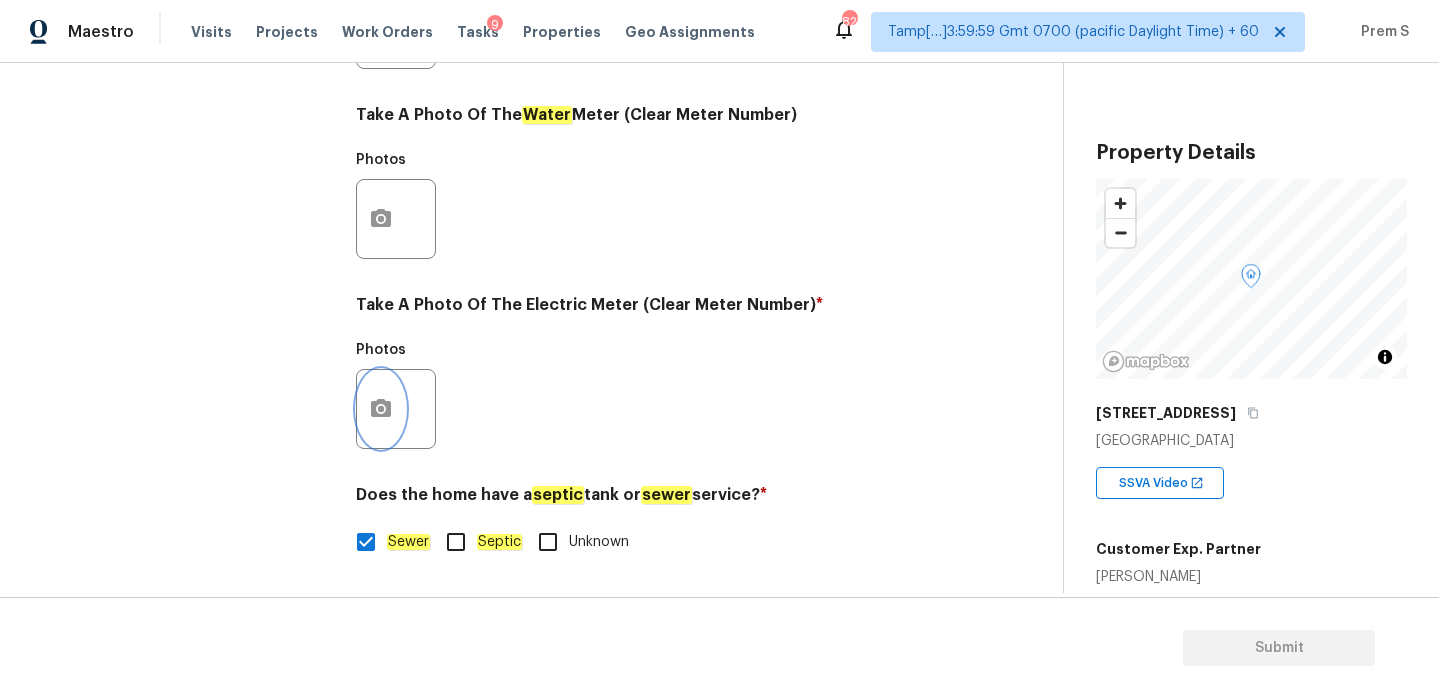 click 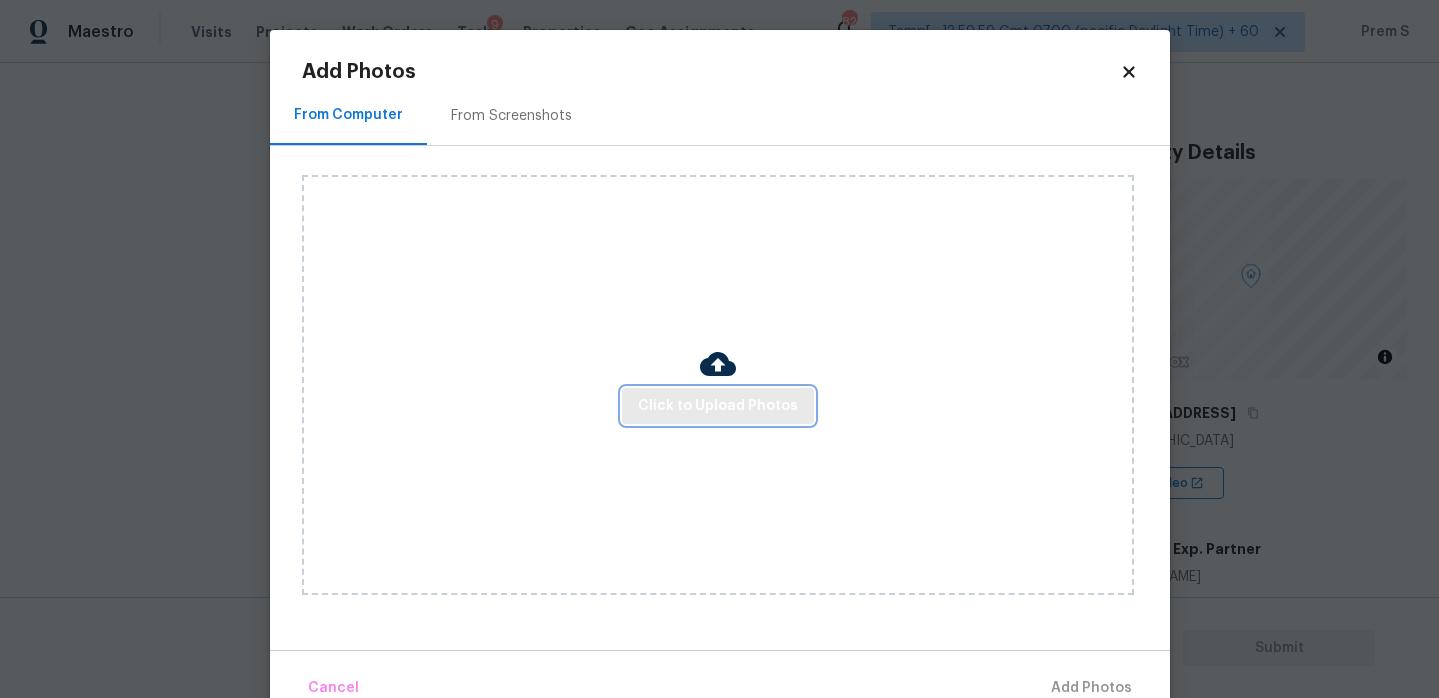 click on "Click to Upload Photos" at bounding box center [718, 406] 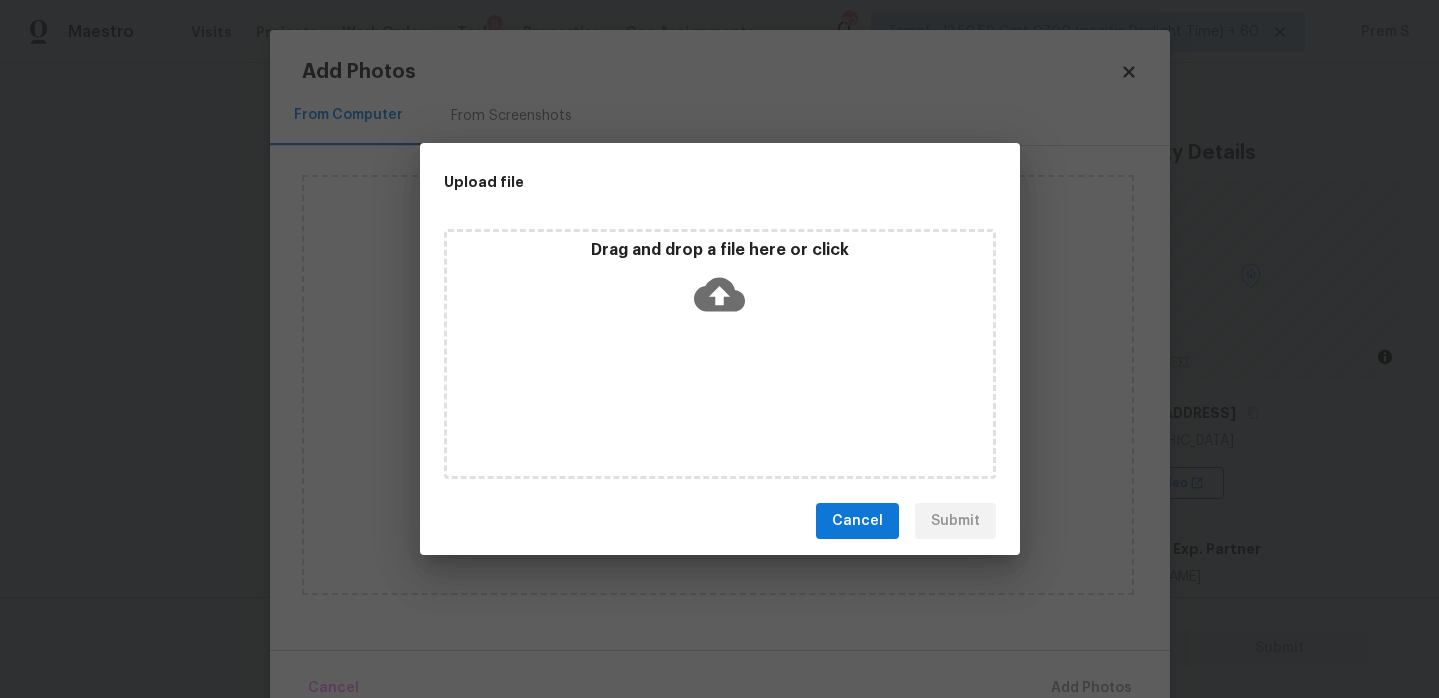click 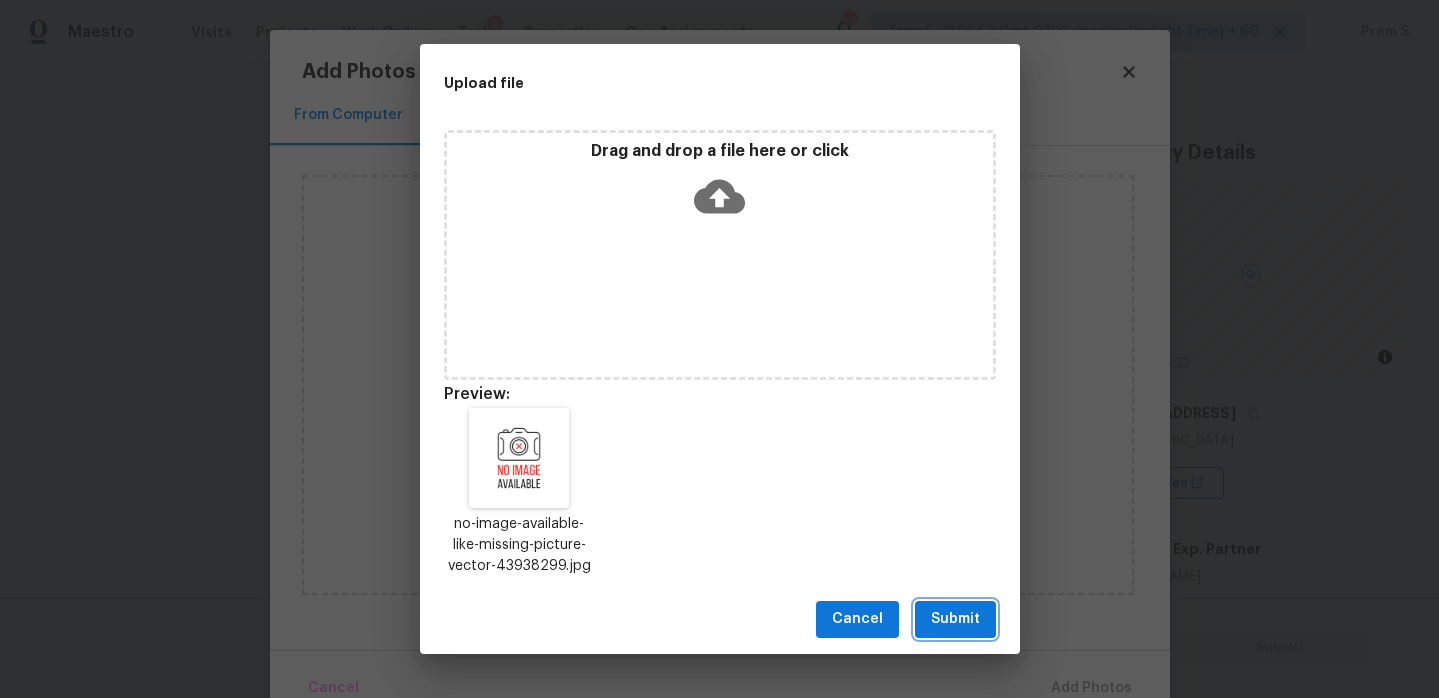 click on "Submit" at bounding box center [955, 619] 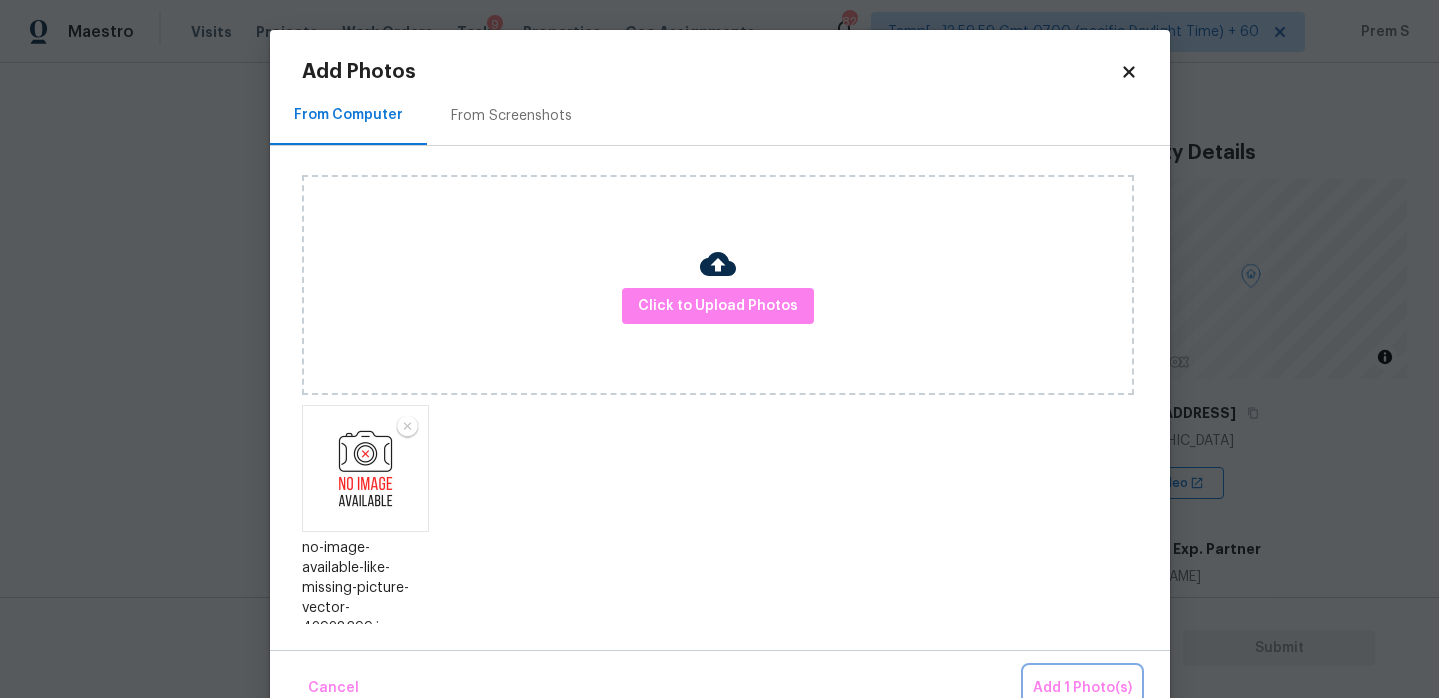 click on "Add 1 Photo(s)" at bounding box center (1082, 688) 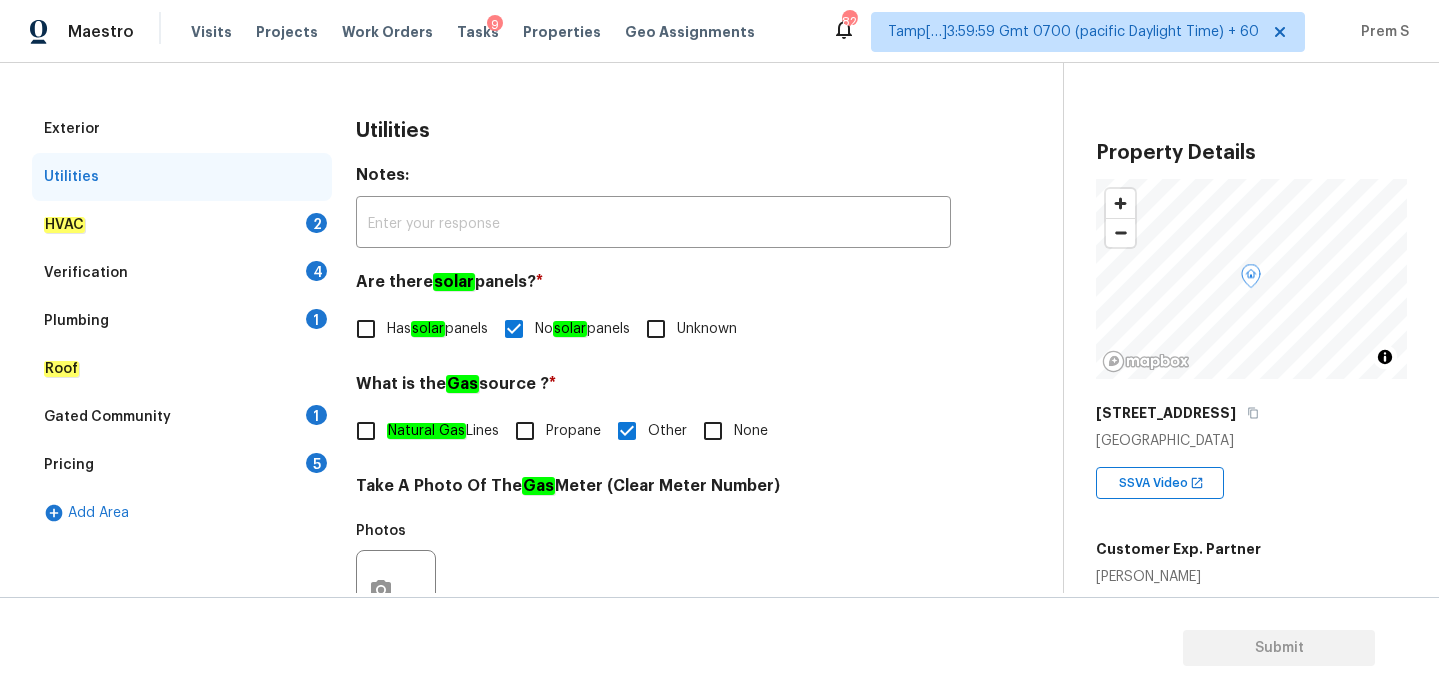 scroll, scrollTop: 243, scrollLeft: 0, axis: vertical 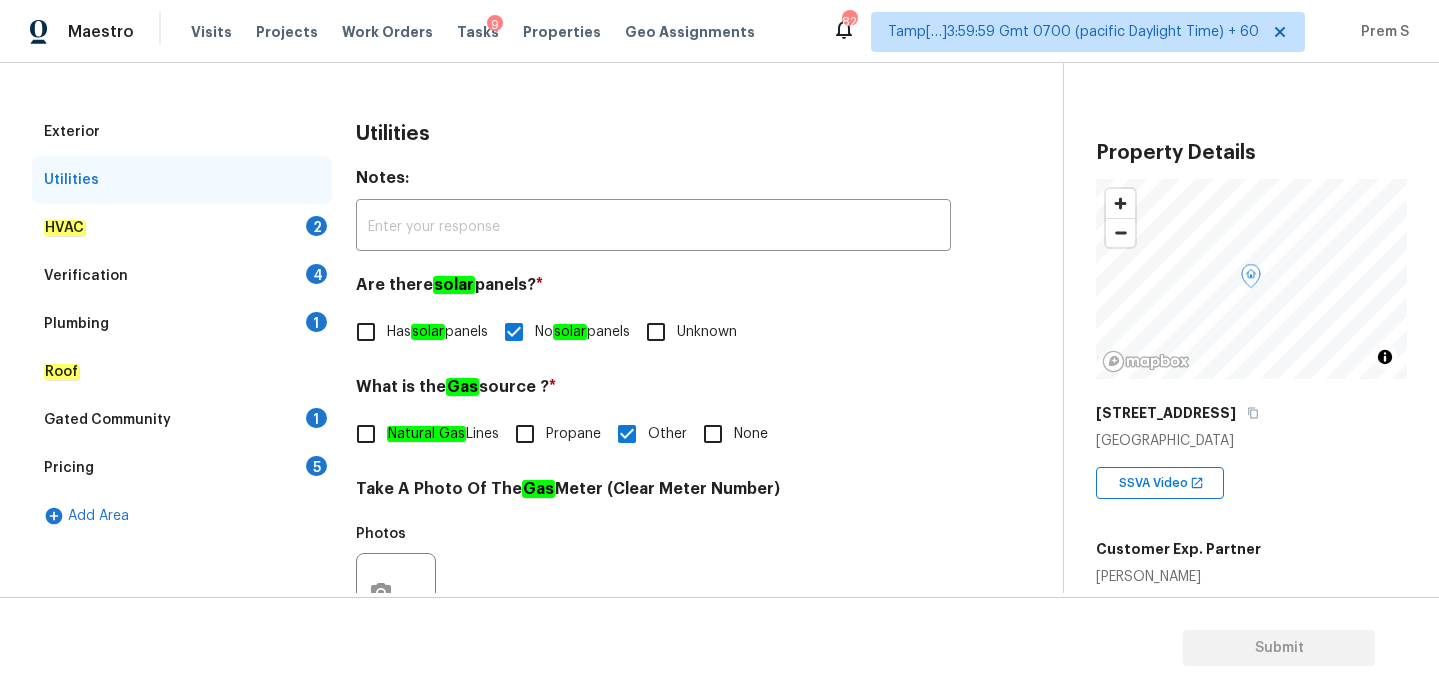 click on "HVAC 2" at bounding box center (182, 228) 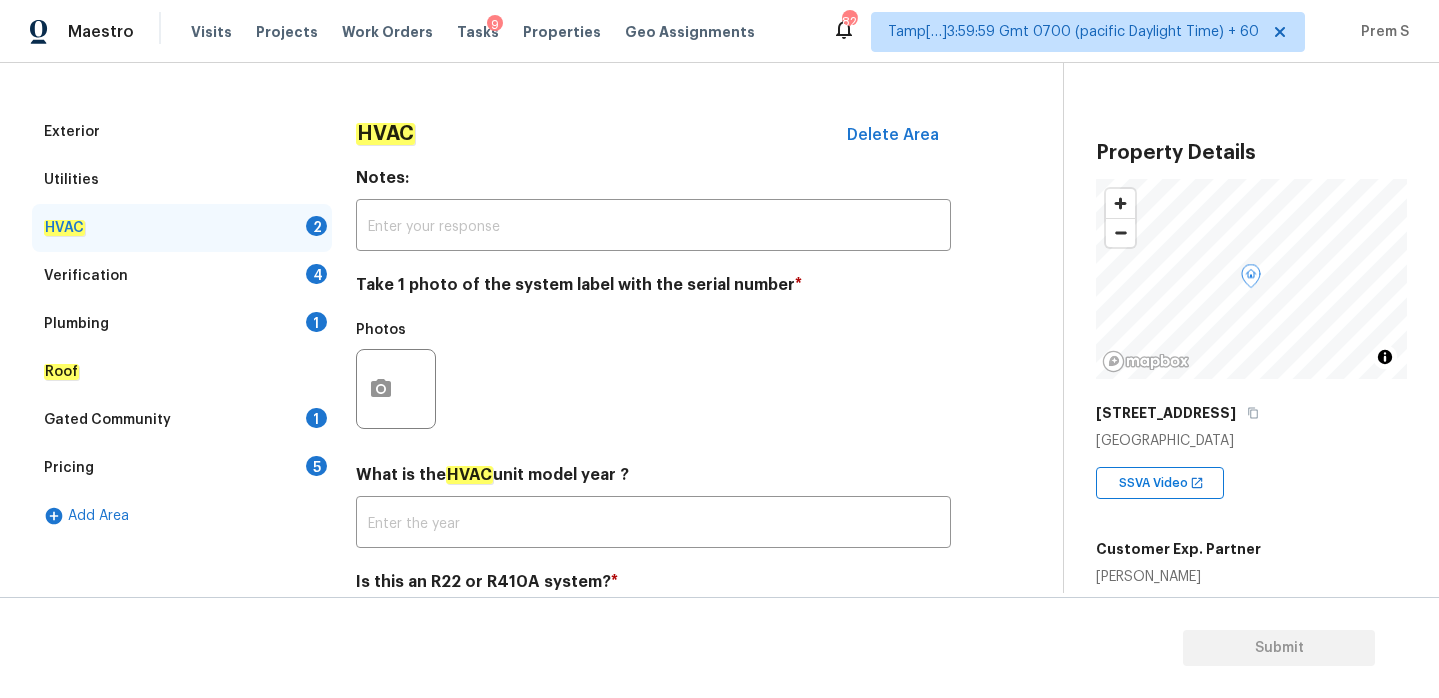 scroll, scrollTop: 331, scrollLeft: 0, axis: vertical 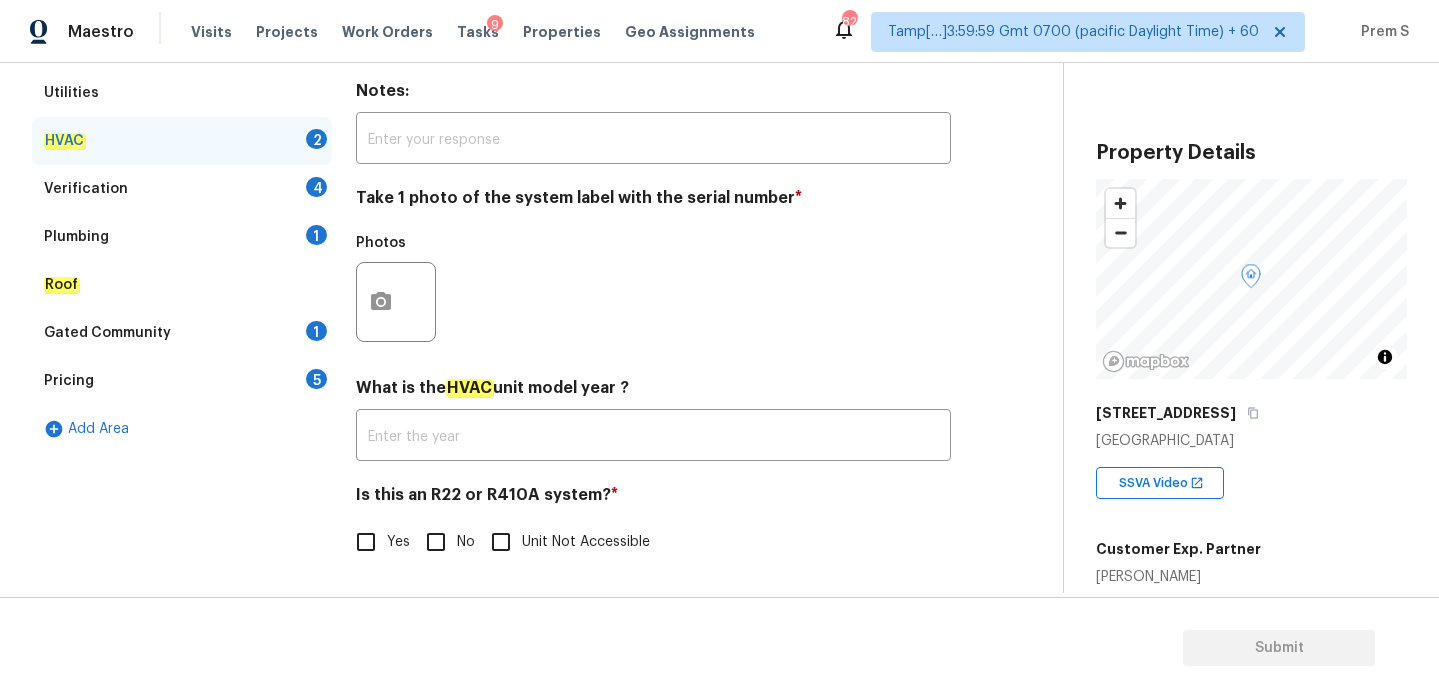 click on "No" at bounding box center [436, 542] 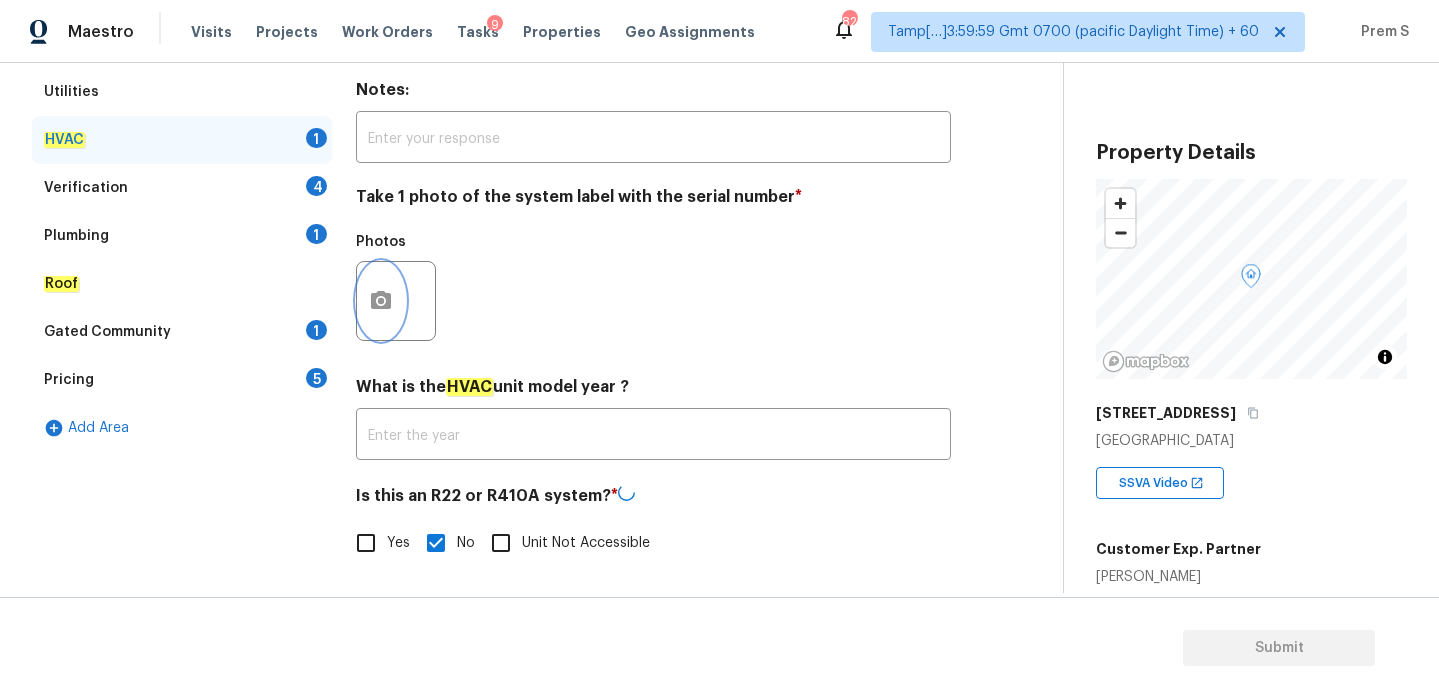 click 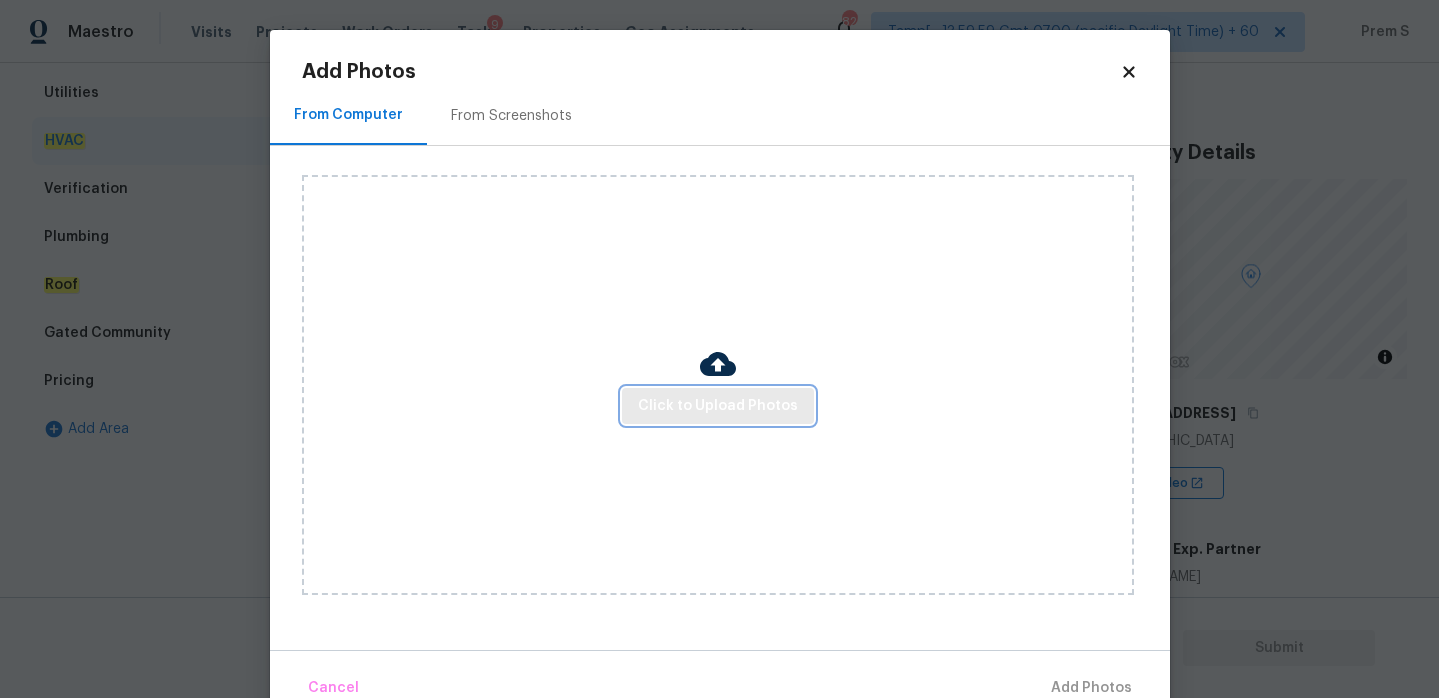 click on "Click to Upload Photos" at bounding box center (718, 406) 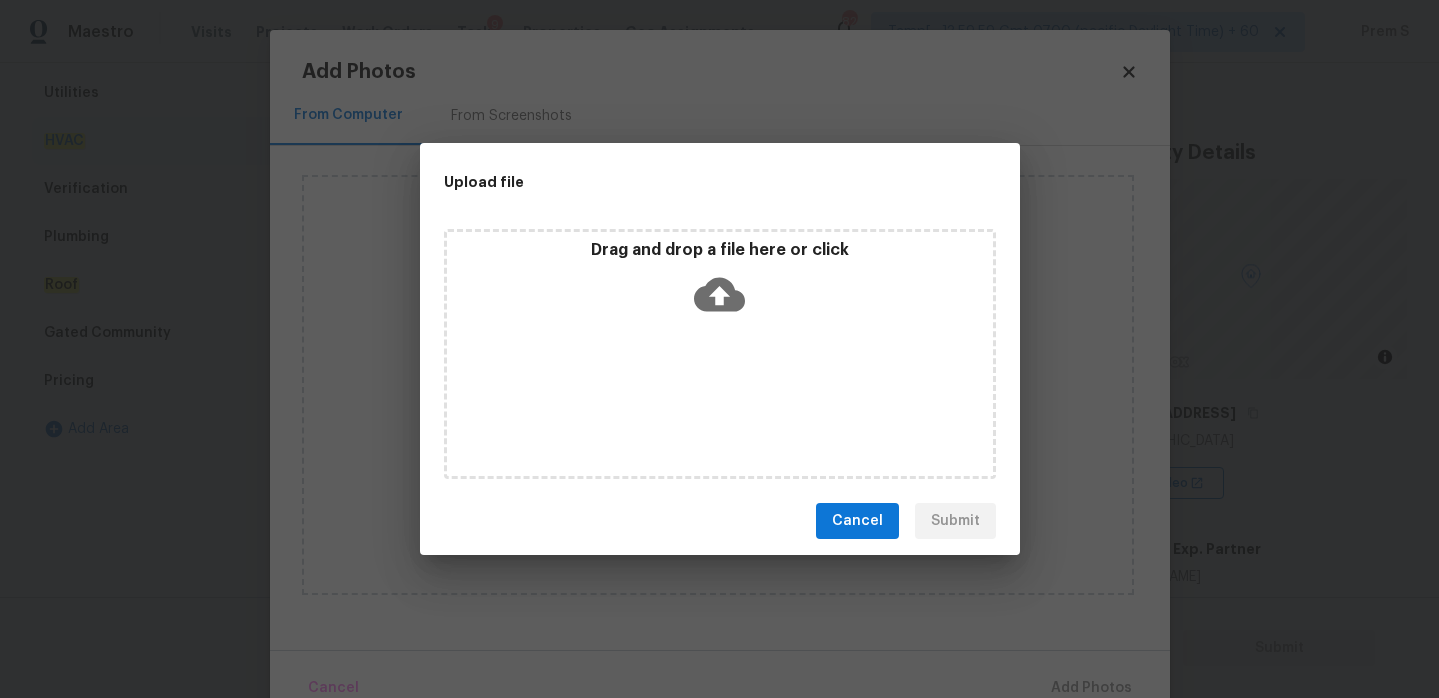 click 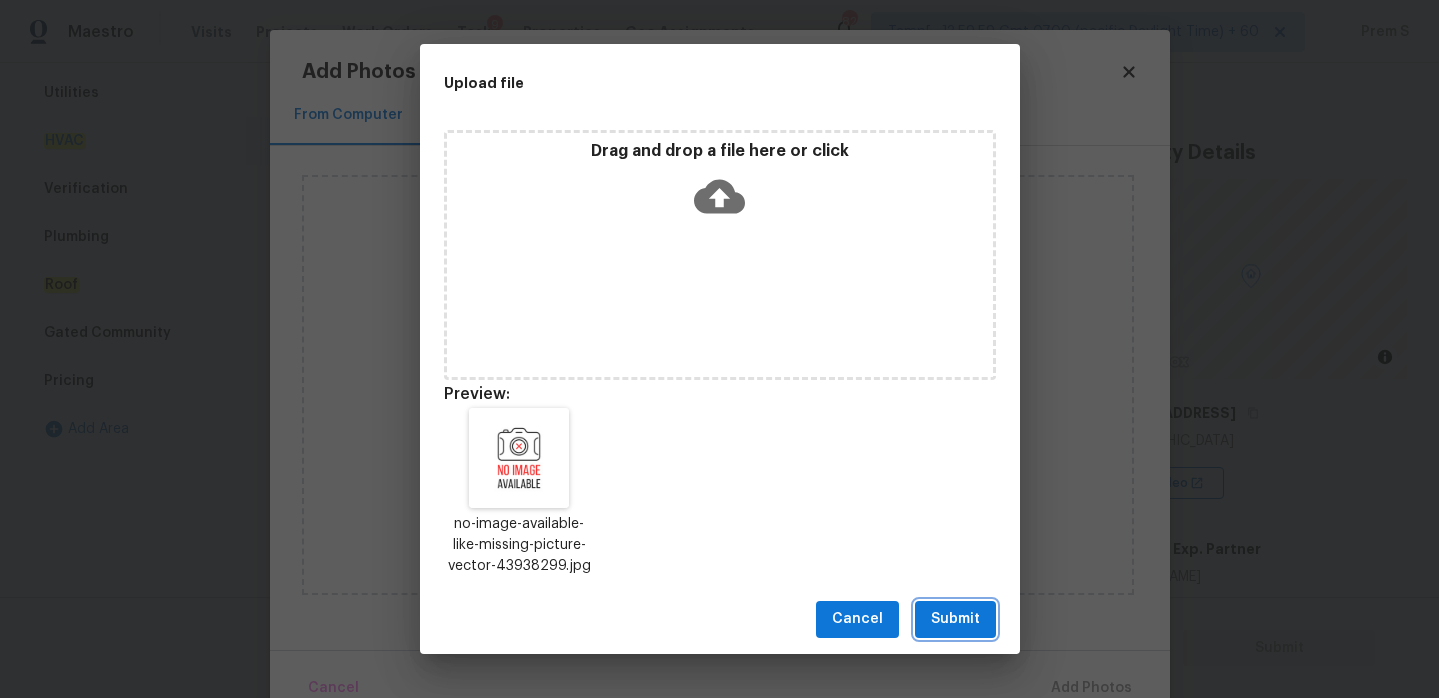 click on "Submit" at bounding box center [955, 619] 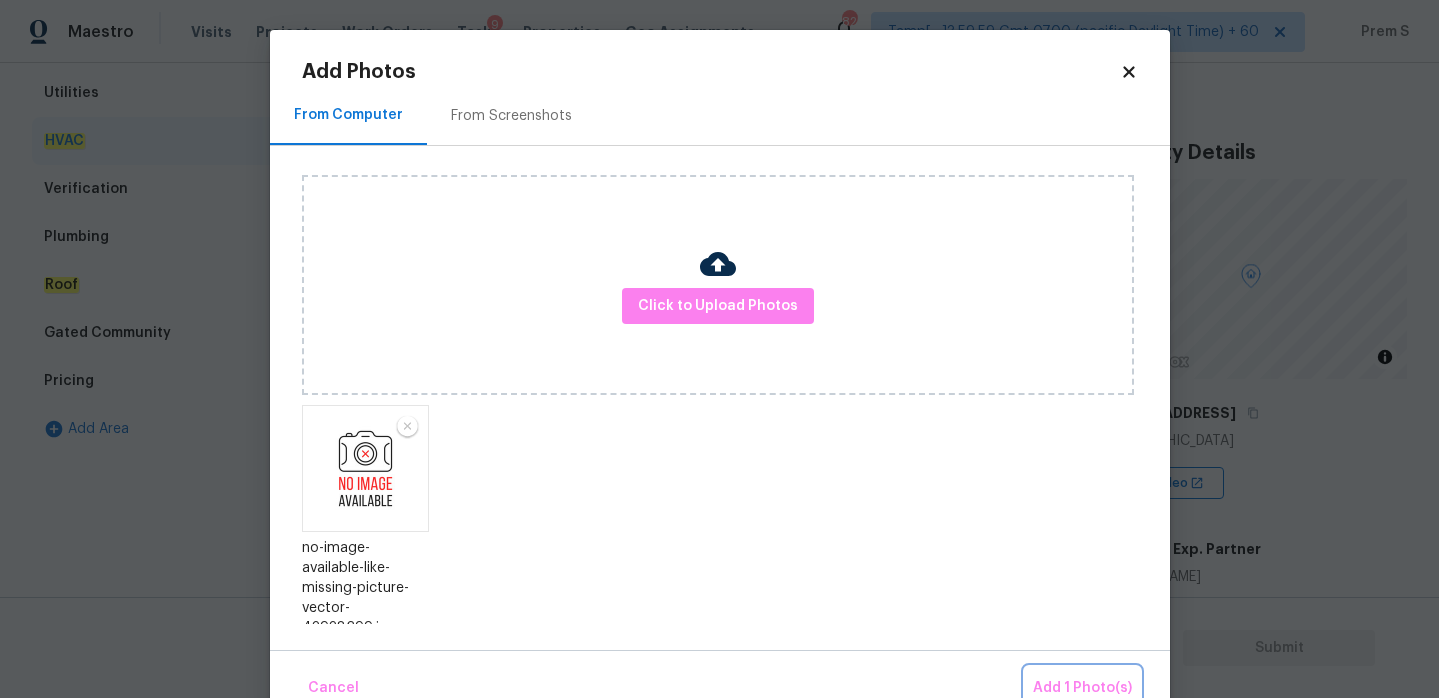 click on "Add 1 Photo(s)" at bounding box center (1082, 688) 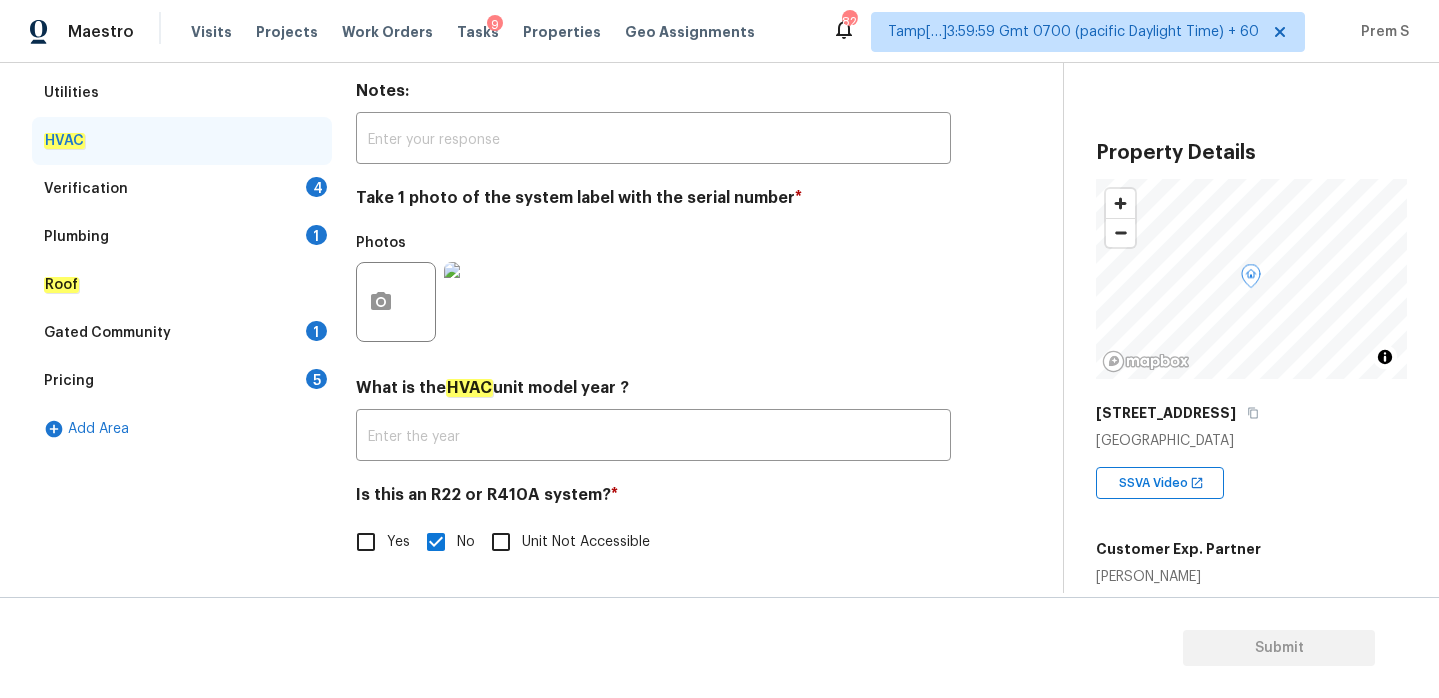click on "4" at bounding box center (316, 187) 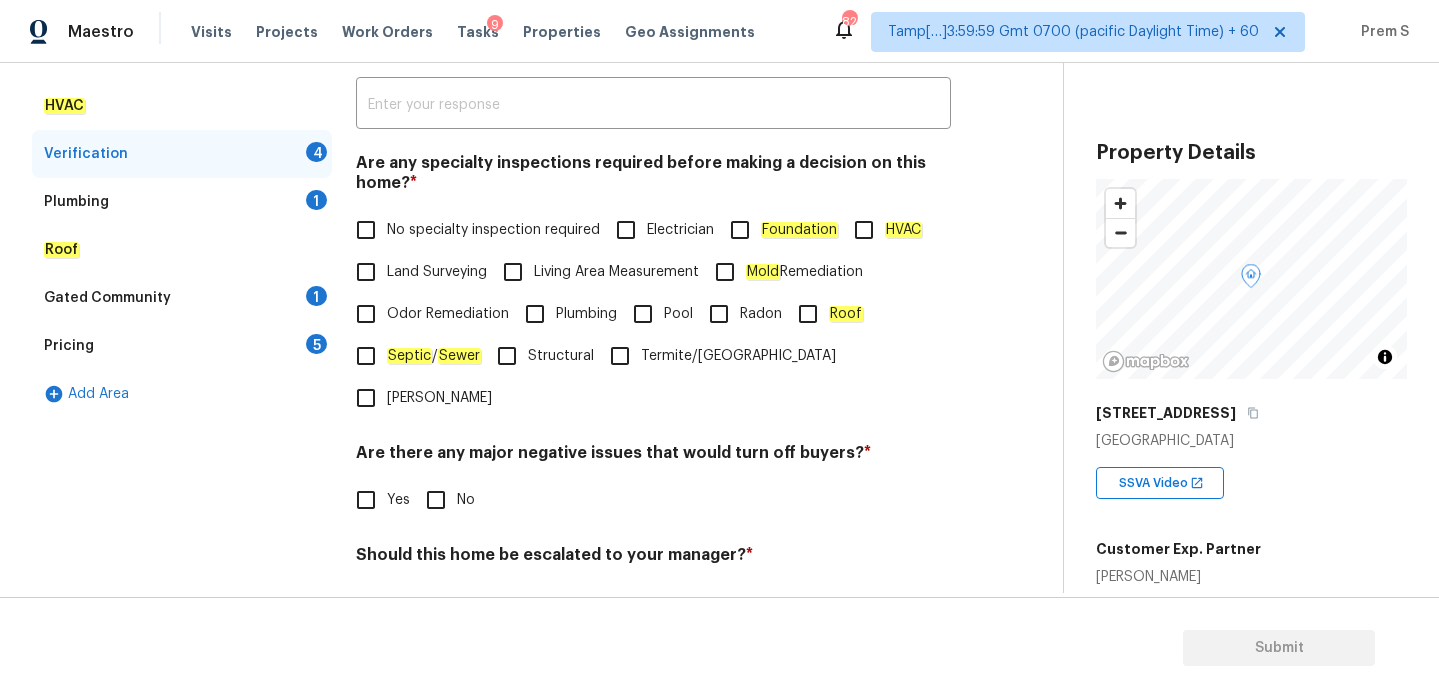 scroll, scrollTop: 384, scrollLeft: 0, axis: vertical 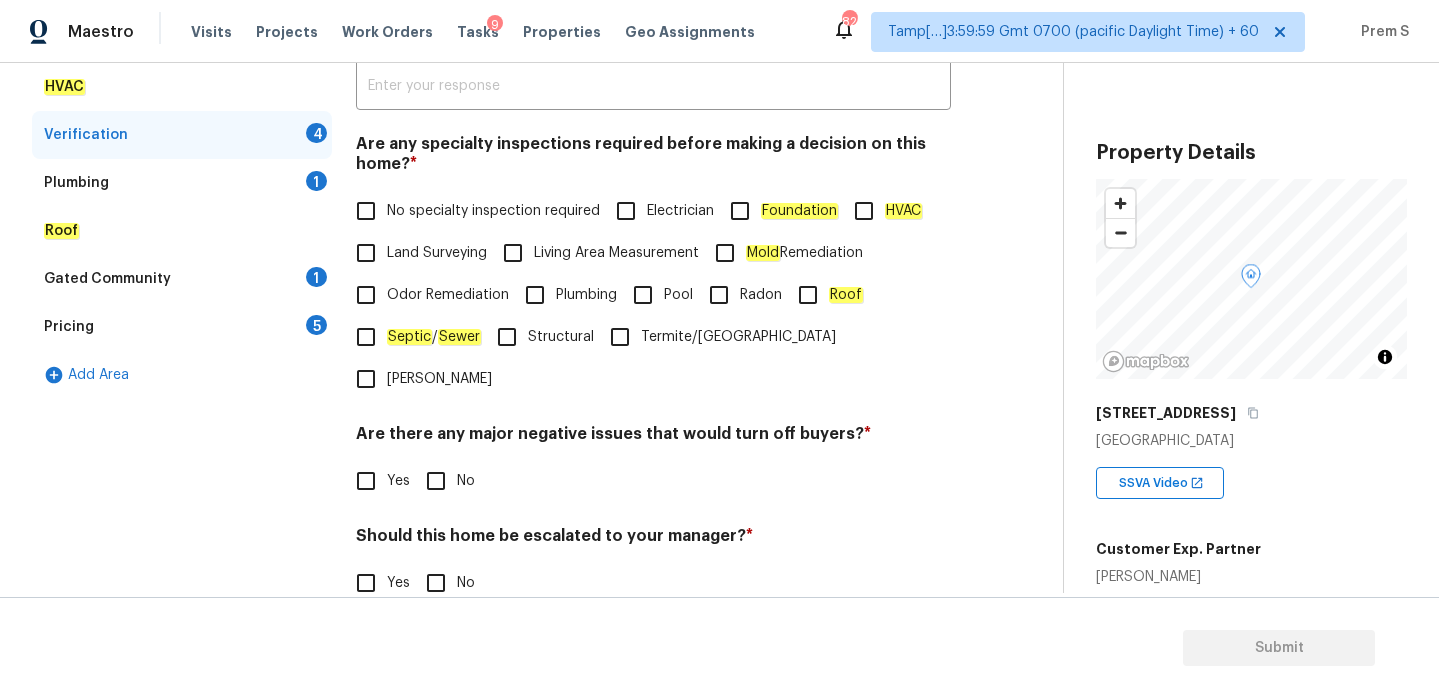click on "No specialty inspection required" at bounding box center (366, 211) 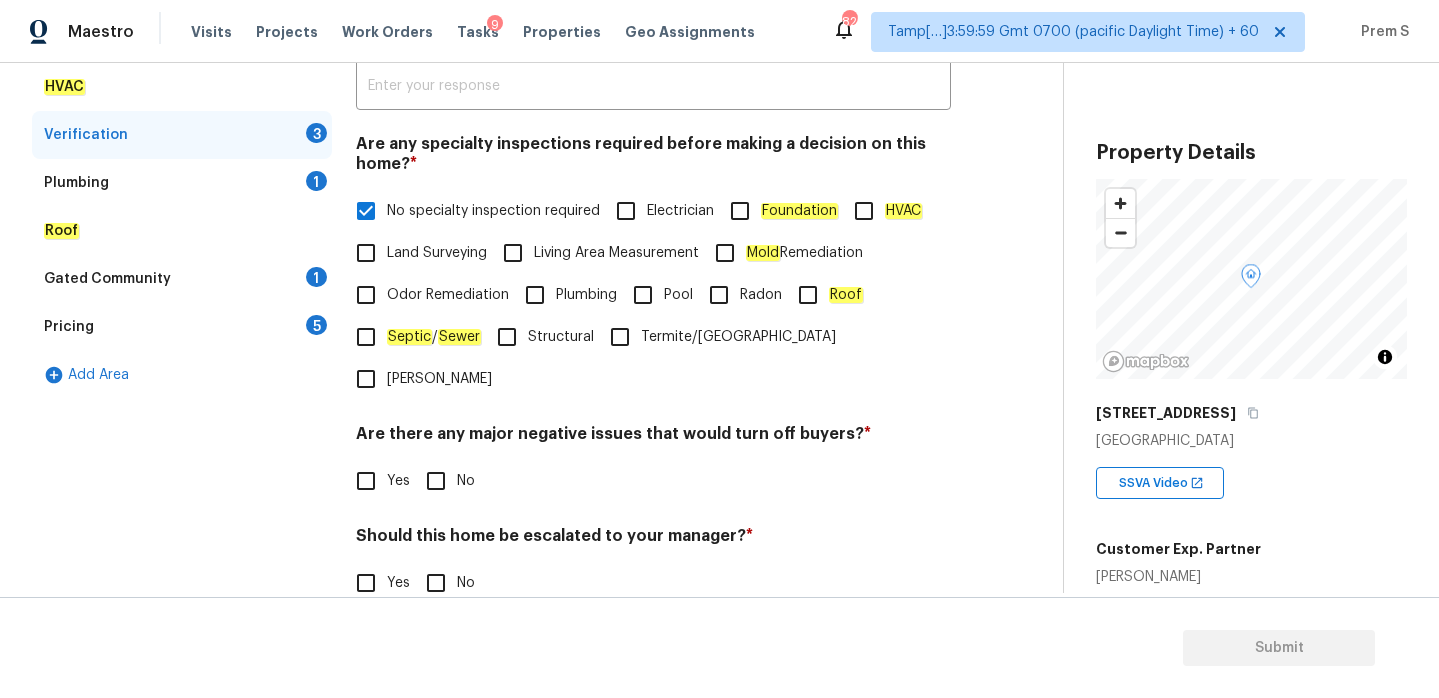 click on "No" at bounding box center (436, 481) 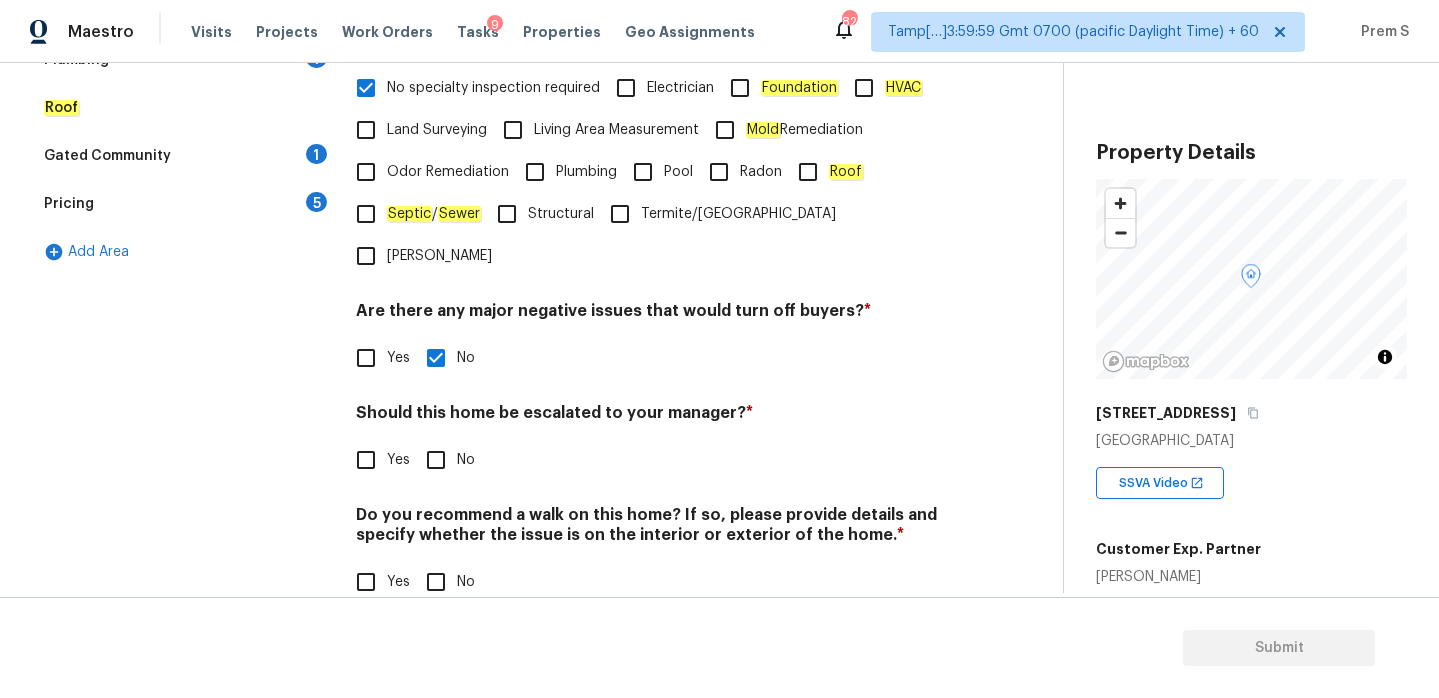 scroll, scrollTop: 505, scrollLeft: 0, axis: vertical 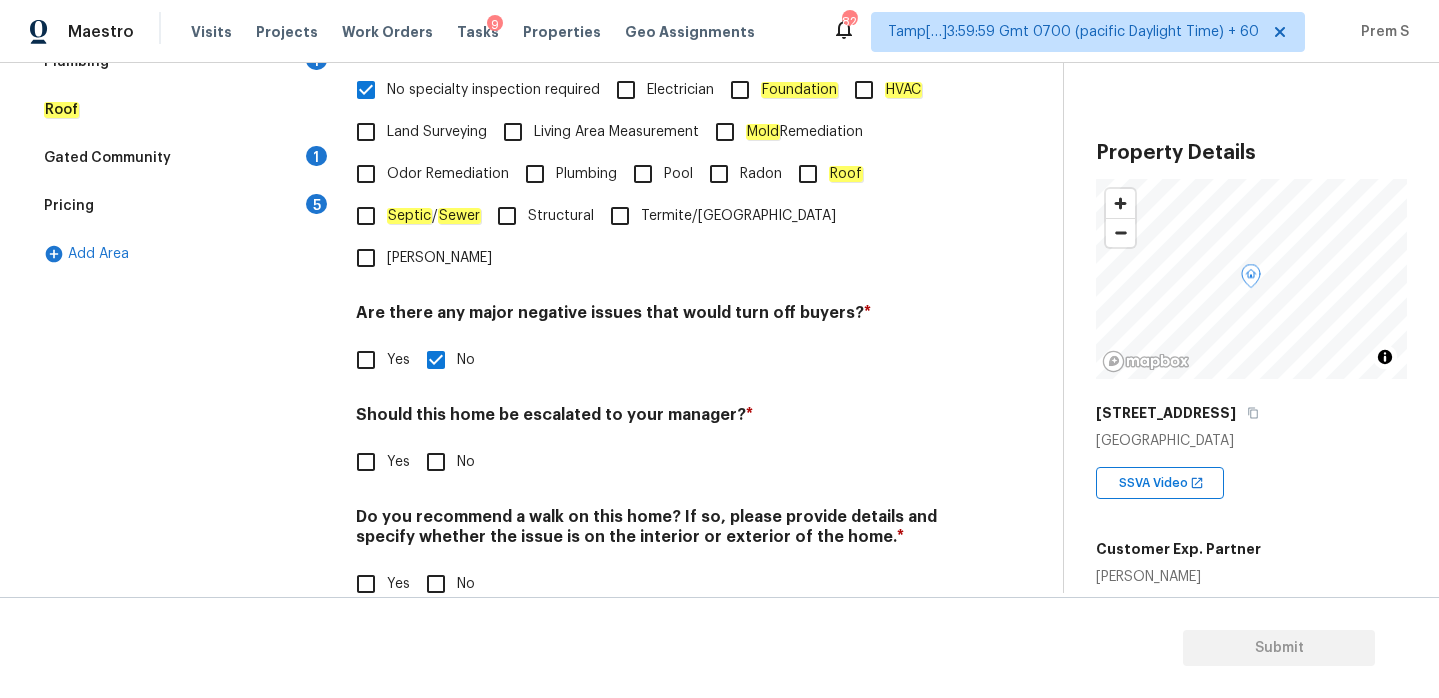 click on "Yes" at bounding box center (366, 462) 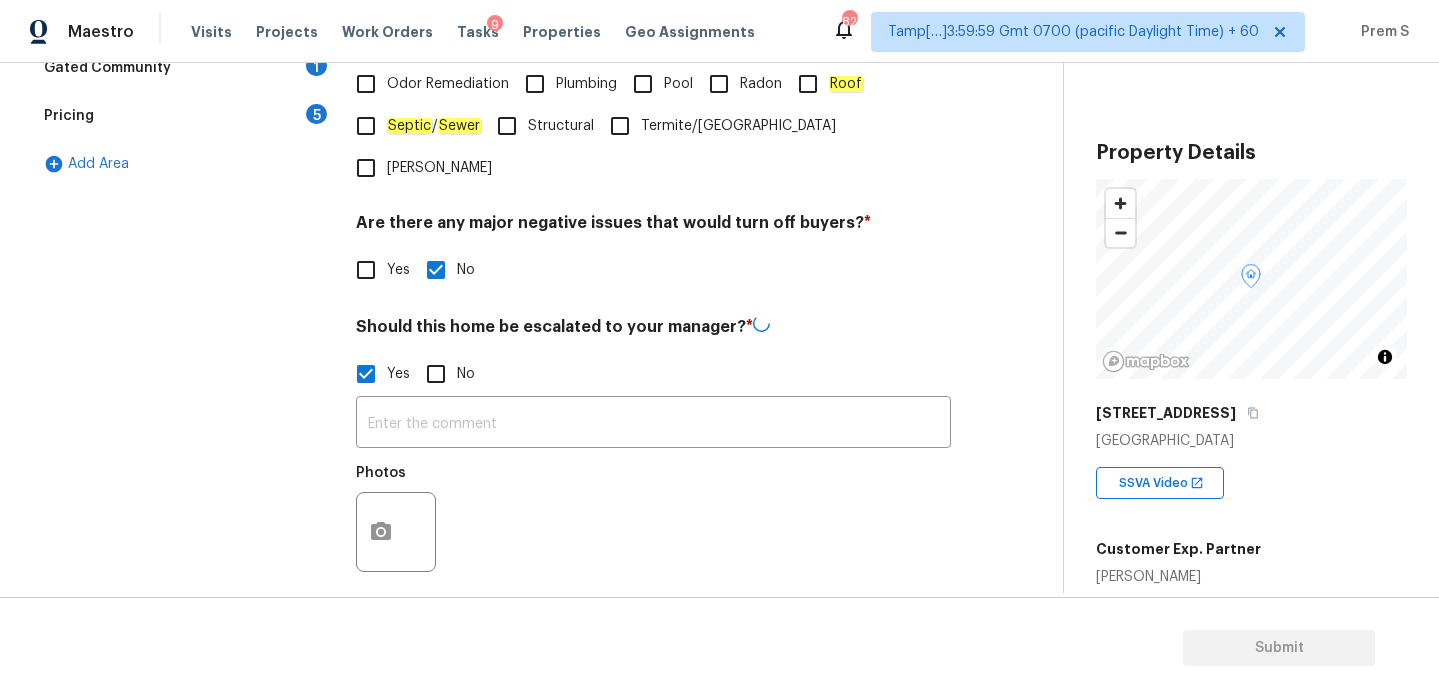 scroll, scrollTop: 615, scrollLeft: 0, axis: vertical 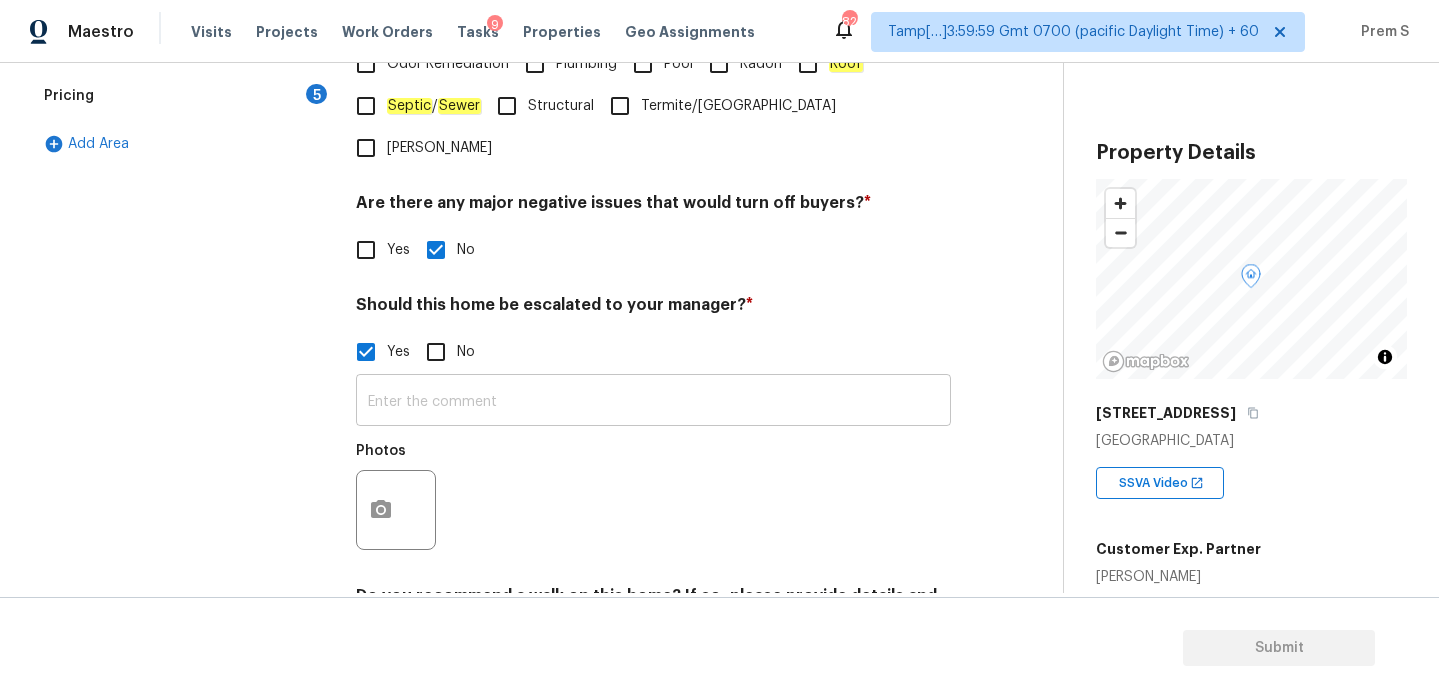 click at bounding box center [653, 402] 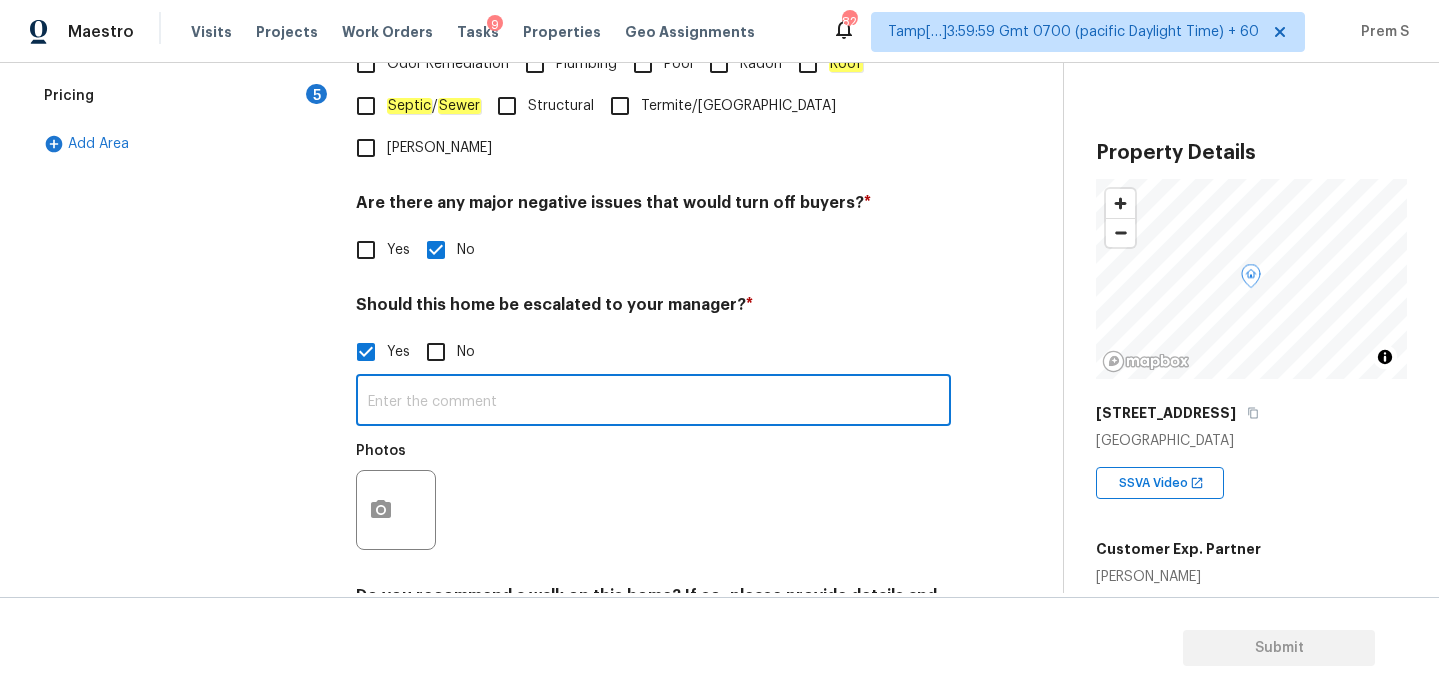 paste on "This is ALA / kitchen table property, needs review. Hence, escalated to MM." 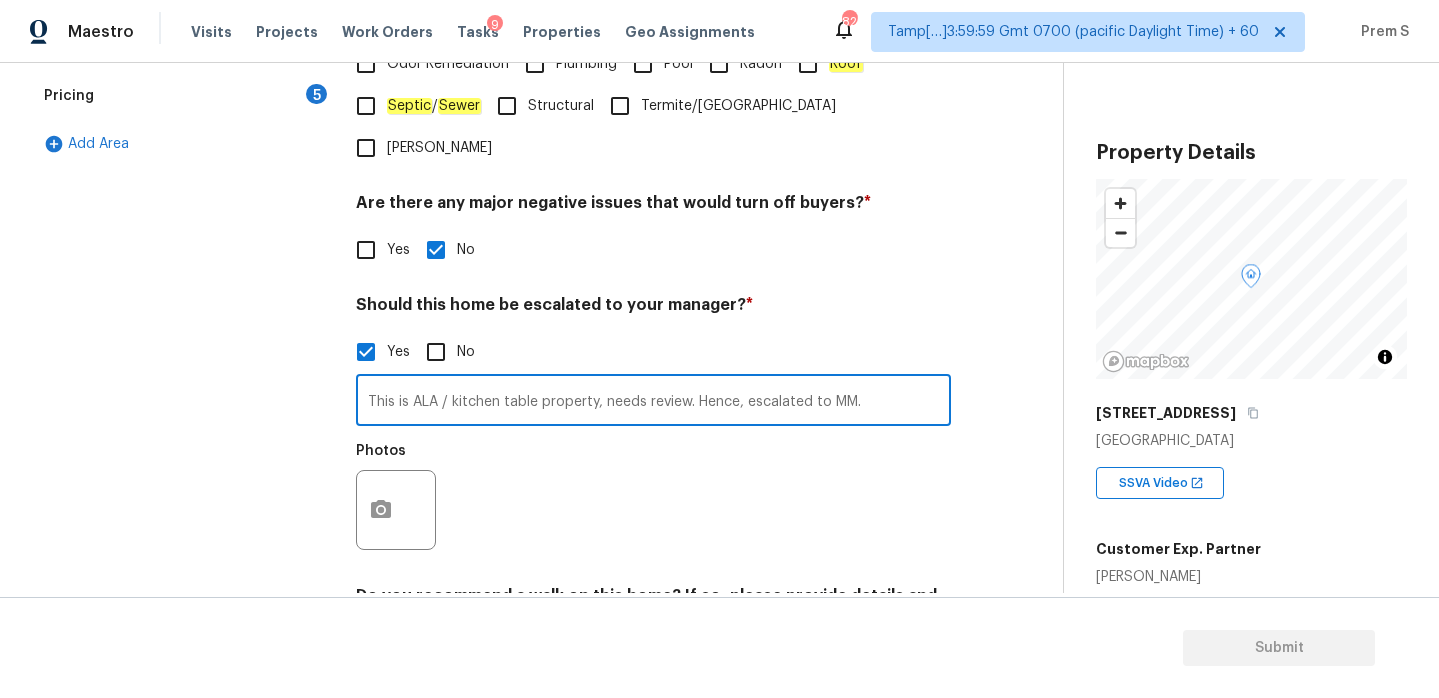 type on "This is ALA / kitchen table property, needs review. Hence, escalated to MM." 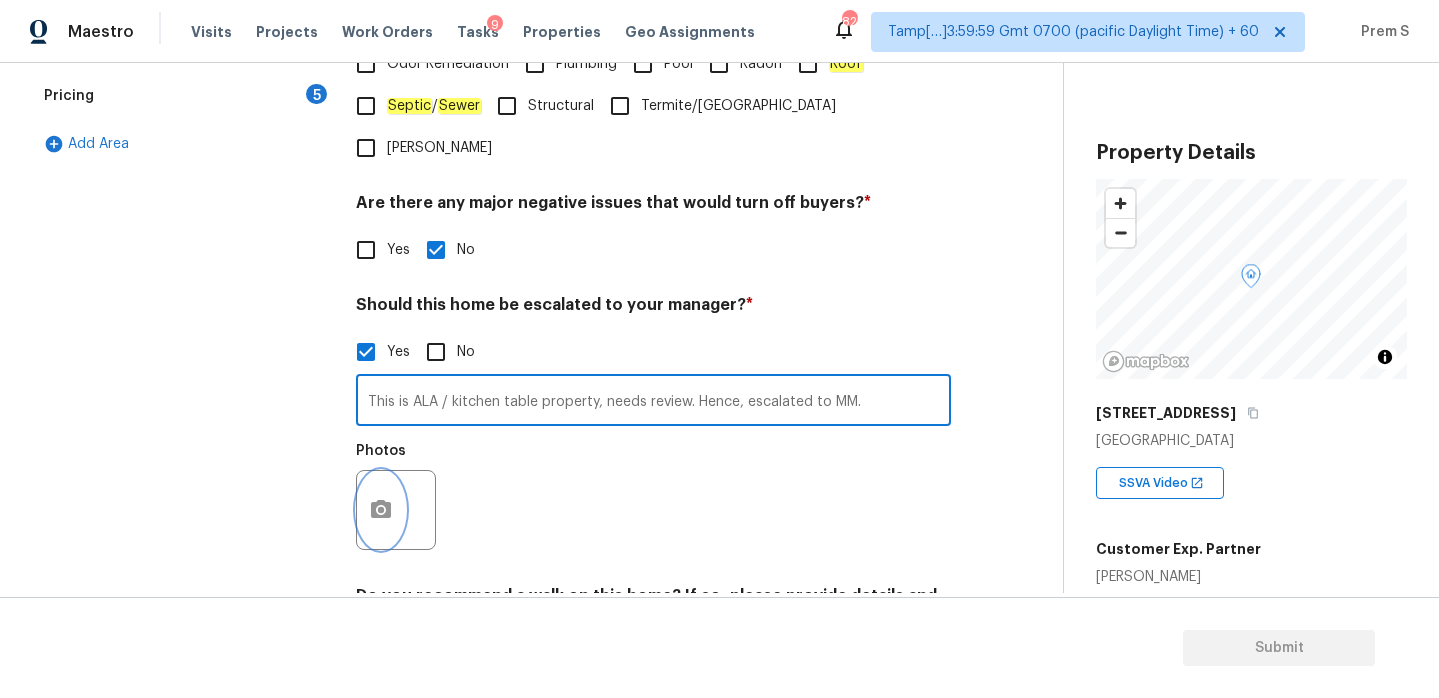 click at bounding box center [381, 510] 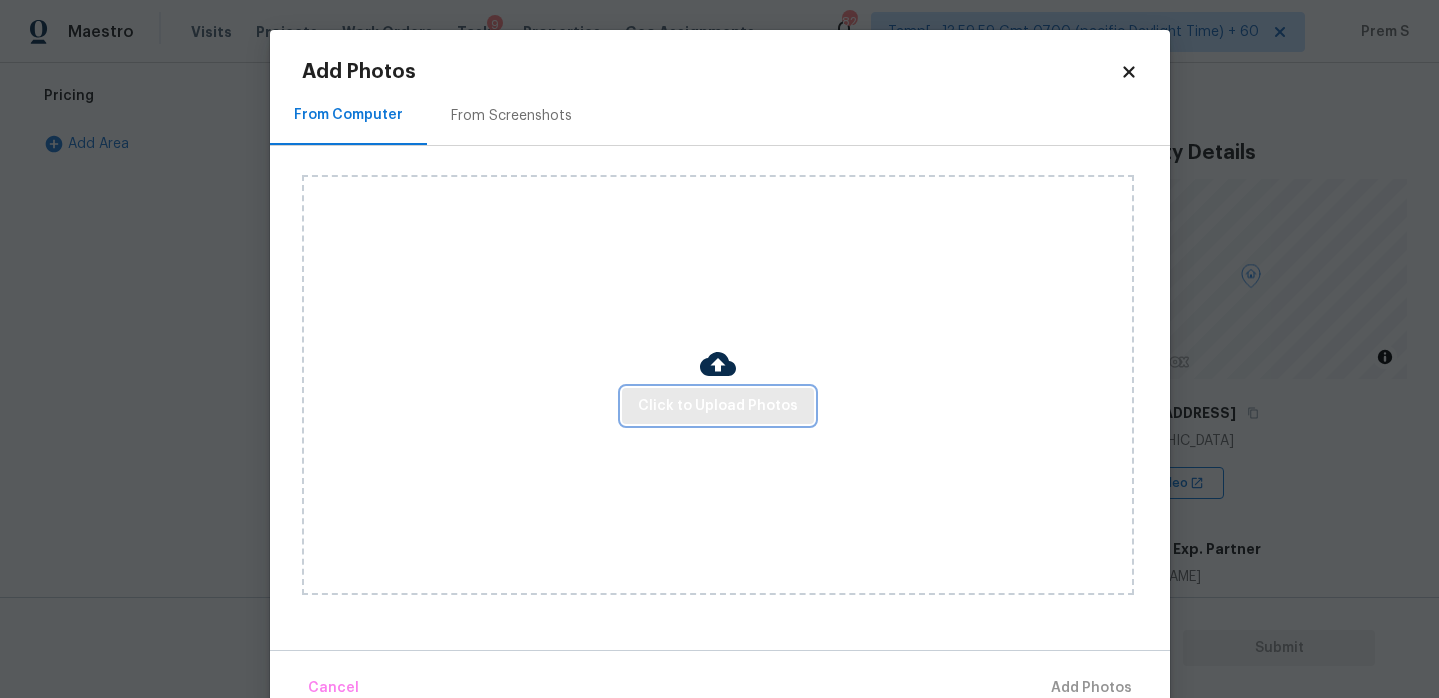 click on "Click to Upload Photos" at bounding box center (718, 406) 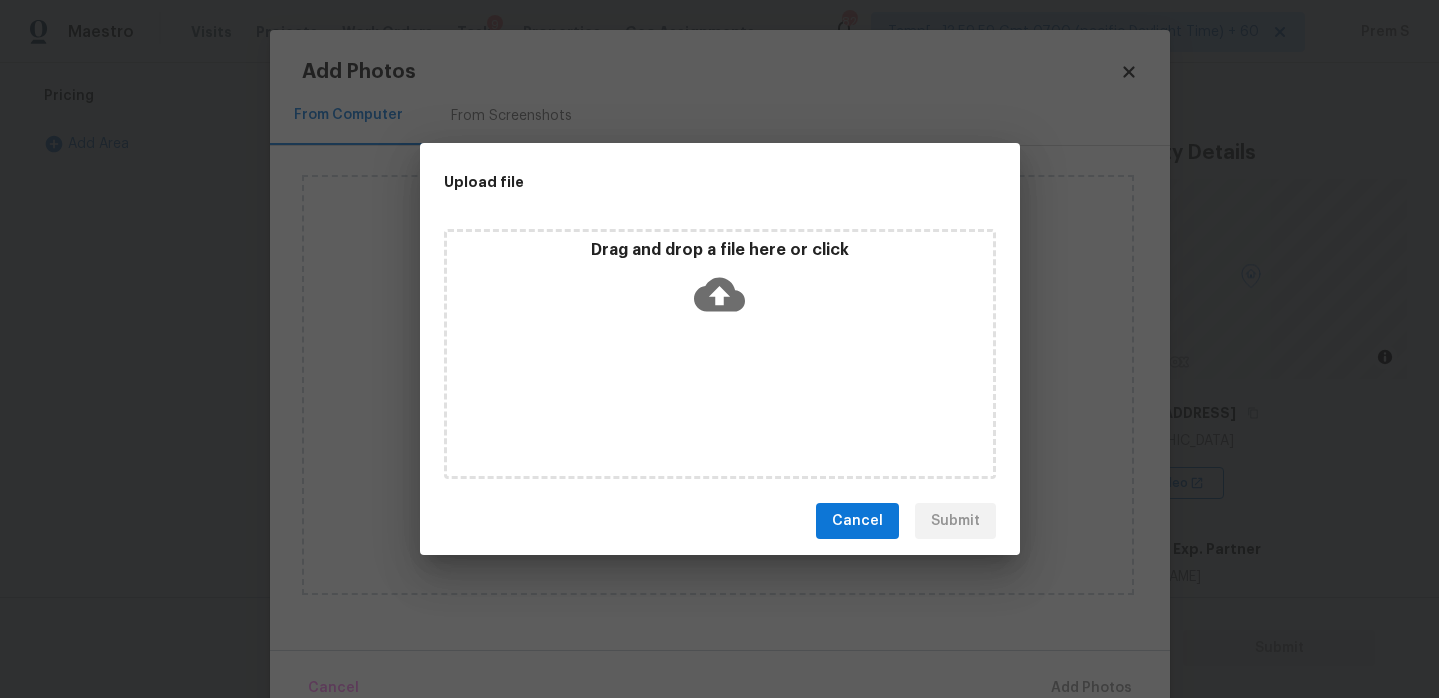 click 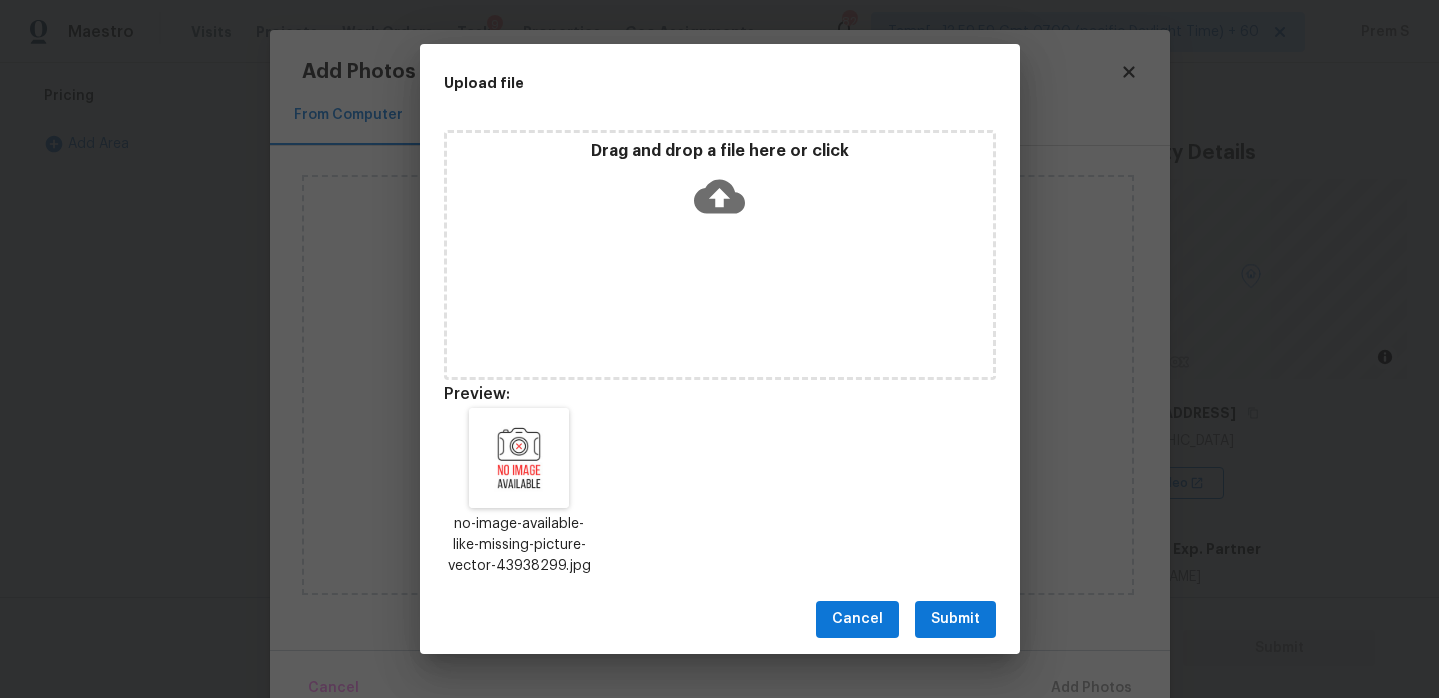 click on "Submit" at bounding box center (955, 619) 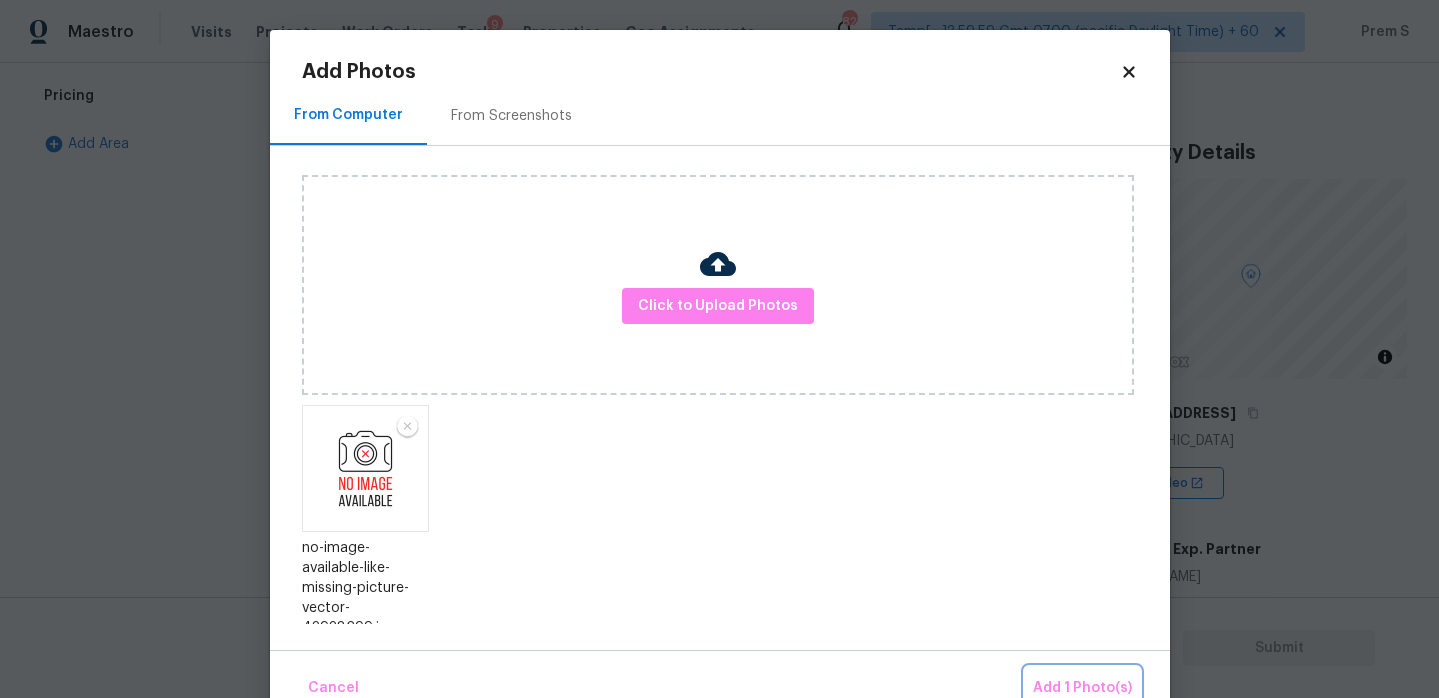 click on "Add 1 Photo(s)" at bounding box center (1082, 688) 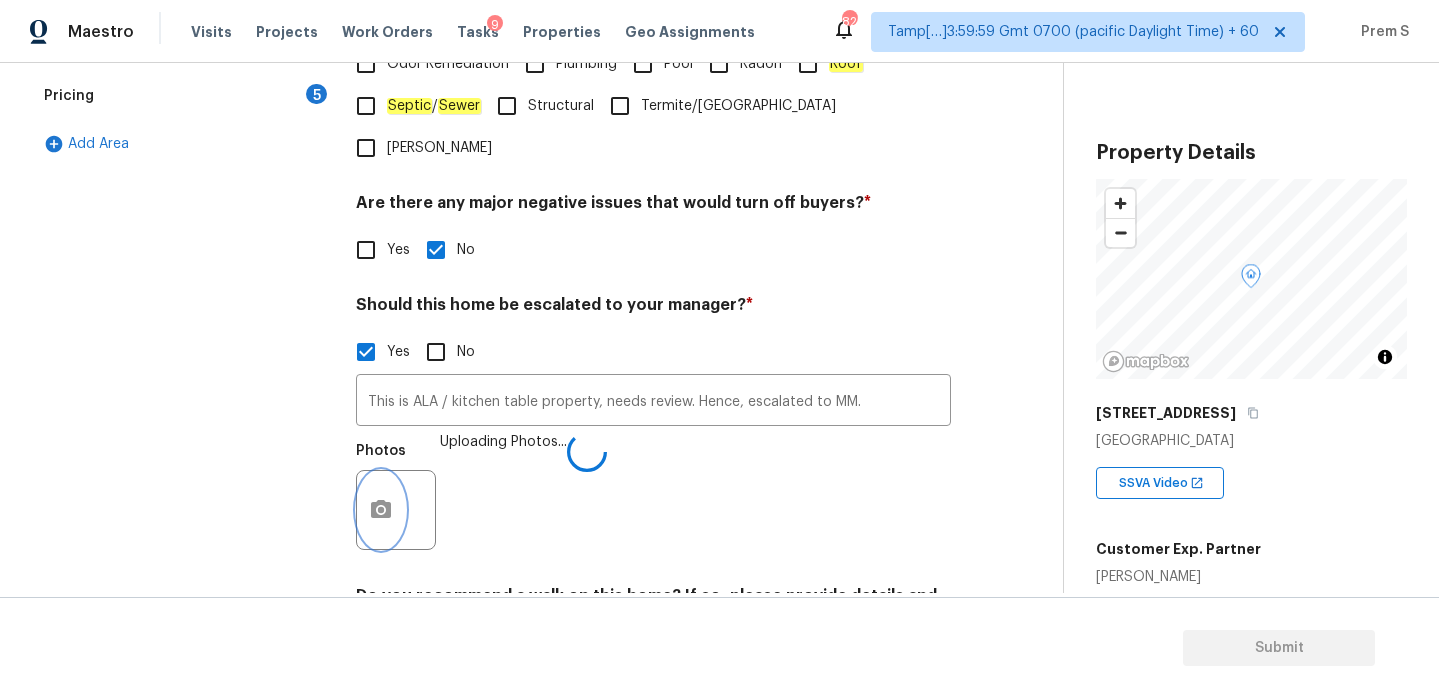 scroll, scrollTop: 695, scrollLeft: 0, axis: vertical 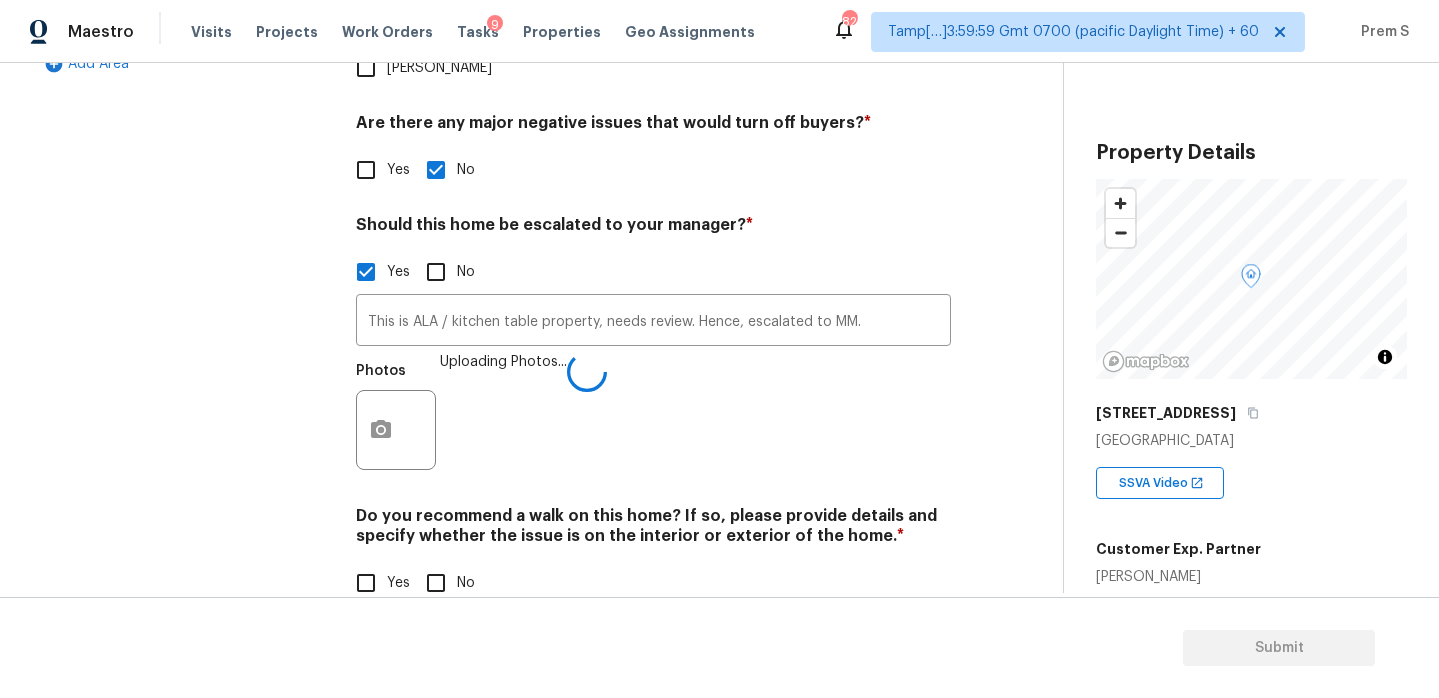 click on "Verification Notes: ​ Are any specialty inspections required before making a decision on this home?  * No specialty inspection required Electrician Foundation HVAC Land Surveying Living Area Measurement Mold  Remediation Odor Remediation Plumbing Pool Radon Roof Septic / Sewer Structural Termite/Pest Wells Are there any major negative issues that would turn off buyers?  * Yes No Should this home be escalated to your manager?  * Yes No This is ALA / kitchen table property, needs review. Hence, escalated to MM. ​ Photos Uploading Photos... Do you recommend a walk on this home? If so, please provide details and specify whether the issue is on the interior or exterior of the home.  * Yes No" at bounding box center (653, 142) 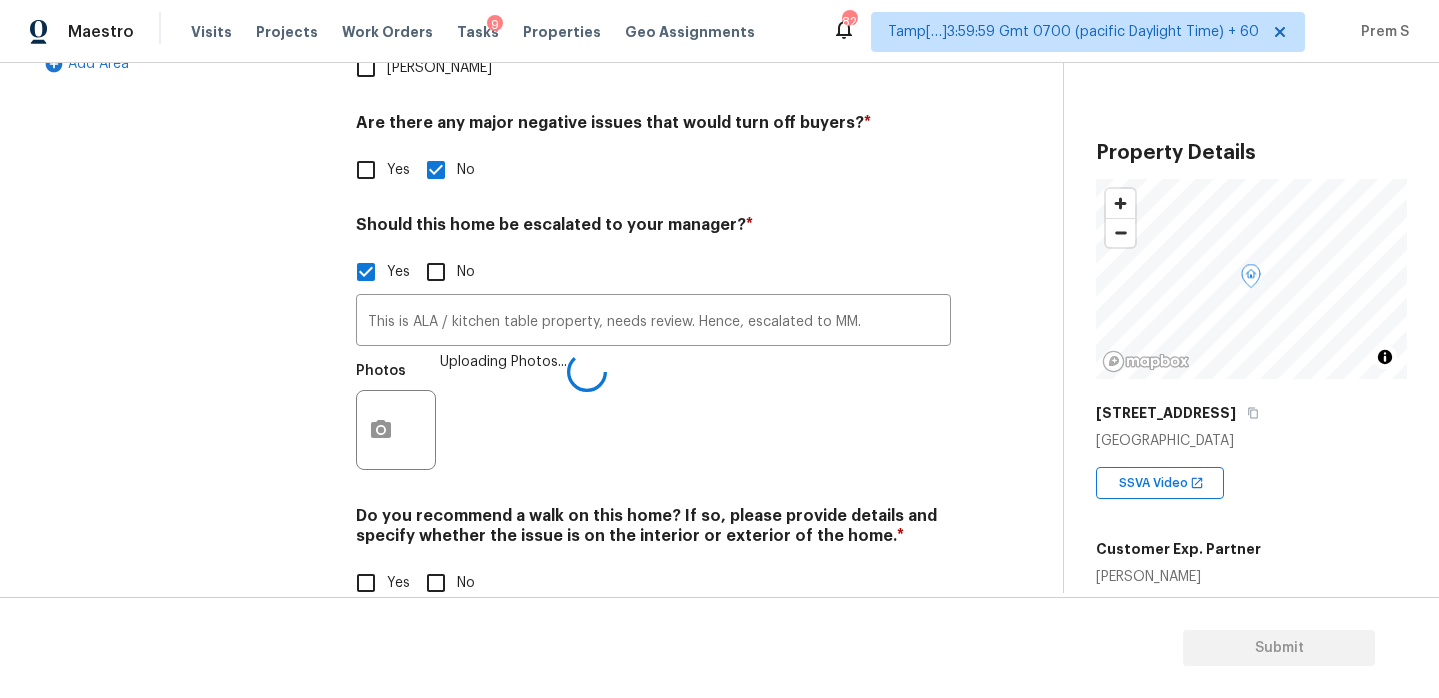 click on "No" at bounding box center [436, 583] 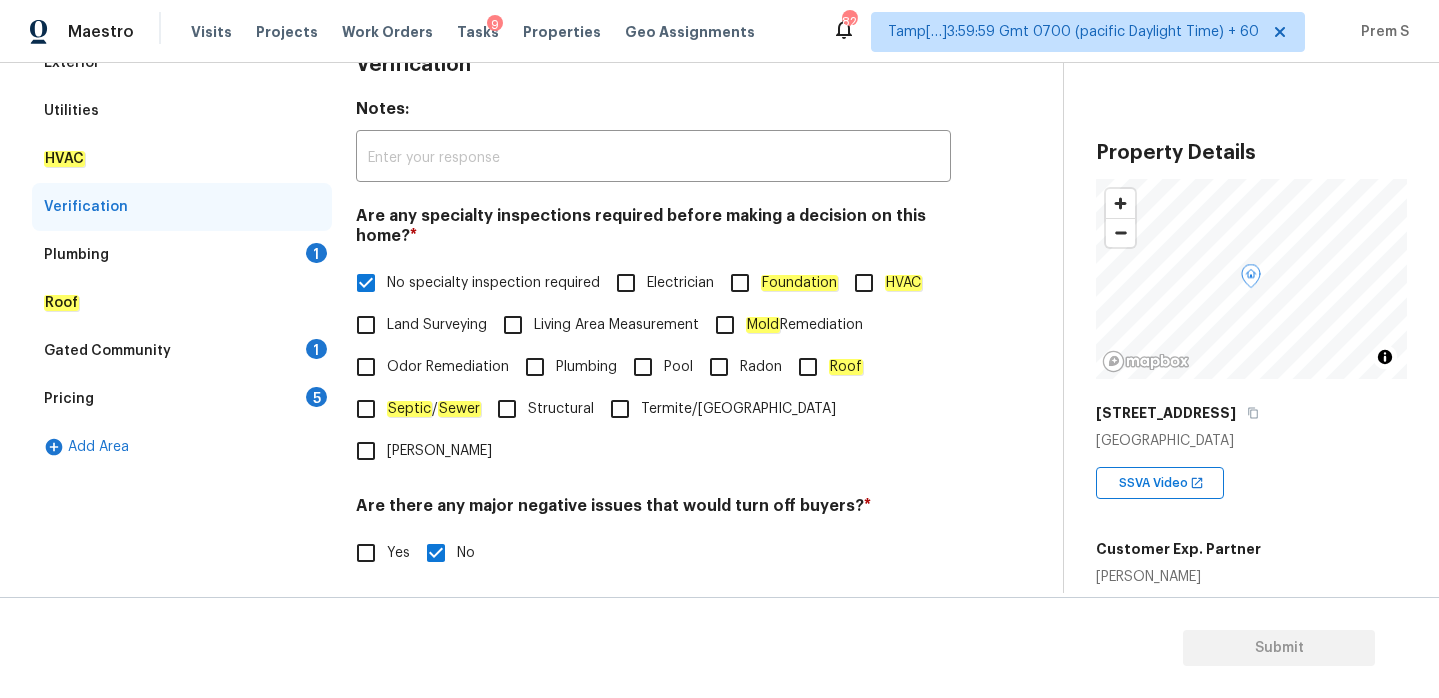 scroll, scrollTop: 268, scrollLeft: 0, axis: vertical 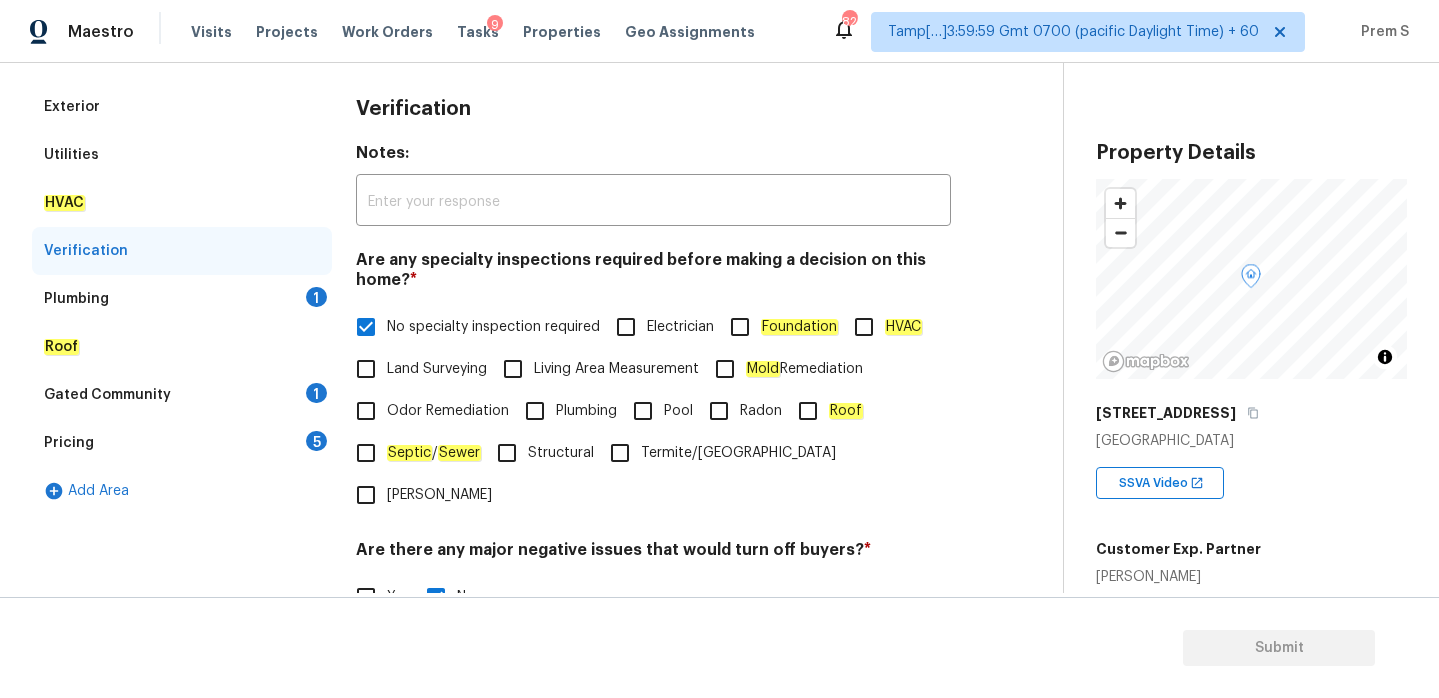 click on "1" at bounding box center (316, 297) 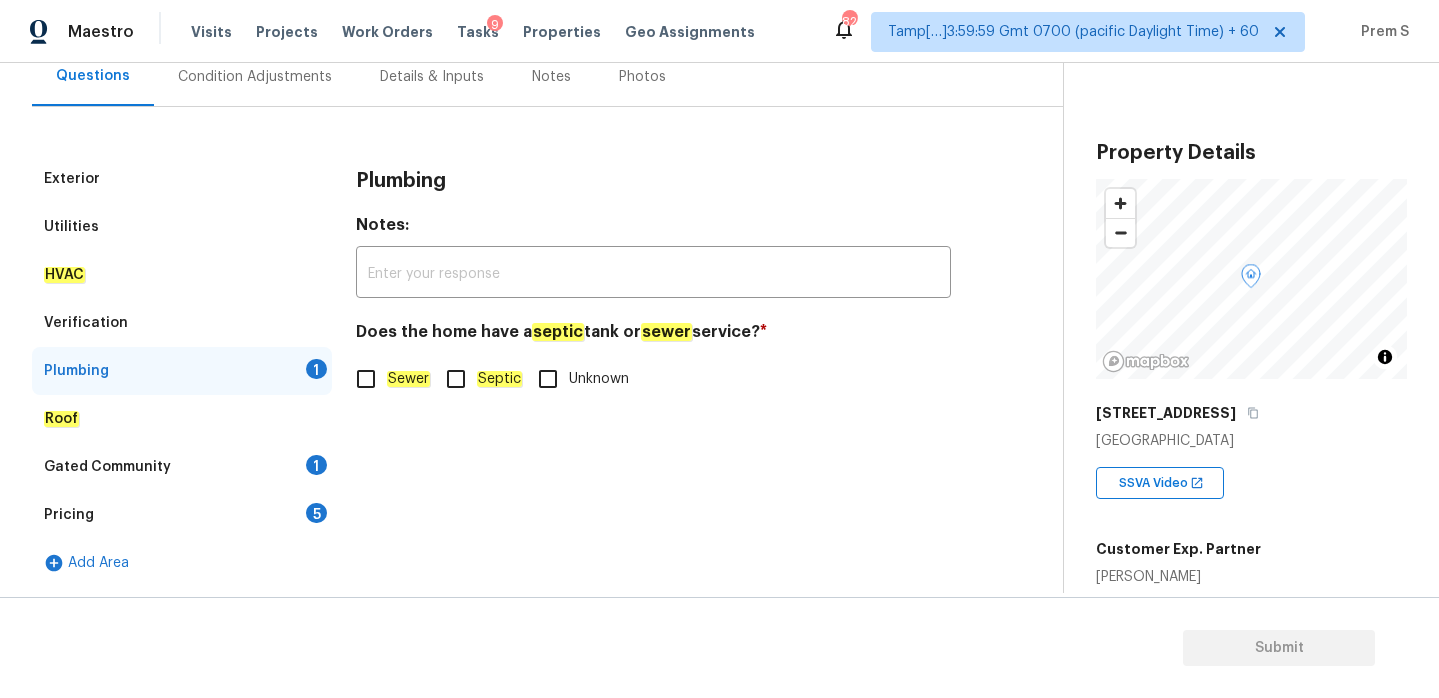 click on "Sewer" 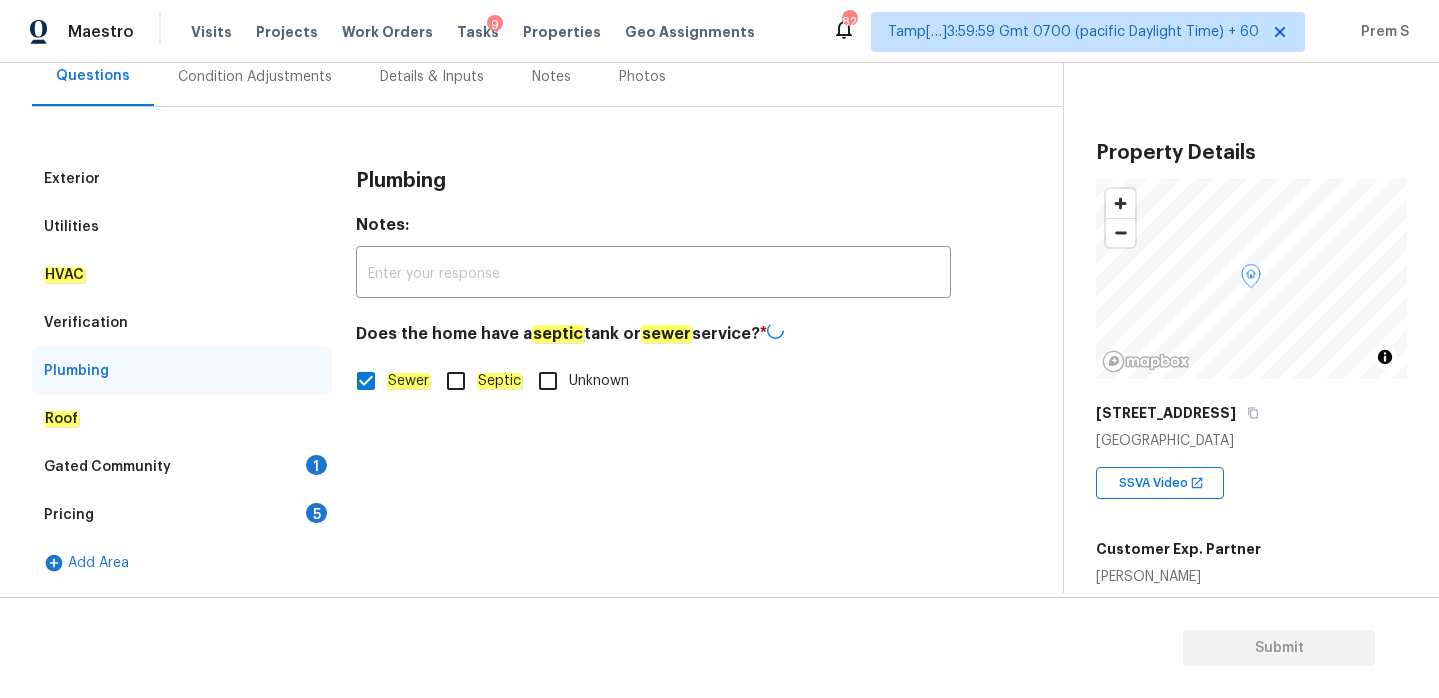 click on "Gated Community 1" at bounding box center (182, 467) 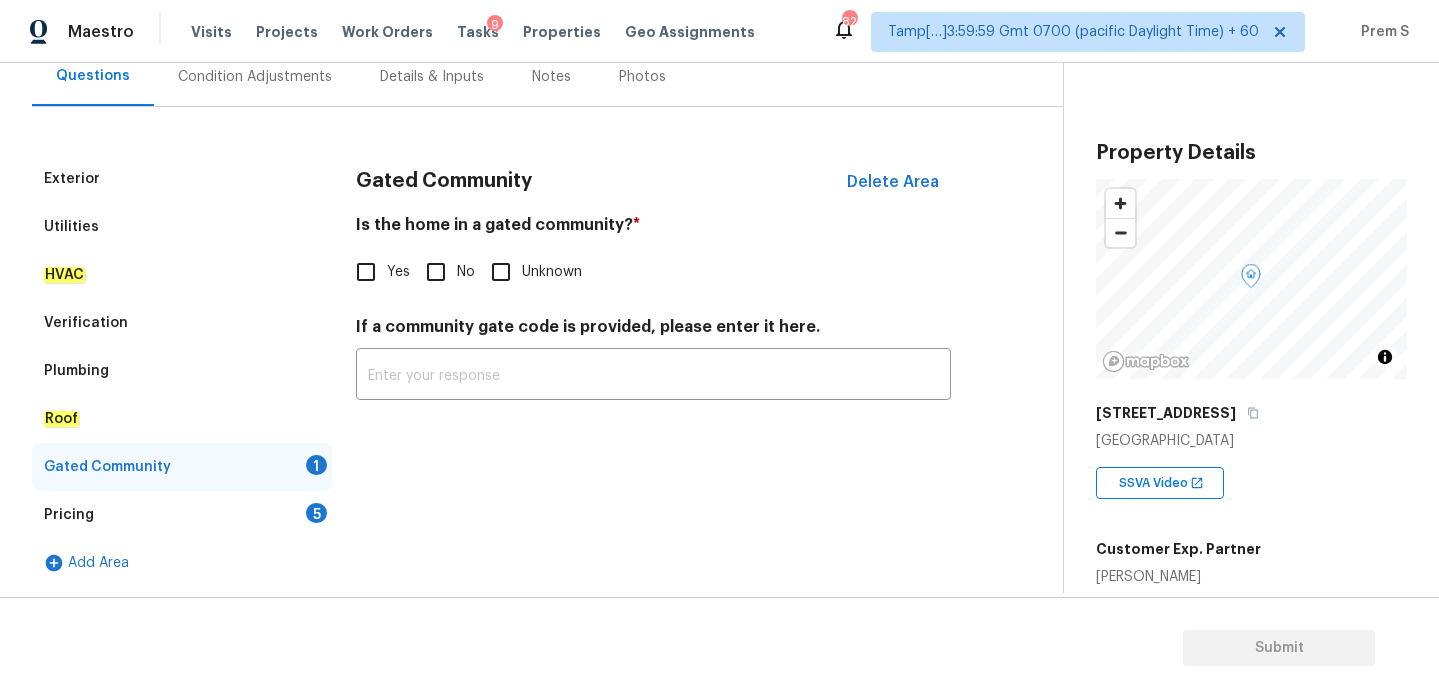 click on "No" at bounding box center (436, 272) 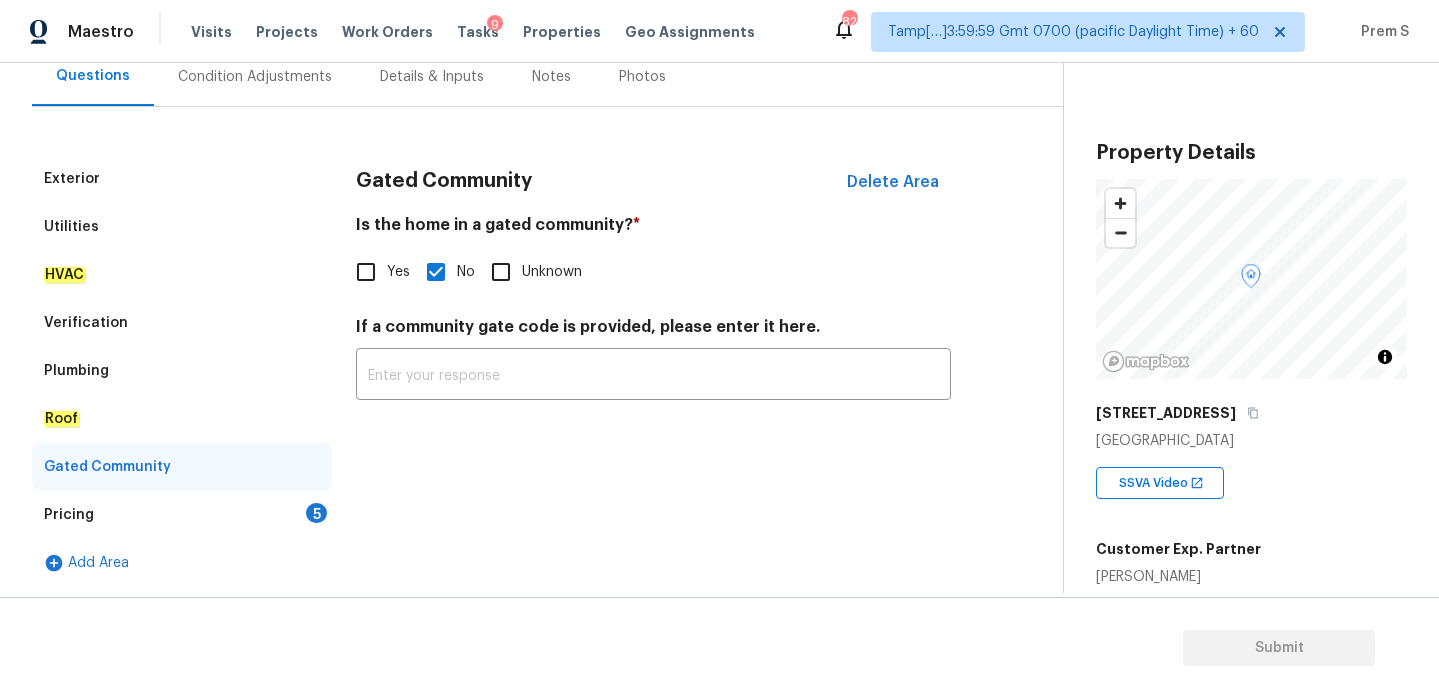 click on "5" at bounding box center [316, 513] 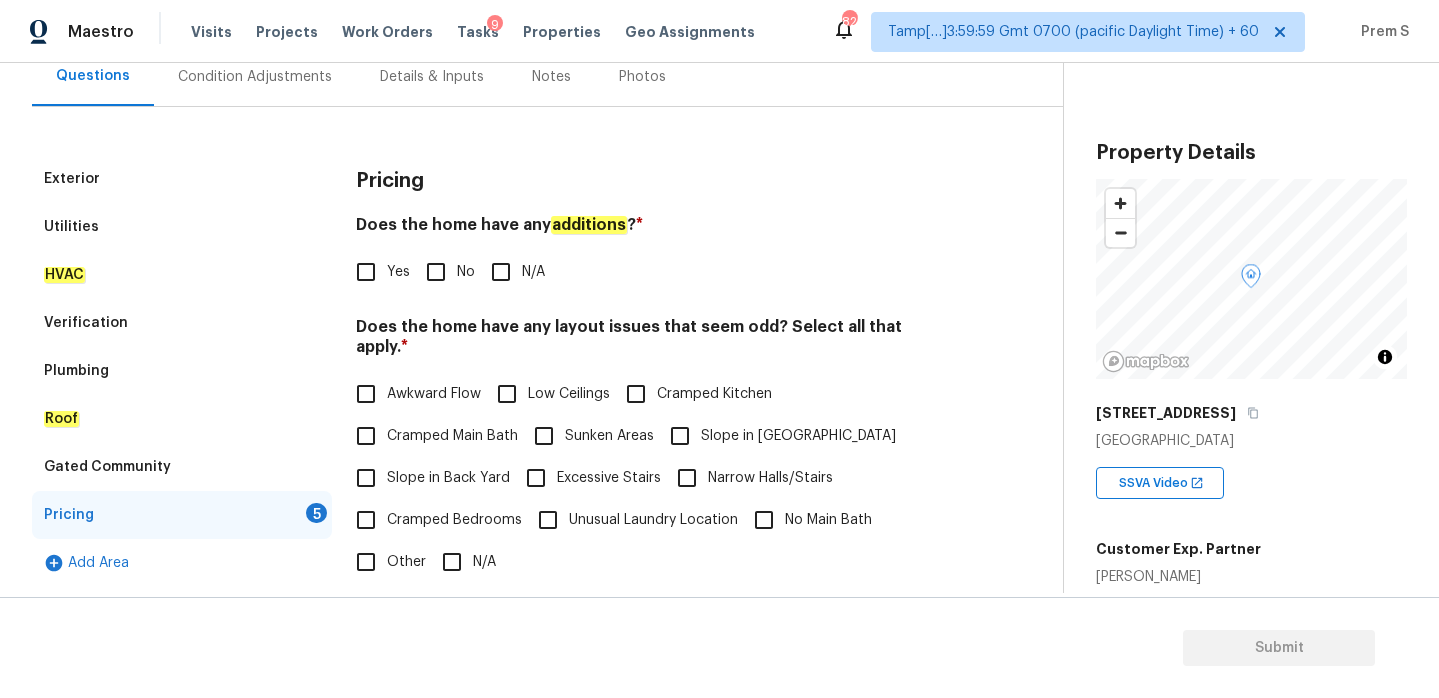 click on "No" at bounding box center [436, 272] 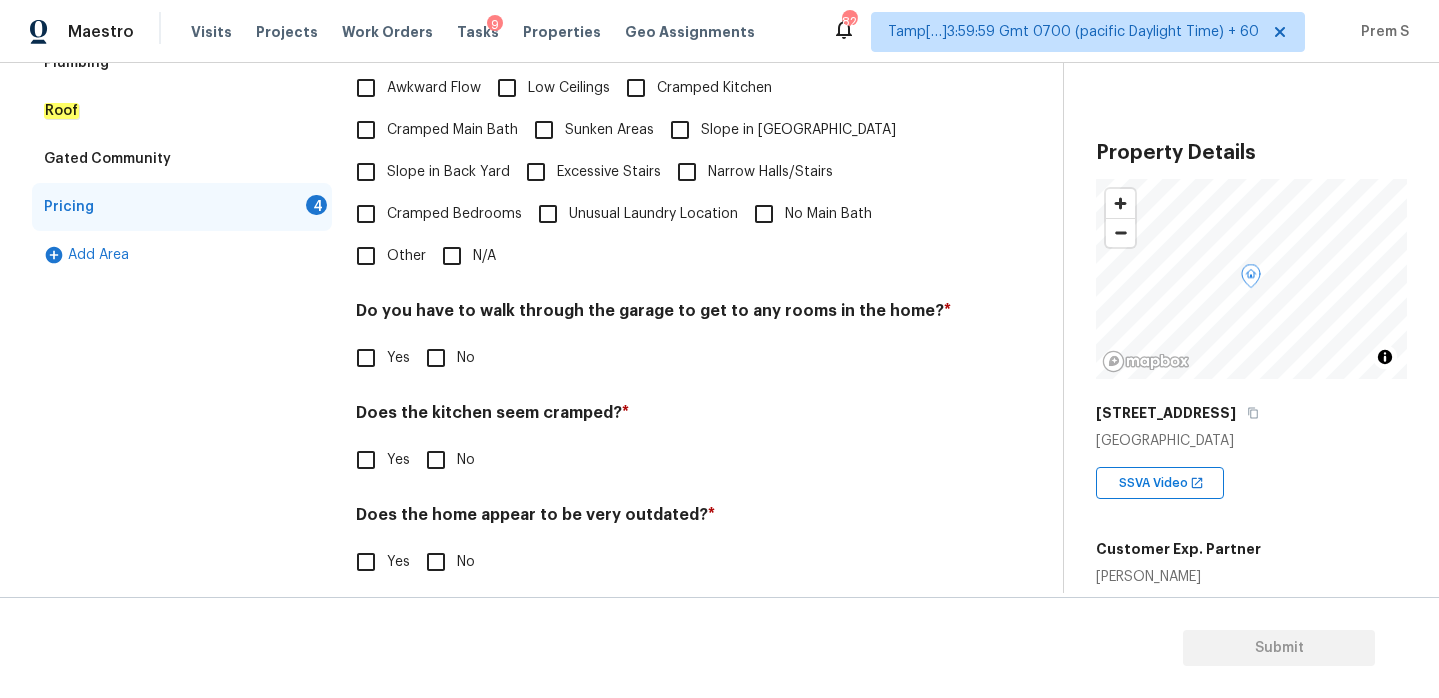 scroll, scrollTop: 502, scrollLeft: 0, axis: vertical 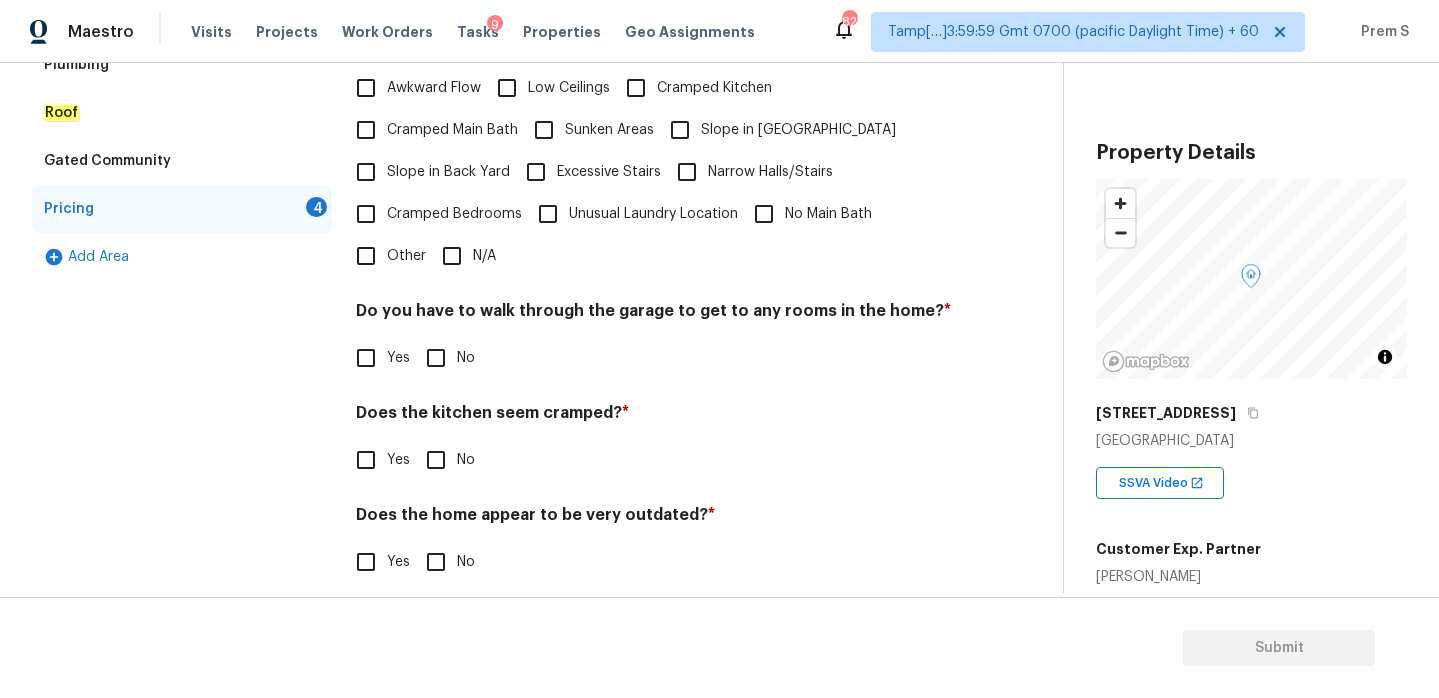 click on "N/A" at bounding box center [452, 256] 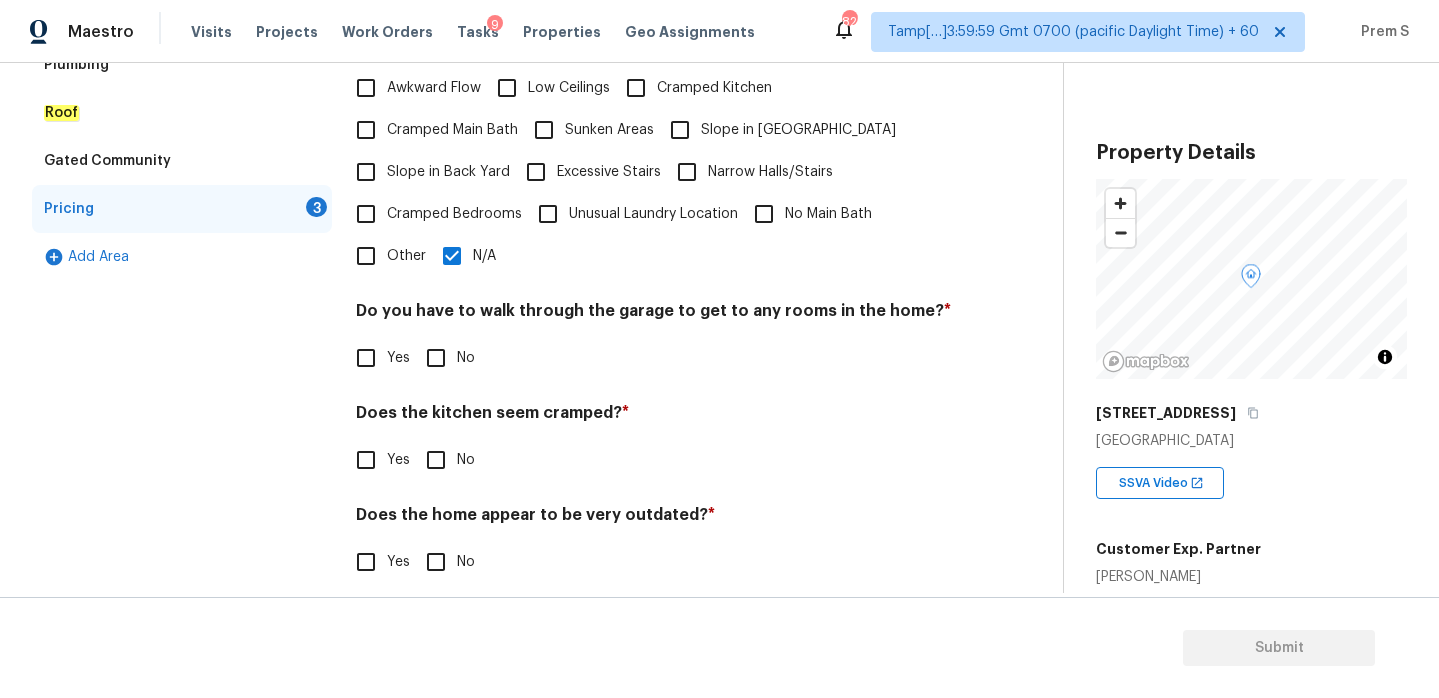 click on "No" at bounding box center [436, 358] 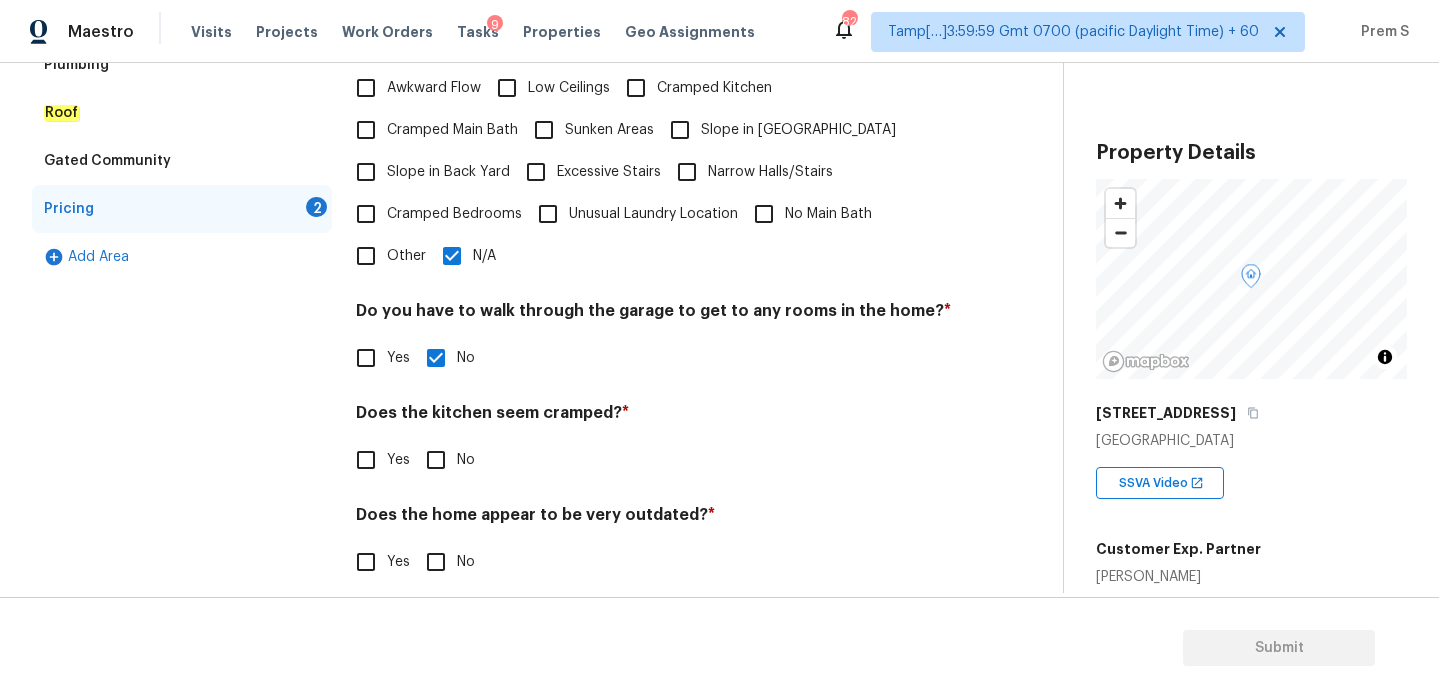 click on "No" at bounding box center [436, 460] 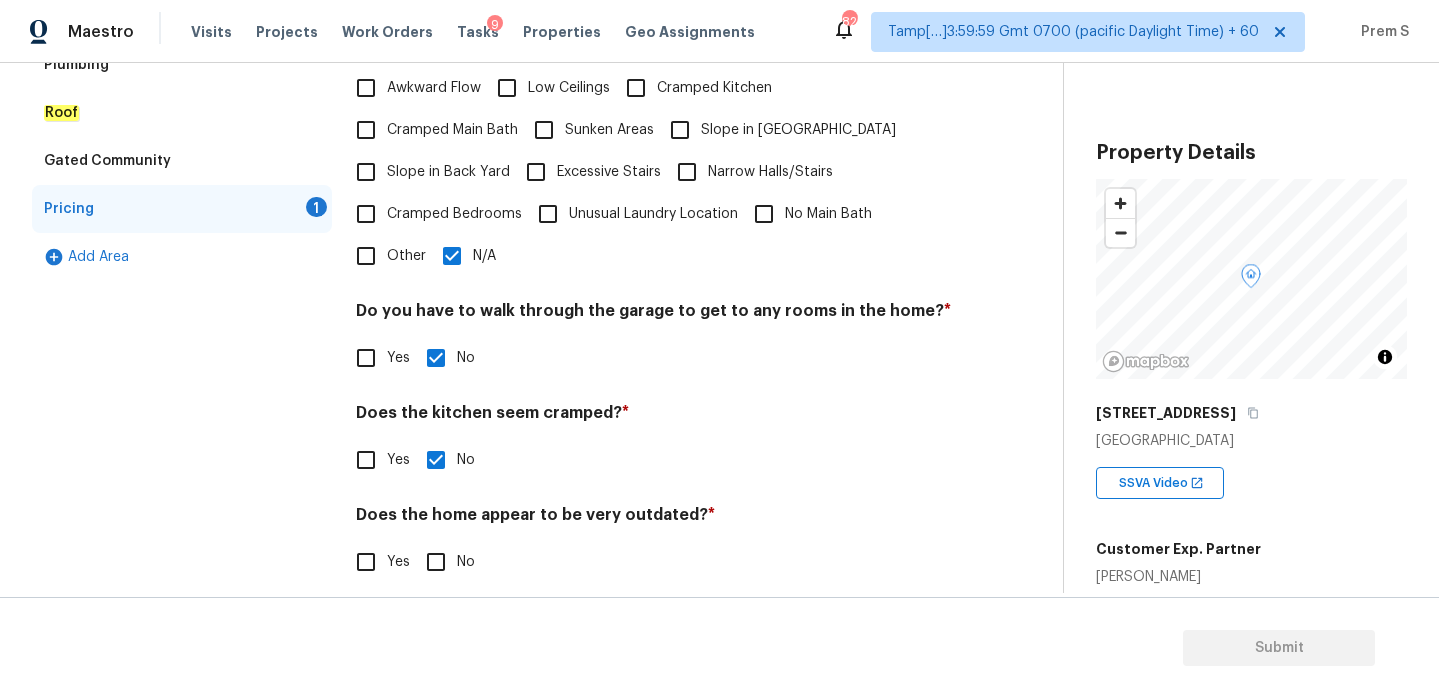 click on "No" at bounding box center (436, 562) 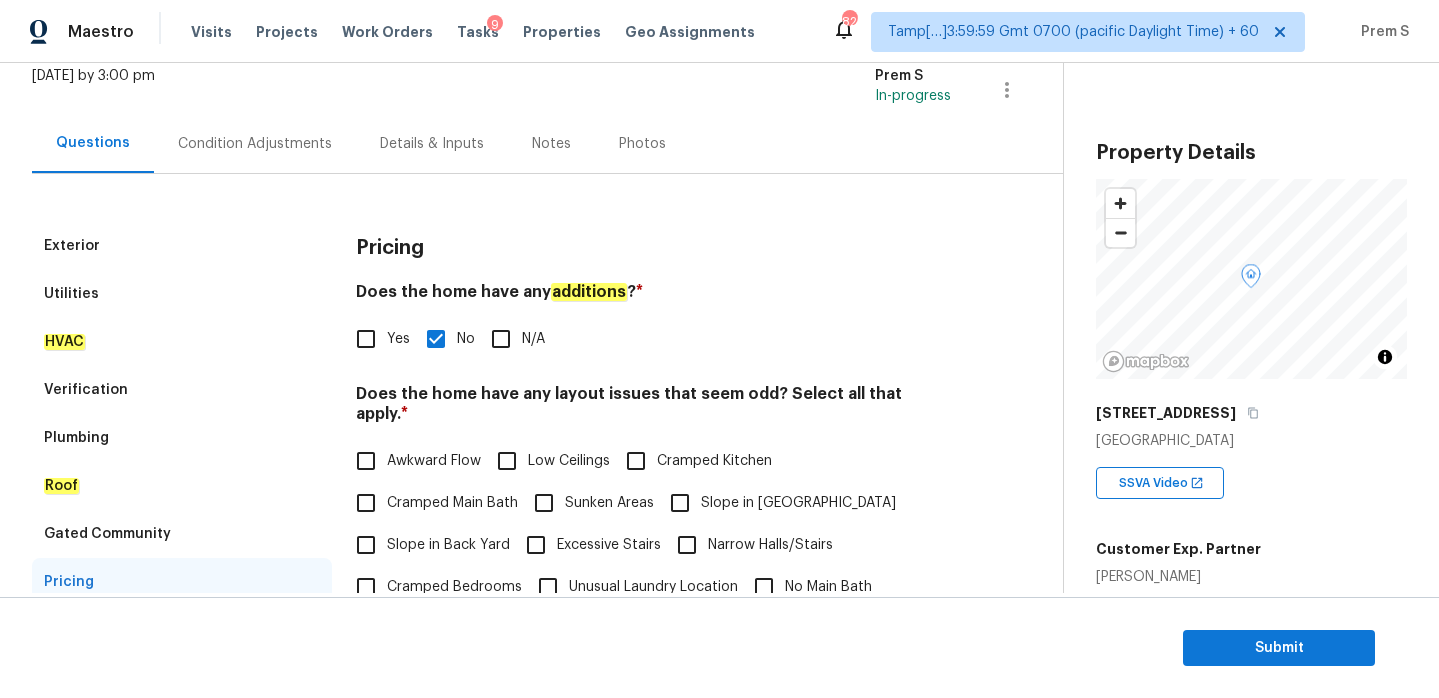 scroll, scrollTop: 55, scrollLeft: 0, axis: vertical 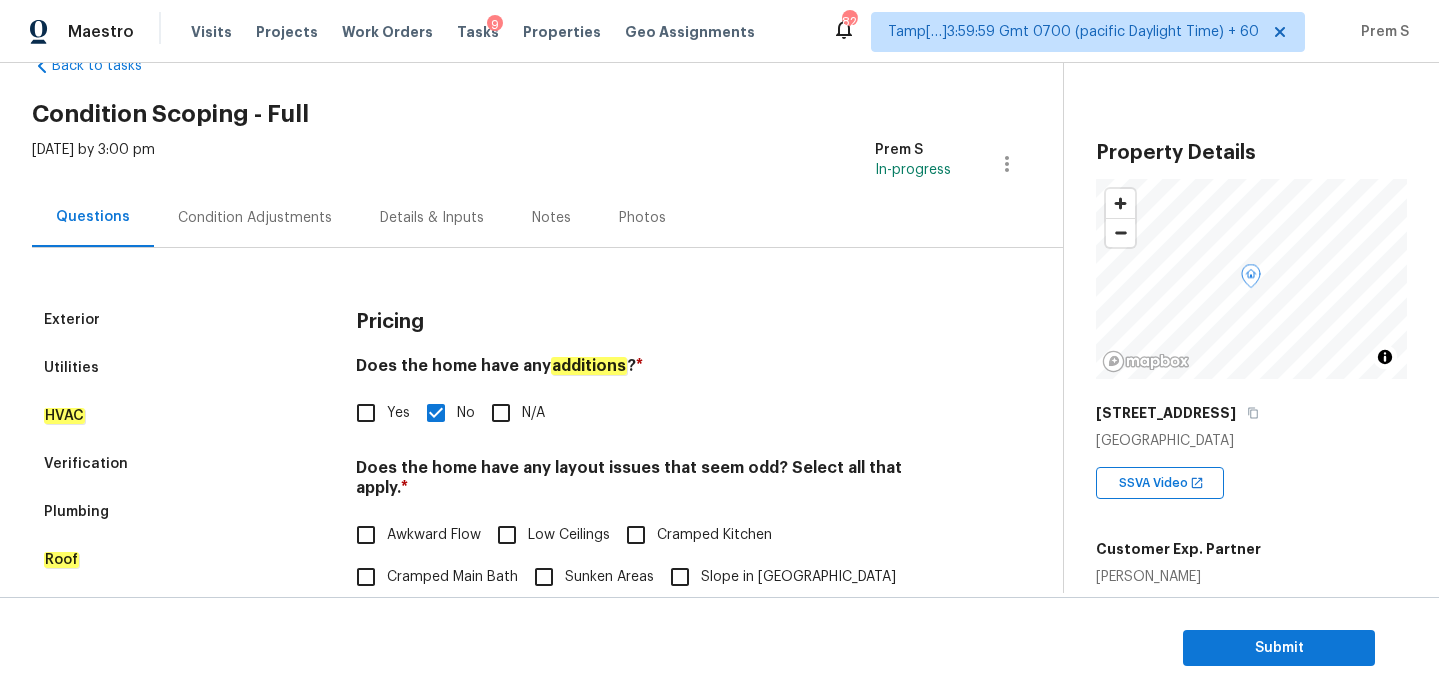 click on "Condition Adjustments" at bounding box center (255, 218) 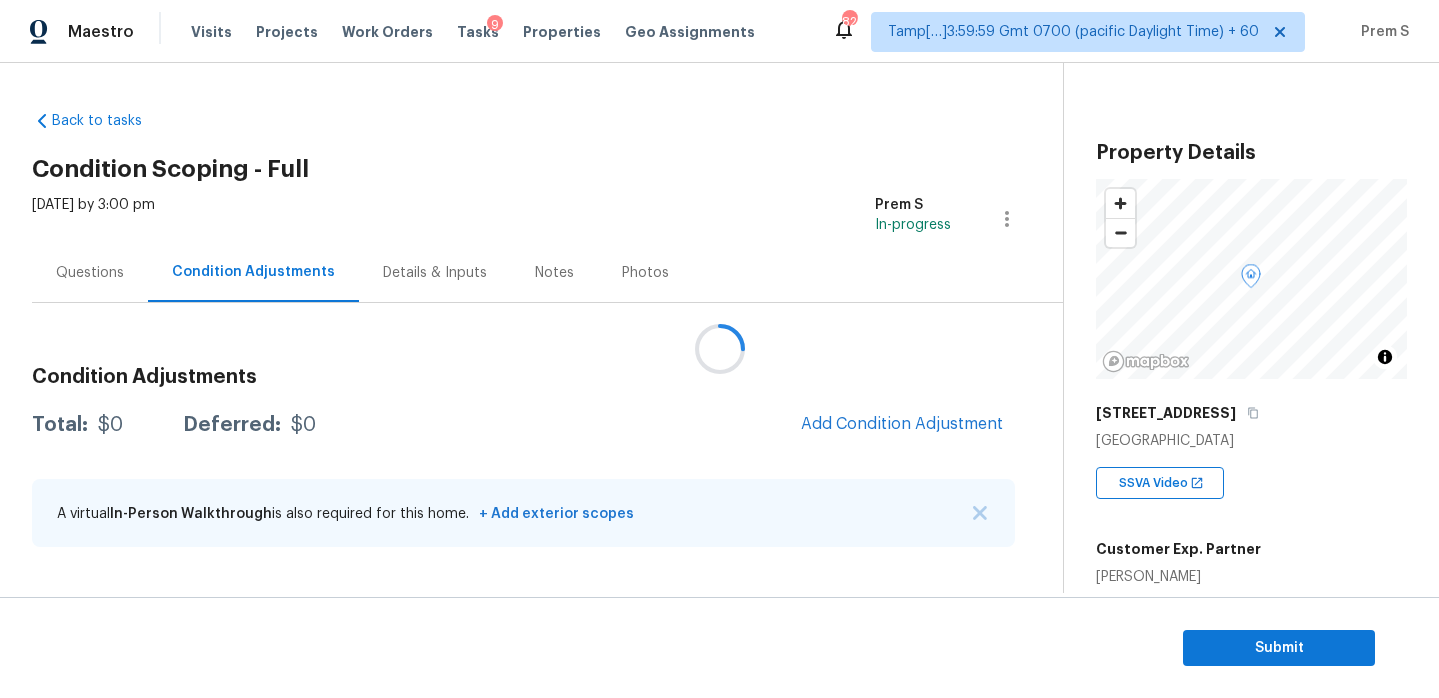 scroll, scrollTop: 0, scrollLeft: 0, axis: both 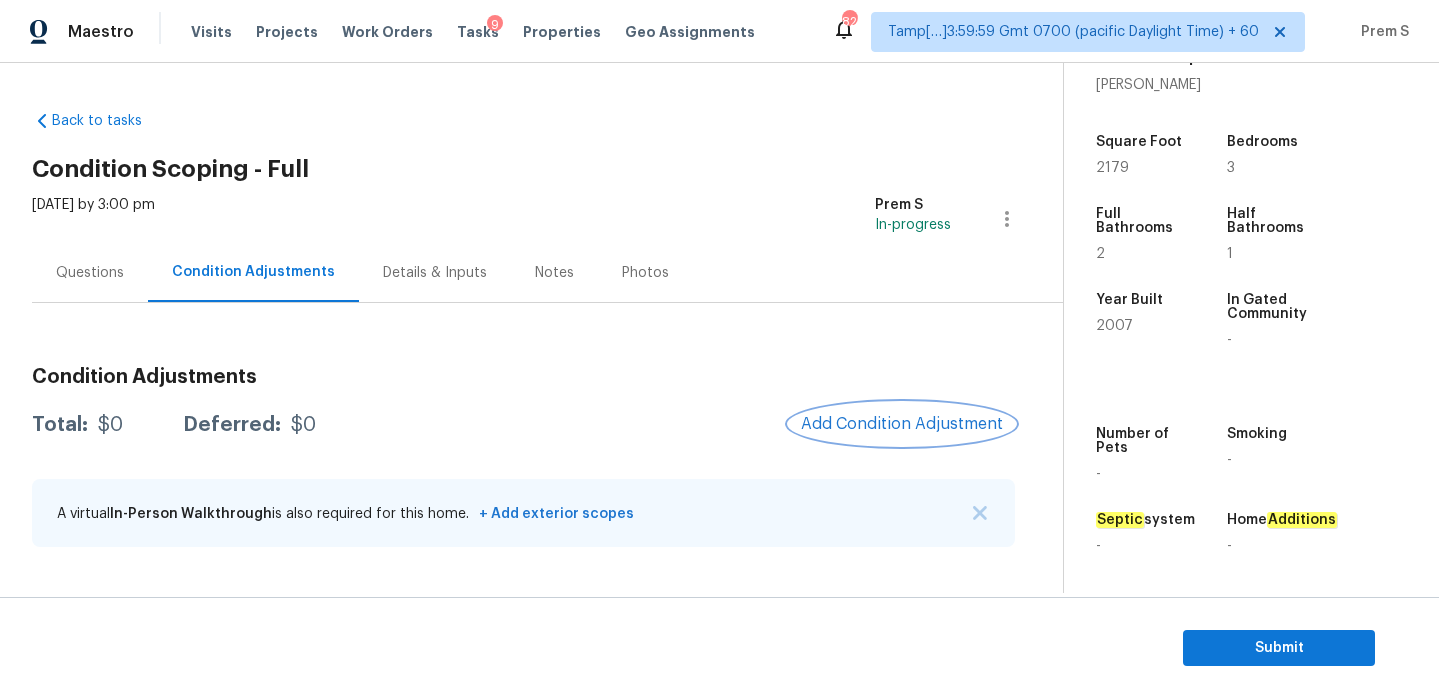 click on "Add Condition Adjustment" at bounding box center (902, 424) 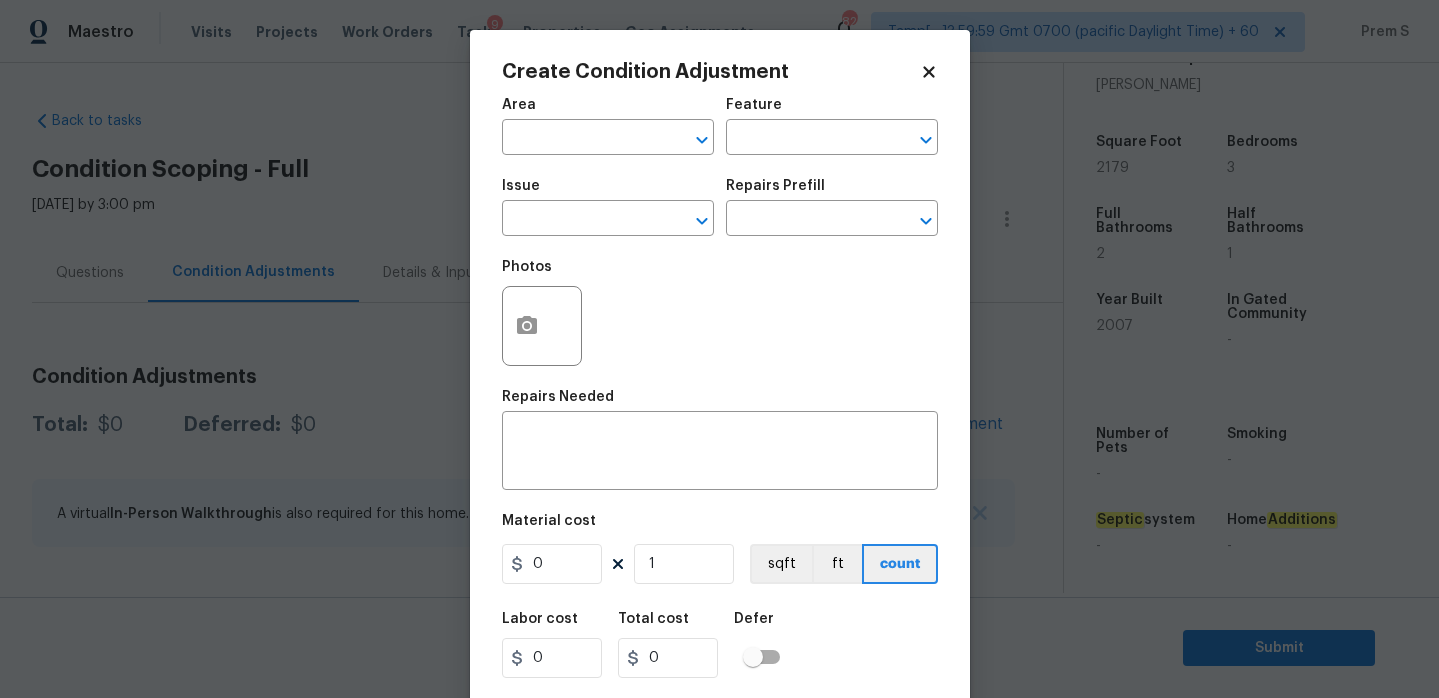 click on "Area" at bounding box center (608, 111) 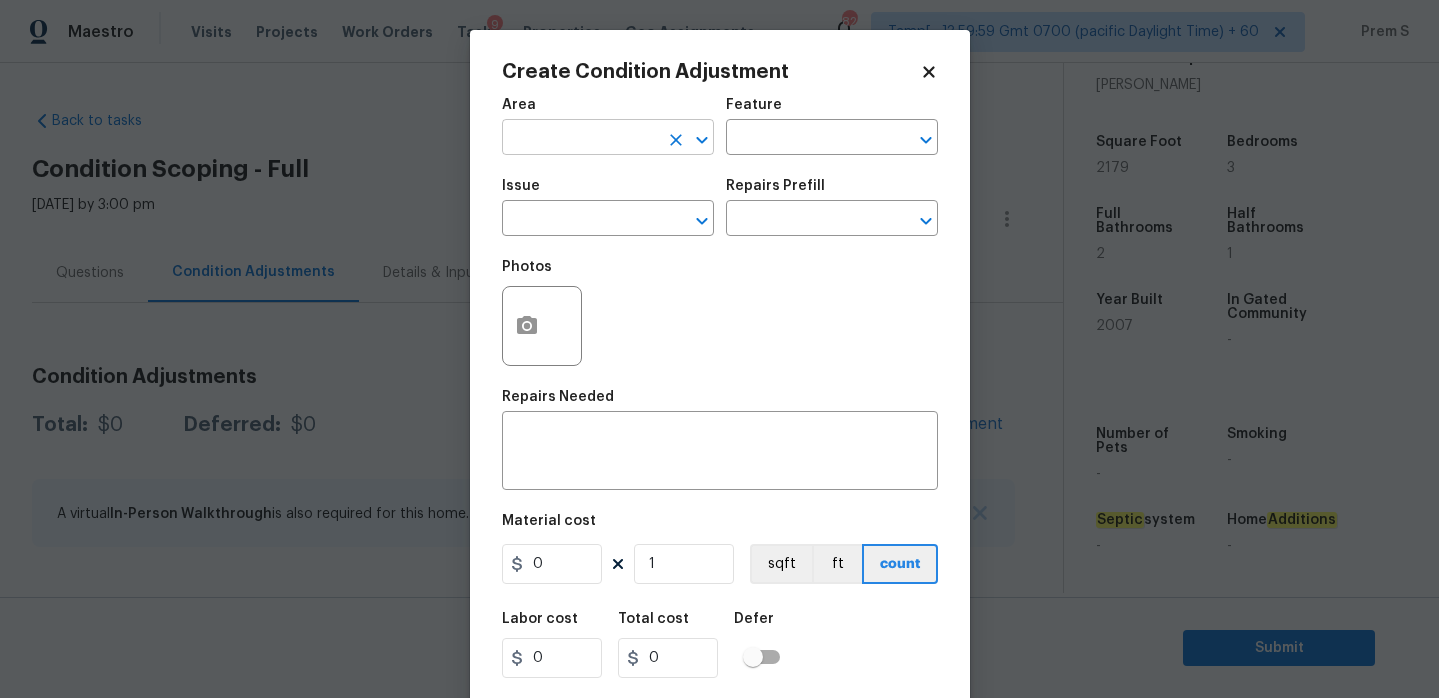 click at bounding box center (580, 139) 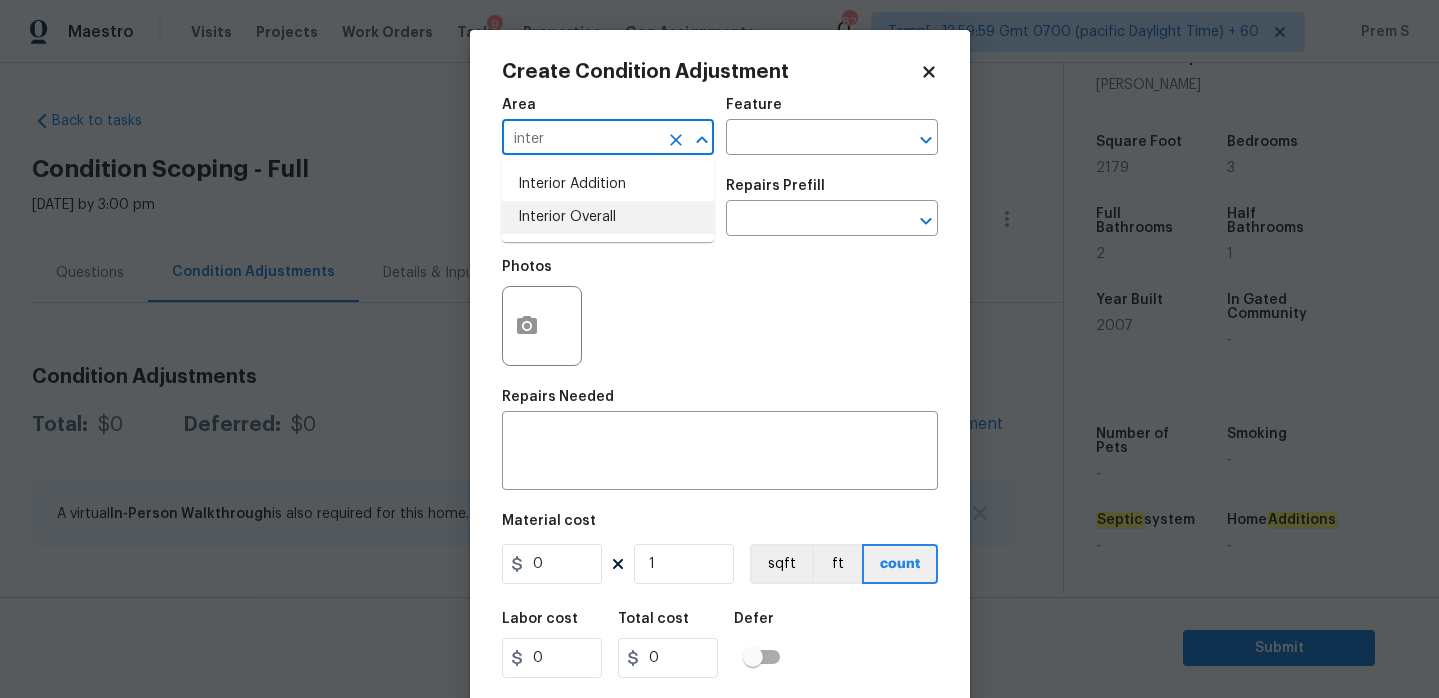 click on "Interior Overall" at bounding box center [608, 217] 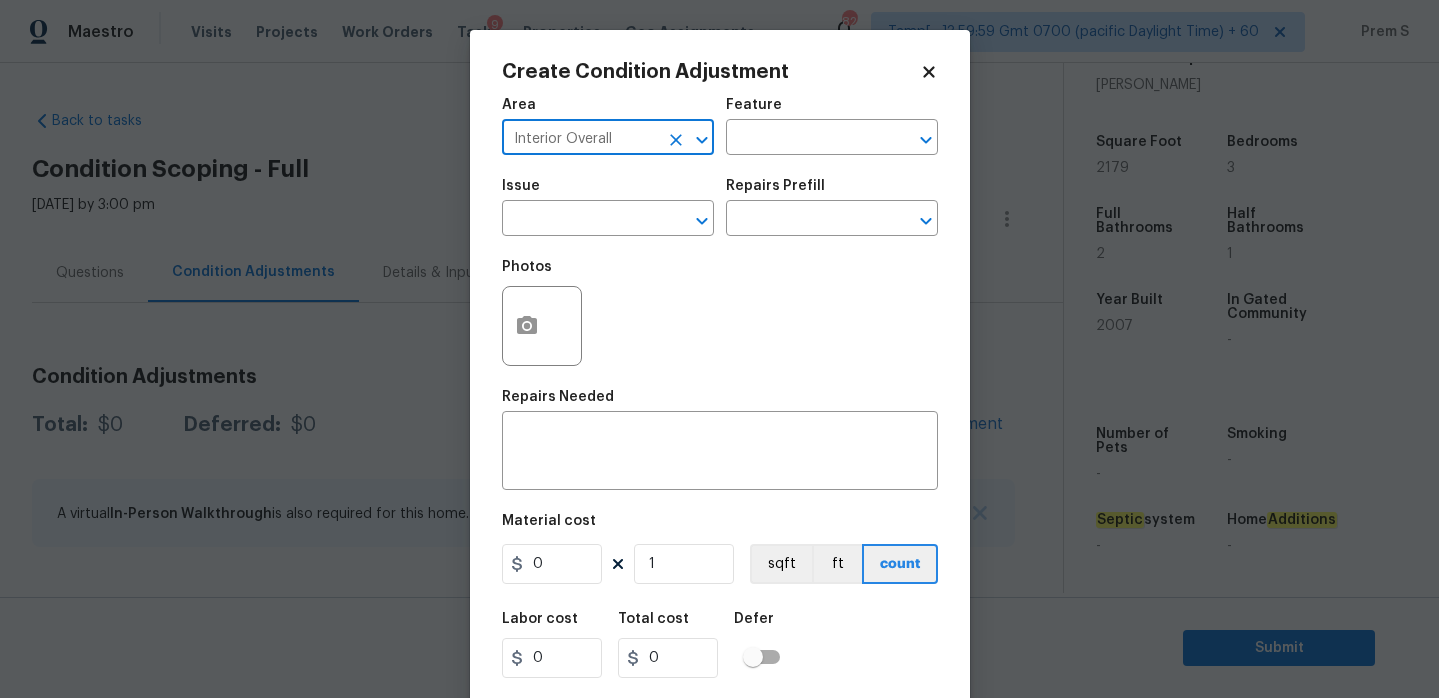 type on "Interior Overall" 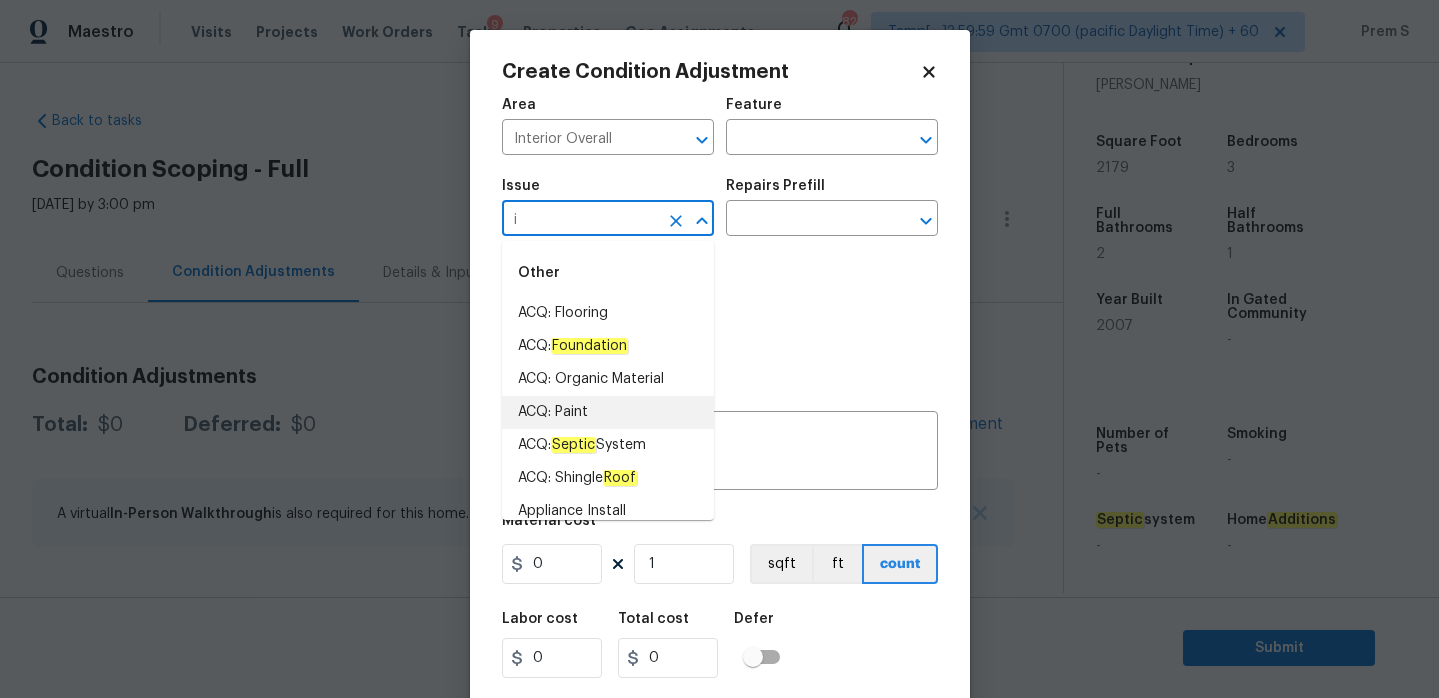 click on "ACQ: Paint" at bounding box center [608, 412] 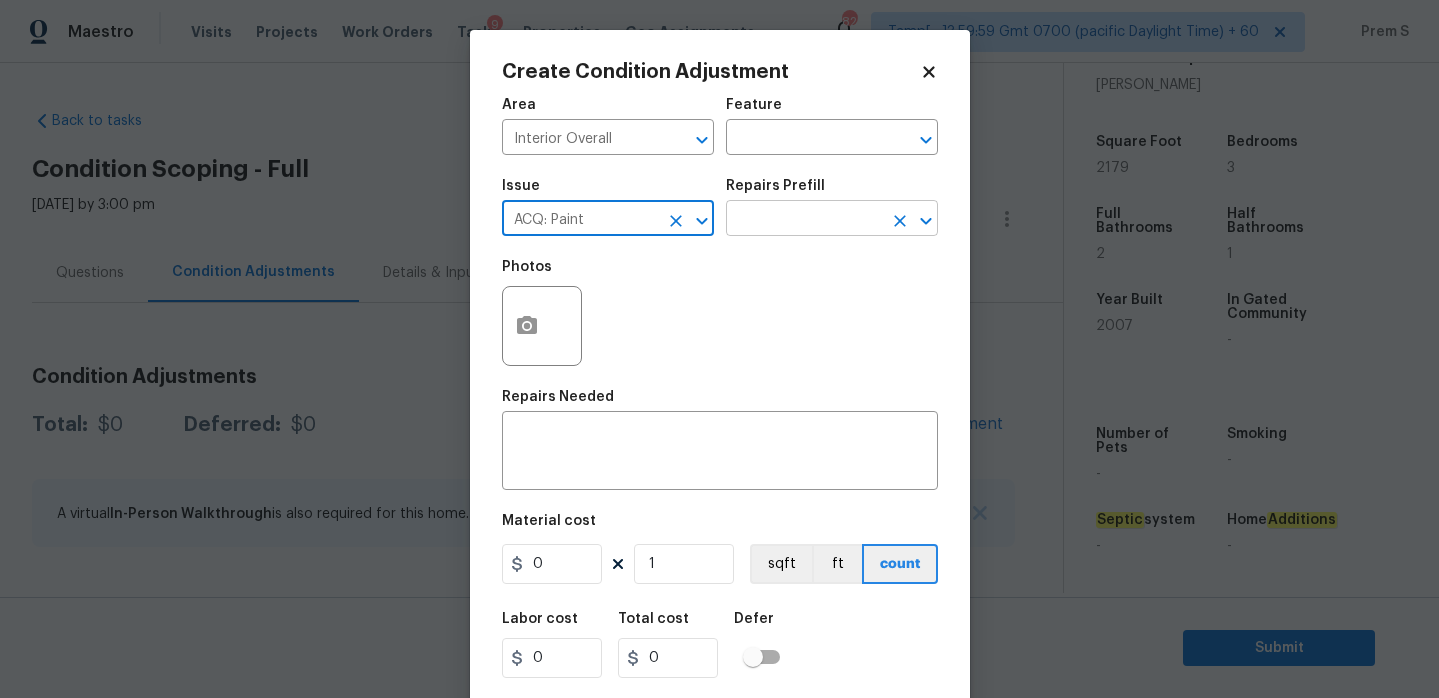 type on "ACQ: Paint" 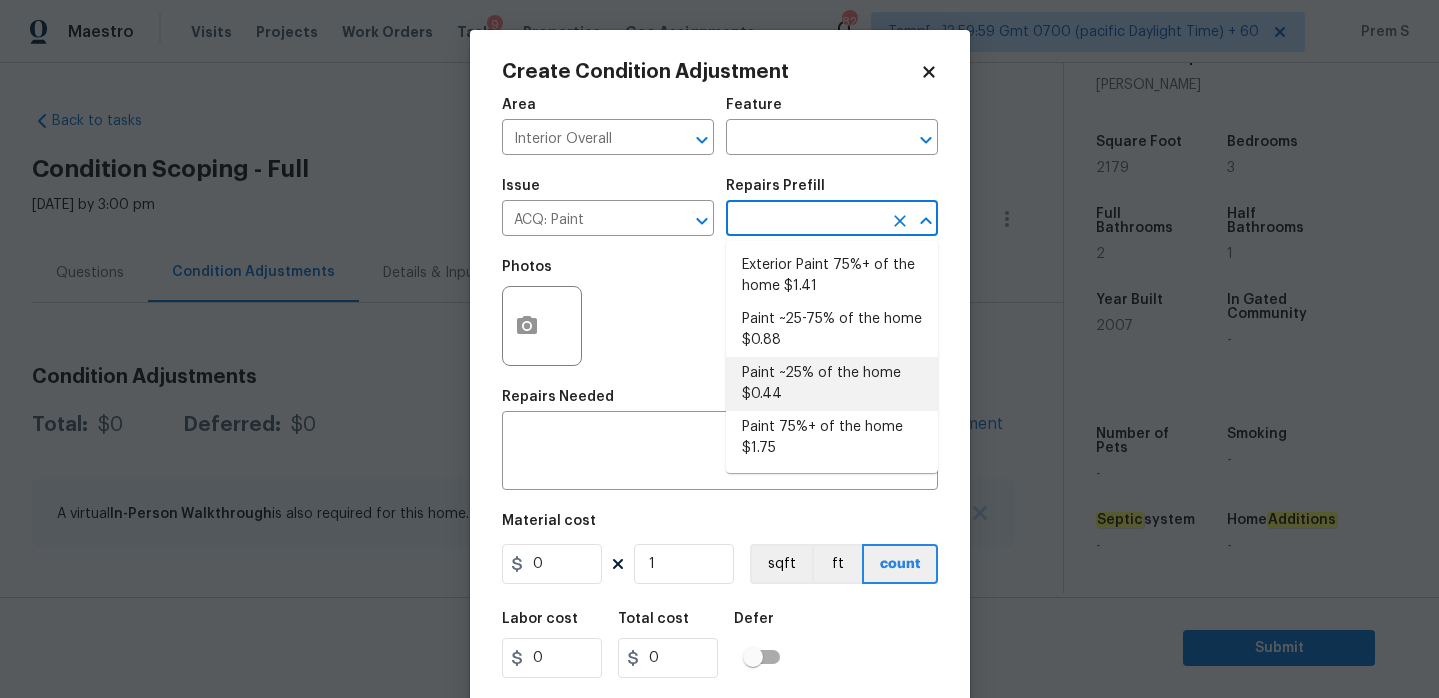 click on "Paint ~25% of the home $0.44" at bounding box center [832, 384] 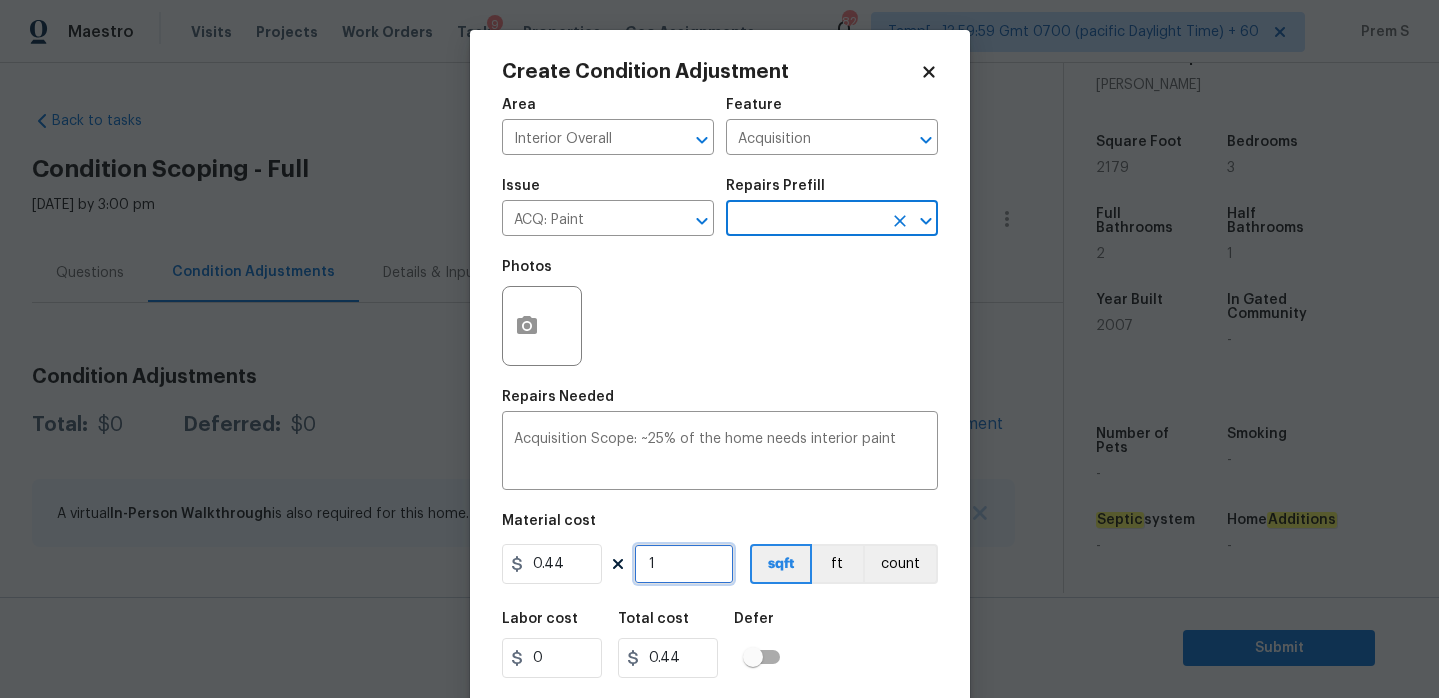 click on "1" at bounding box center (684, 564) 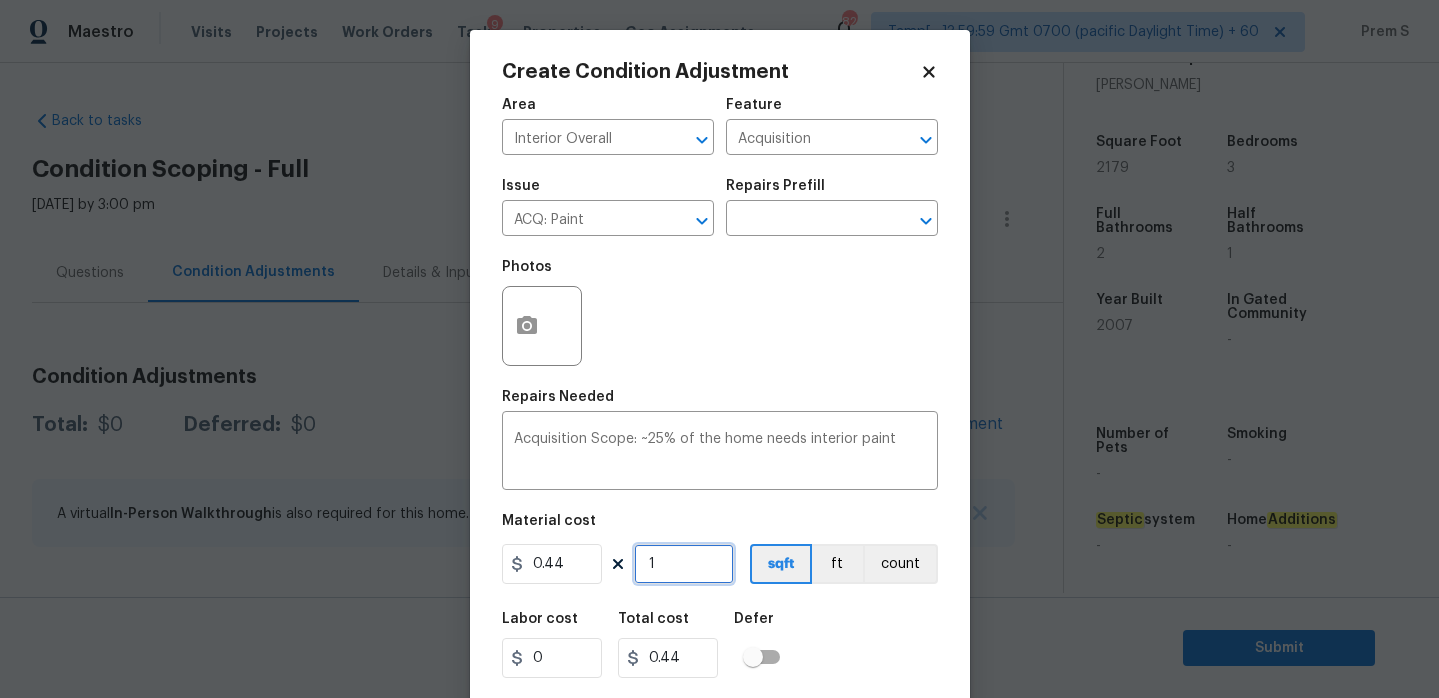 click on "1" at bounding box center (684, 564) 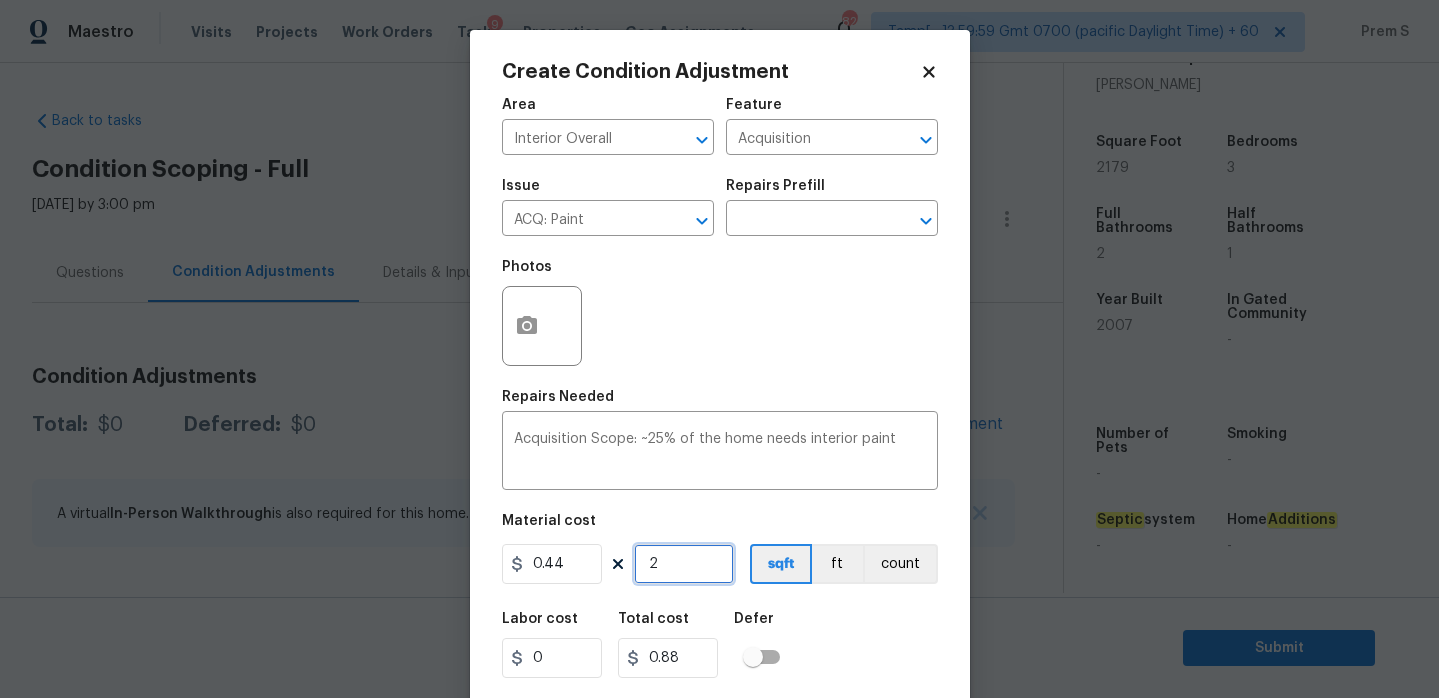 type on "21" 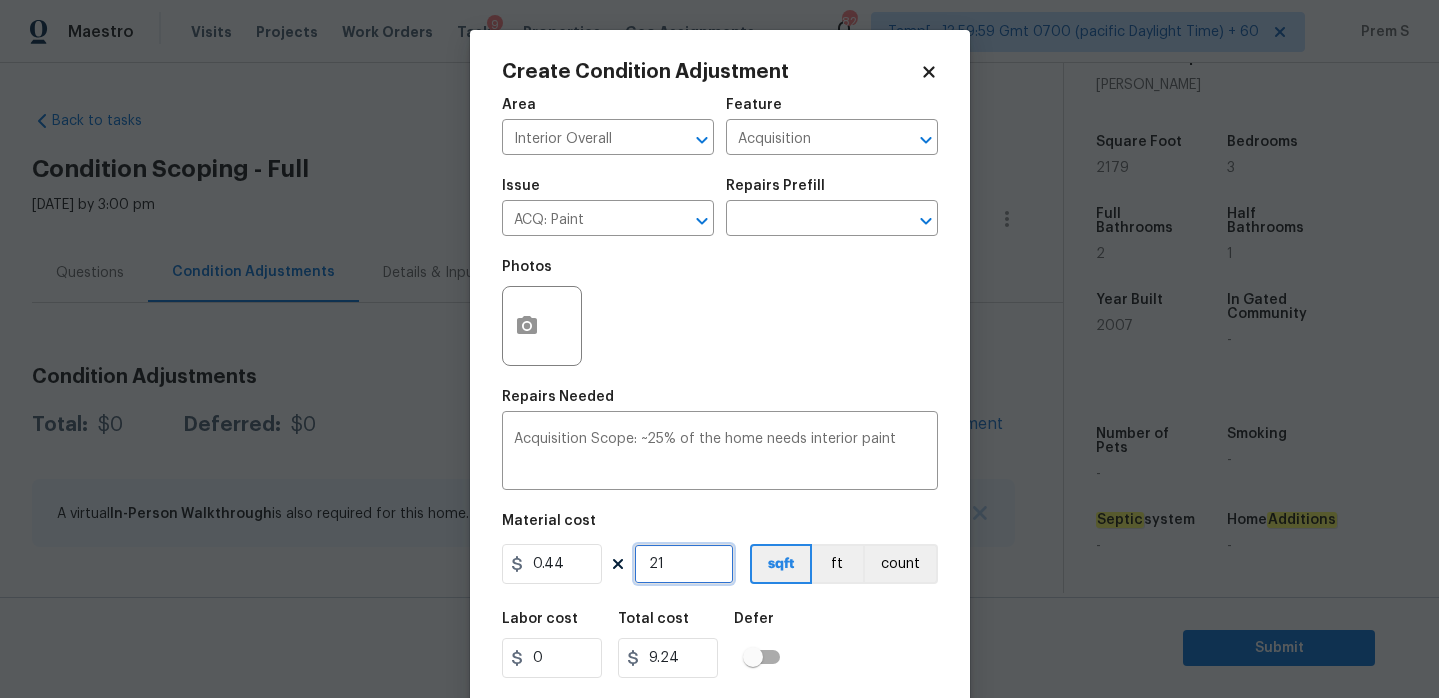 type on "217" 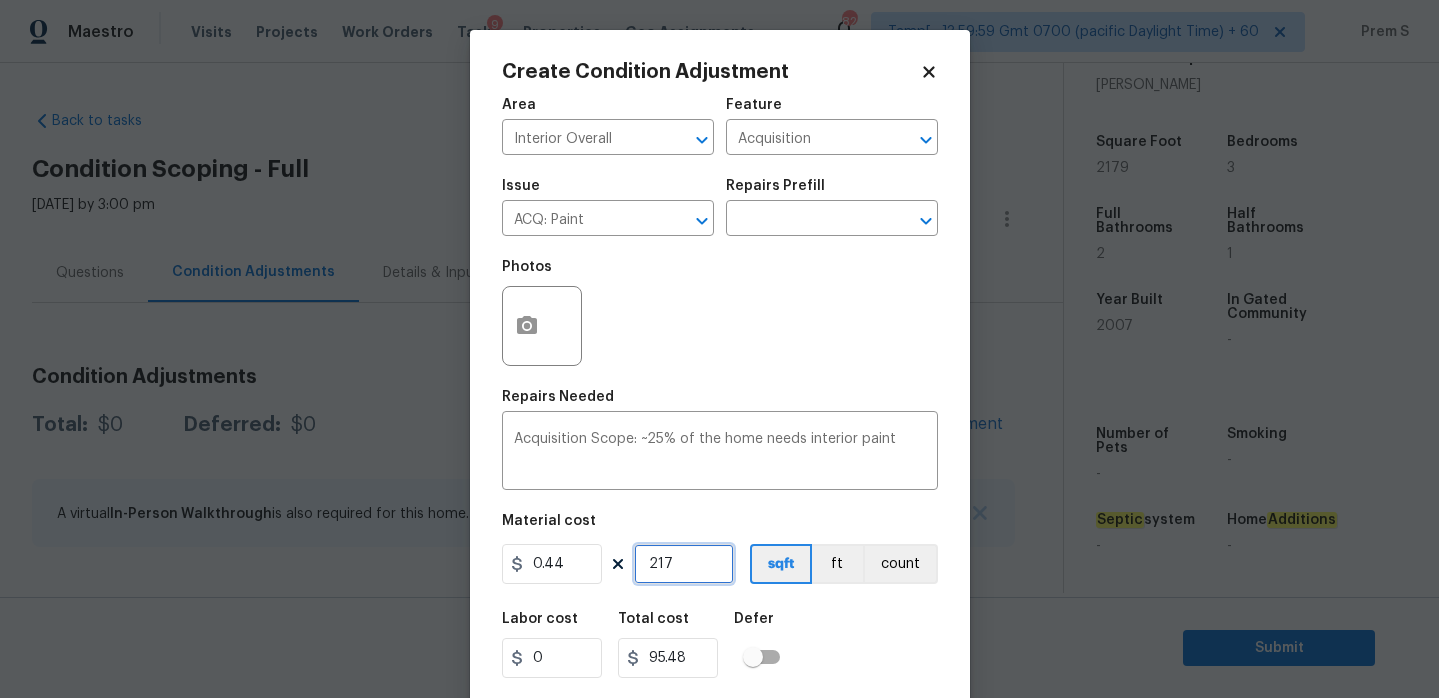 type on "2179" 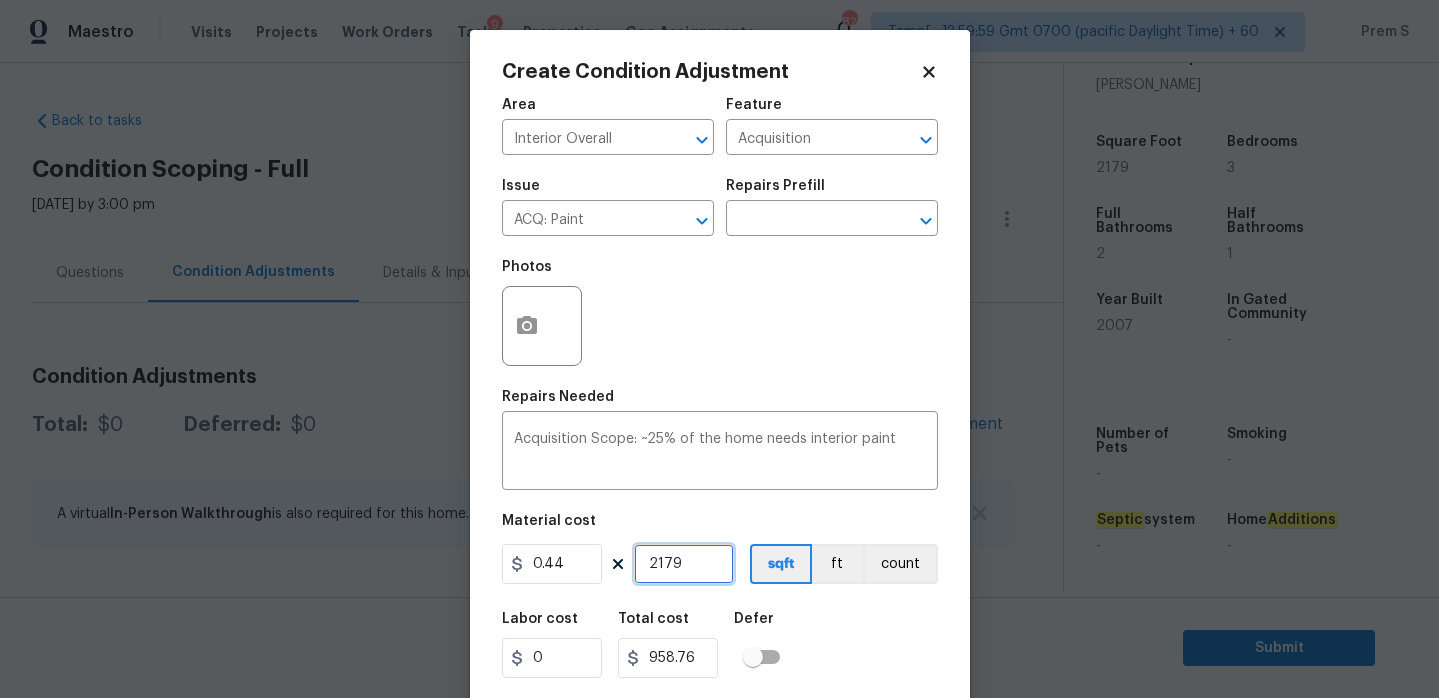 type on "2179" 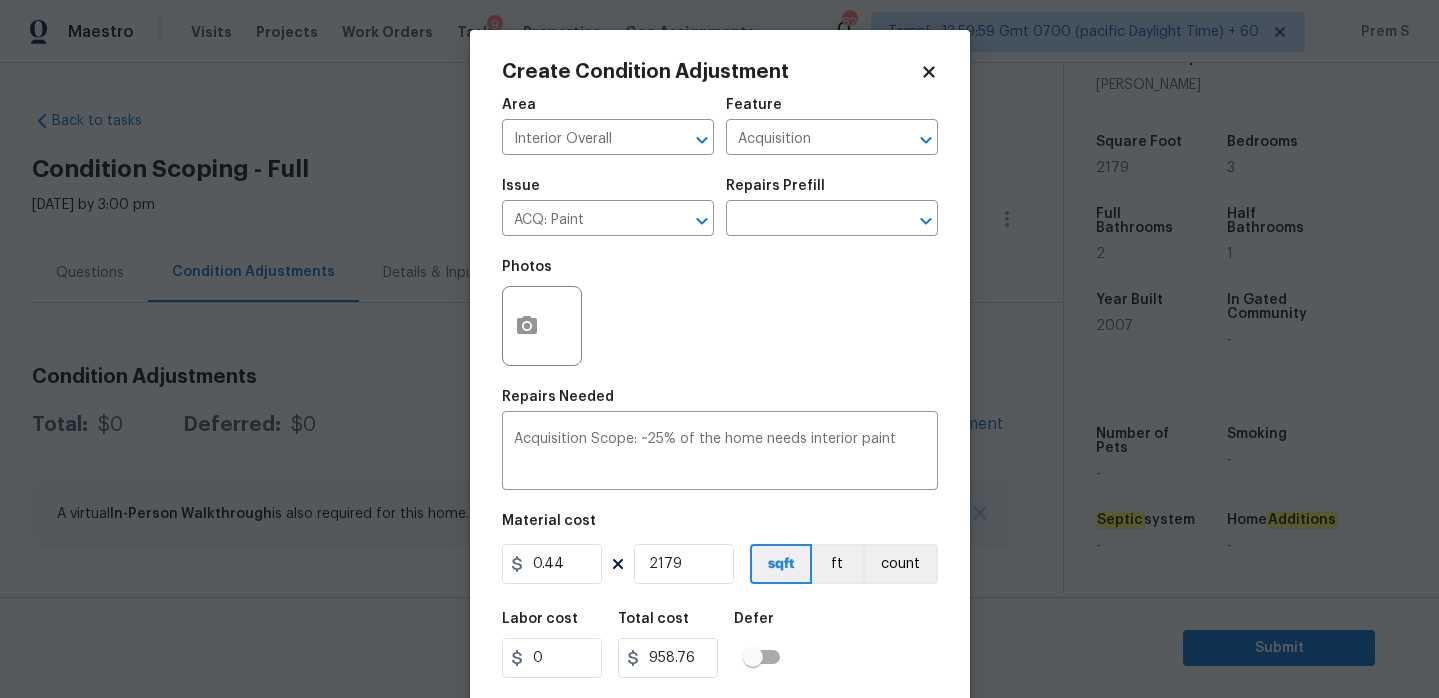 click on "Labor cost 0 Total cost 958.76 Defer" at bounding box center (720, 645) 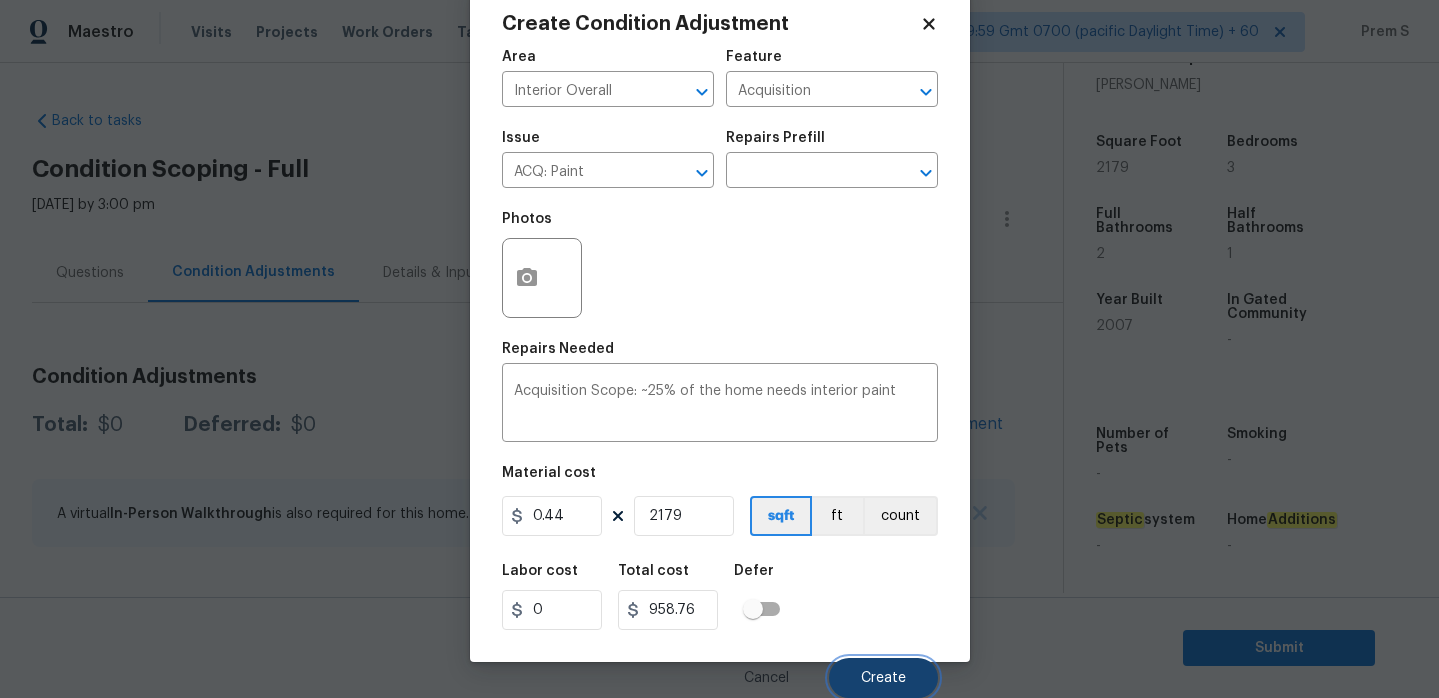click on "Create" at bounding box center [883, 678] 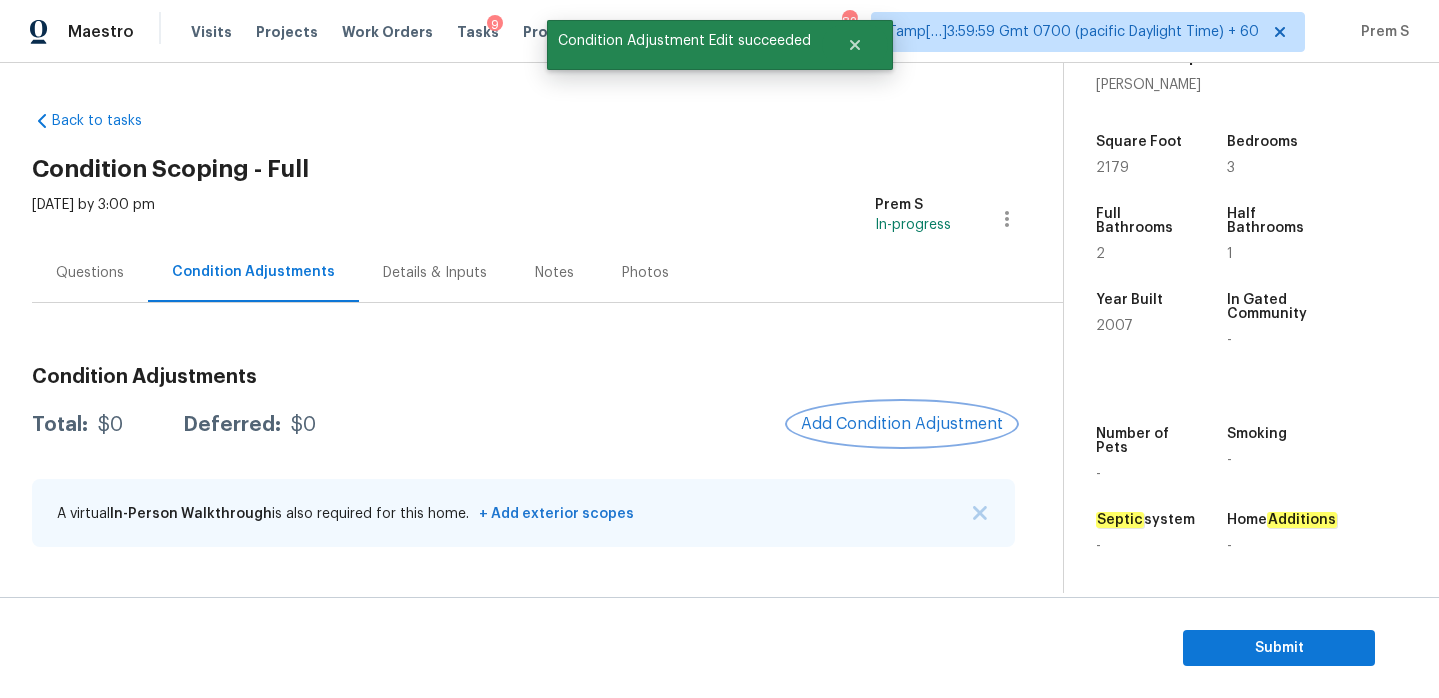 scroll, scrollTop: 0, scrollLeft: 0, axis: both 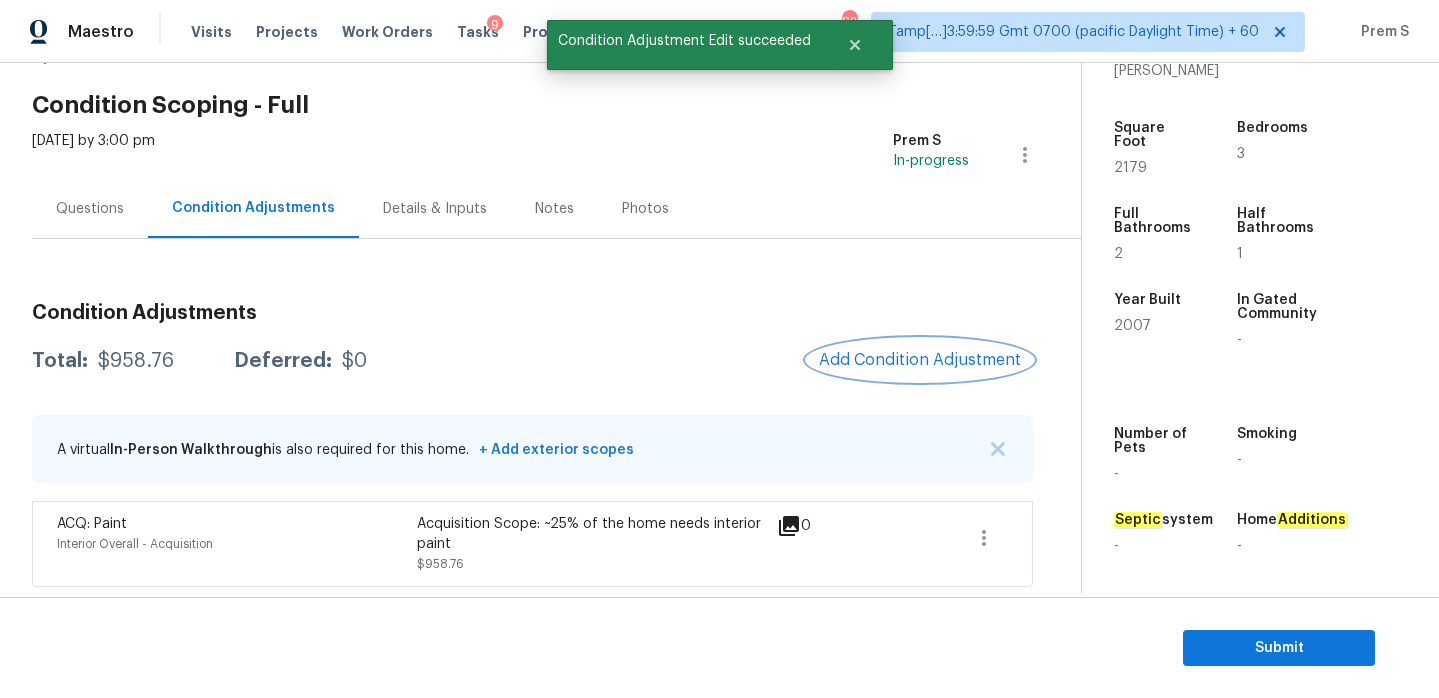 click on "Add Condition Adjustment" at bounding box center [920, 360] 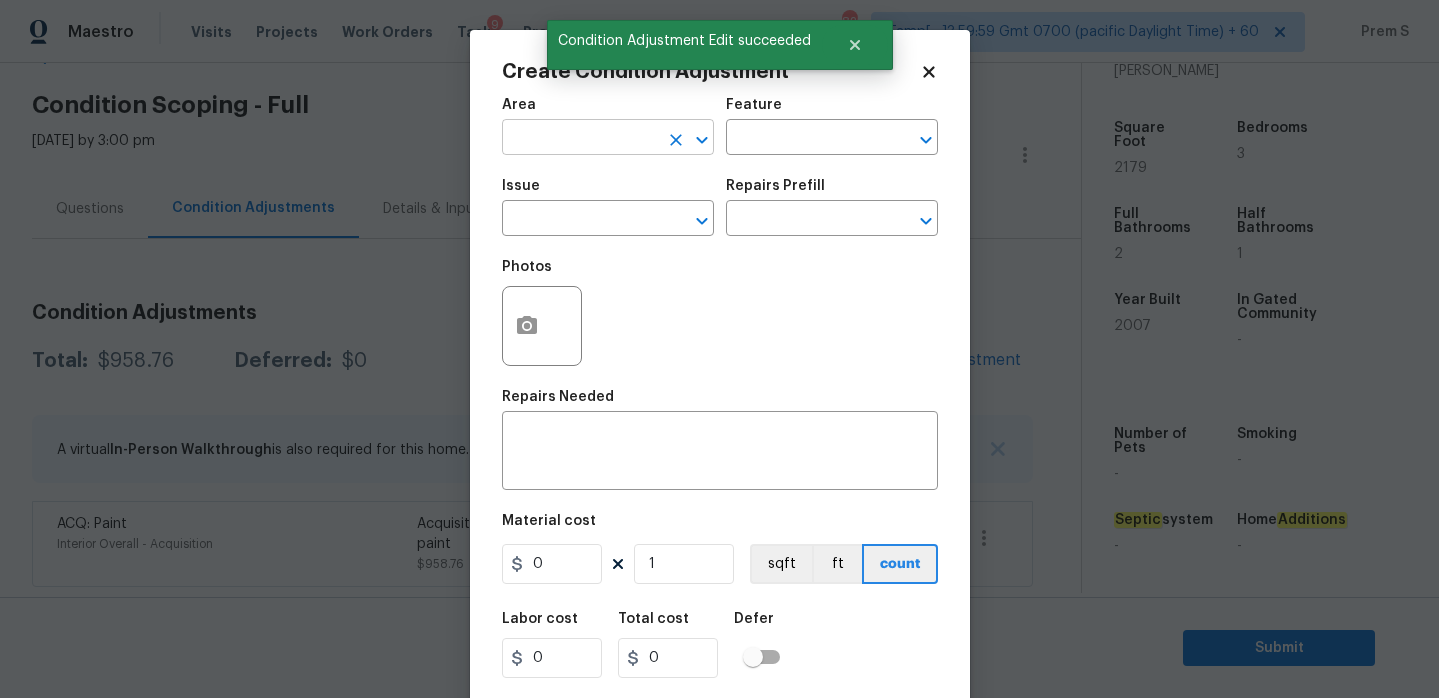 click at bounding box center (580, 139) 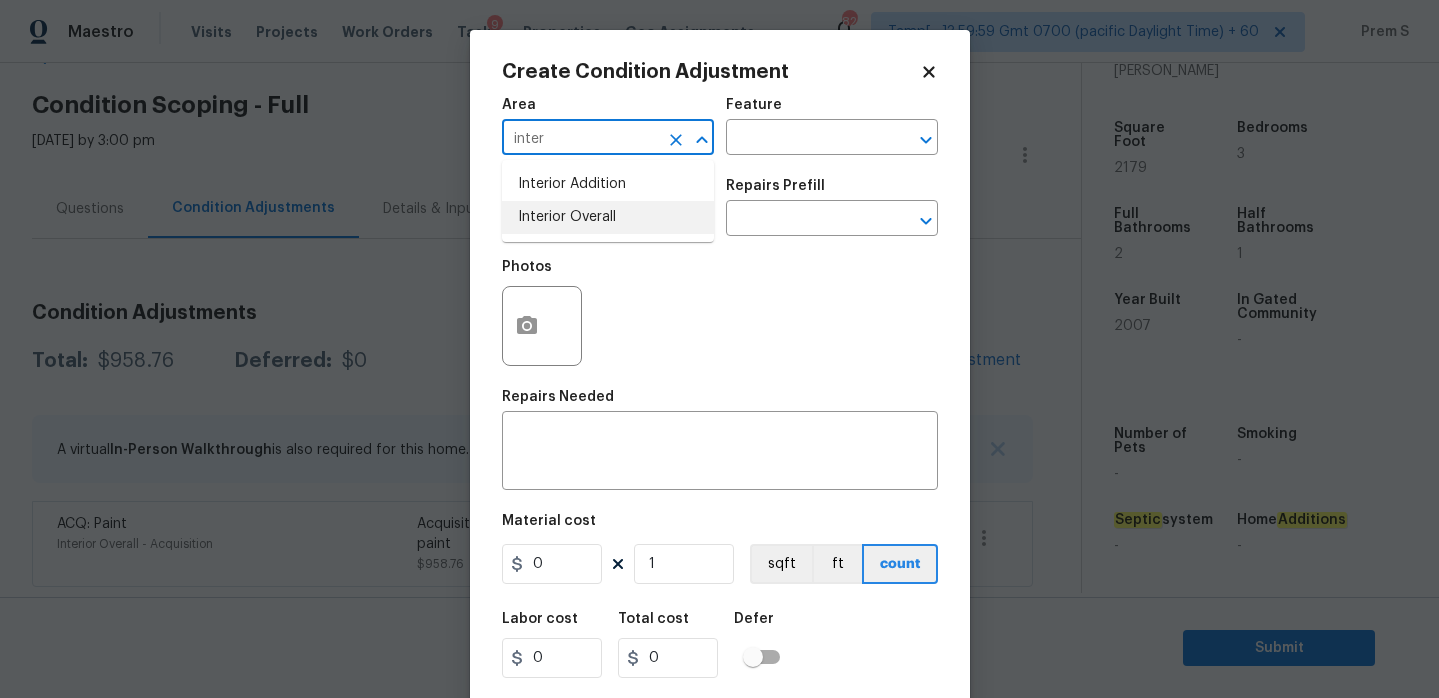 click on "Interior Overall" at bounding box center (608, 217) 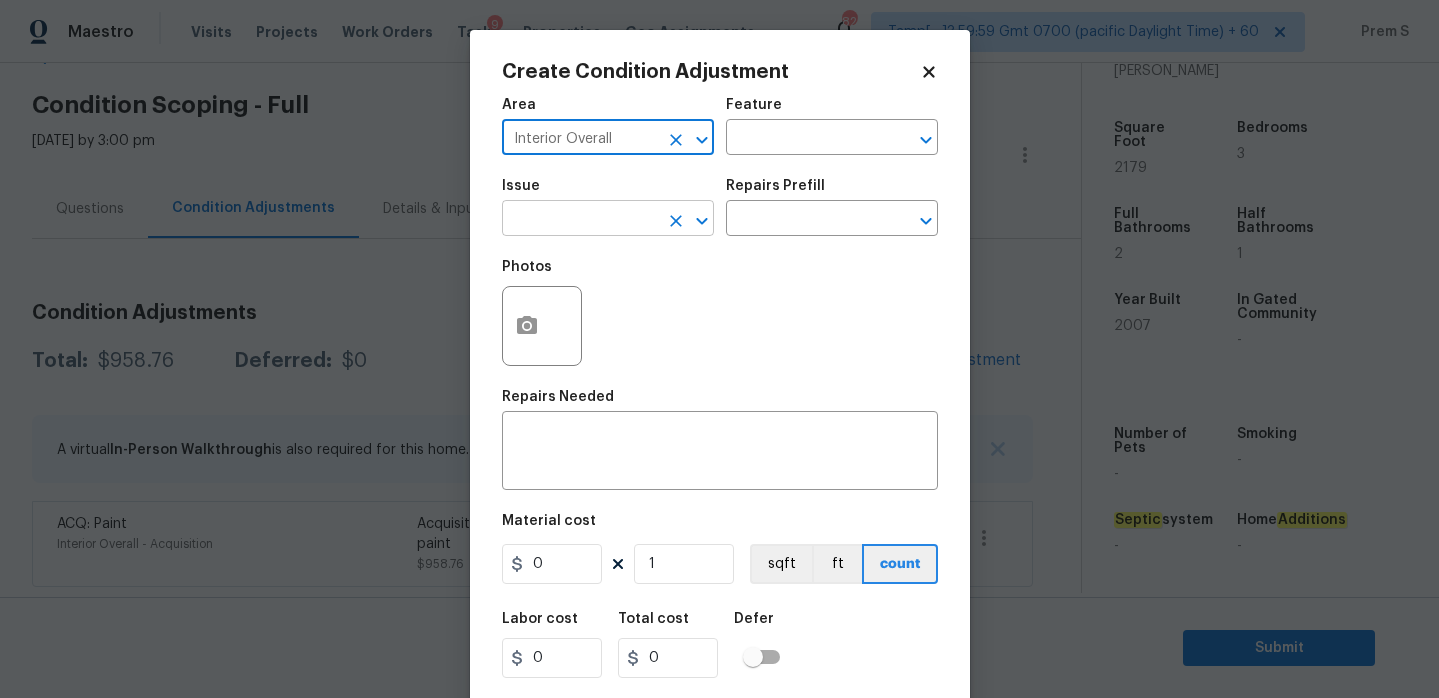 type on "Interior Overall" 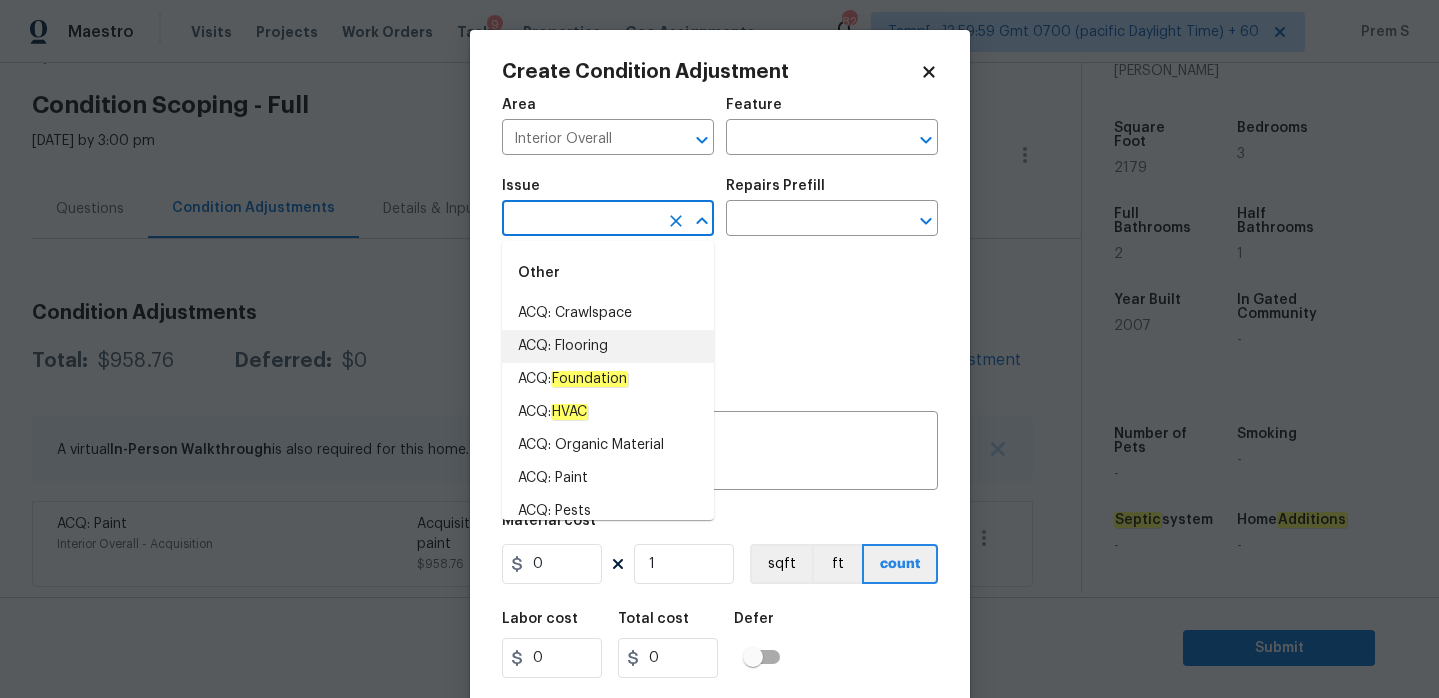 click on "ACQ: Flooring" at bounding box center (608, 346) 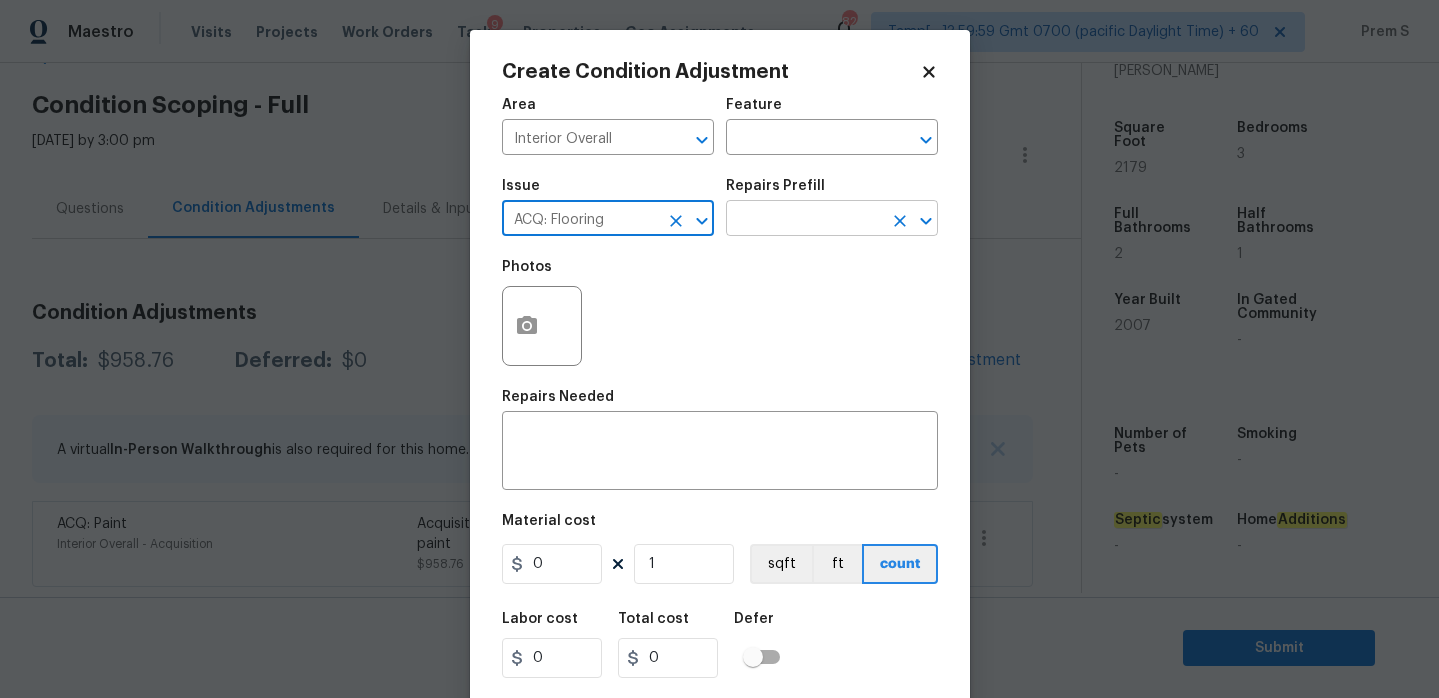 click at bounding box center [804, 220] 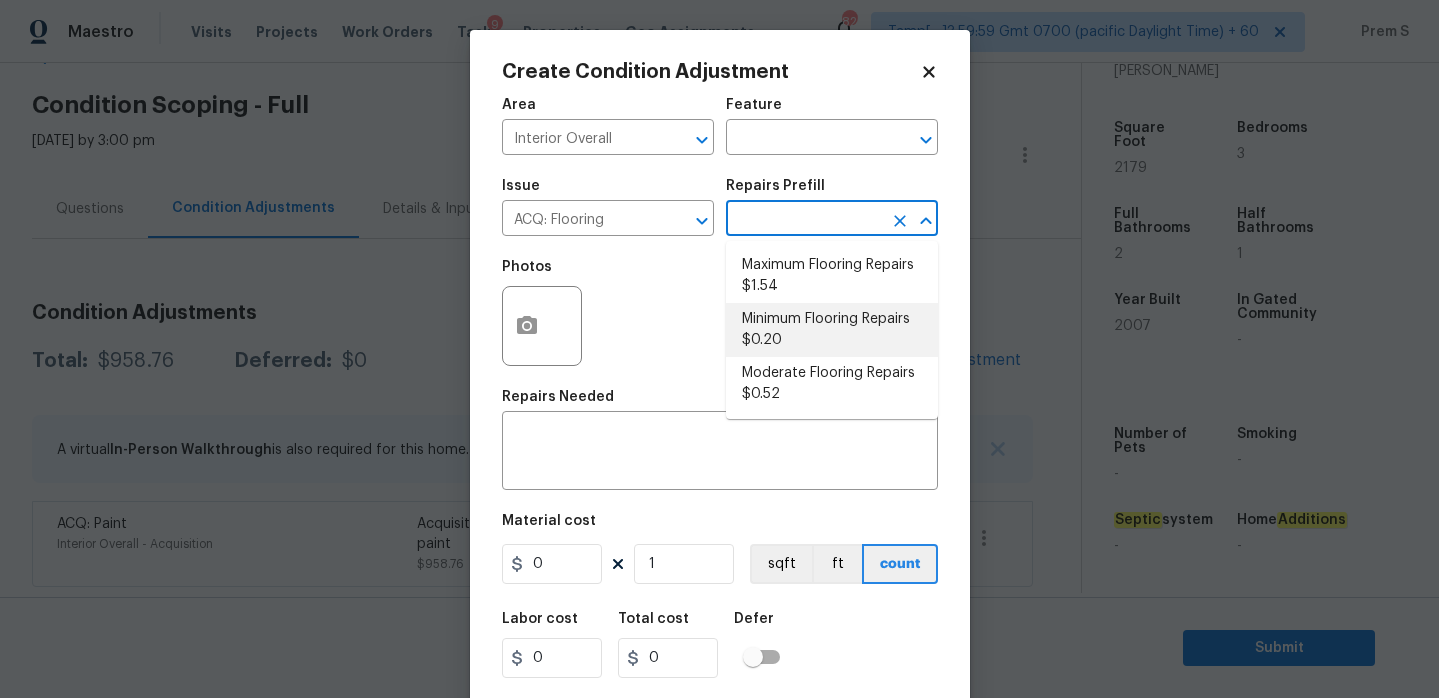 click on "Minimum Flooring Repairs $0.20" at bounding box center (832, 330) 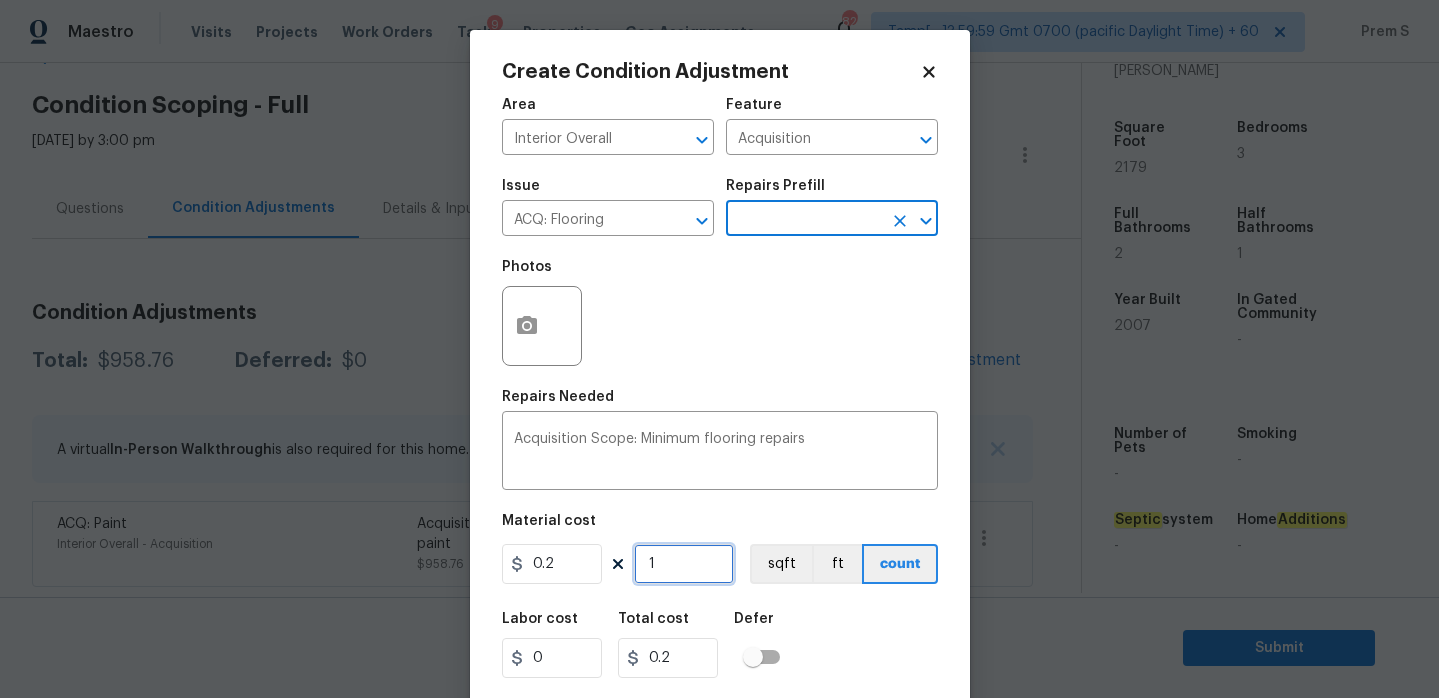 click on "1" at bounding box center [684, 564] 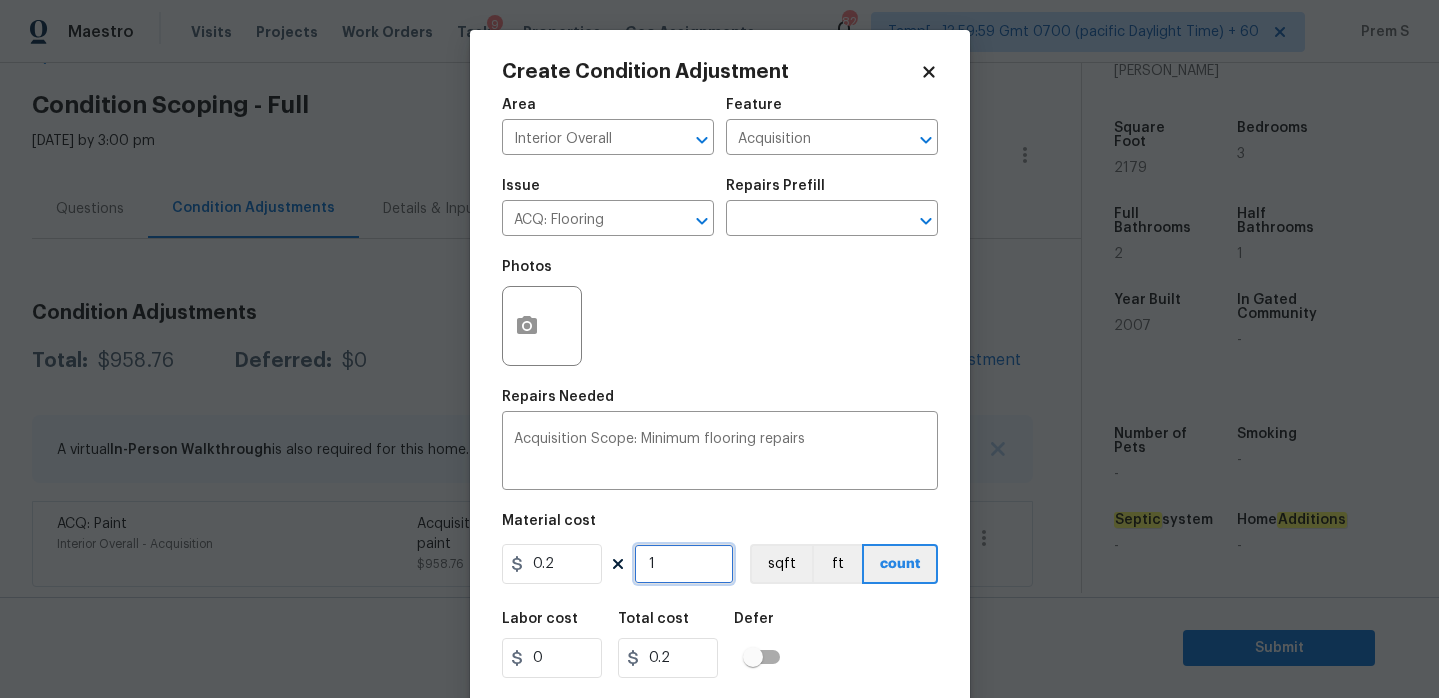 click on "1" at bounding box center (684, 564) 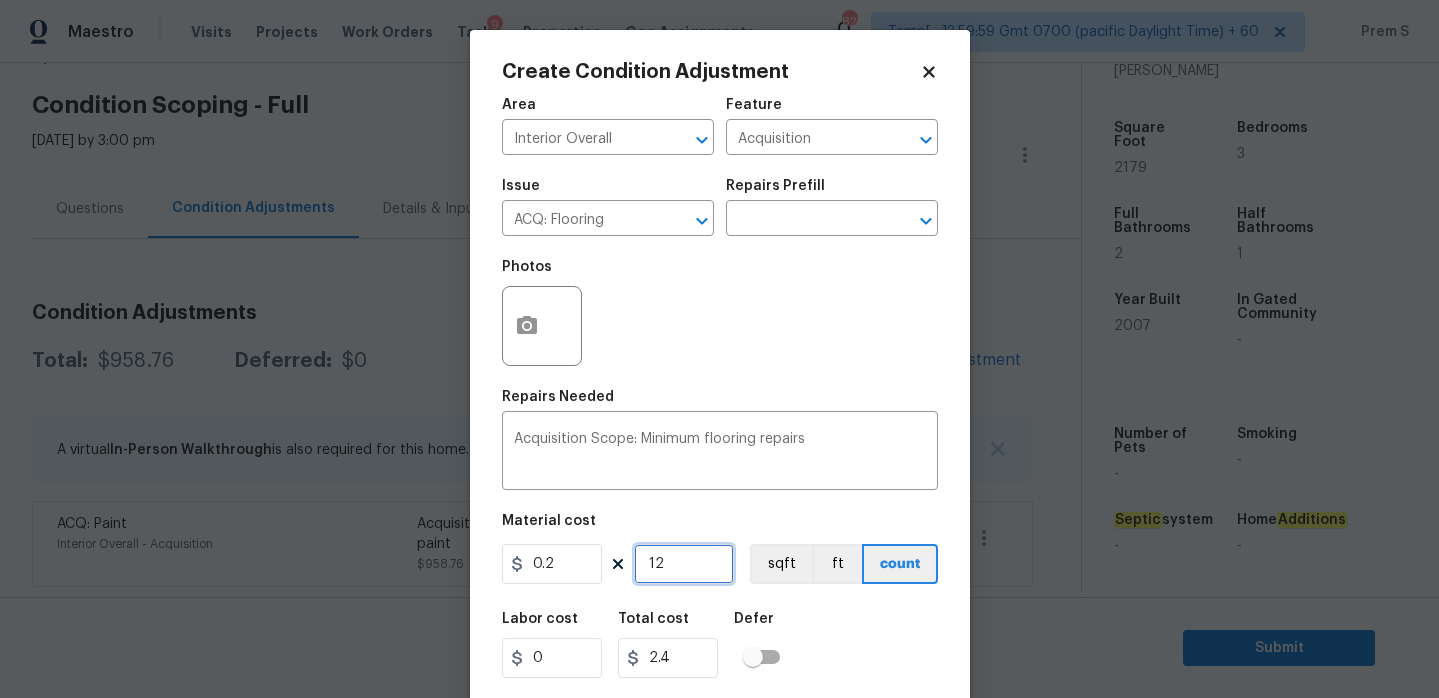 type on "121" 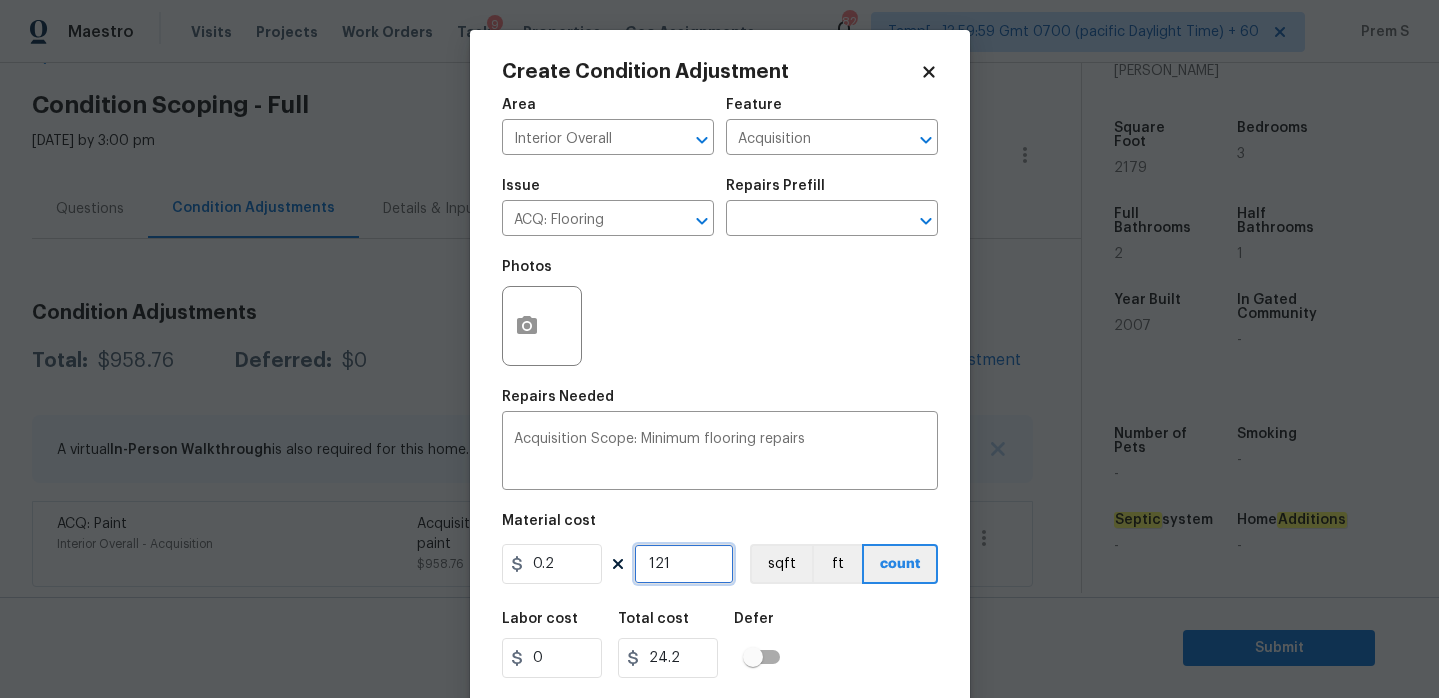 type on "1217" 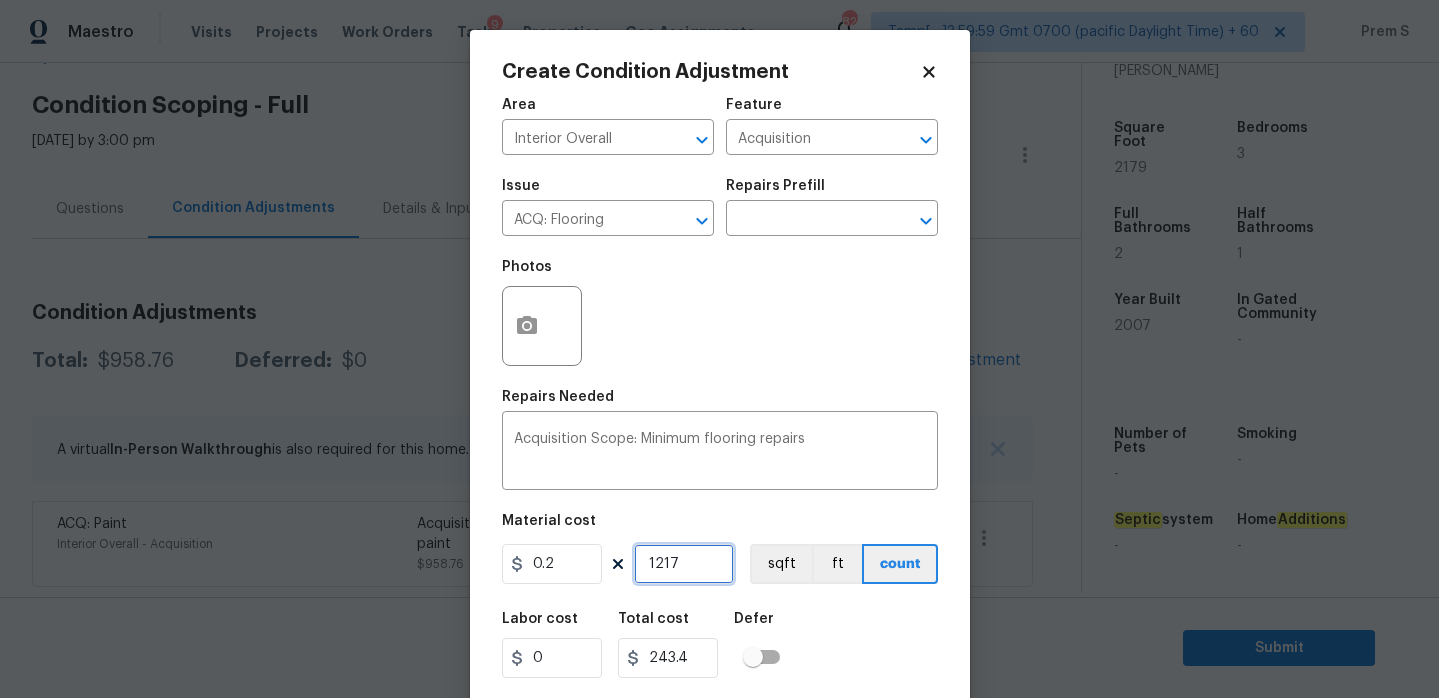 type on "12179" 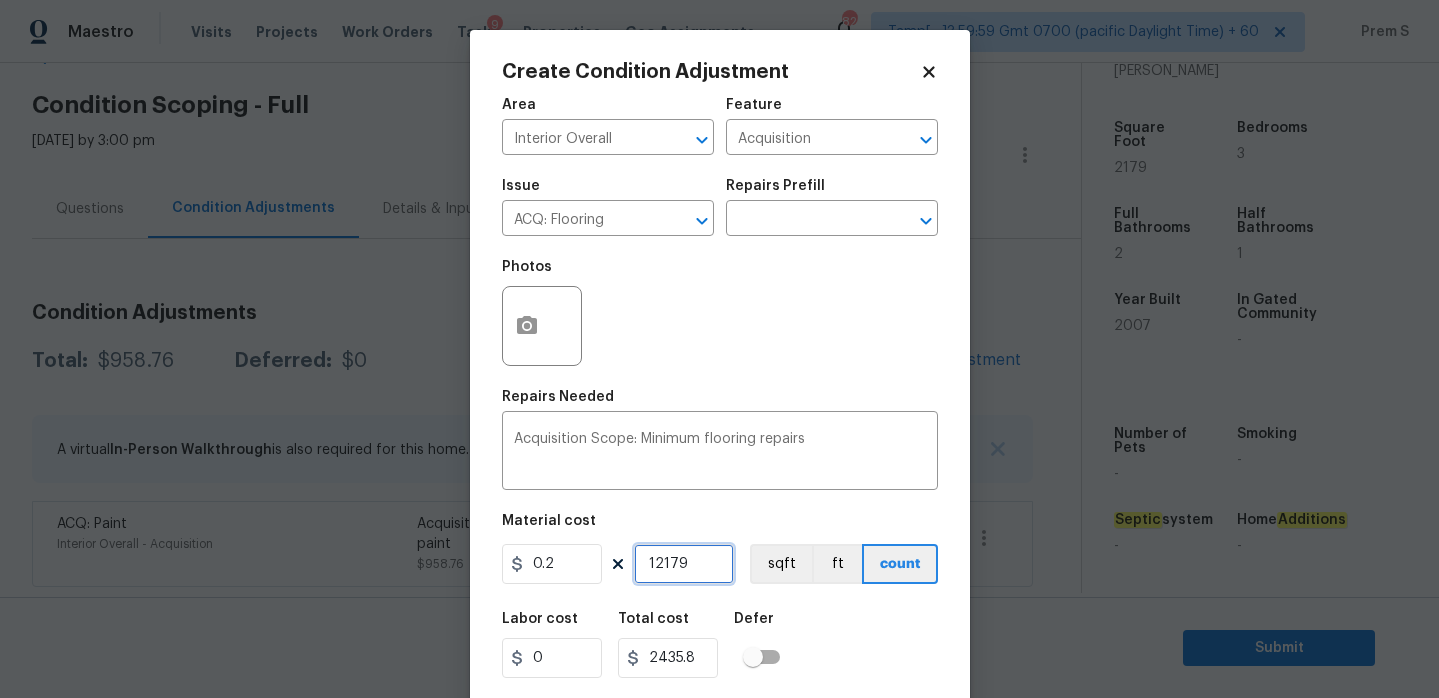 click on "12179" at bounding box center [684, 564] 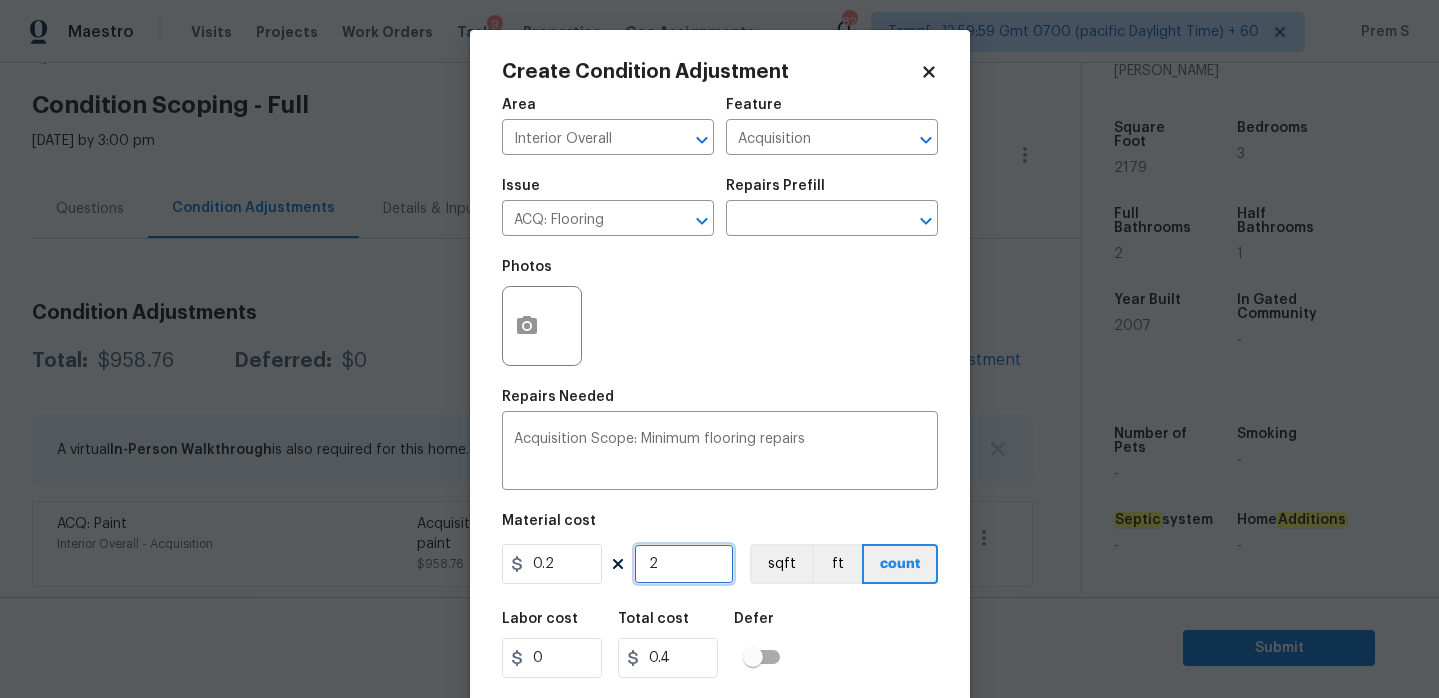 type on "21" 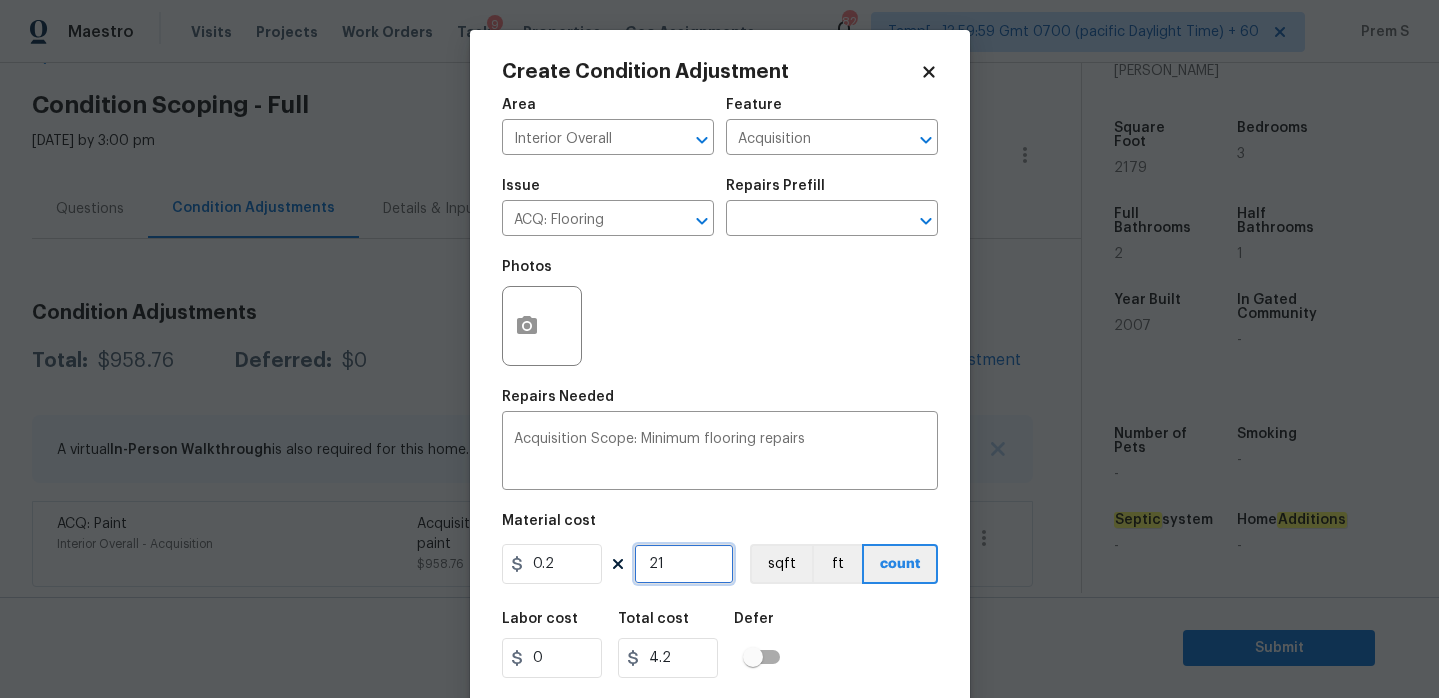 type on "217" 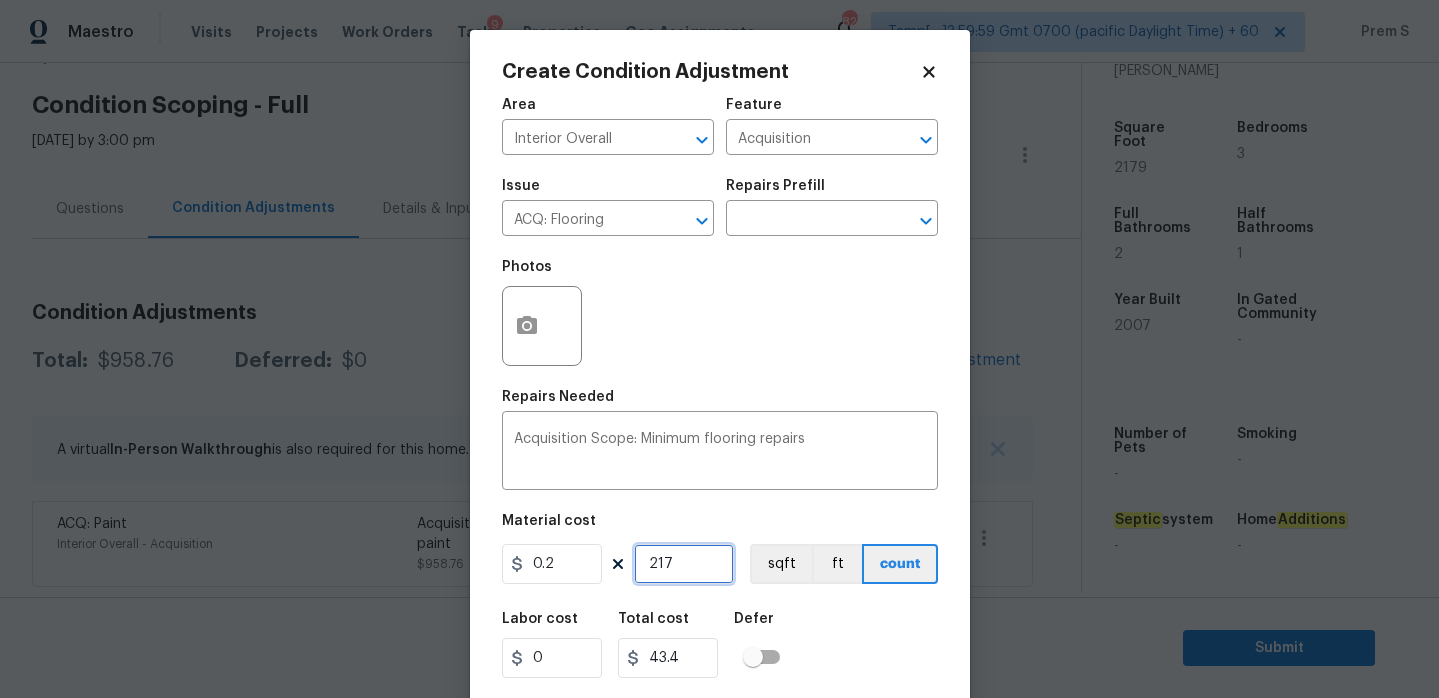 type on "2179" 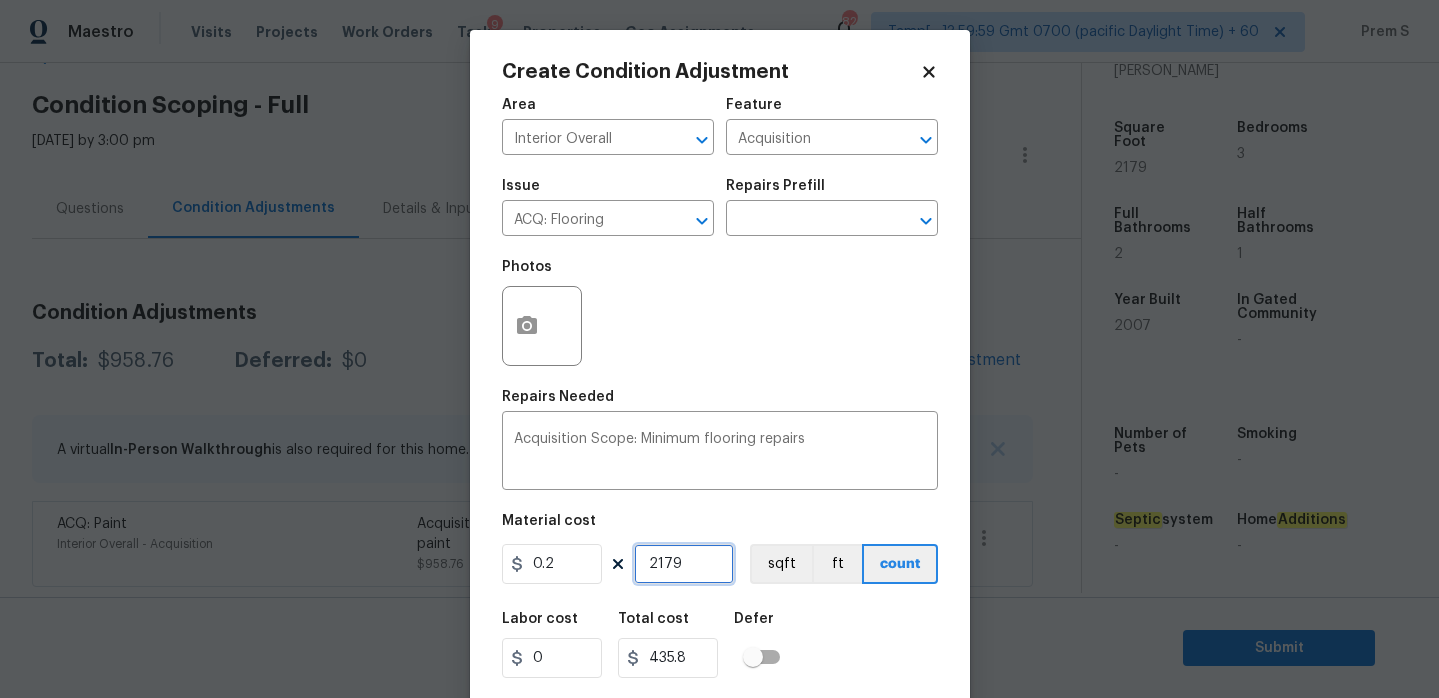 type on "2179" 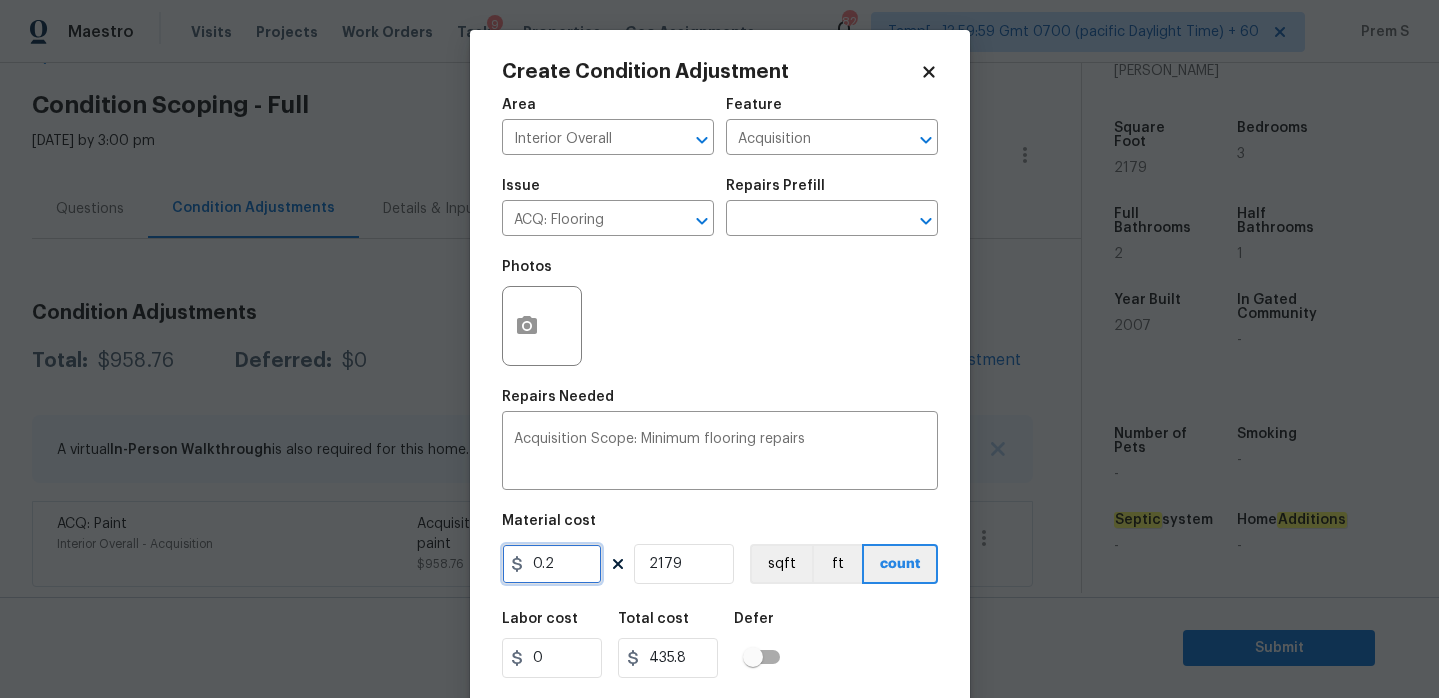 click on "0.2" at bounding box center (552, 564) 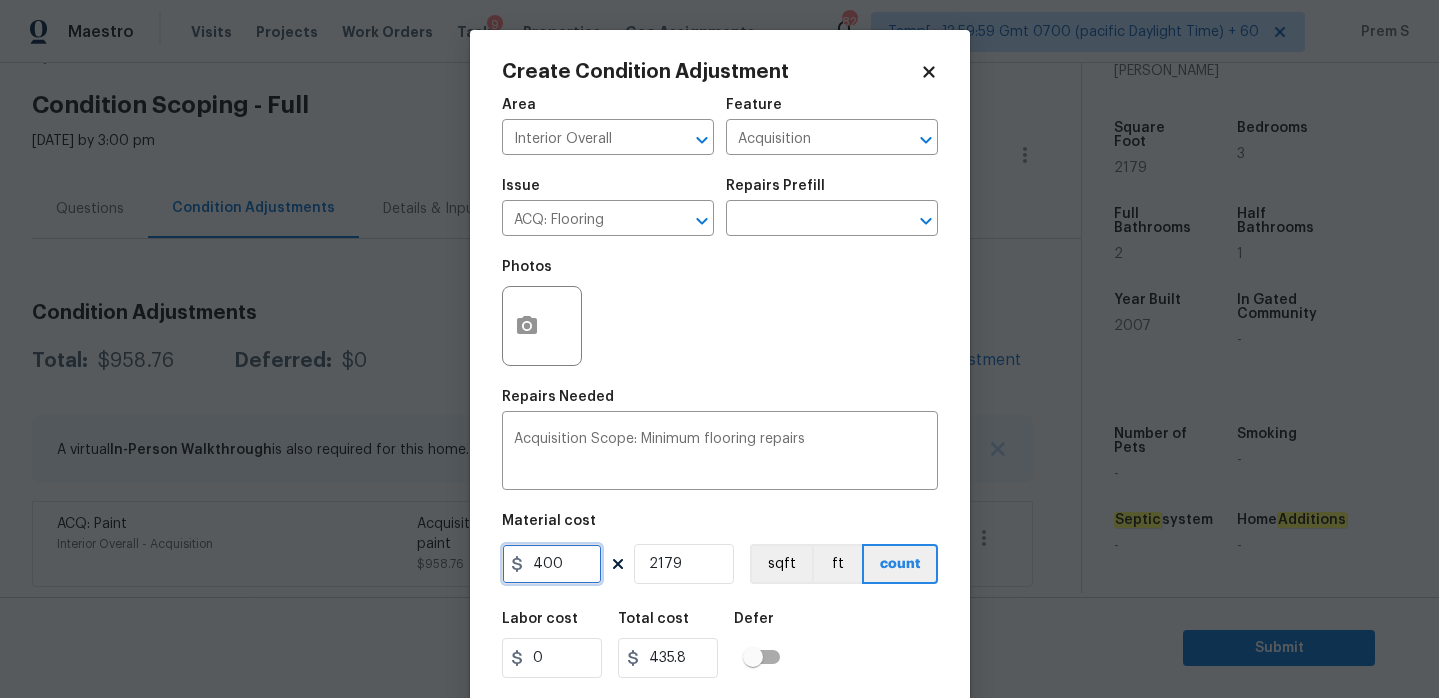 type on "400" 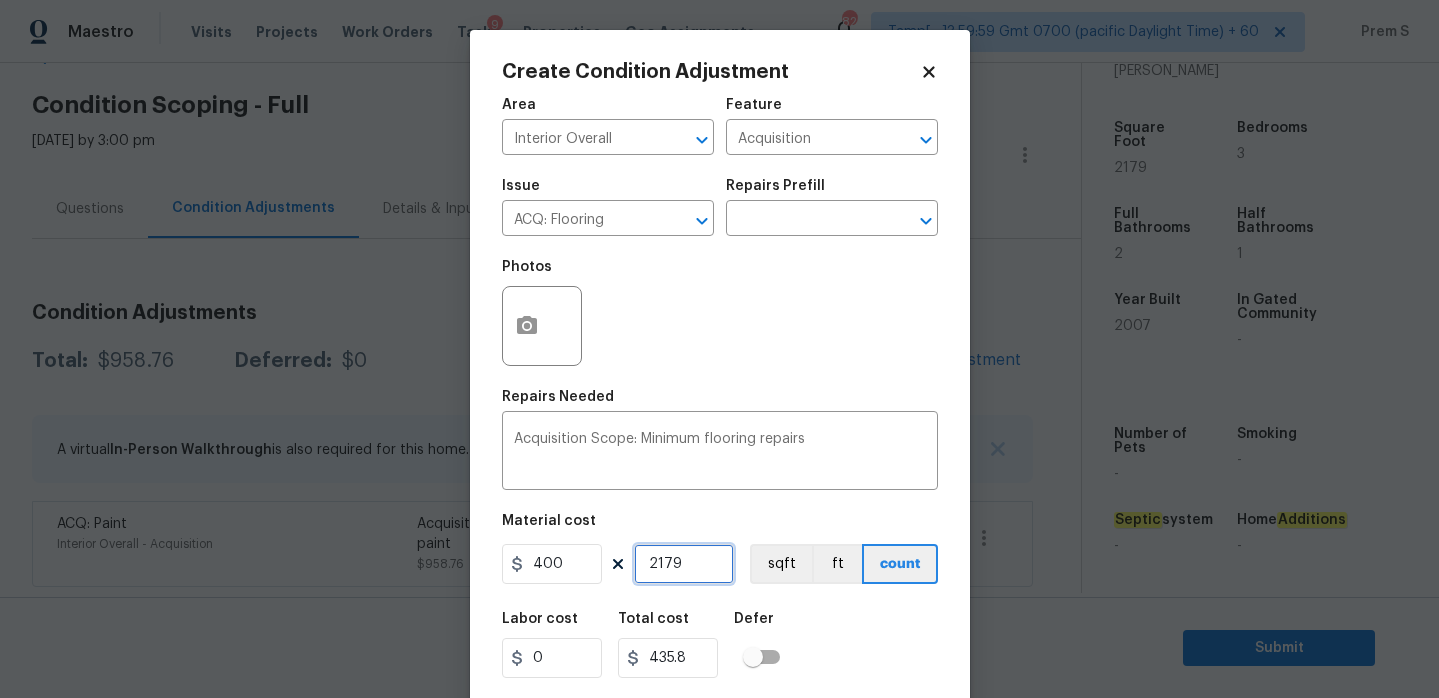 type on "871600" 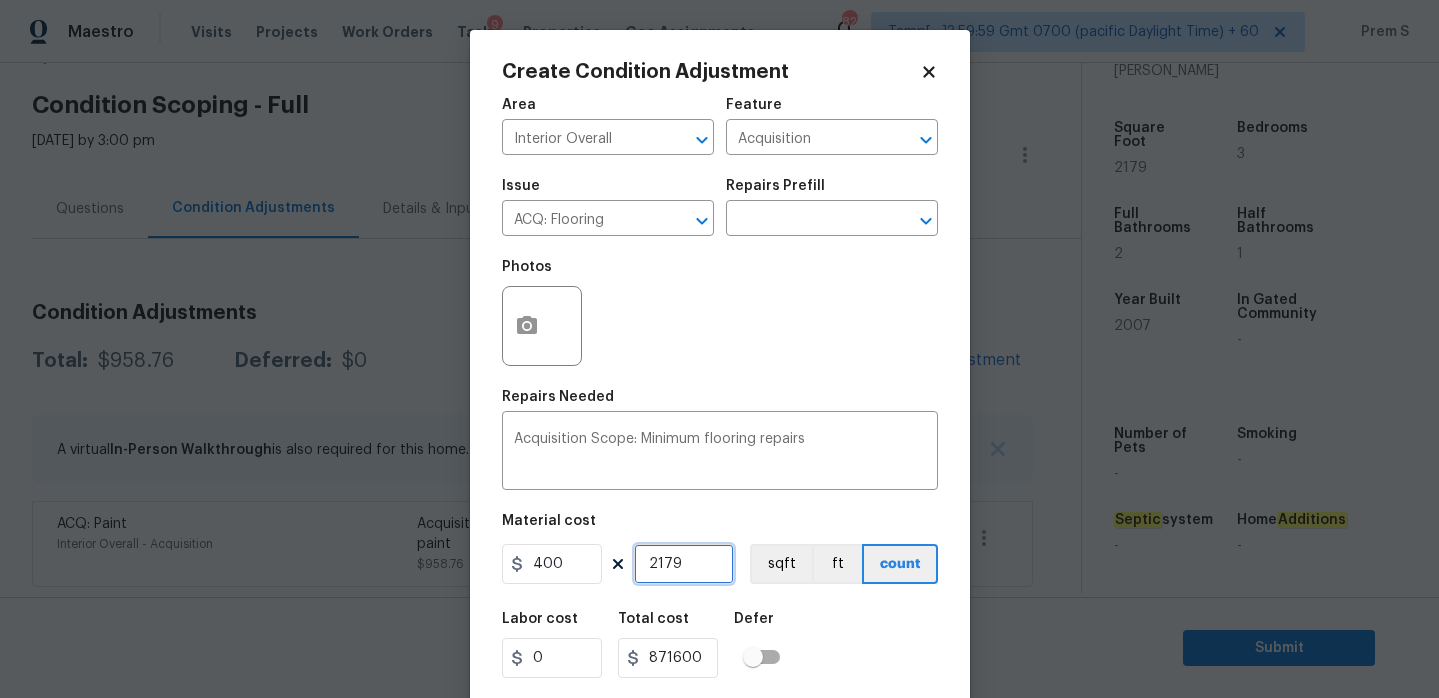 type on "1" 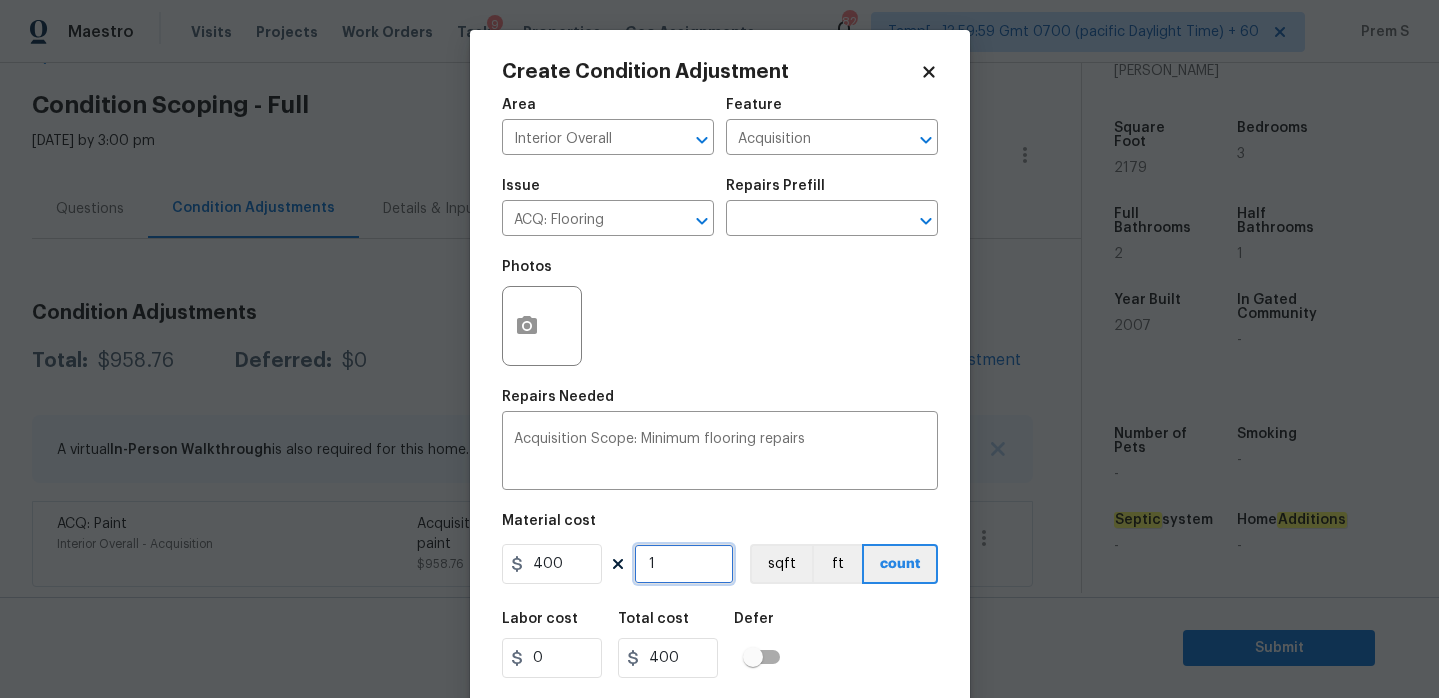 type on "1" 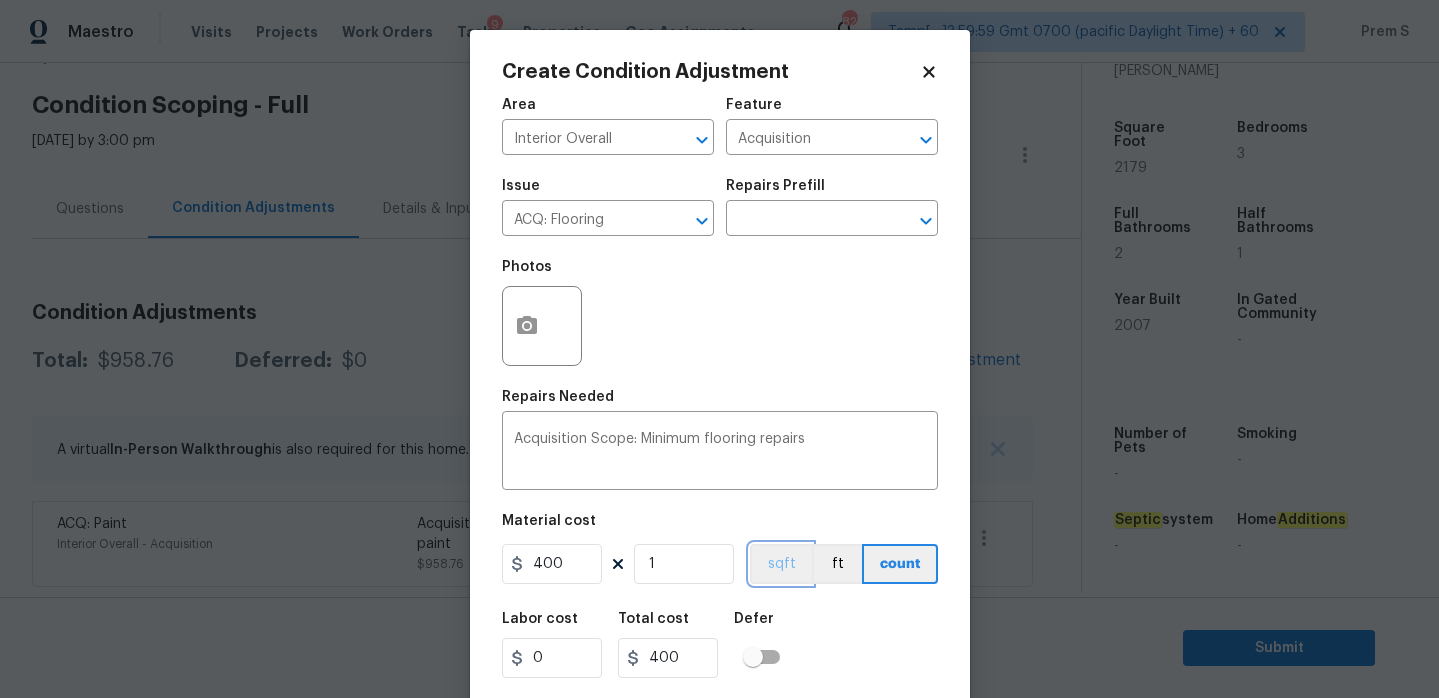 type 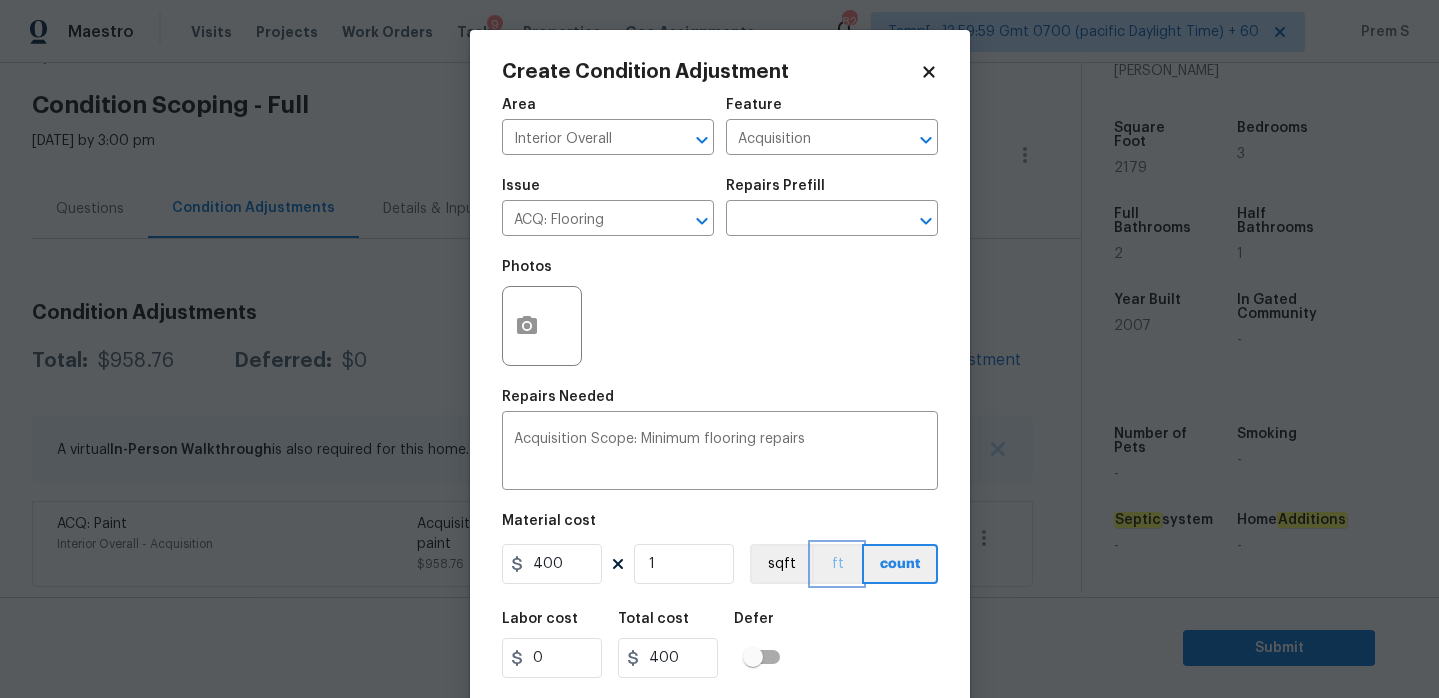 type 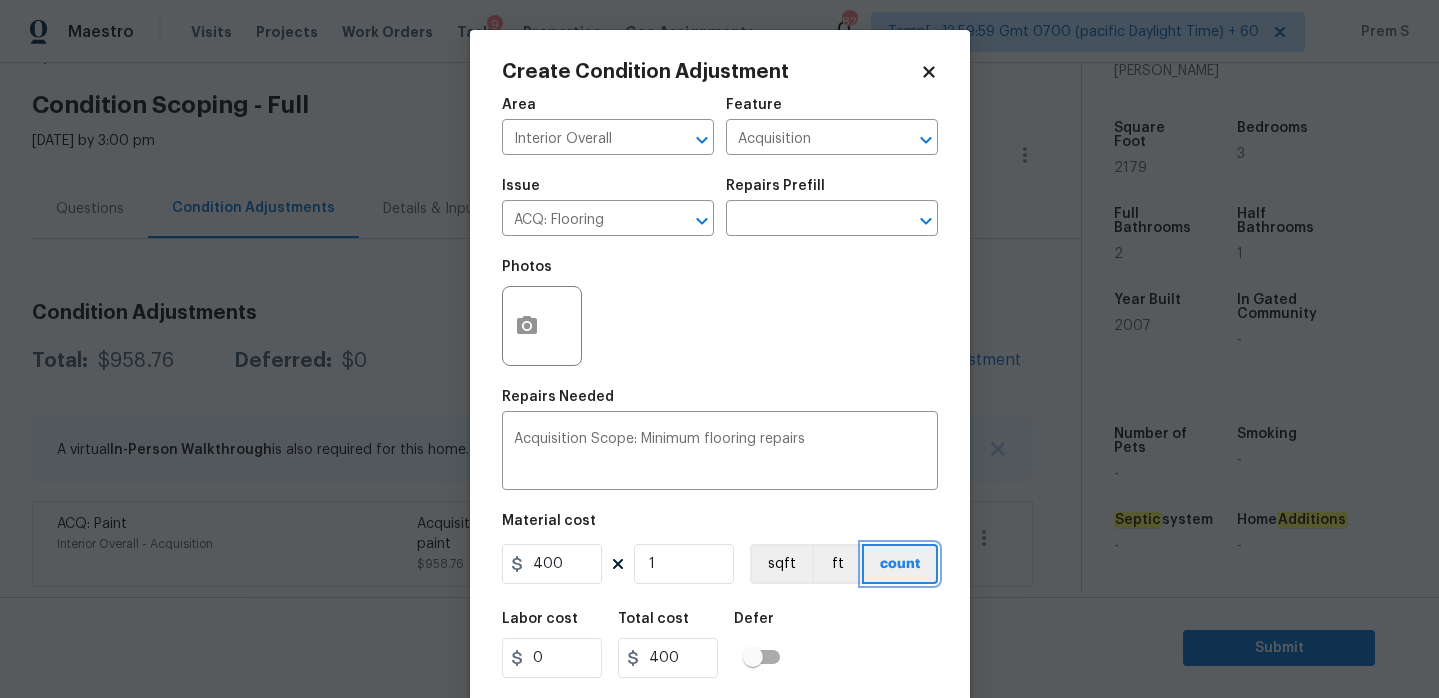 type 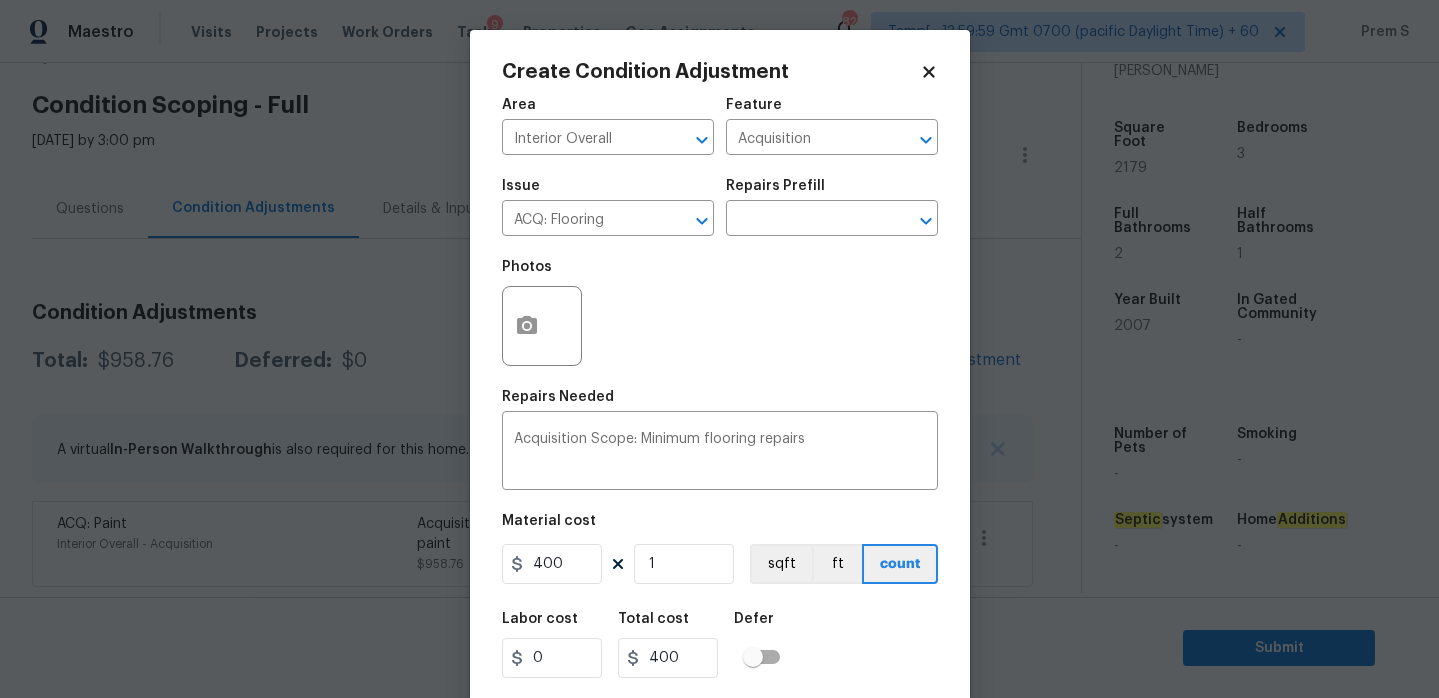 click on "Labor cost 0 Total cost 400 Defer" at bounding box center [720, 645] 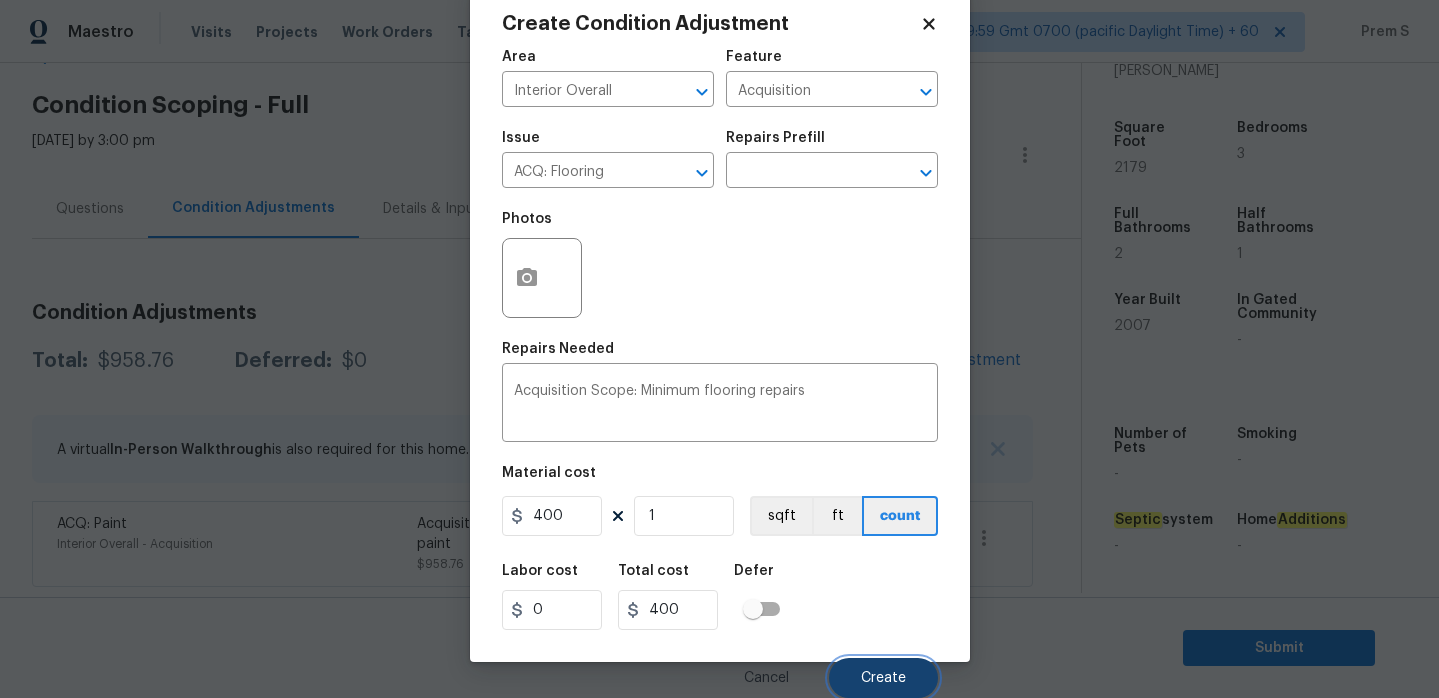 click on "Create" at bounding box center [883, 678] 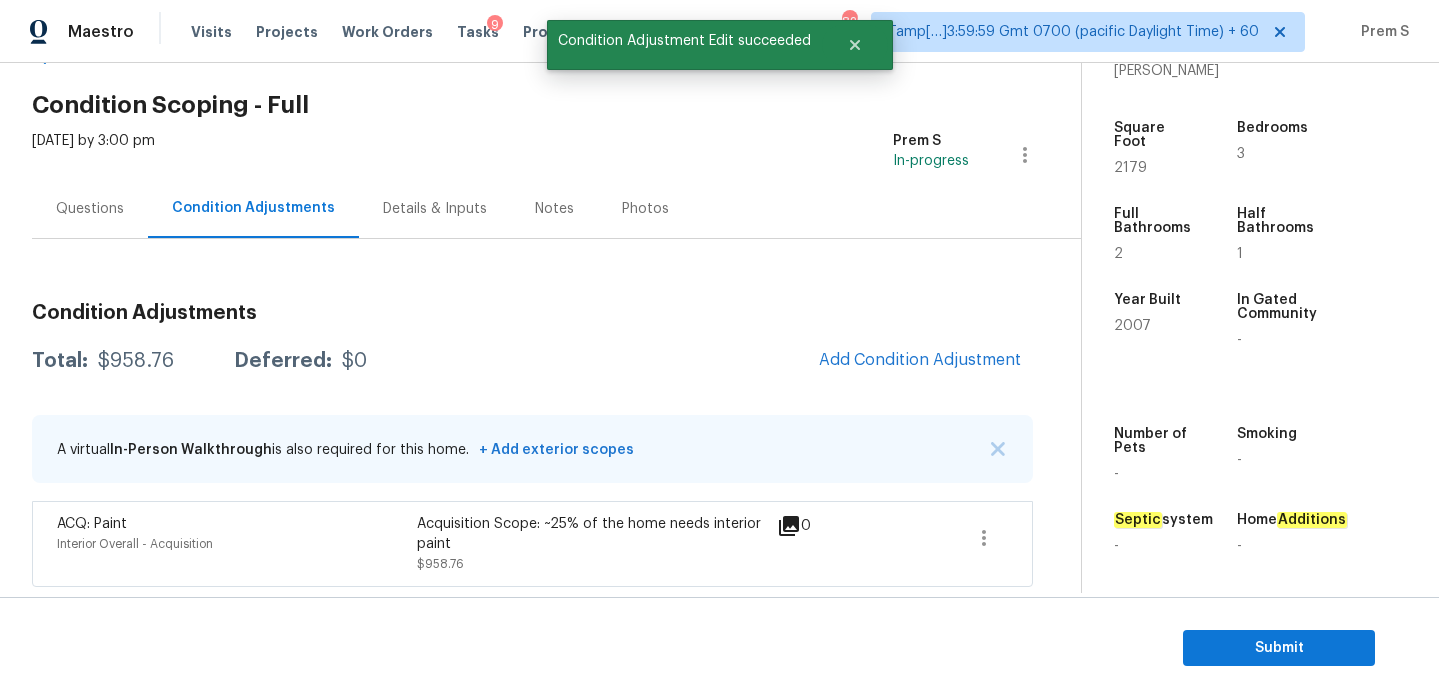 scroll, scrollTop: 42, scrollLeft: 0, axis: vertical 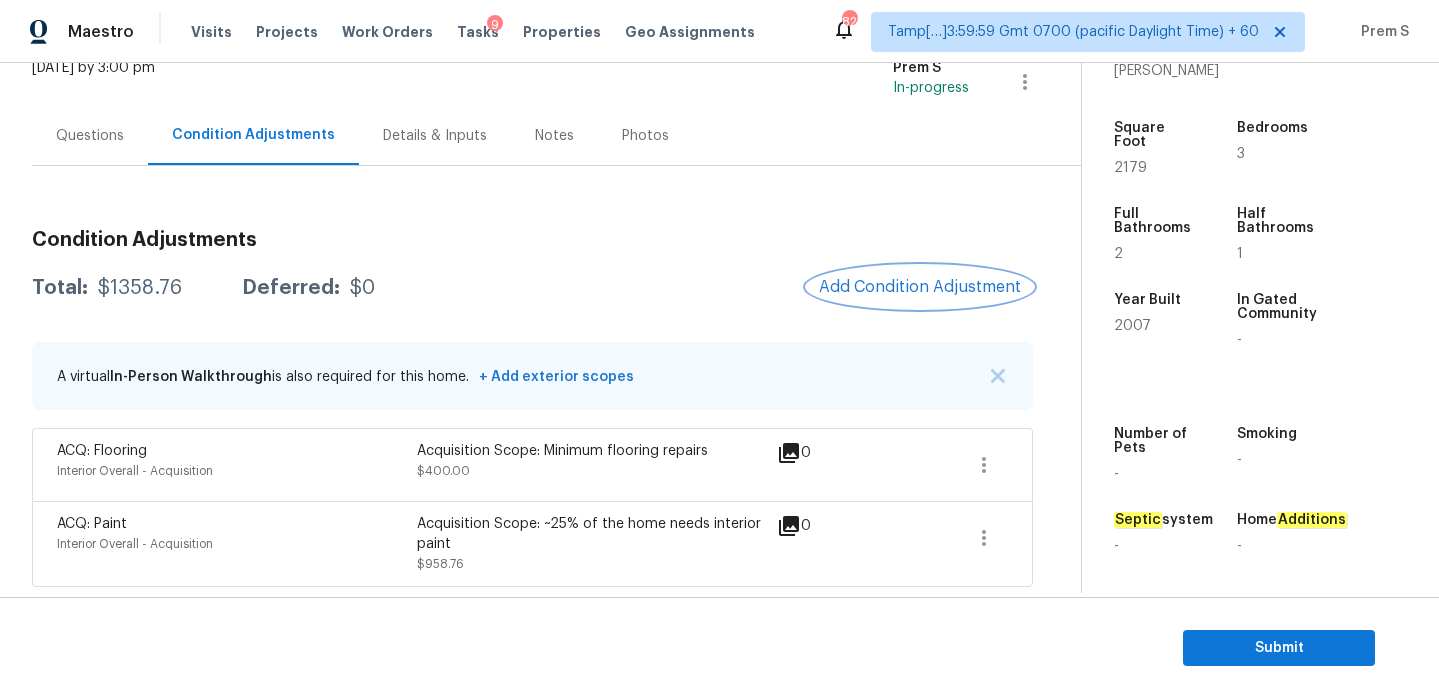 click on "Add Condition Adjustment" at bounding box center (920, 287) 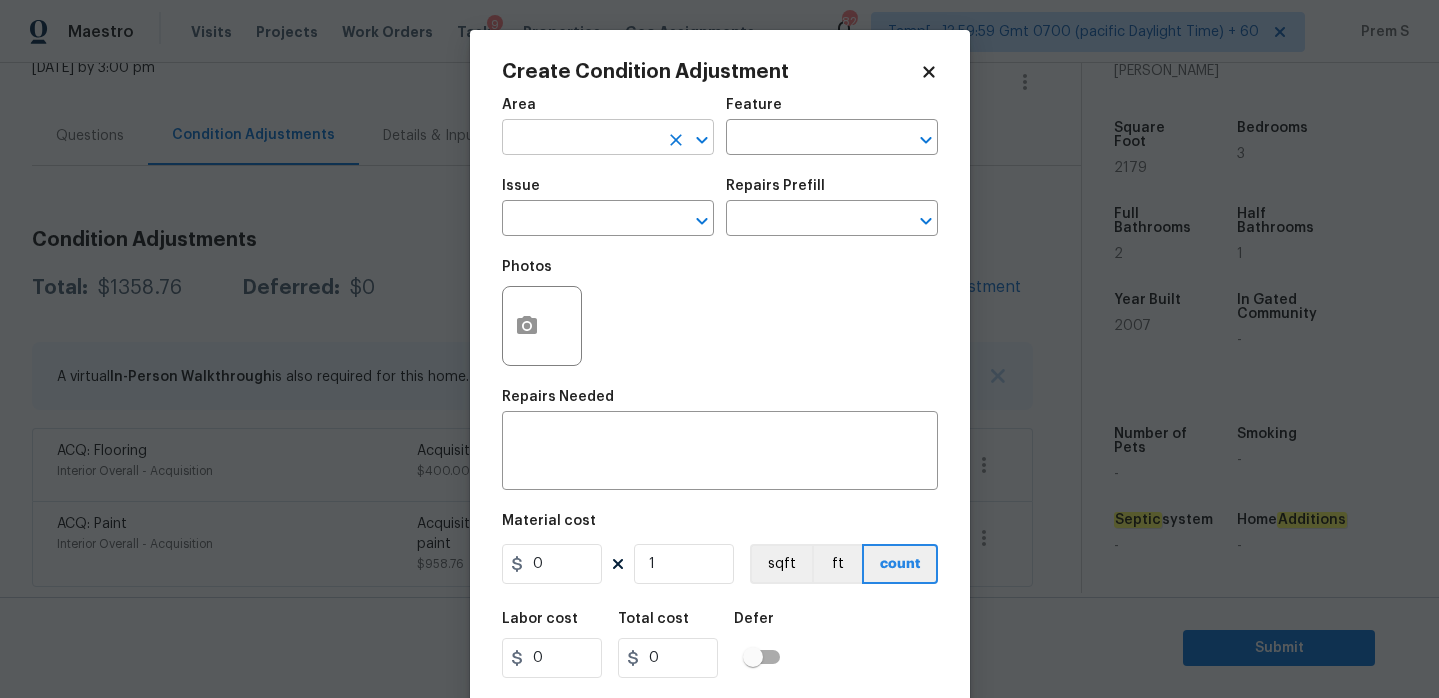 click at bounding box center [580, 139] 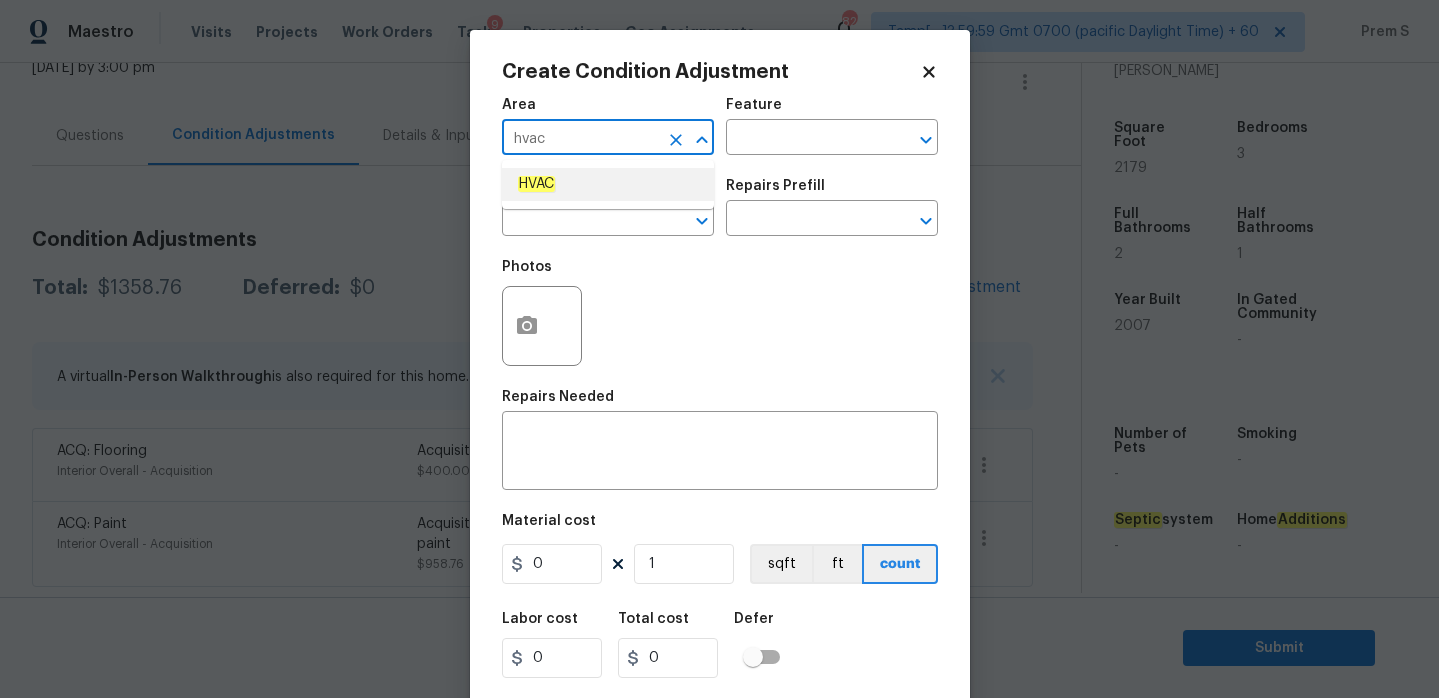 click on "HVAC" at bounding box center [608, 184] 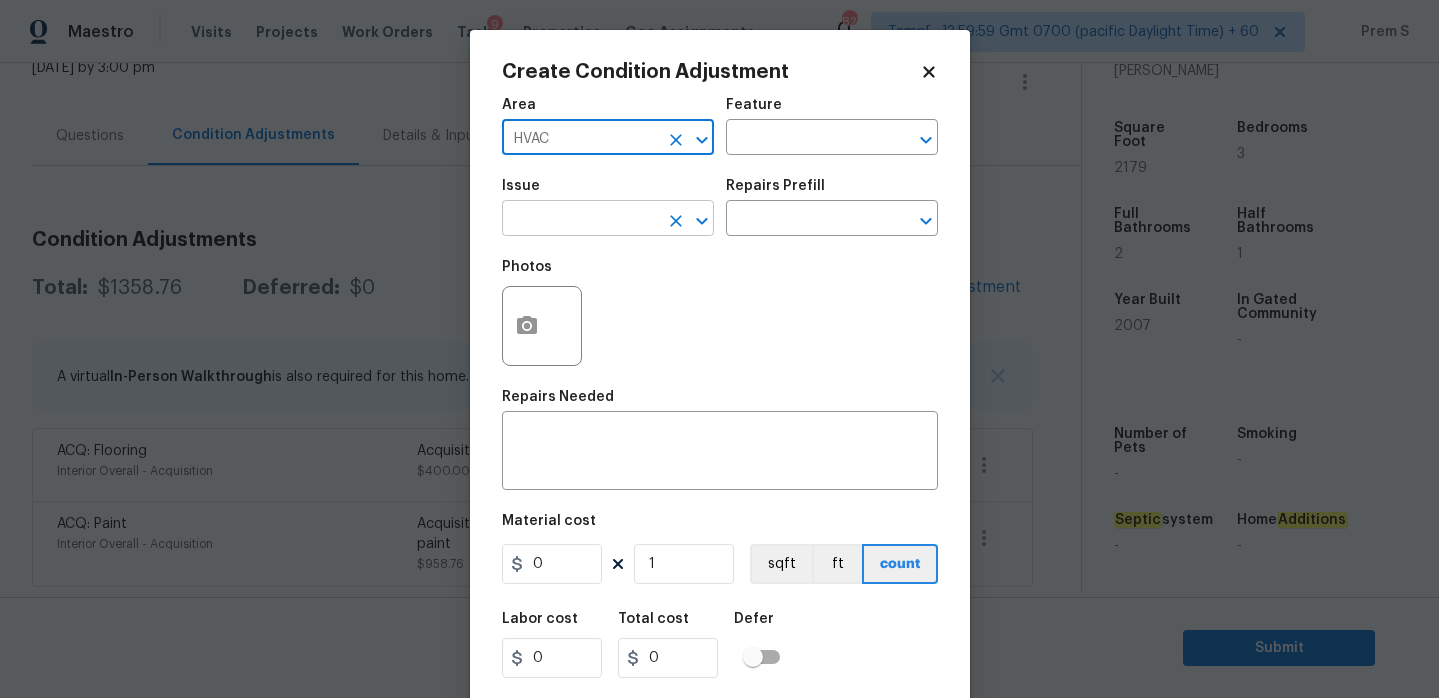 type on "HVAC" 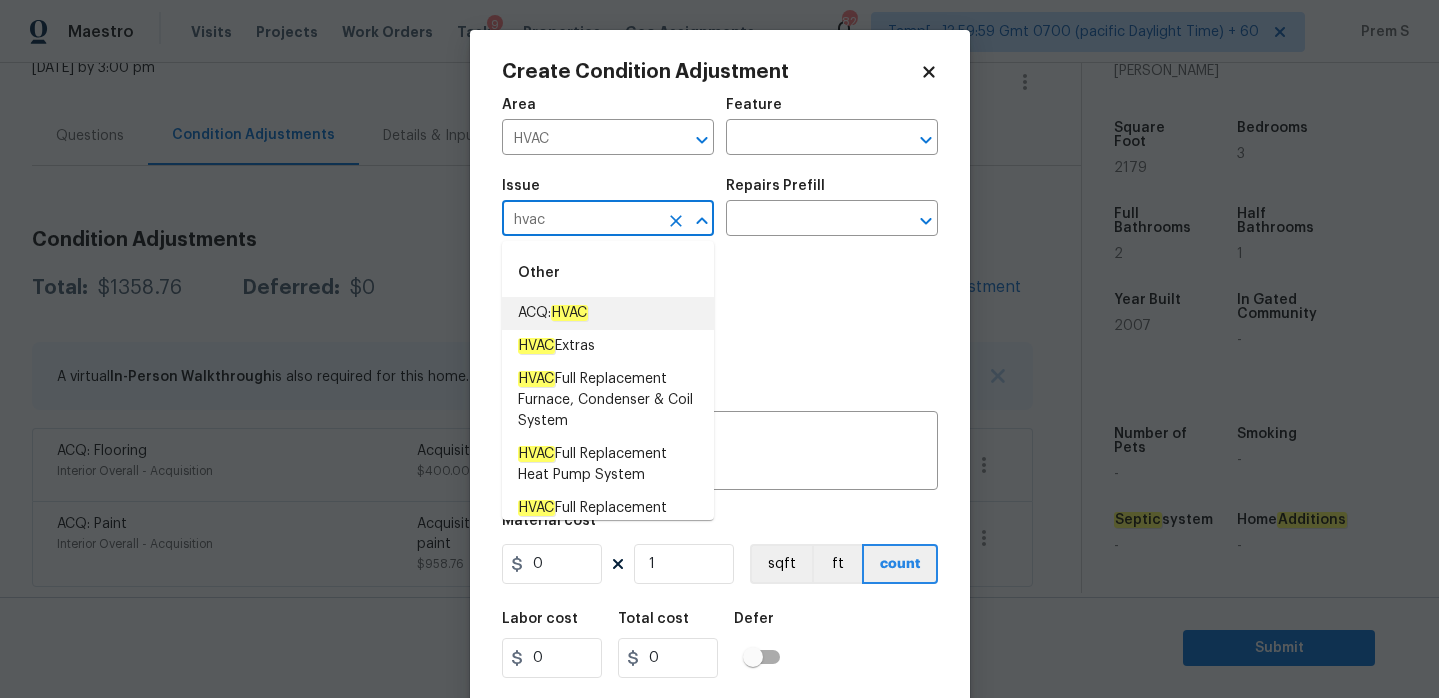 click on "ACQ:  HVAC" at bounding box center [553, 313] 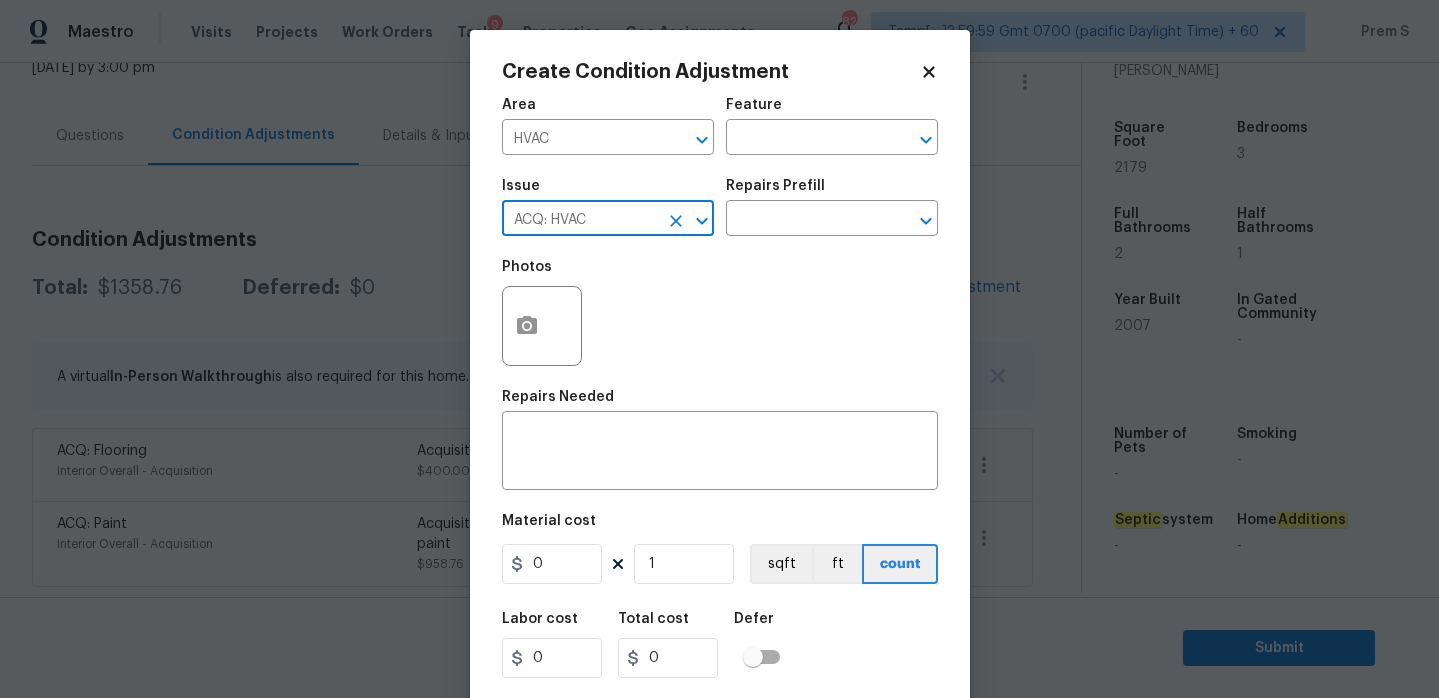 type on "ACQ: HVAC" 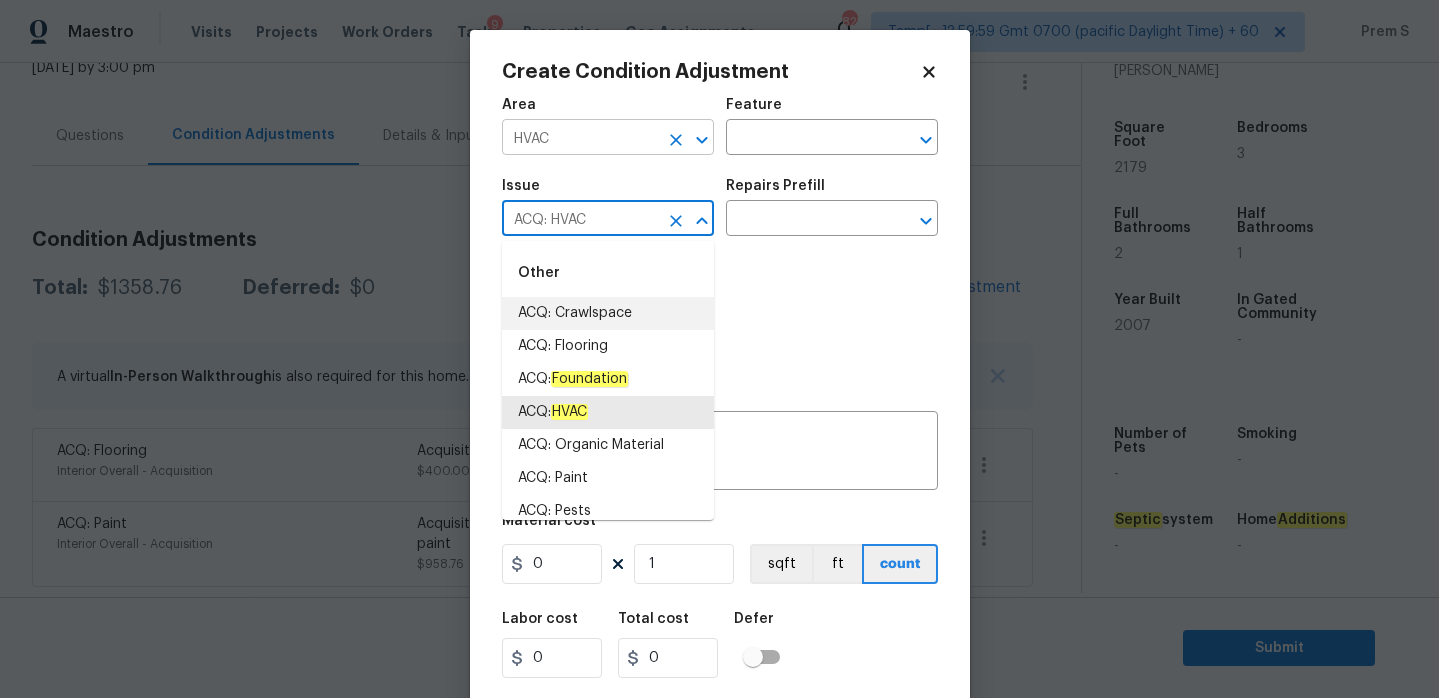 click 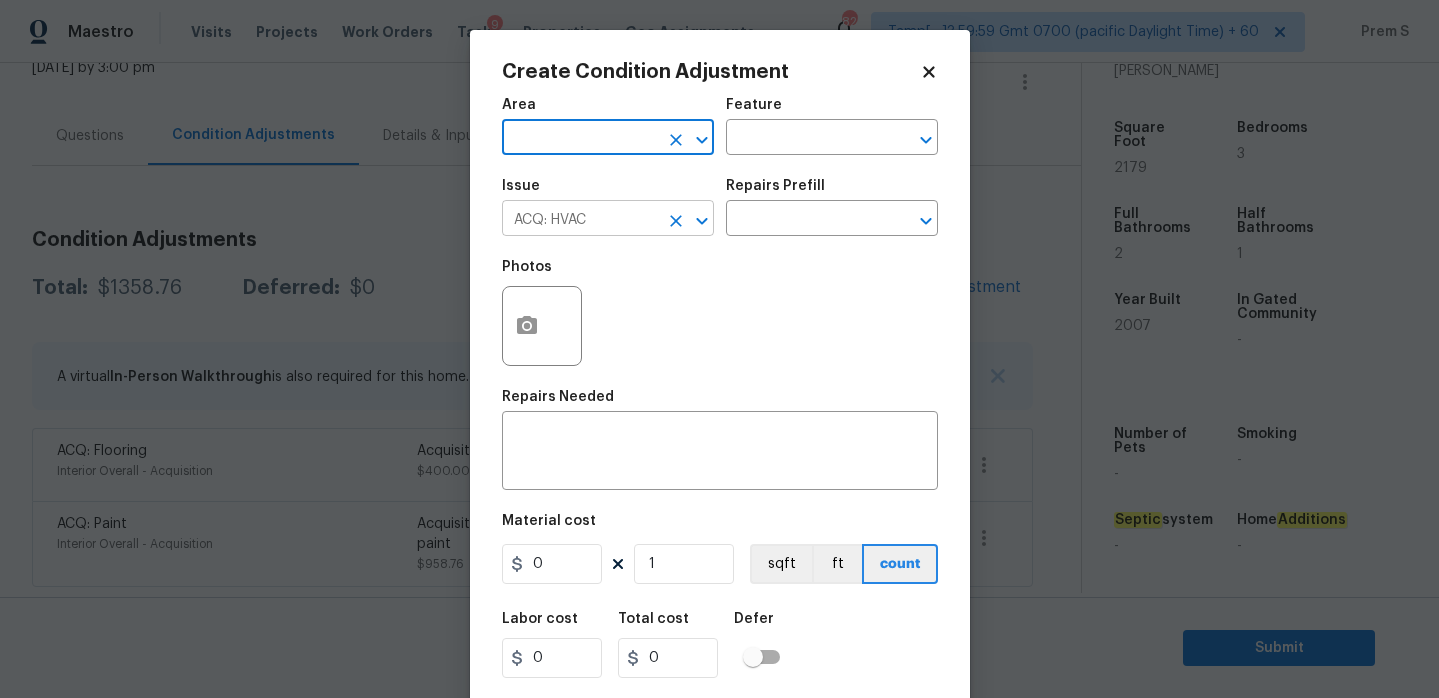 click 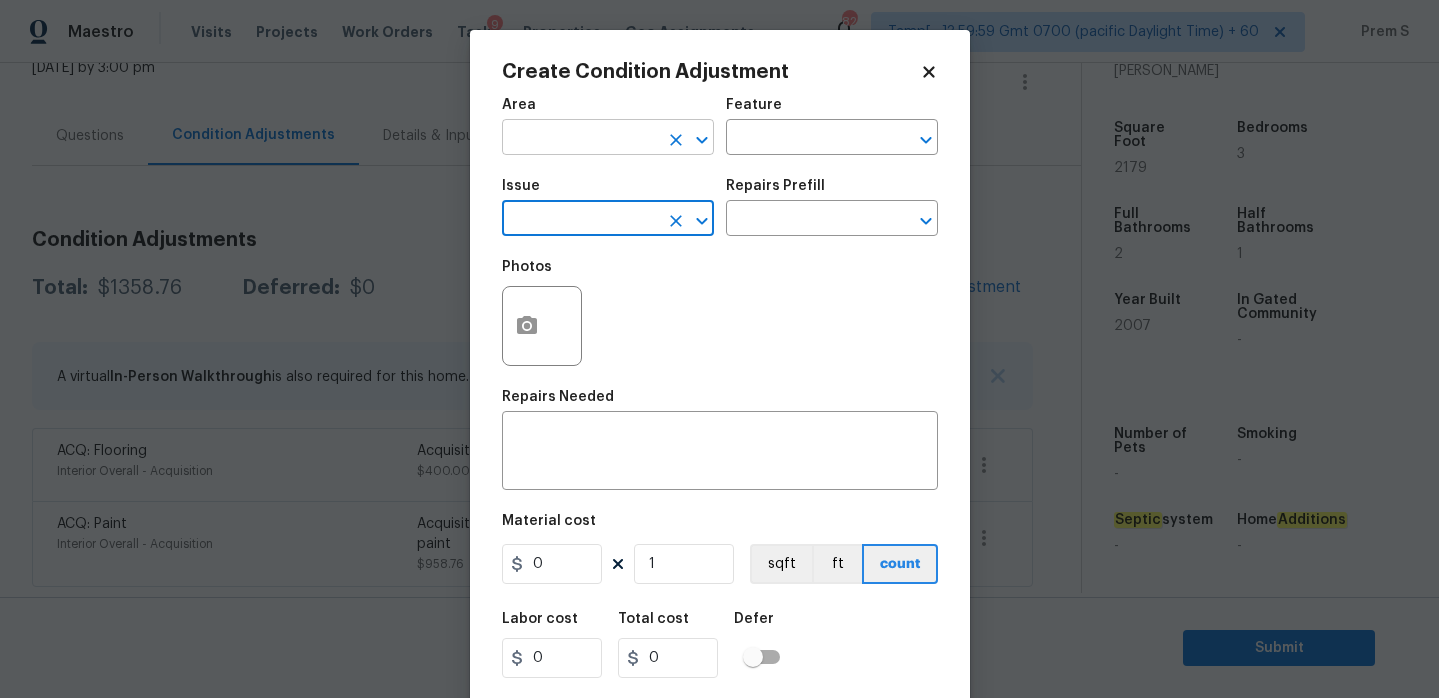 click at bounding box center [580, 139] 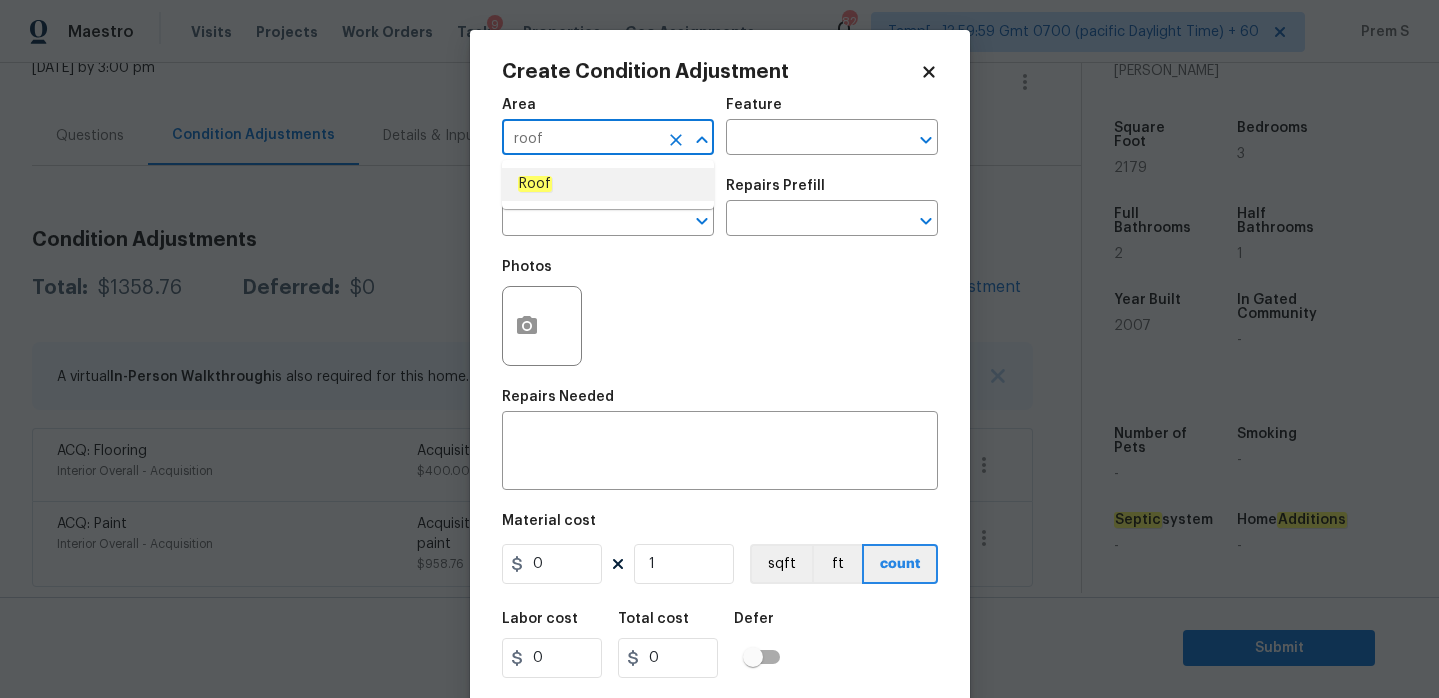 click on "Roof" at bounding box center (608, 184) 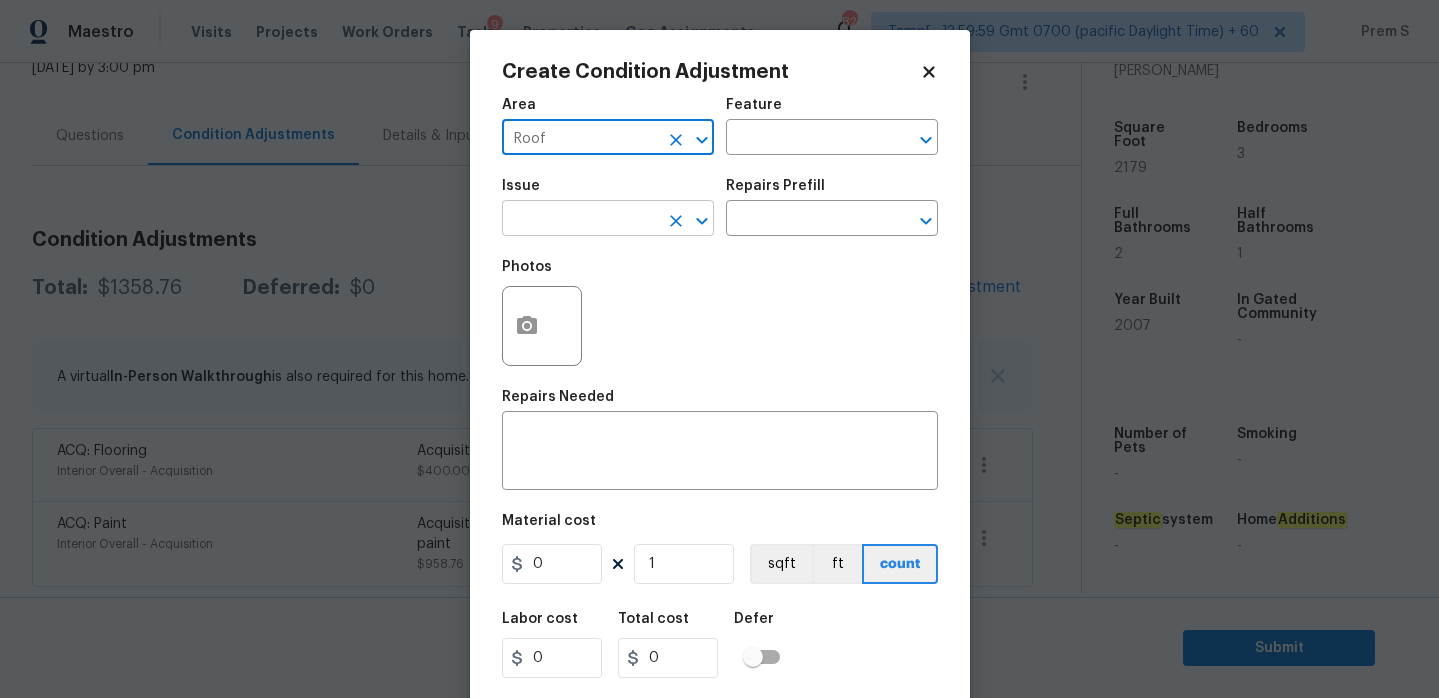type on "Roof" 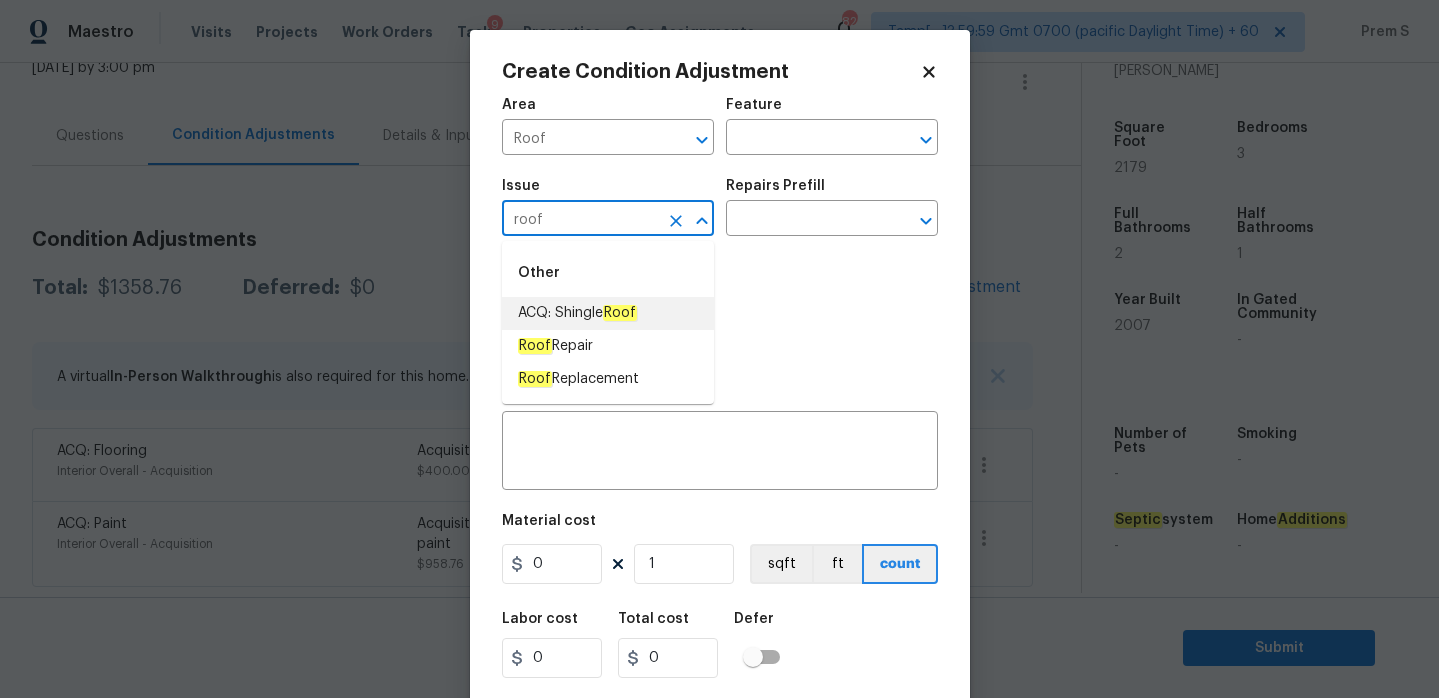 click on "ACQ: Shingle  Roof" at bounding box center [577, 313] 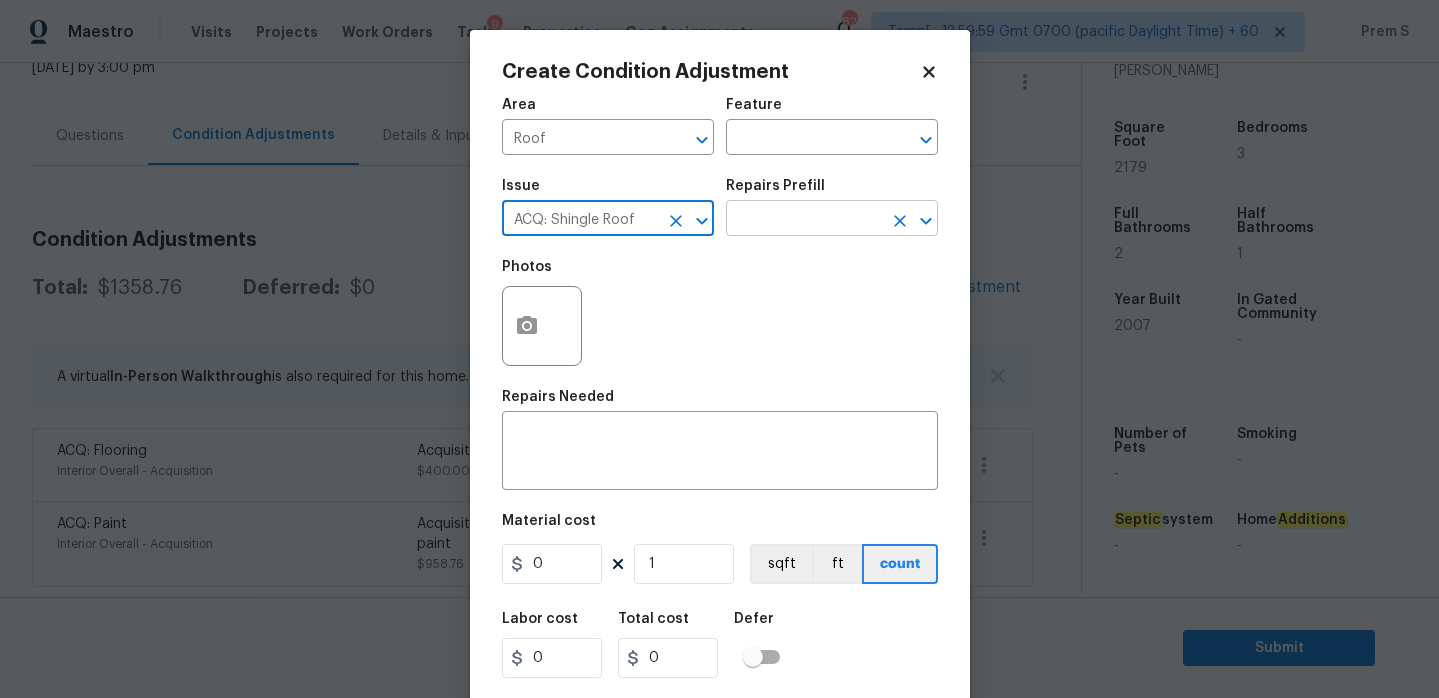 type on "ACQ: Shingle Roof" 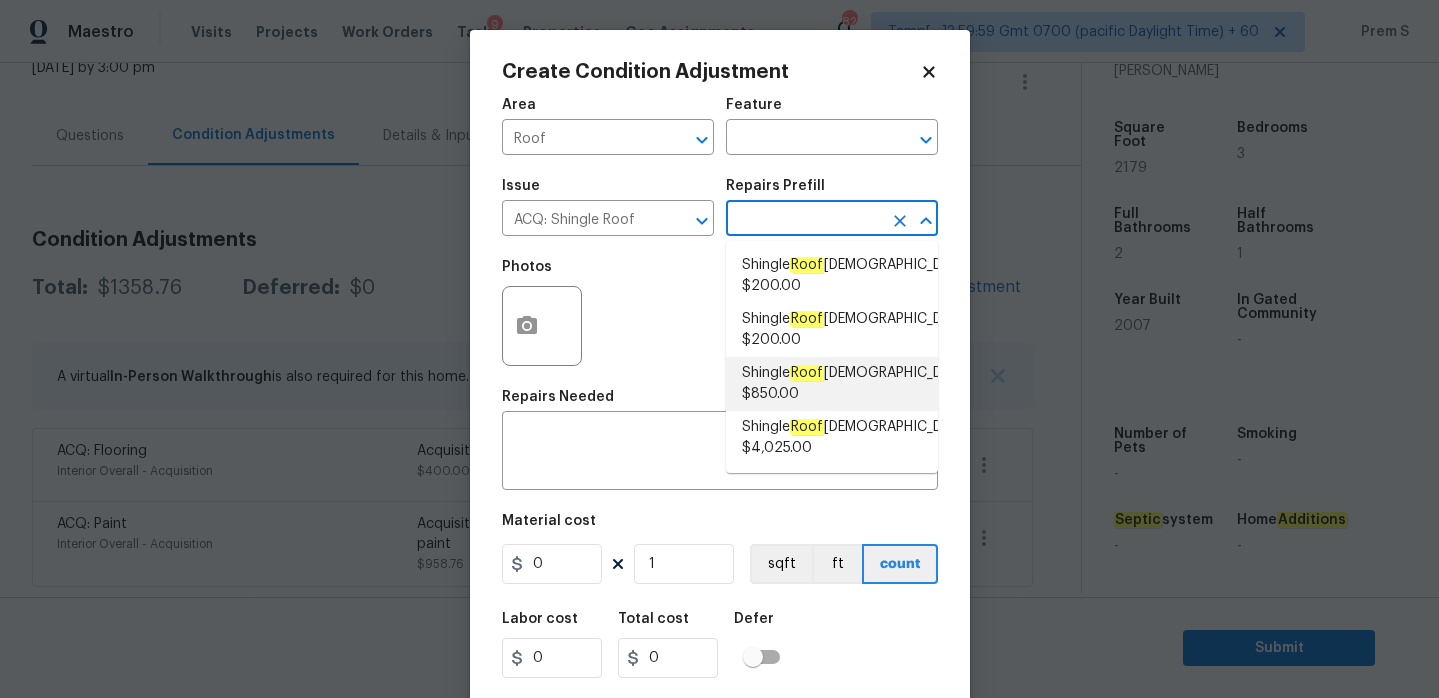 click on "Shingle  Roof  16-20 Years Old $850.00" at bounding box center (856, 384) 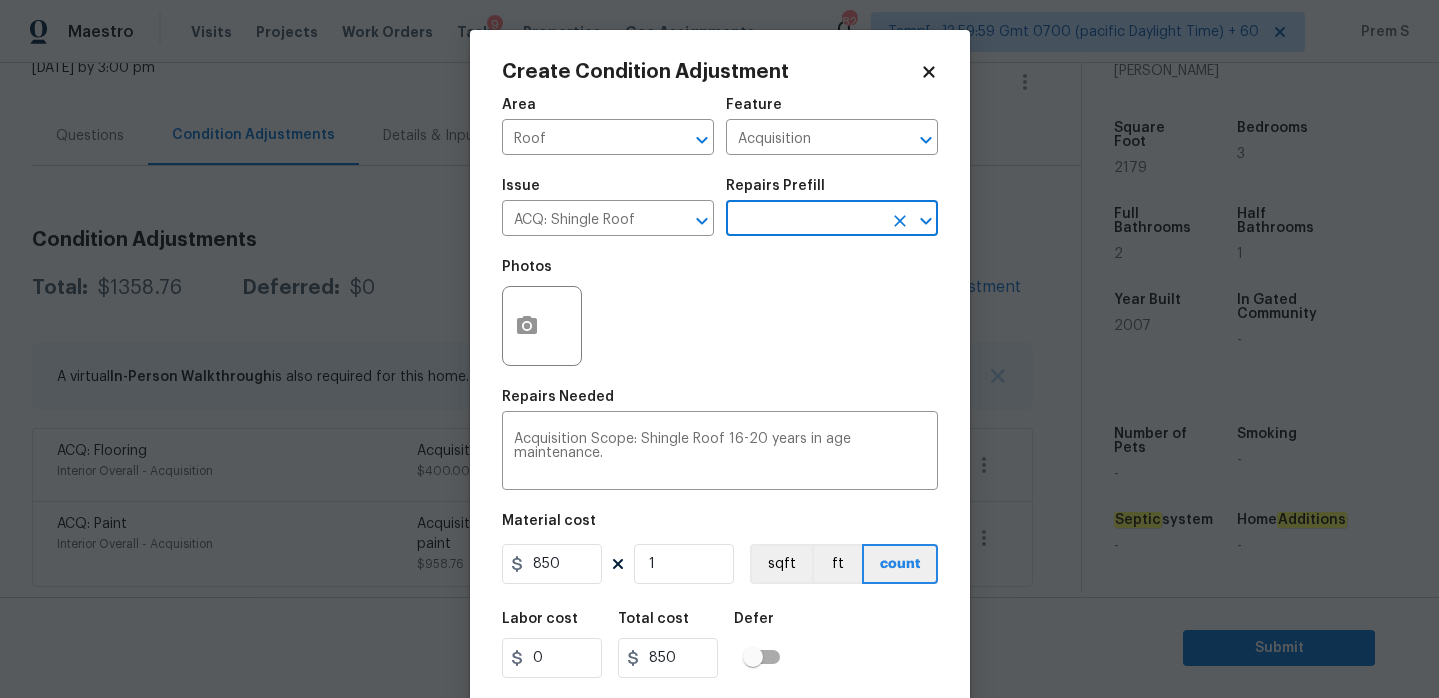 scroll, scrollTop: 49, scrollLeft: 0, axis: vertical 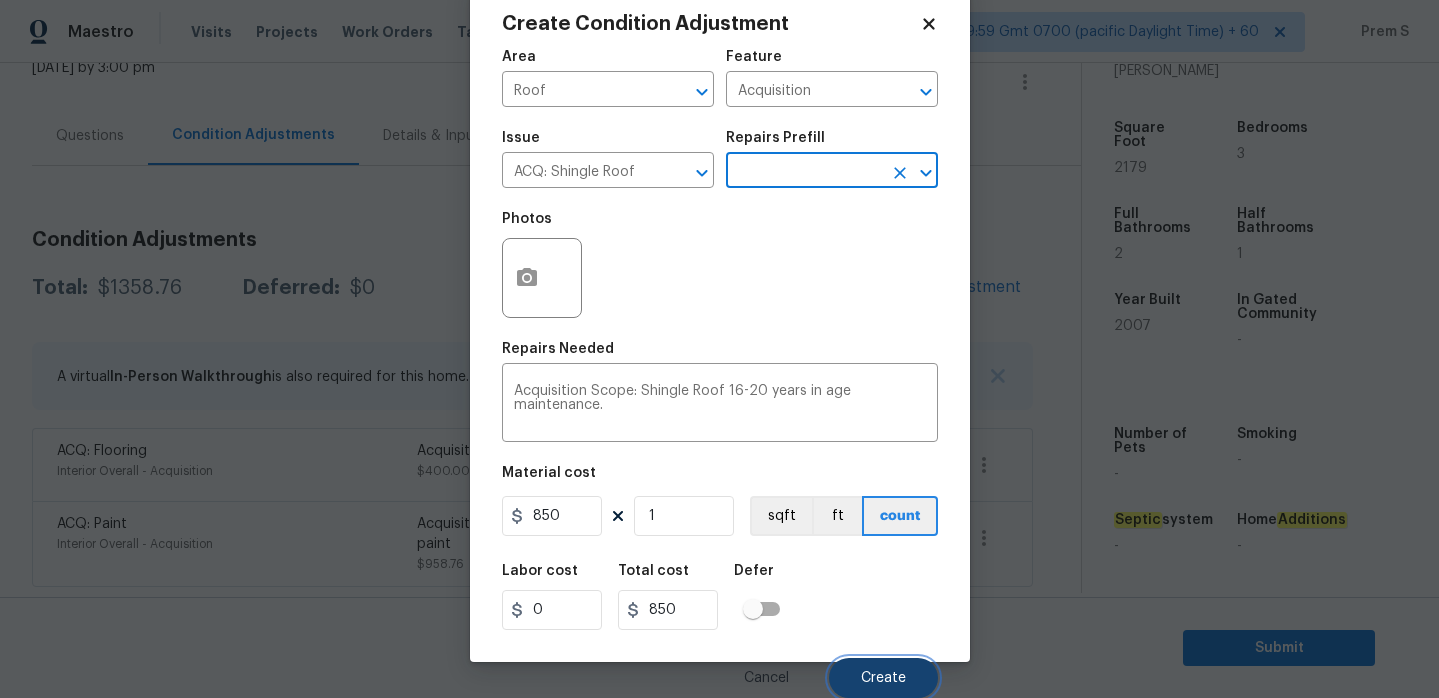 click on "Create" at bounding box center (883, 678) 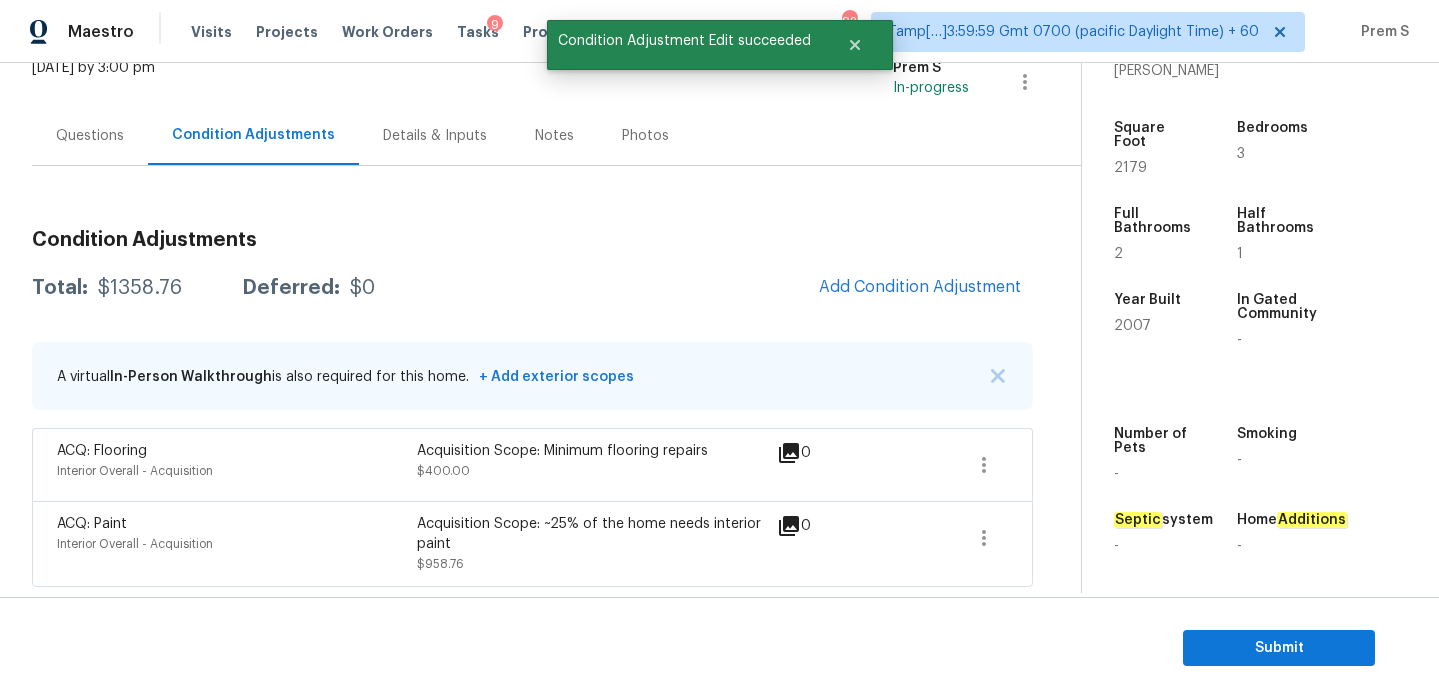 scroll, scrollTop: 42, scrollLeft: 0, axis: vertical 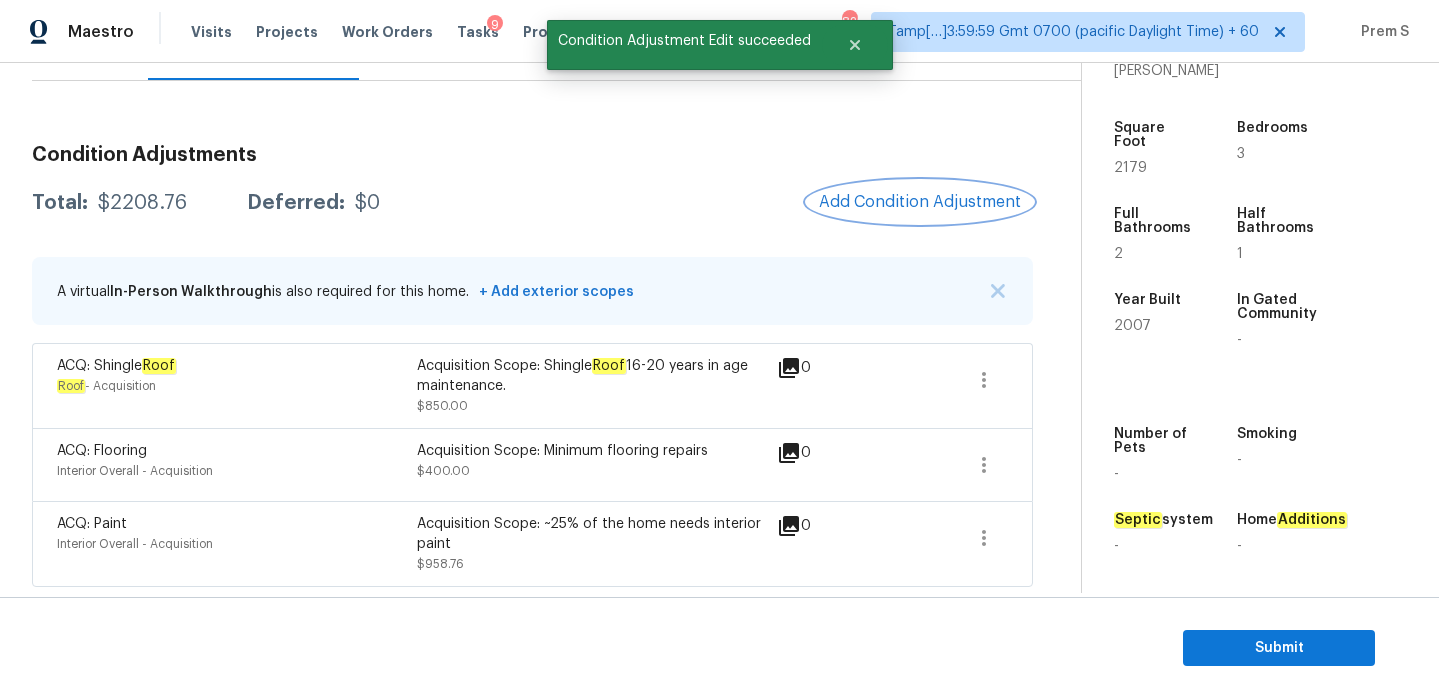 click on "Add Condition Adjustment" at bounding box center [920, 202] 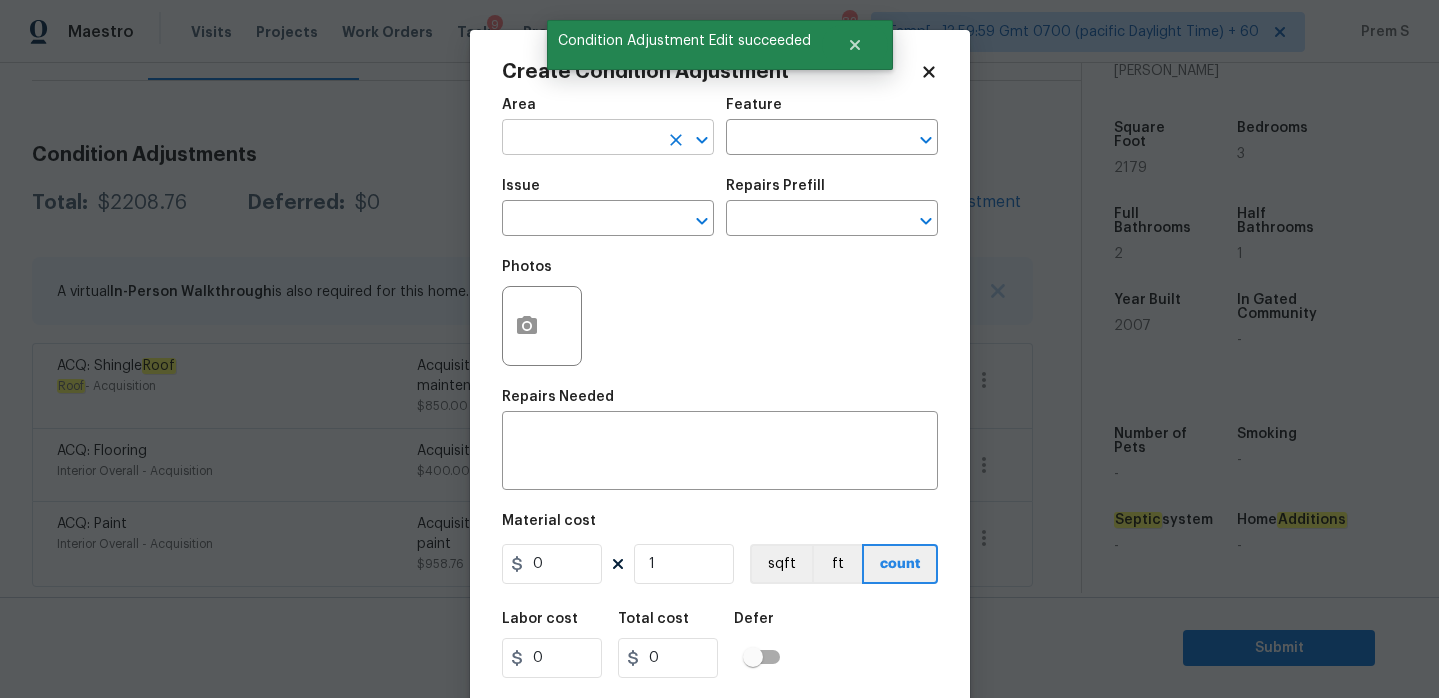 click at bounding box center (580, 139) 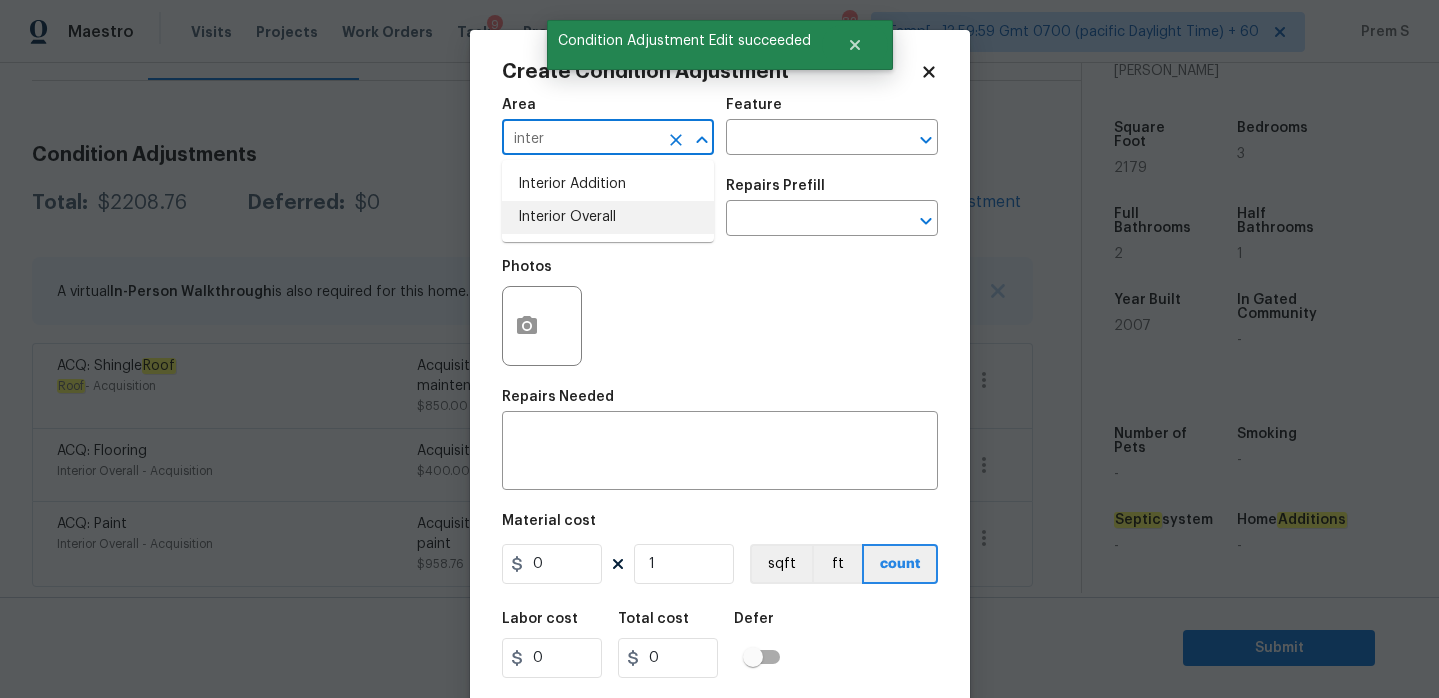 click on "Interior Overall" at bounding box center [608, 217] 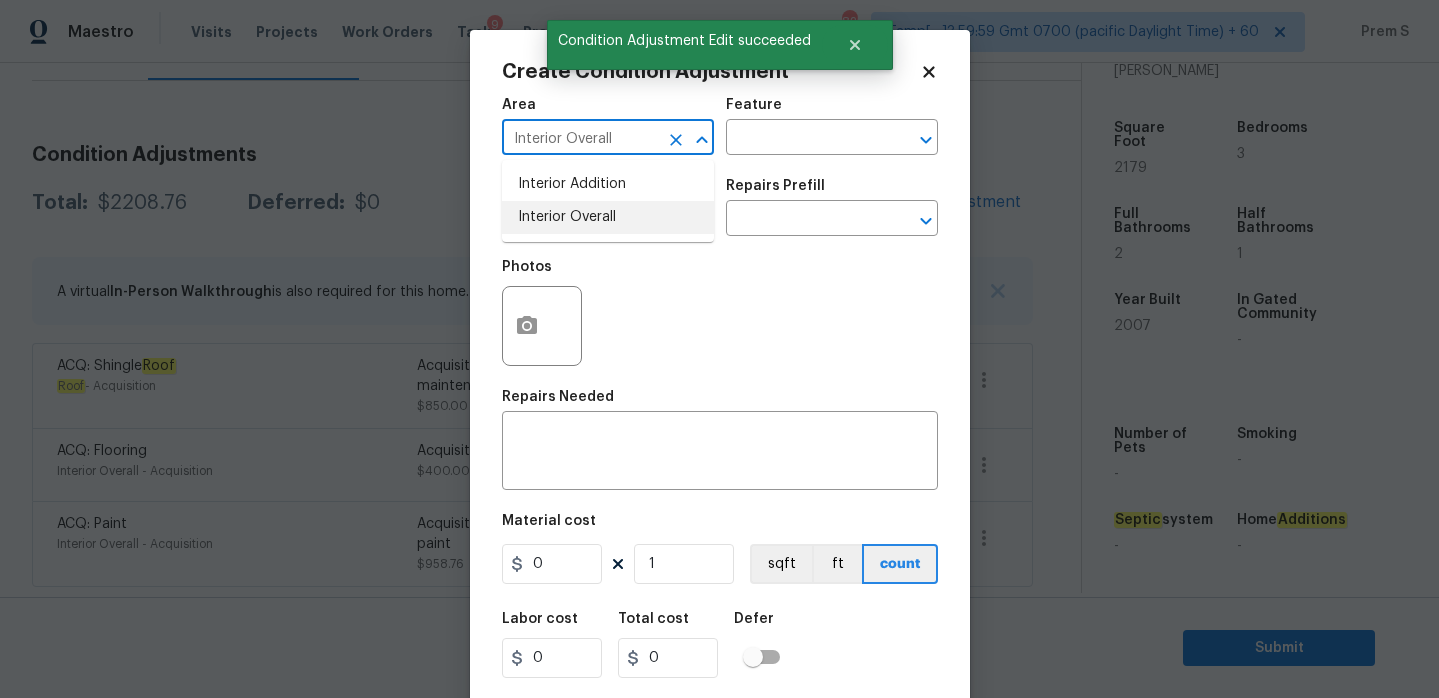 type on "Interior Overall" 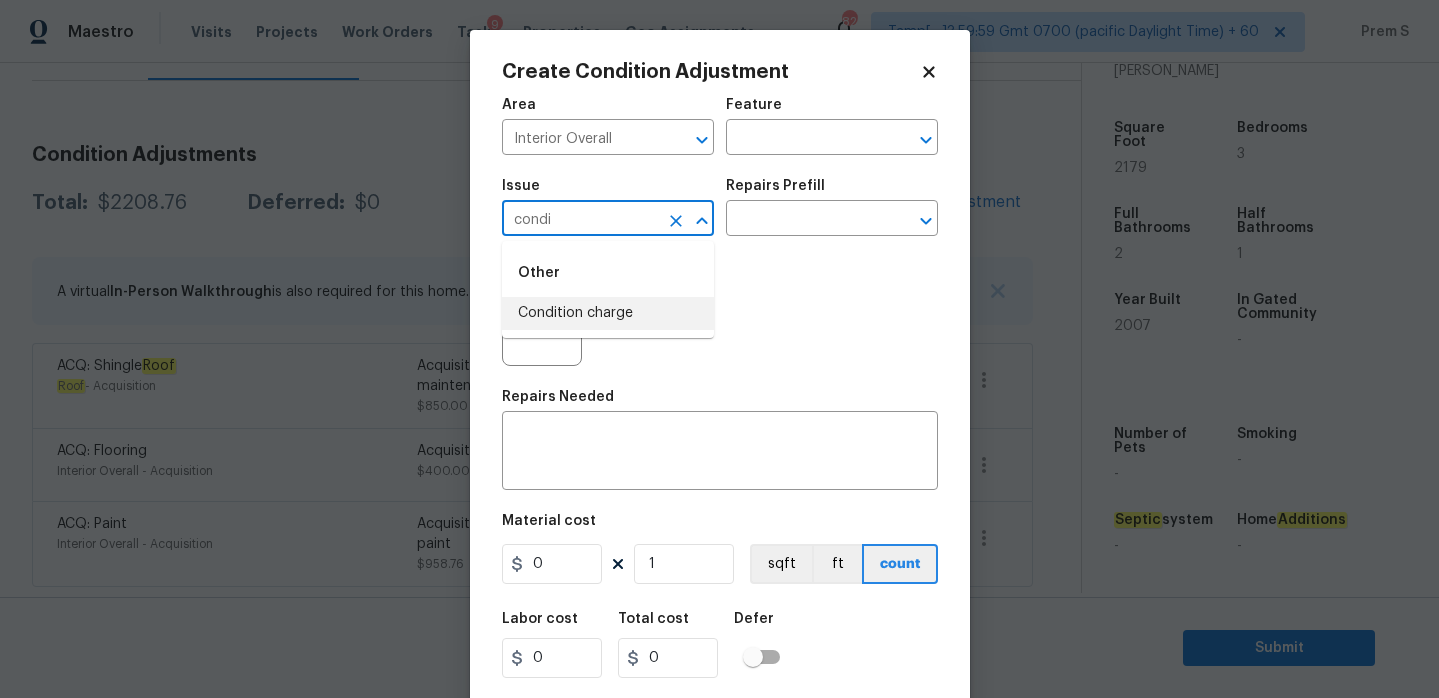 click on "Condition charge" at bounding box center [608, 313] 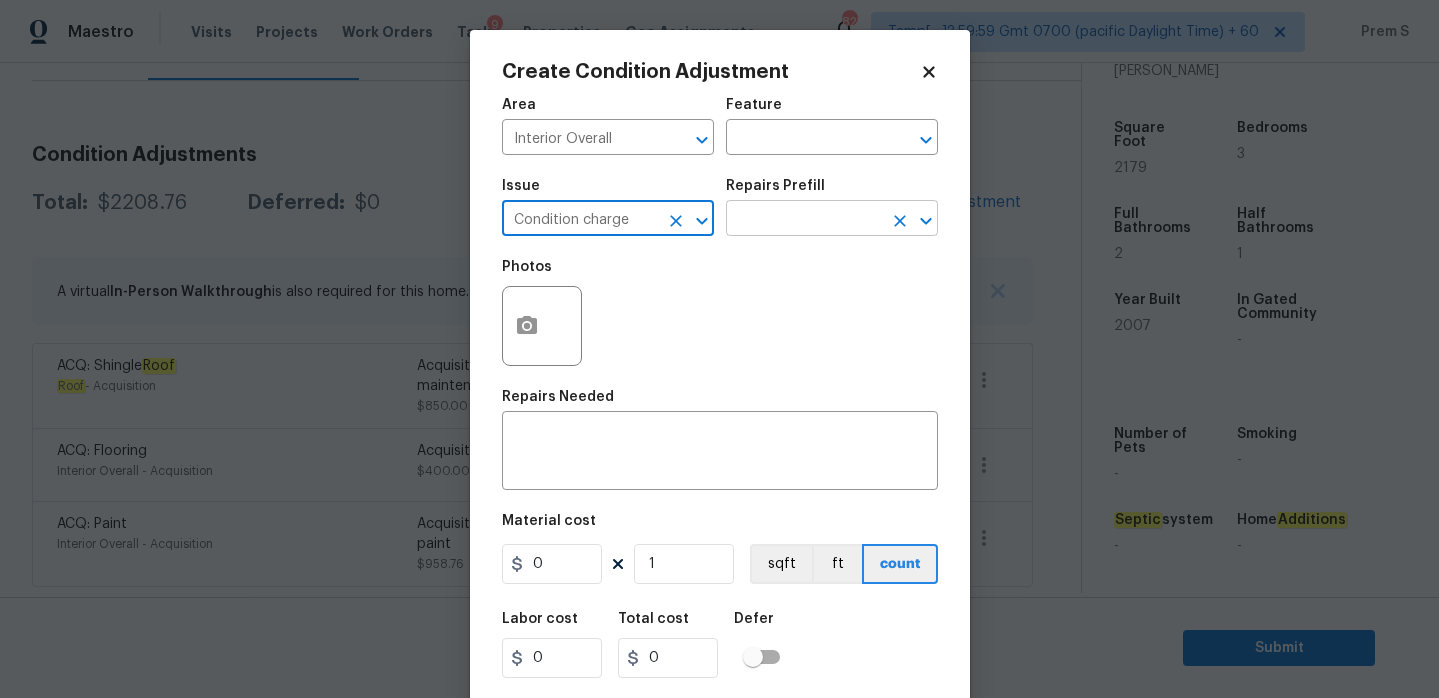 type on "Condition charge" 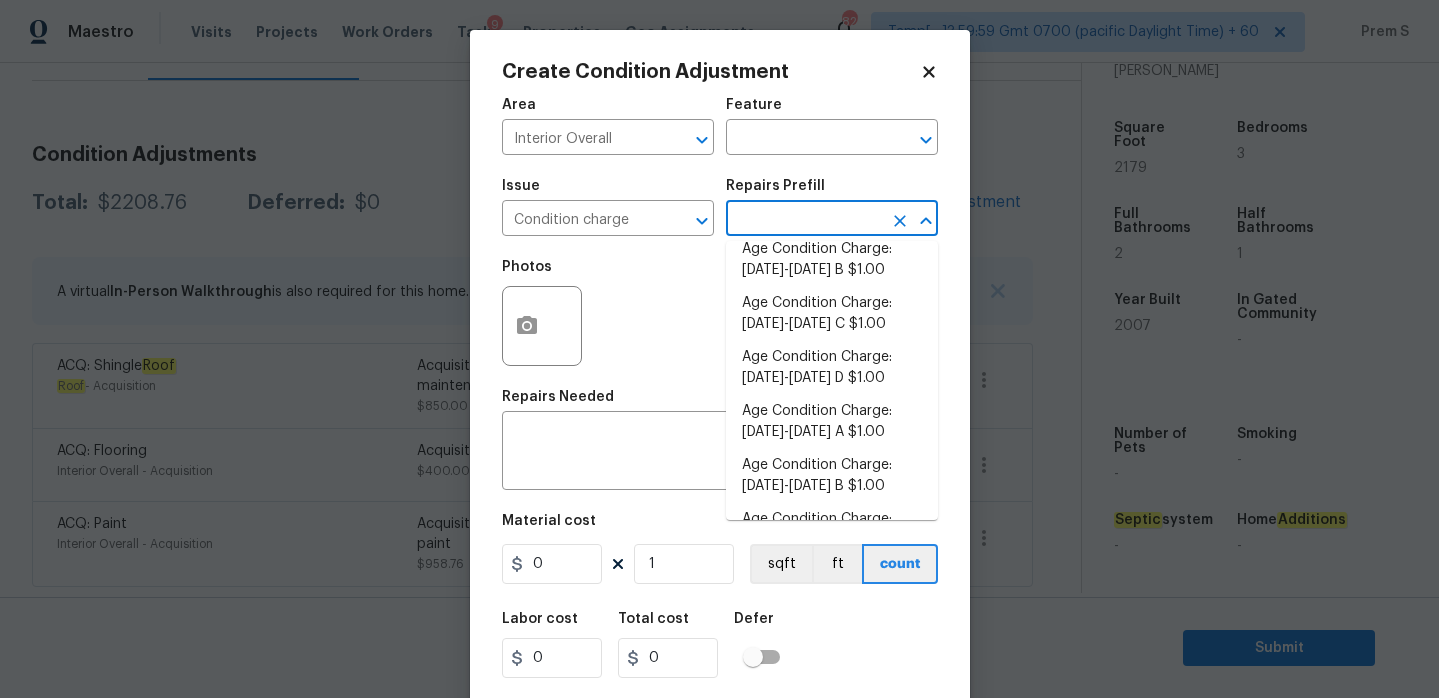 scroll, scrollTop: 291, scrollLeft: 0, axis: vertical 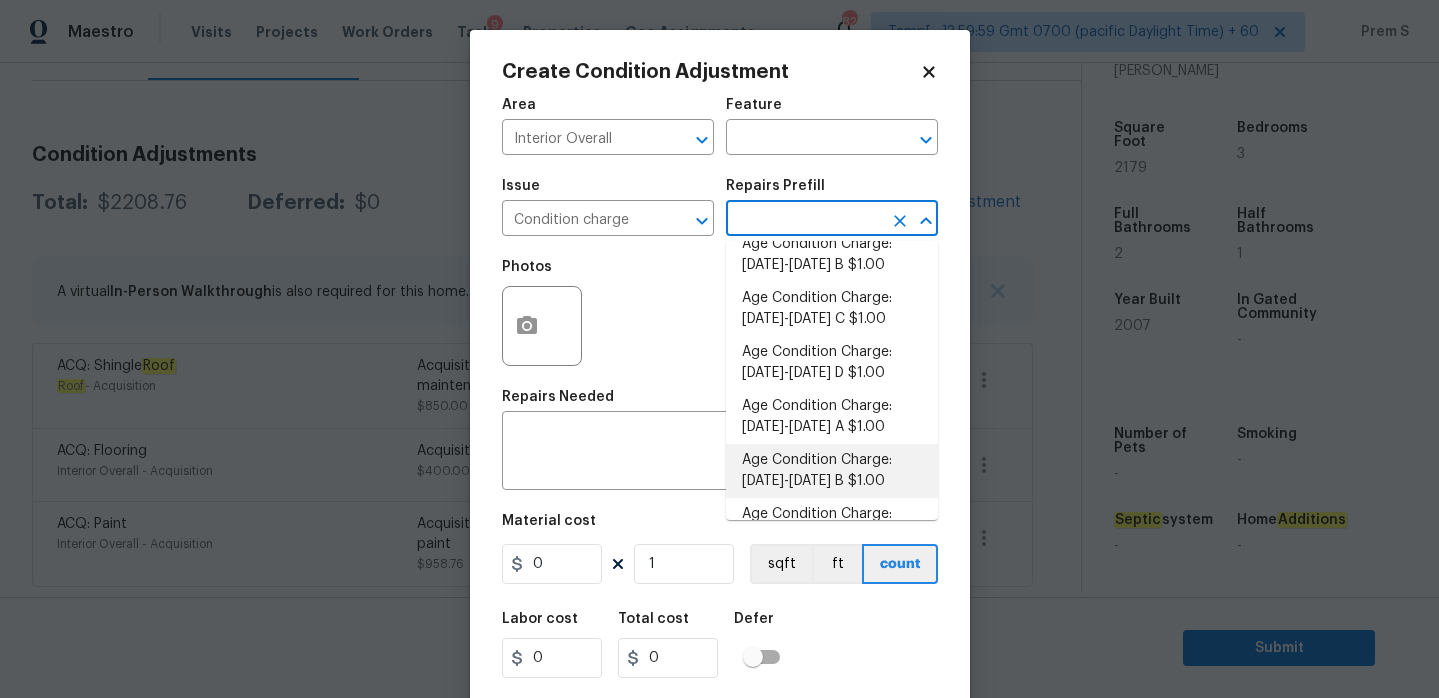 click on "Age Condition Charge: 1993-2008 B	 $1.00" at bounding box center (832, 471) 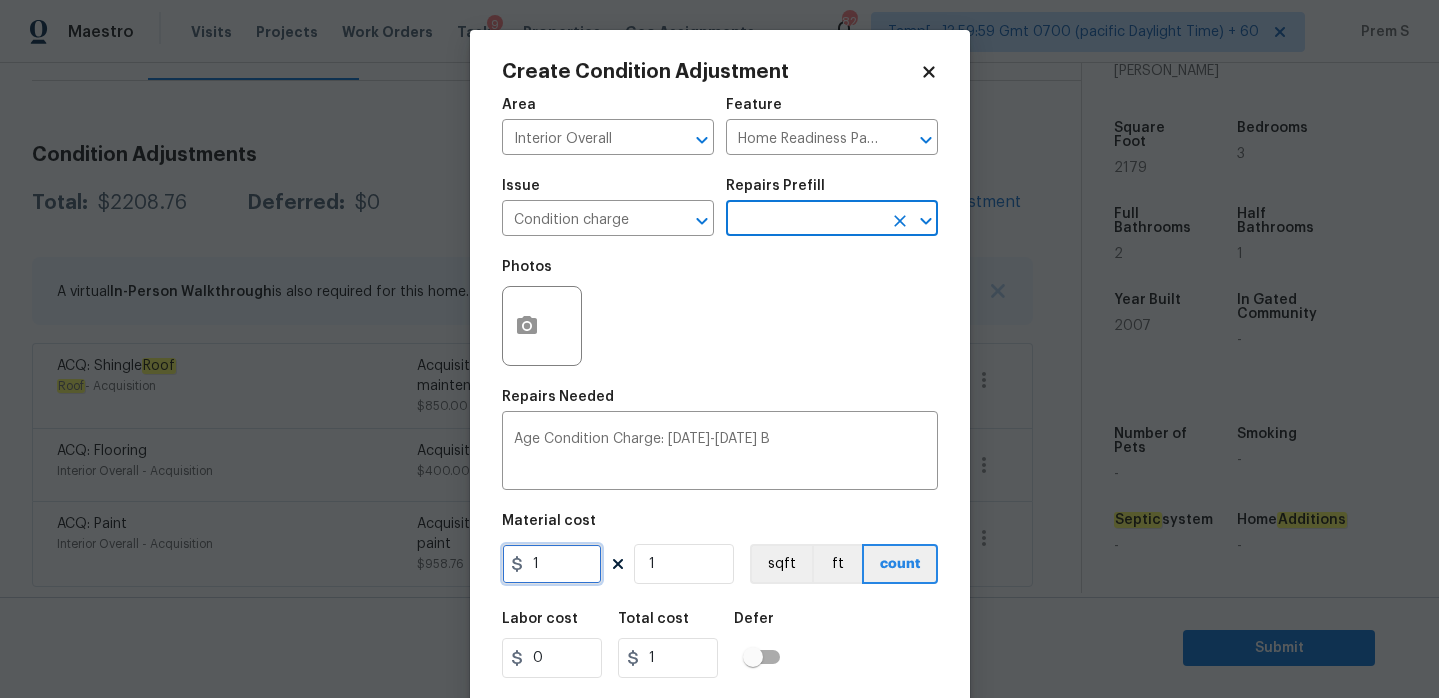 click on "1" at bounding box center (552, 564) 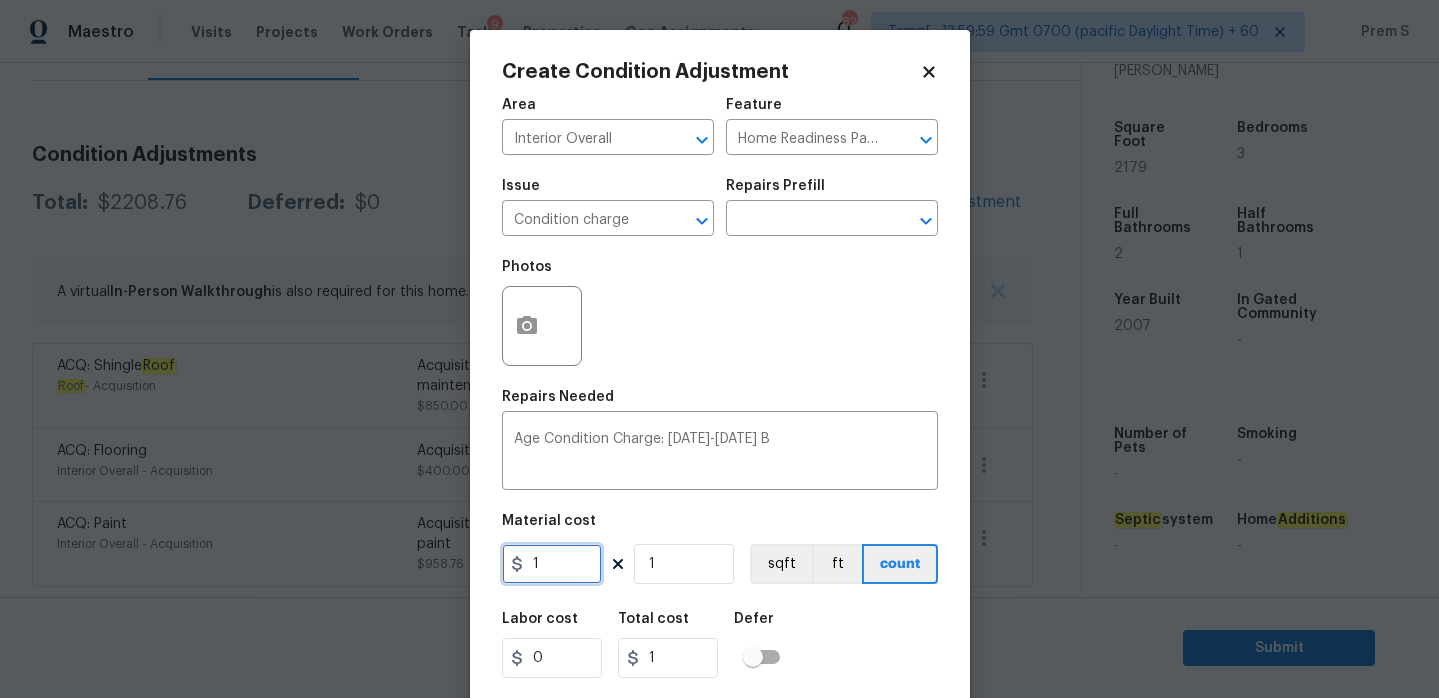 click on "1" at bounding box center (552, 564) 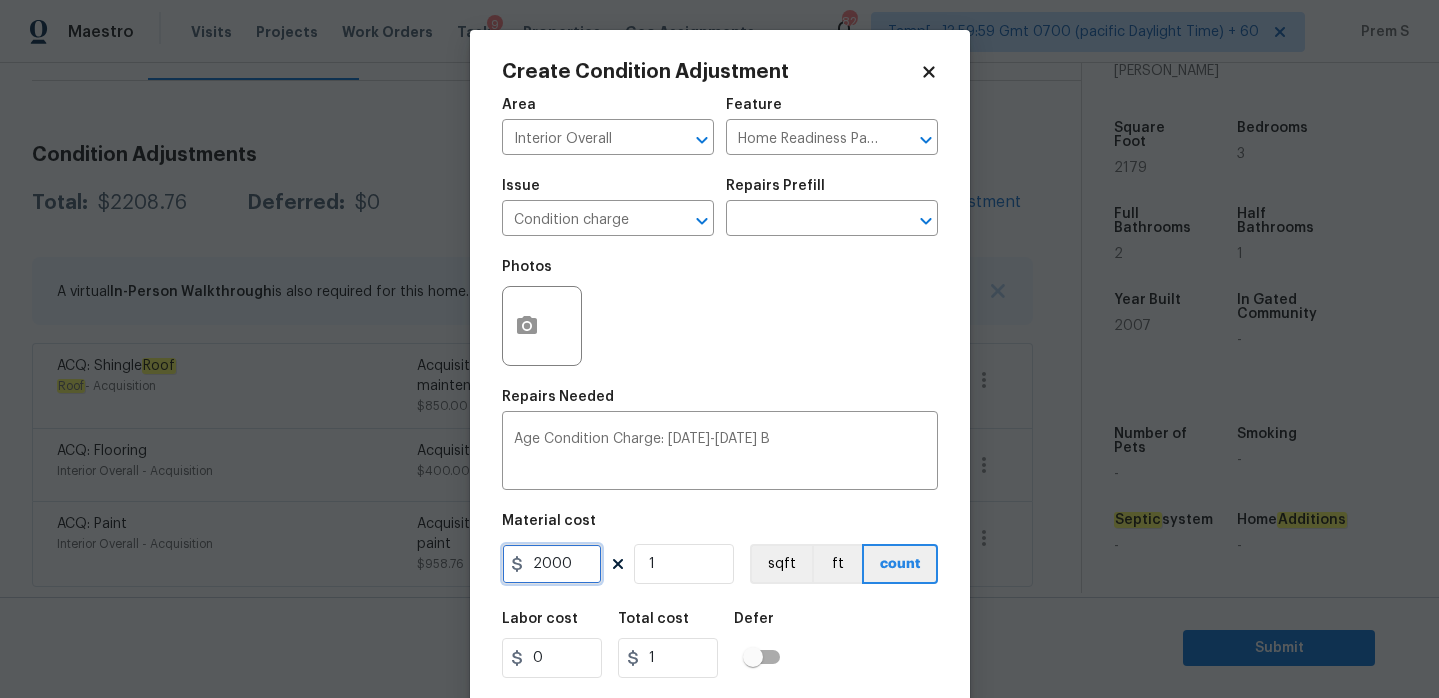 type on "2000" 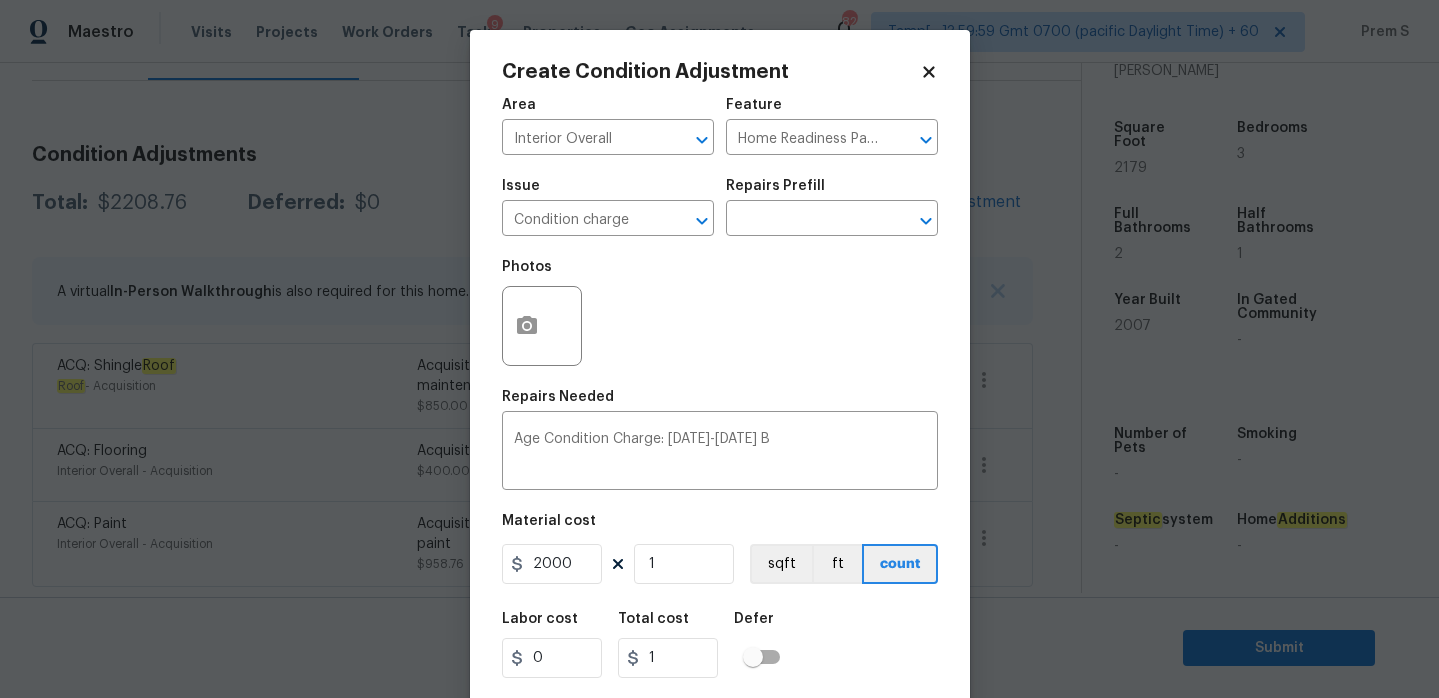 type on "2000" 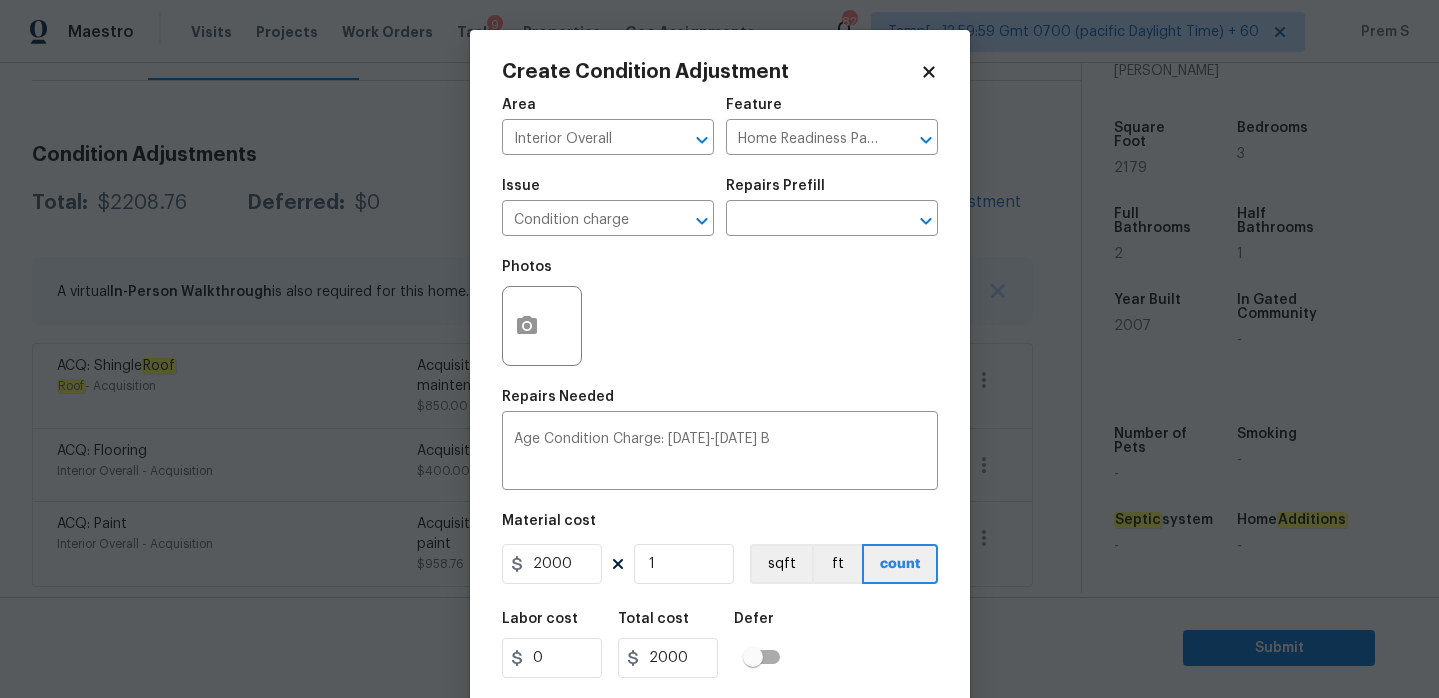 click on "Labor cost 0 Total cost 2000 Defer" at bounding box center [720, 645] 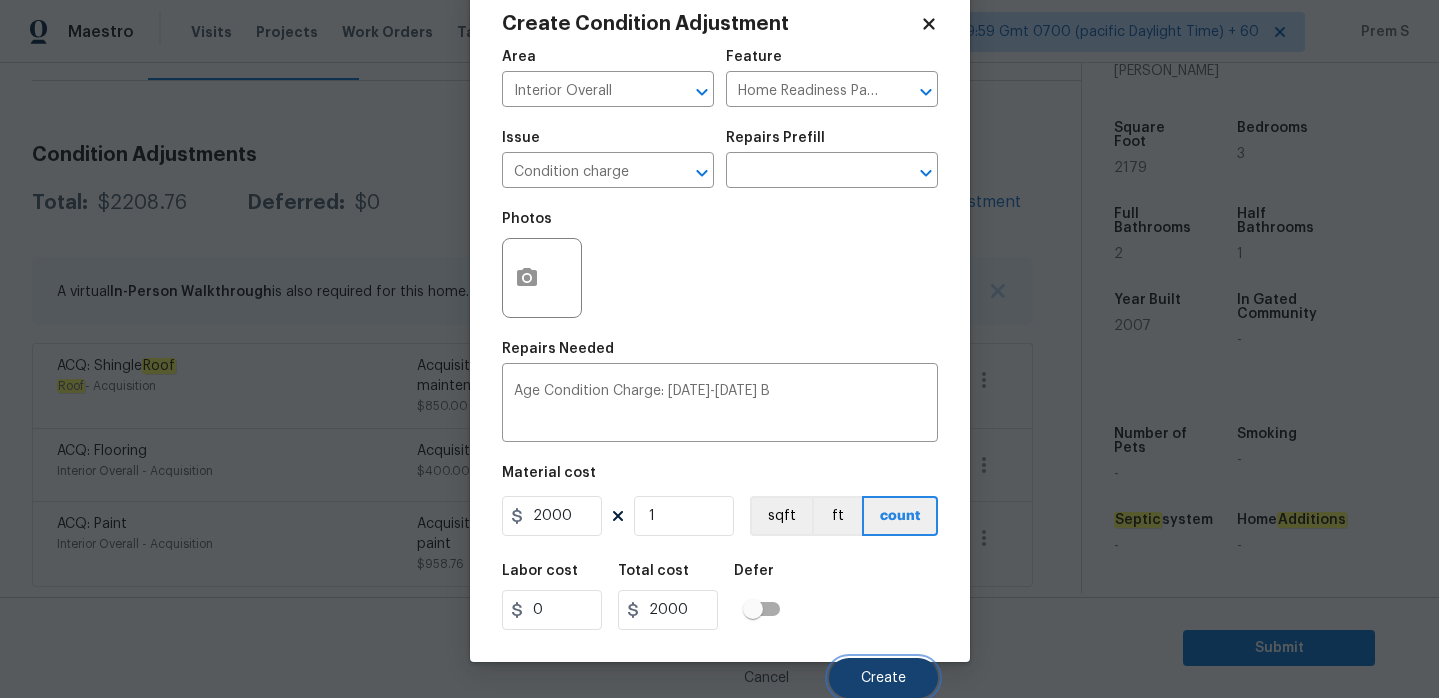 click on "Create" at bounding box center [883, 678] 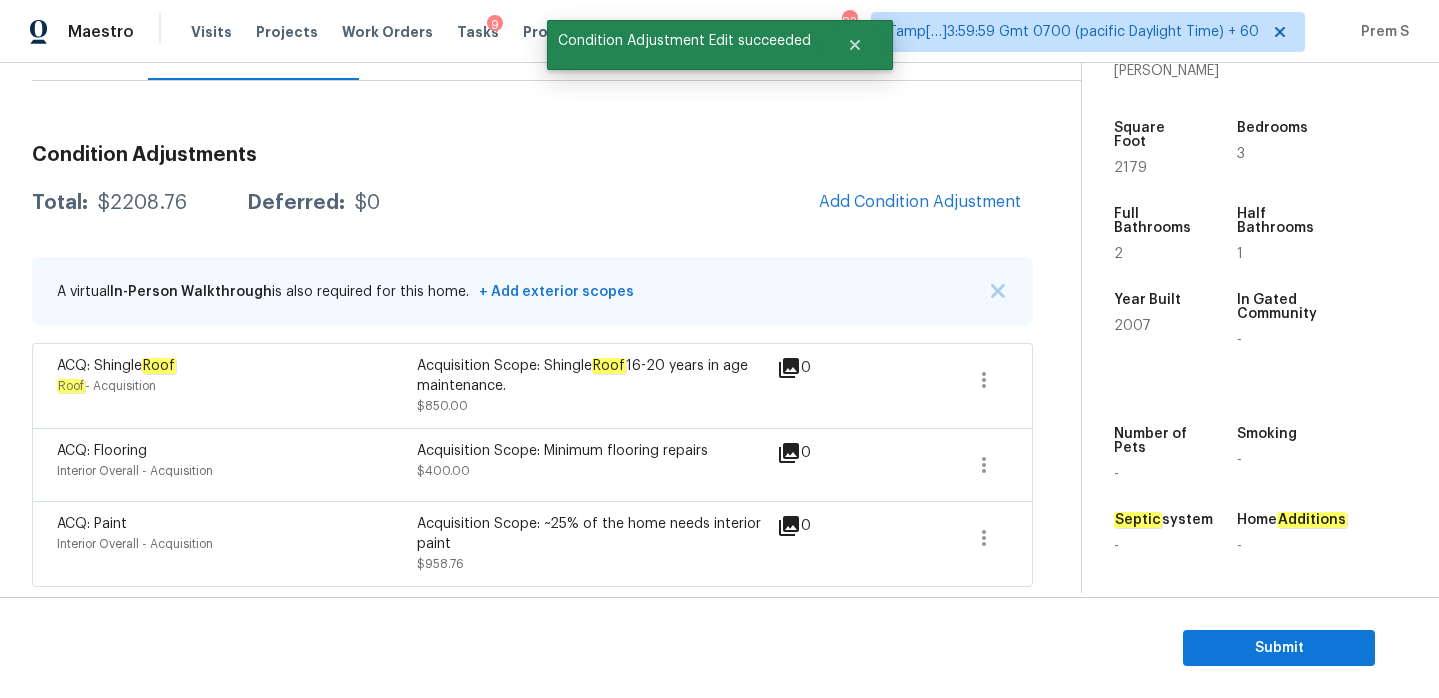 scroll, scrollTop: 42, scrollLeft: 0, axis: vertical 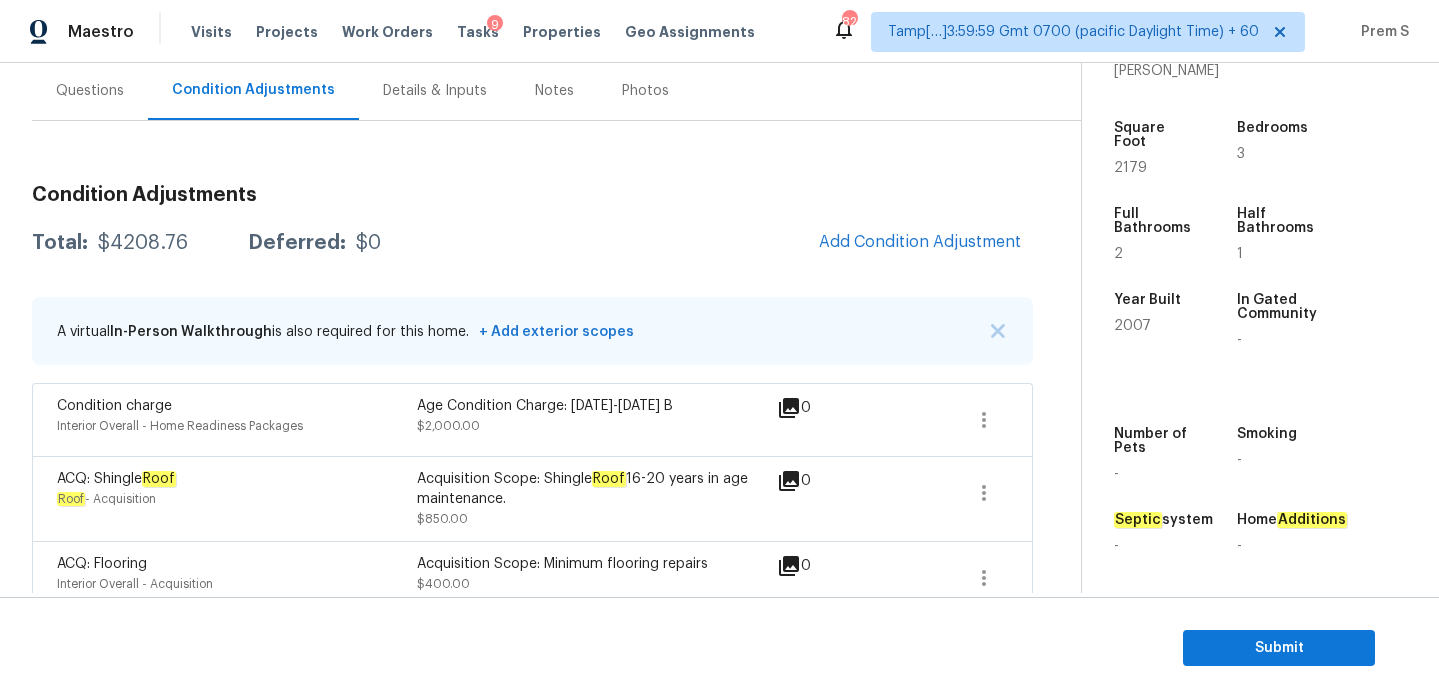 click on "Questions" at bounding box center (90, 90) 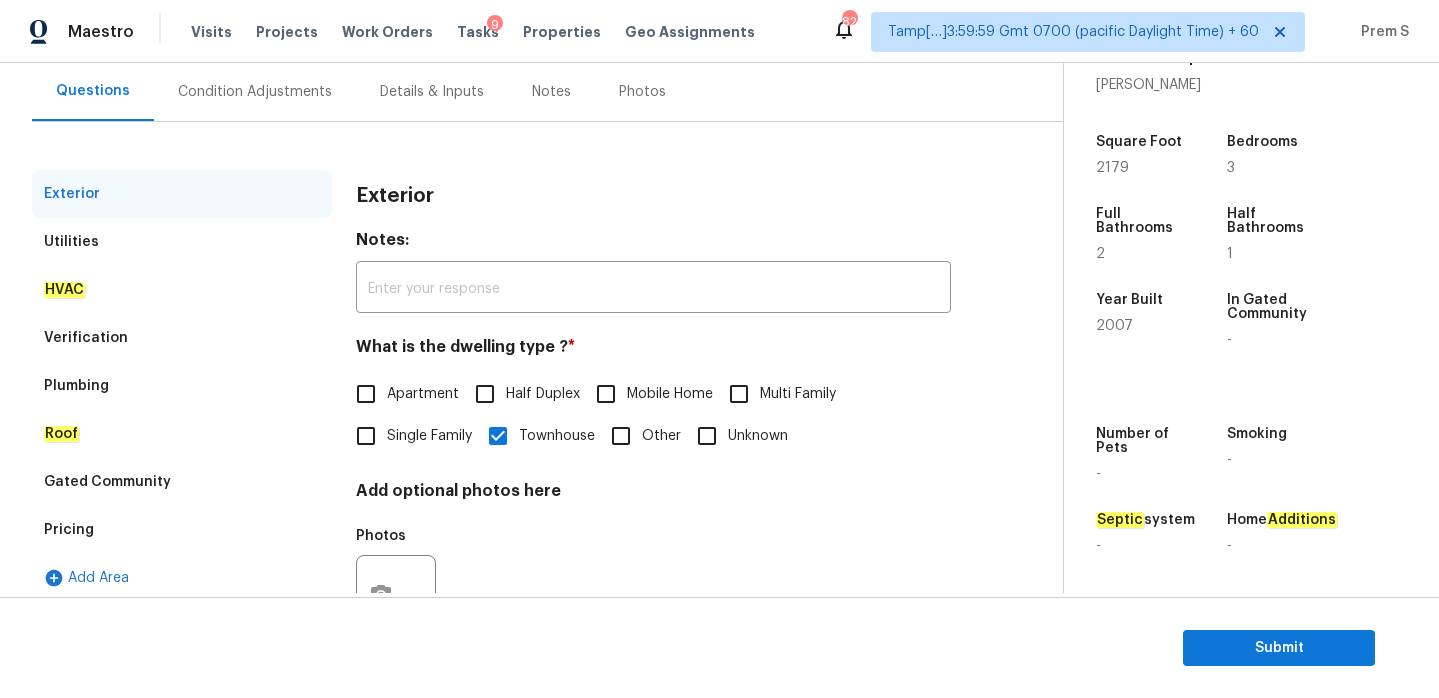 click on "Verification" at bounding box center (182, 338) 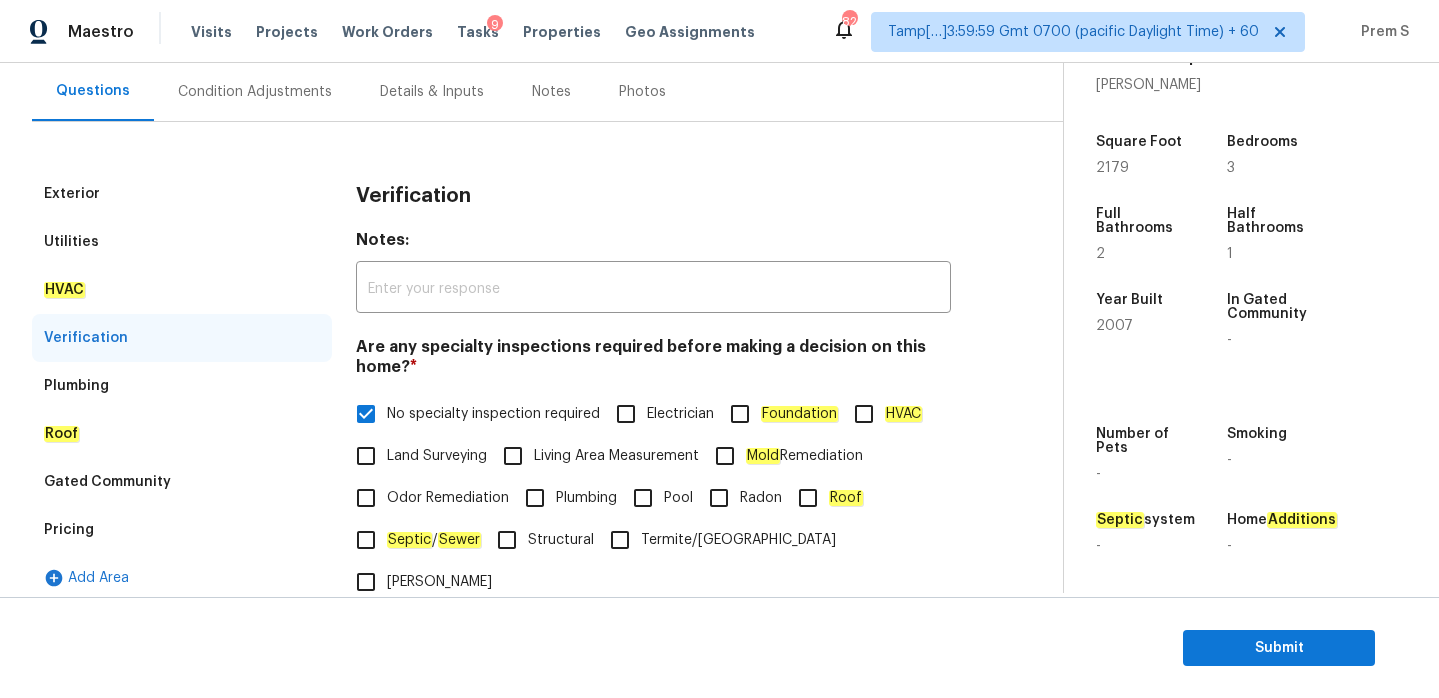 scroll, scrollTop: 336, scrollLeft: 0, axis: vertical 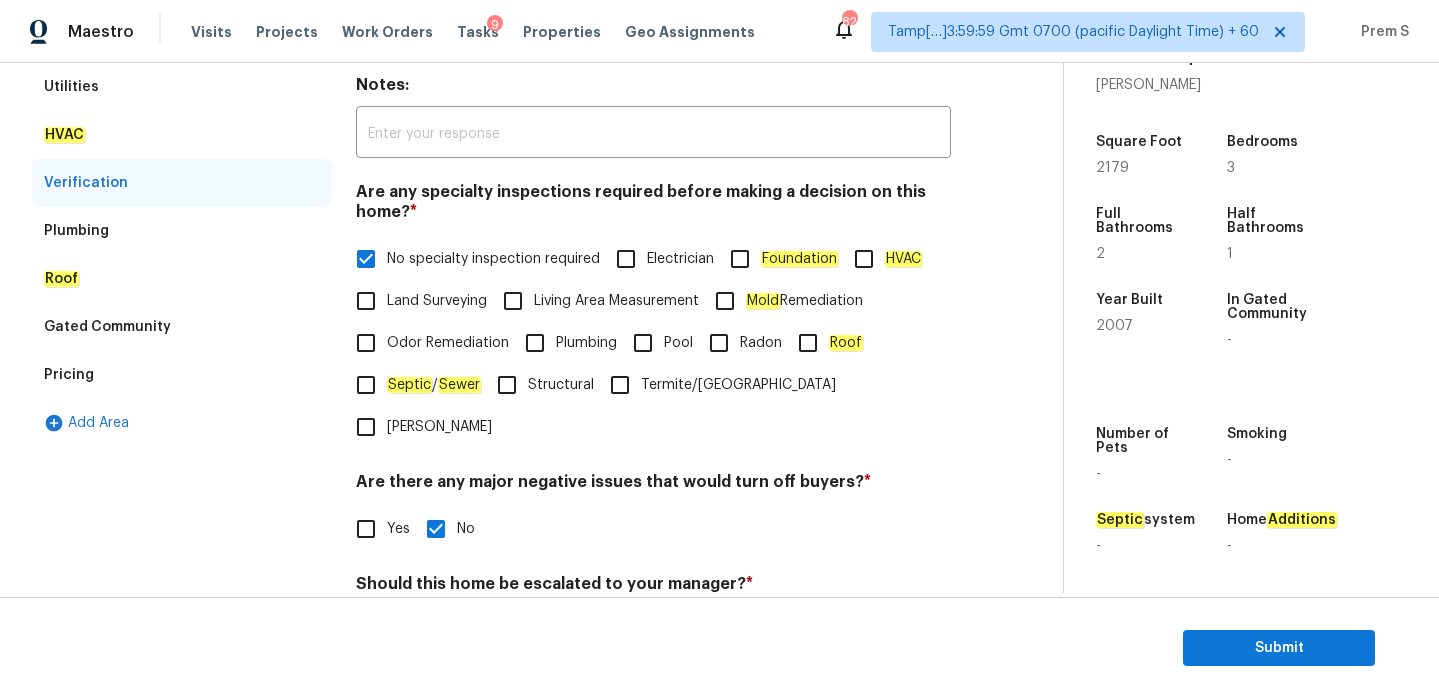 click on "Pricing" at bounding box center [182, 375] 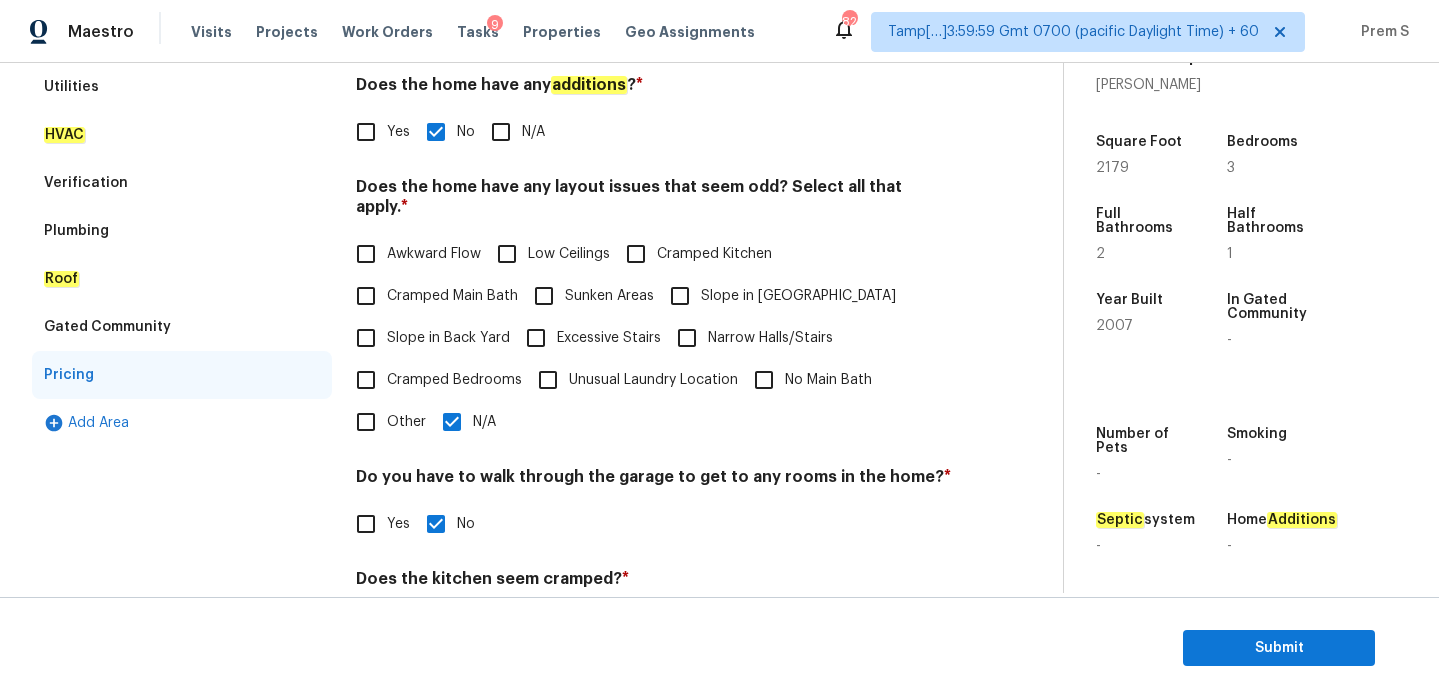 scroll, scrollTop: 340, scrollLeft: 0, axis: vertical 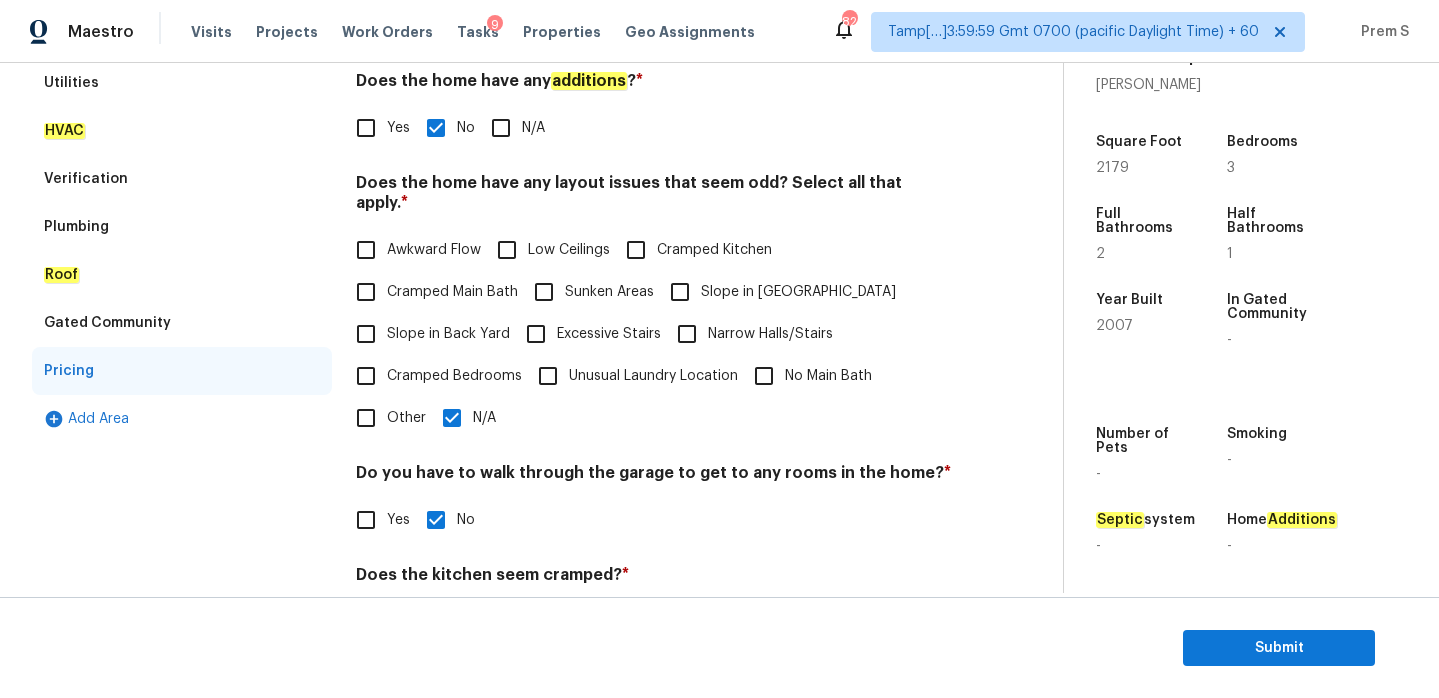 click on "Slope in [GEOGRAPHIC_DATA]" at bounding box center [680, 292] 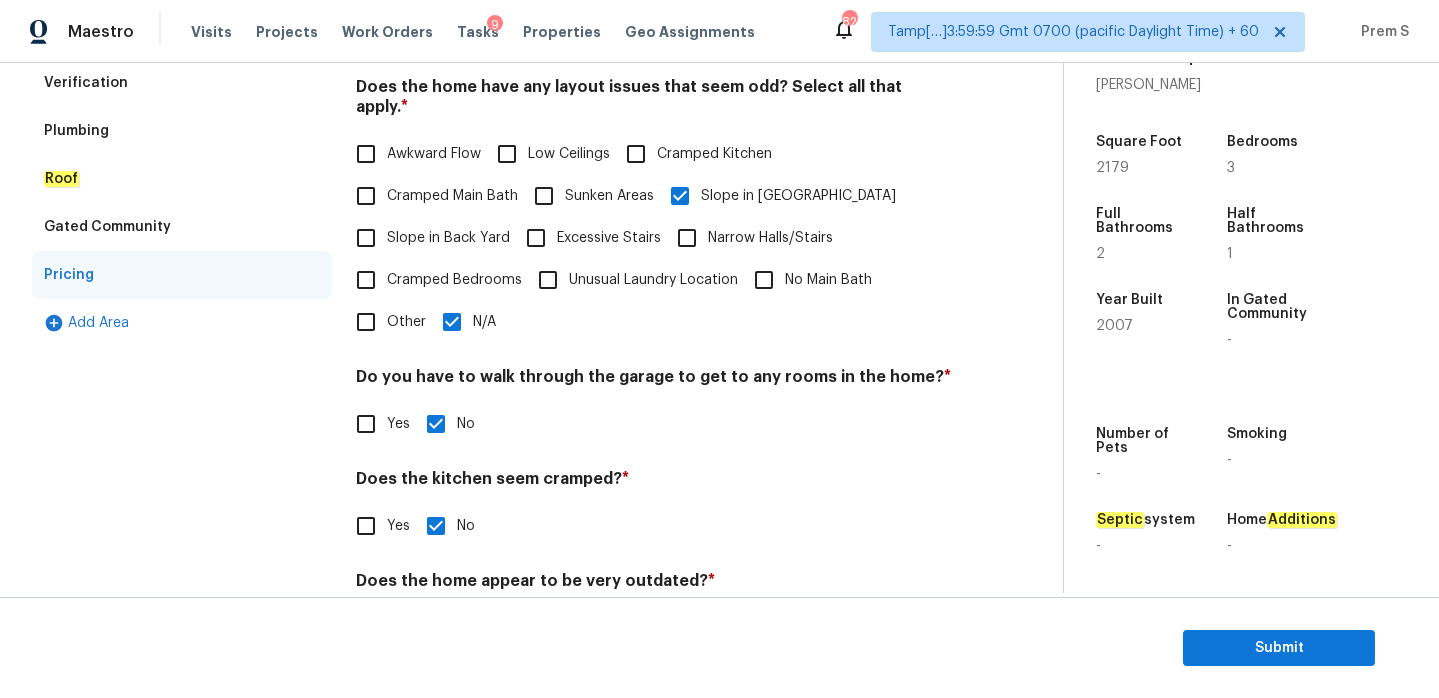 scroll, scrollTop: 502, scrollLeft: 0, axis: vertical 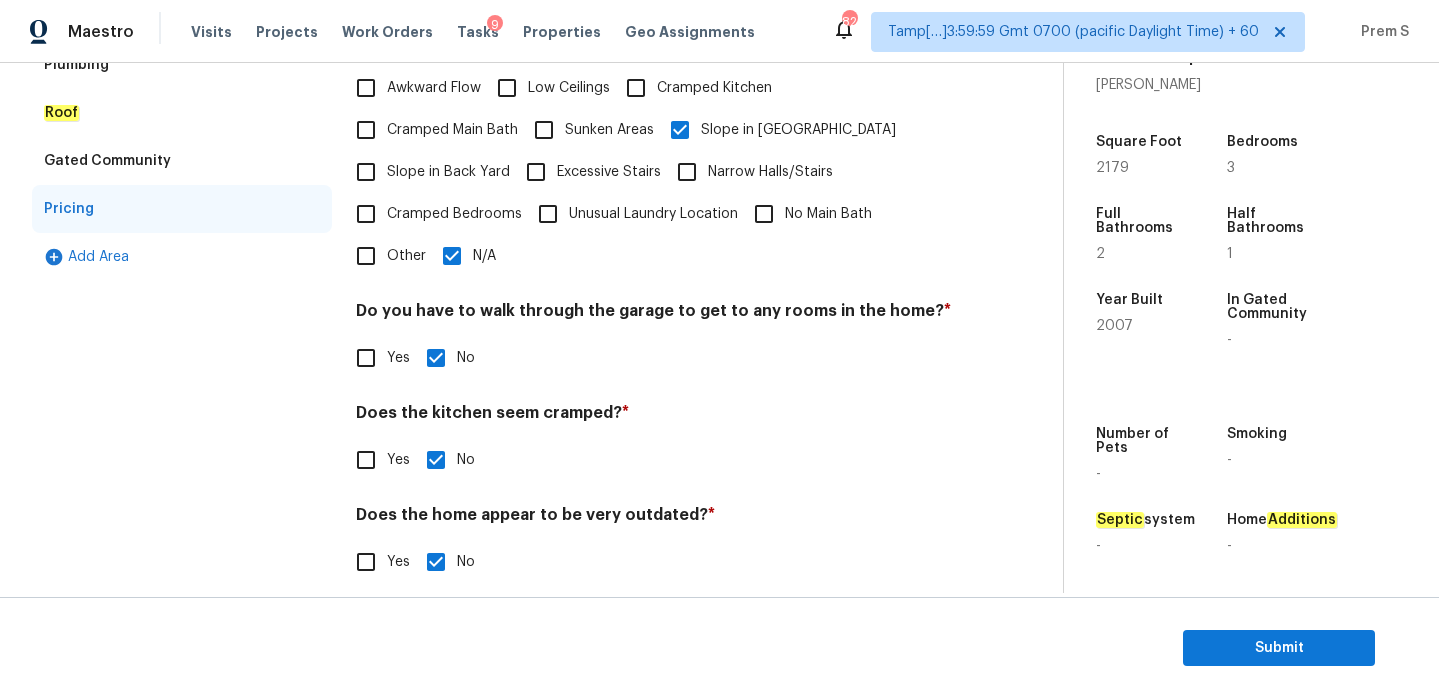 click on "Slope in Back Yard" at bounding box center [366, 172] 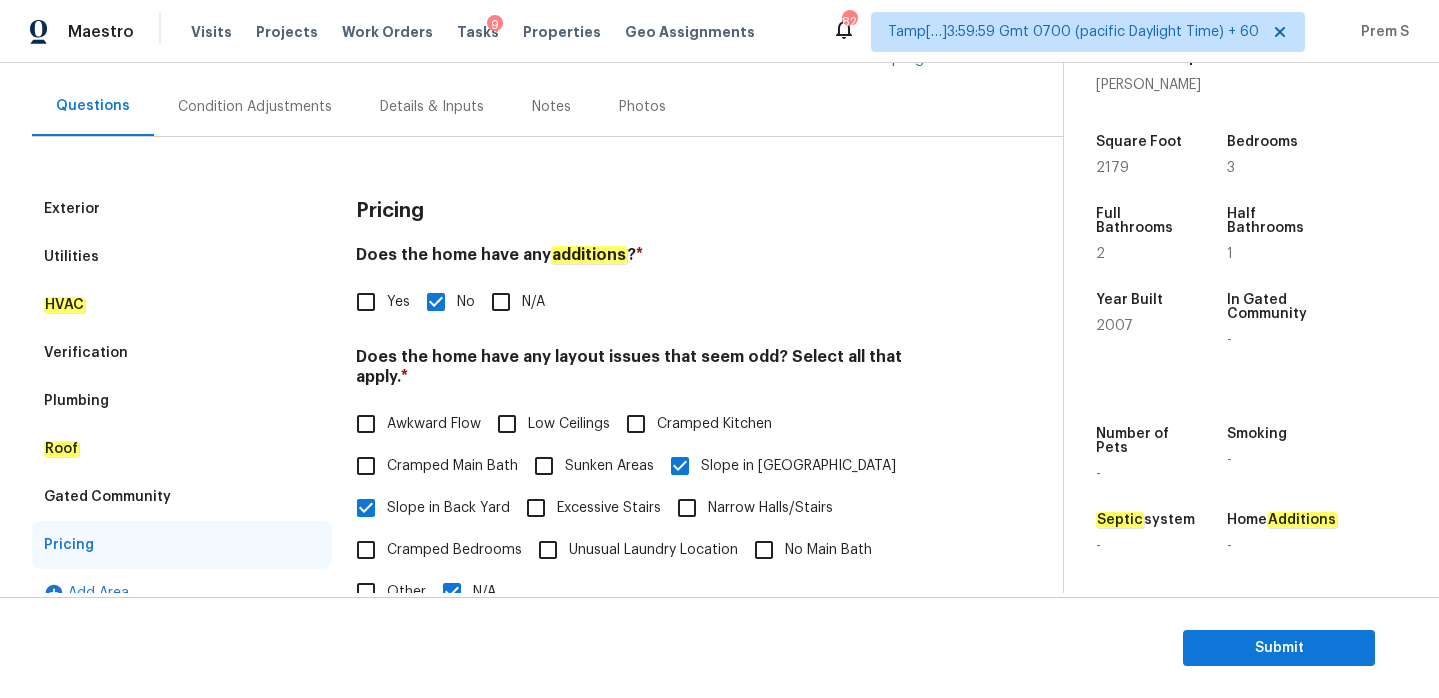 scroll, scrollTop: 40, scrollLeft: 0, axis: vertical 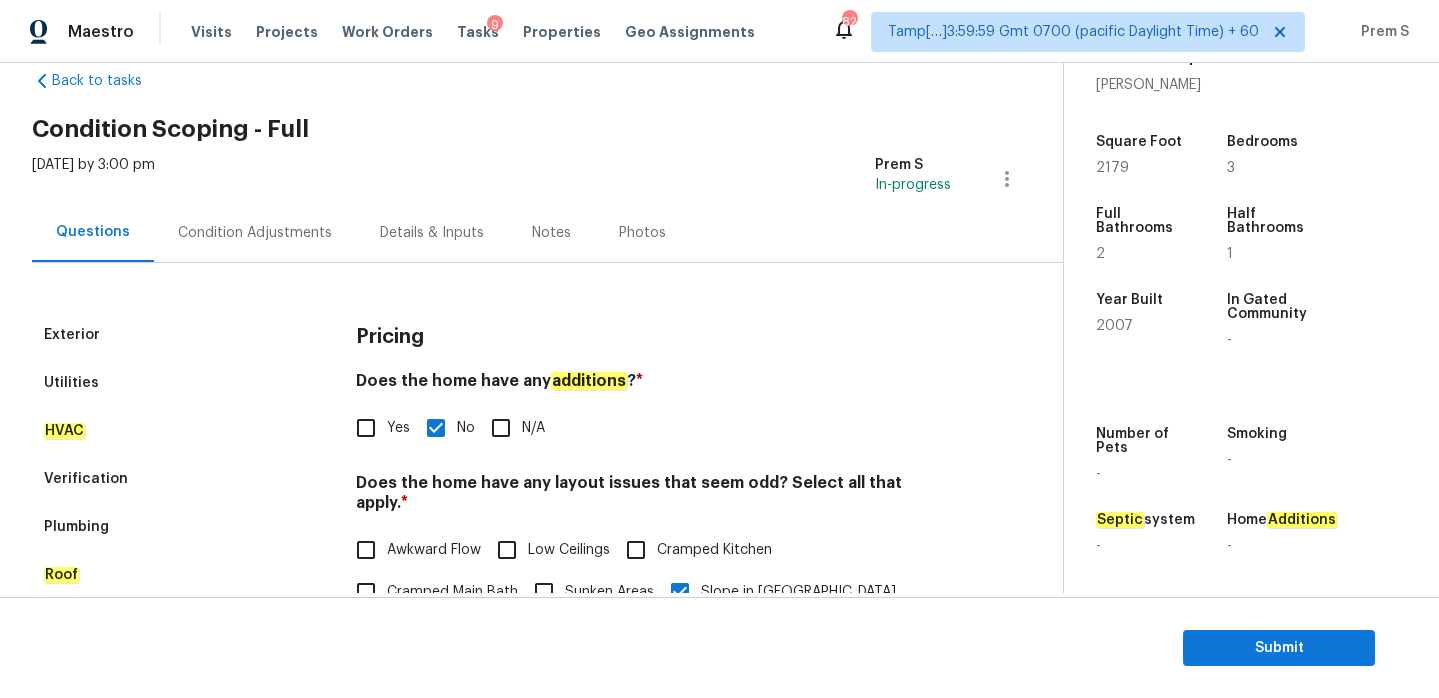 click on "Condition Adjustments" at bounding box center [255, 233] 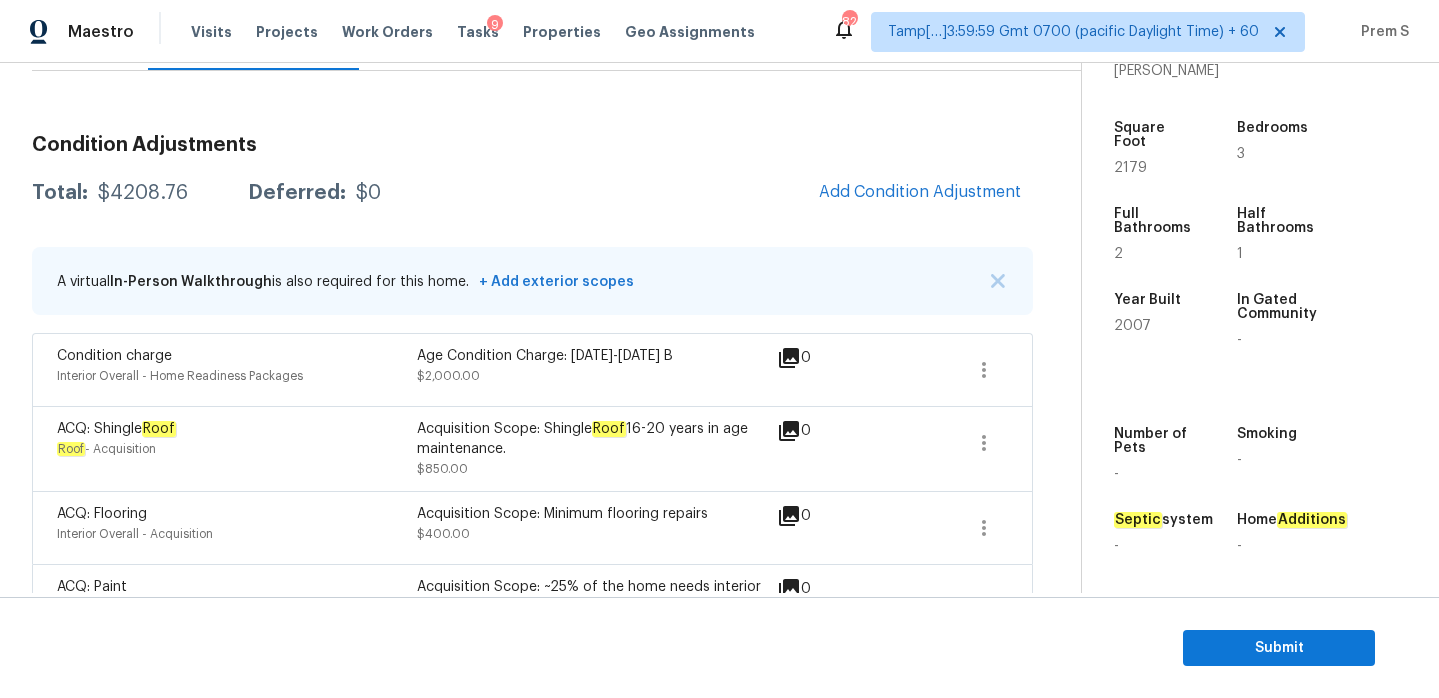 scroll, scrollTop: 116, scrollLeft: 0, axis: vertical 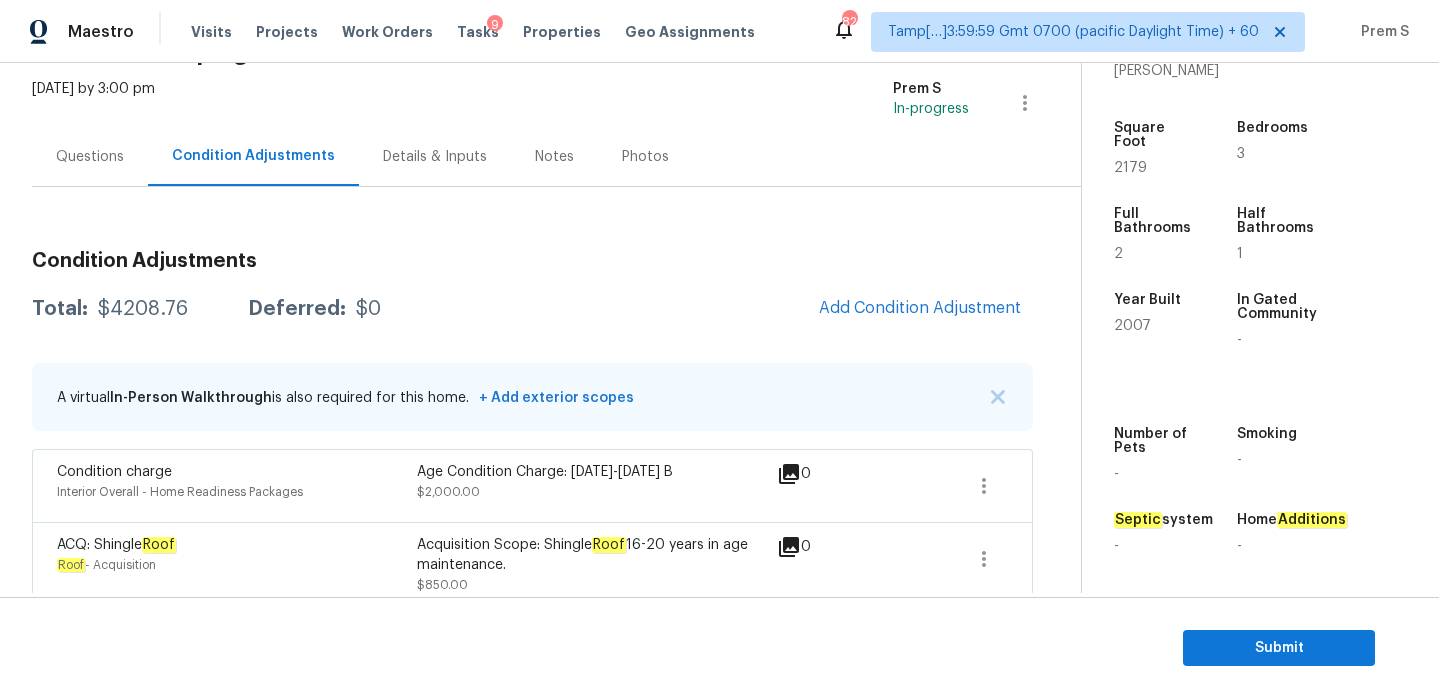 click on "Questions" at bounding box center [90, 156] 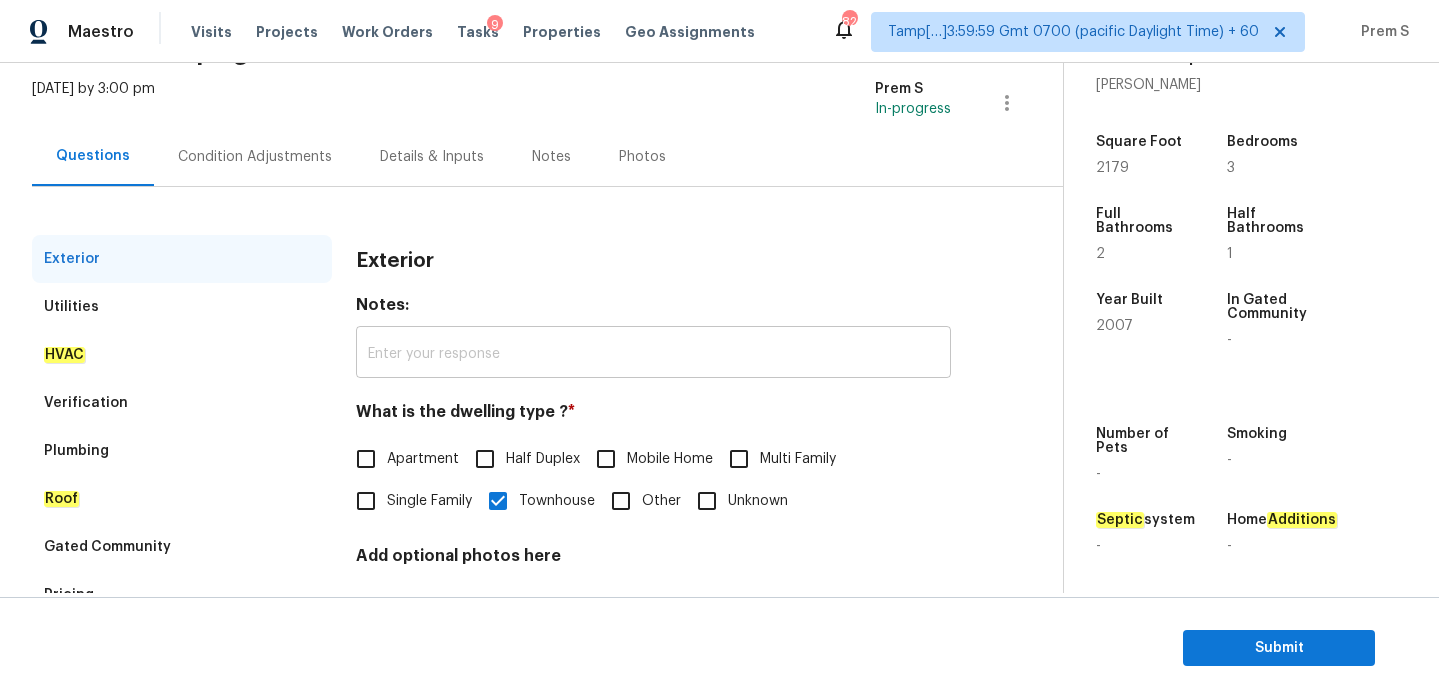 scroll, scrollTop: 265, scrollLeft: 0, axis: vertical 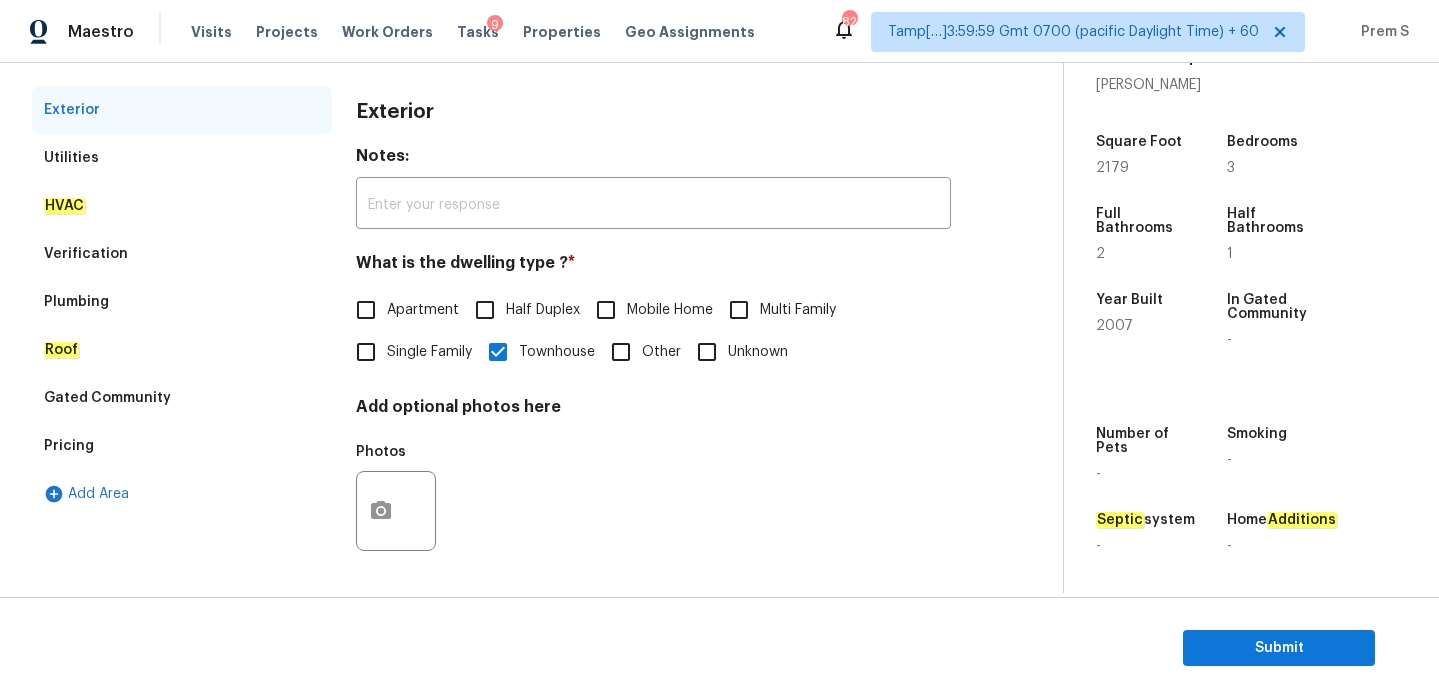 click on "Verification" at bounding box center [182, 254] 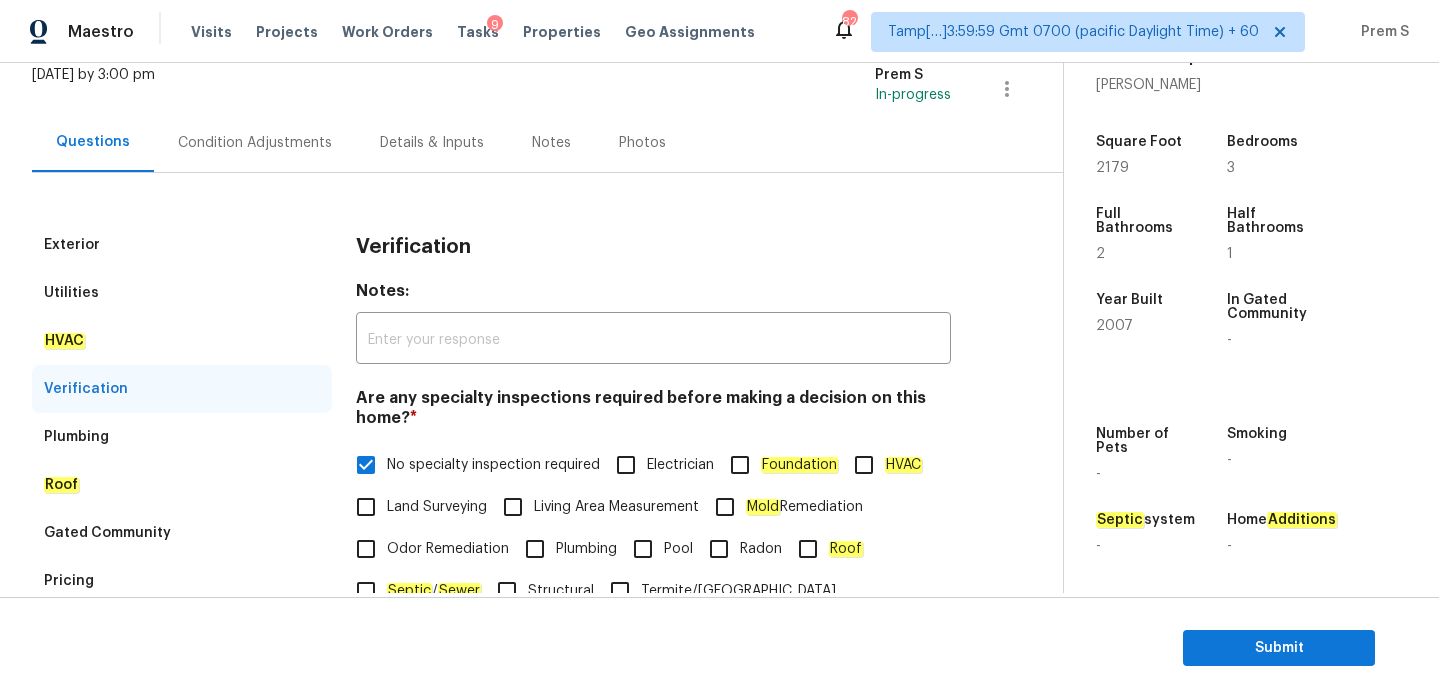 scroll, scrollTop: 0, scrollLeft: 0, axis: both 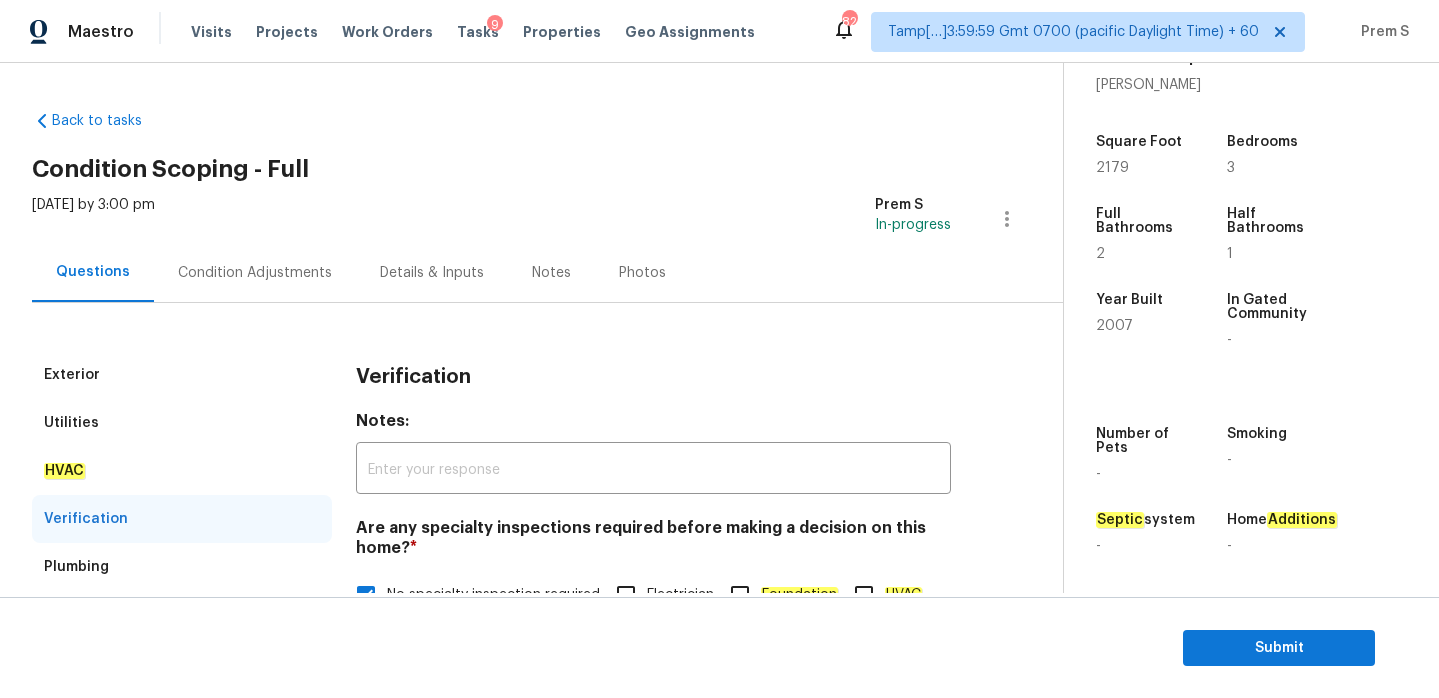 click on "Condition Adjustments" at bounding box center (255, 273) 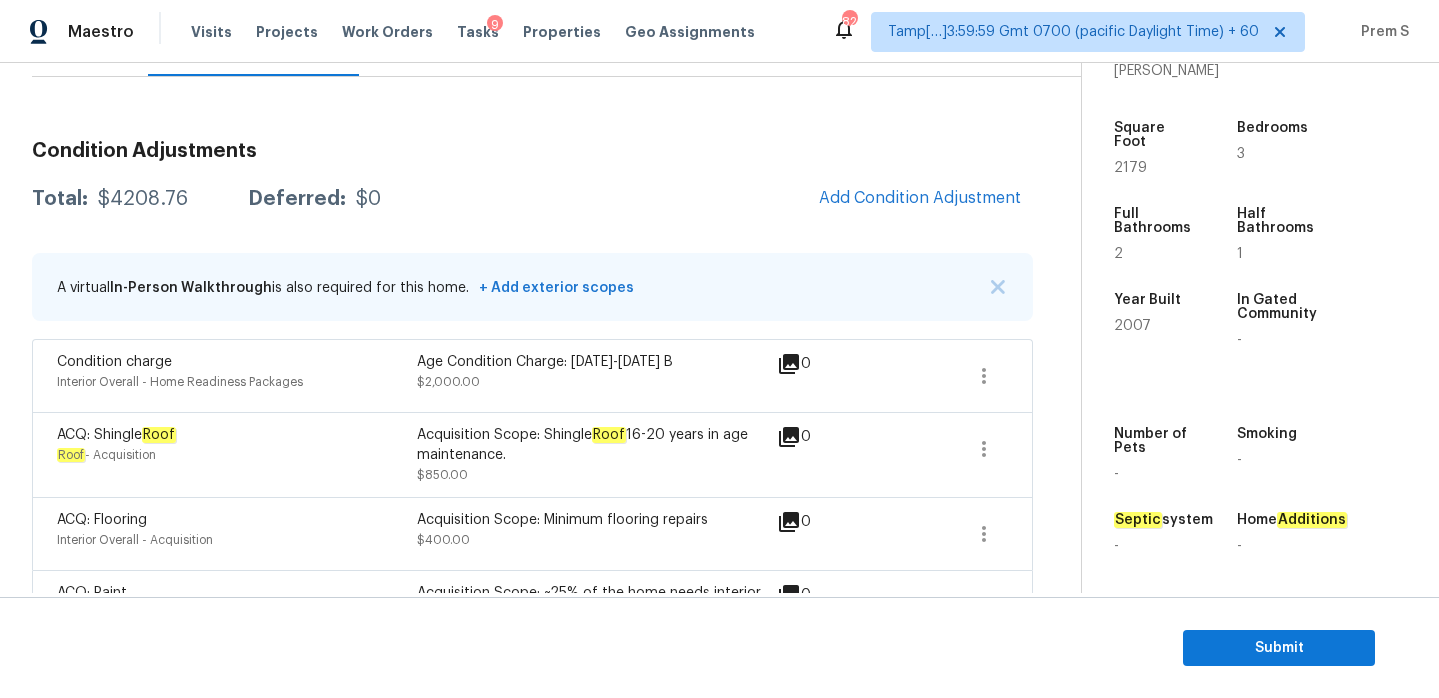 scroll, scrollTop: 296, scrollLeft: 0, axis: vertical 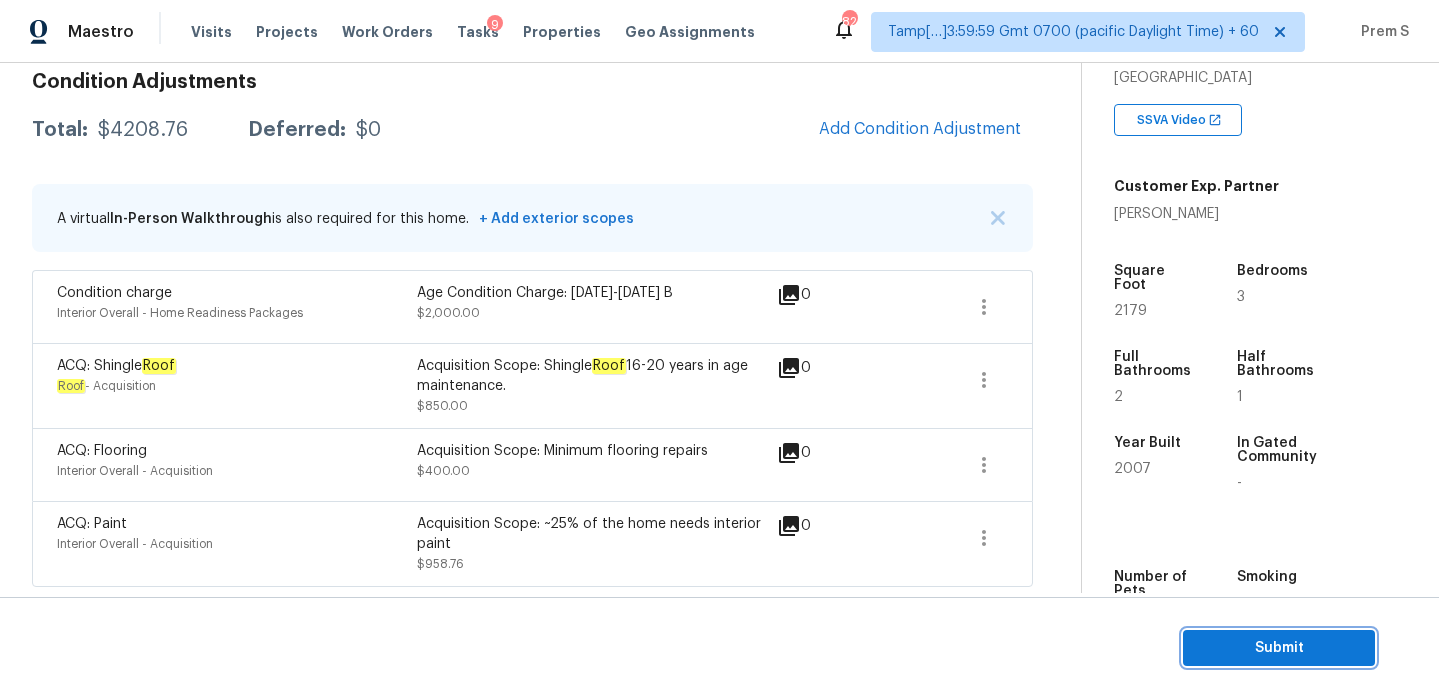 click on "Submit" at bounding box center [1279, 648] 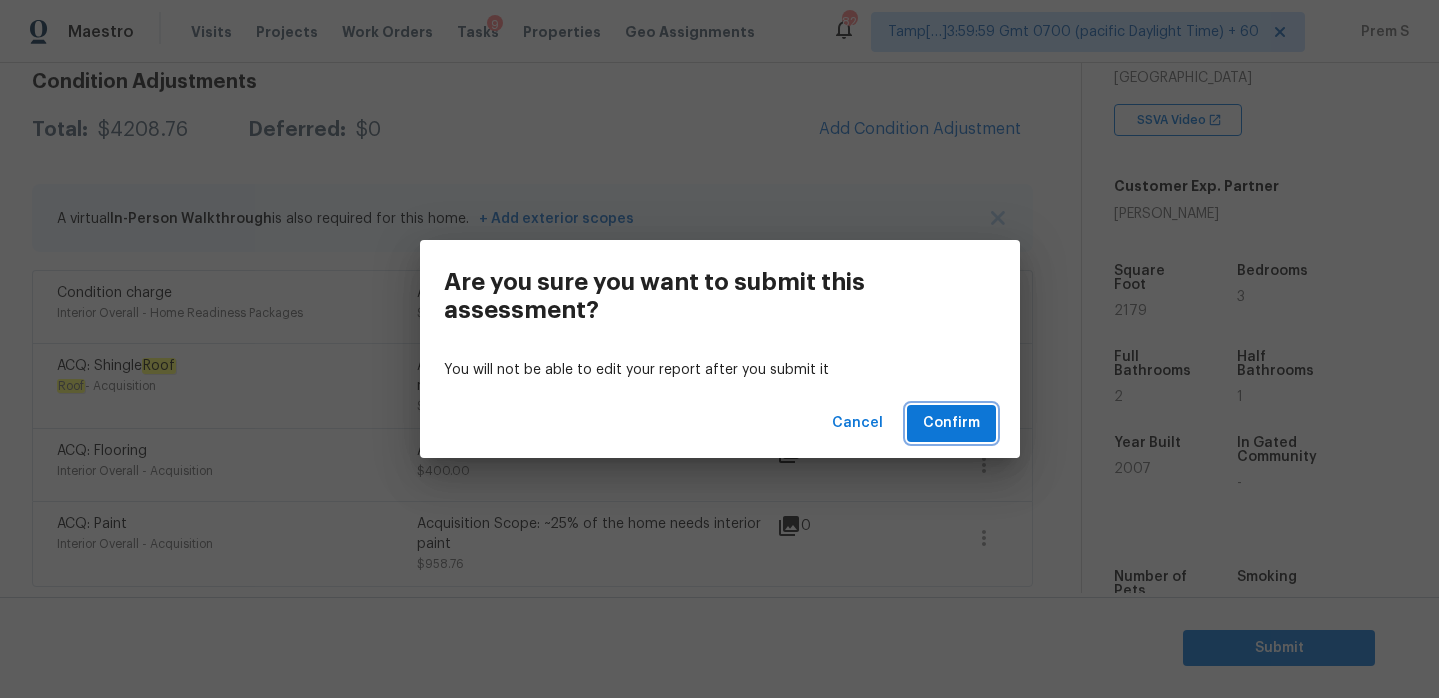 click on "Confirm" at bounding box center (951, 423) 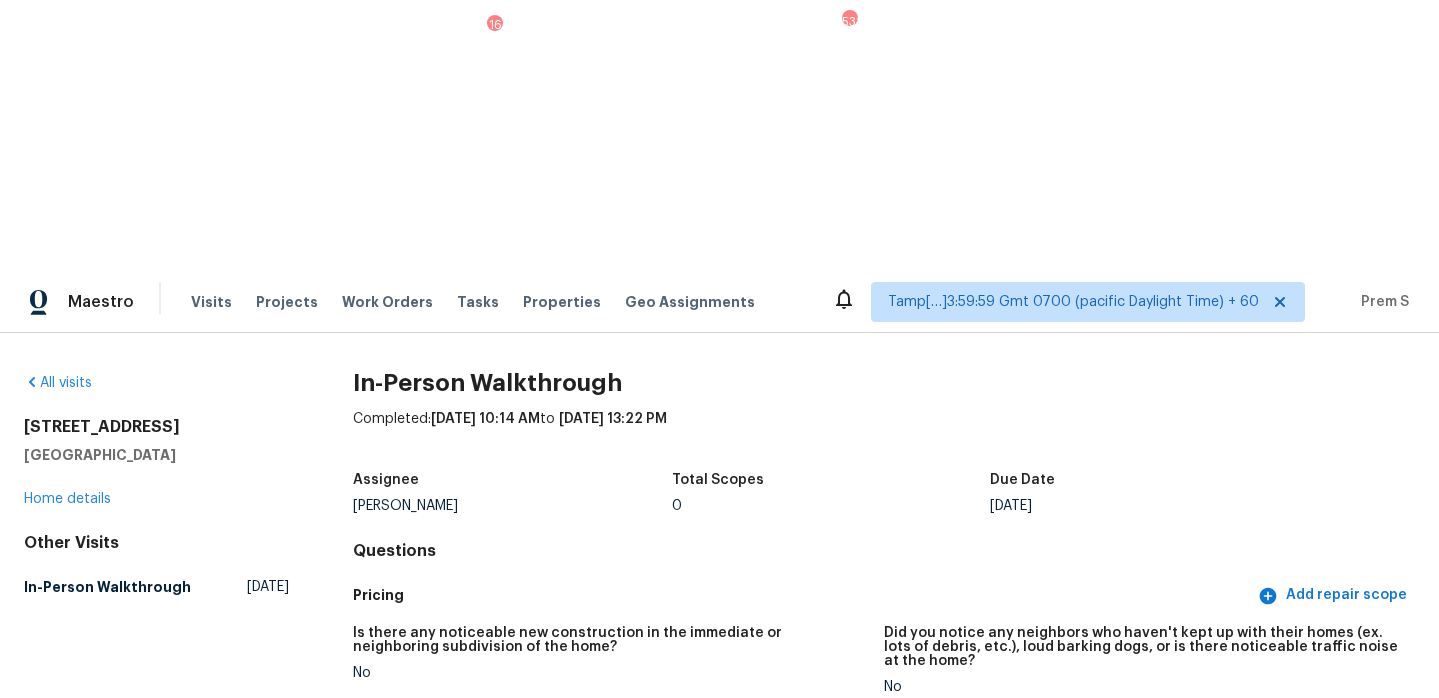 scroll, scrollTop: 0, scrollLeft: 0, axis: both 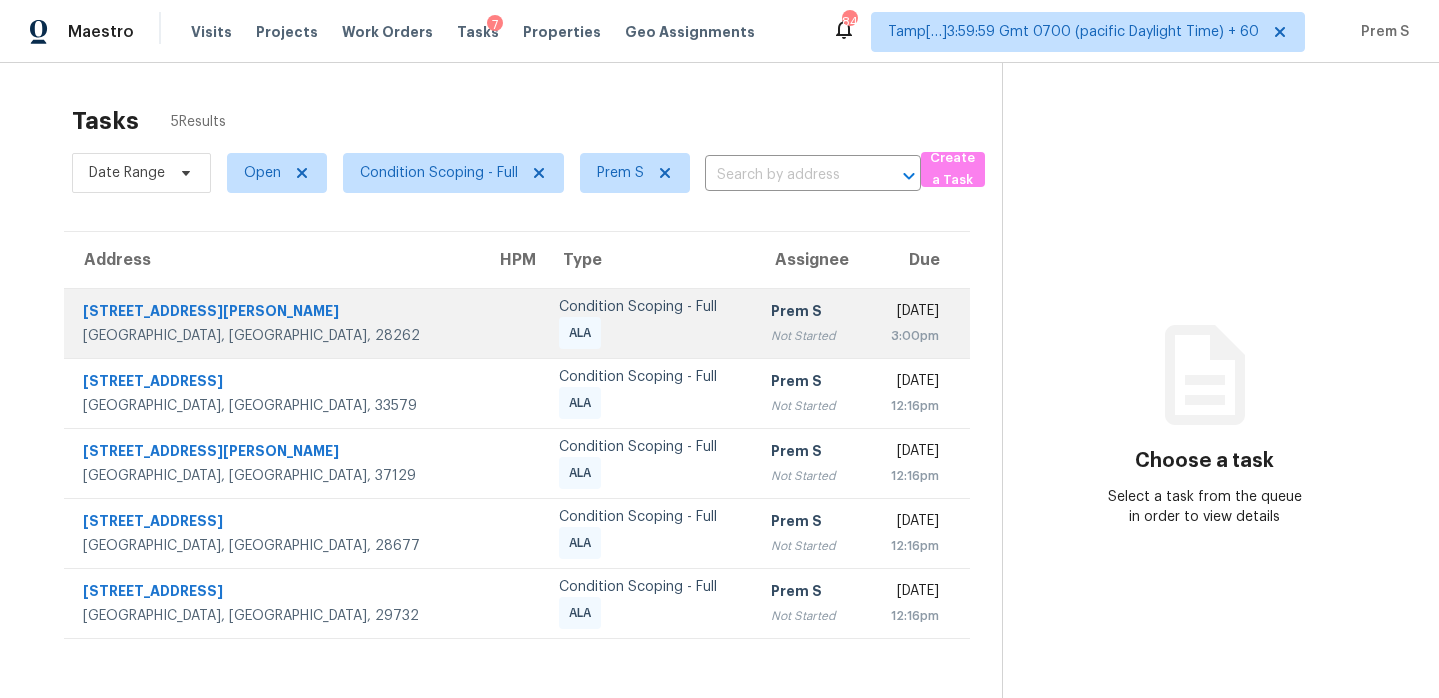 click on "Not Started" at bounding box center (809, 336) 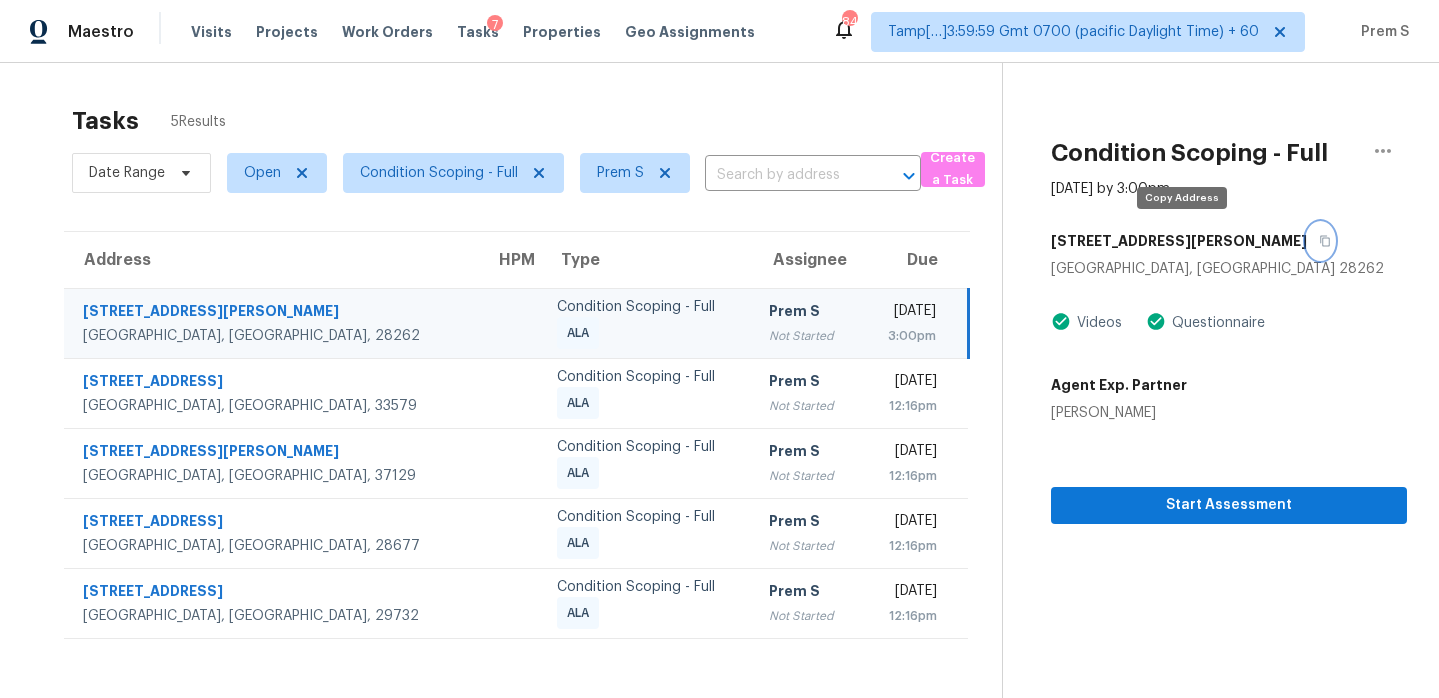click at bounding box center [1320, 241] 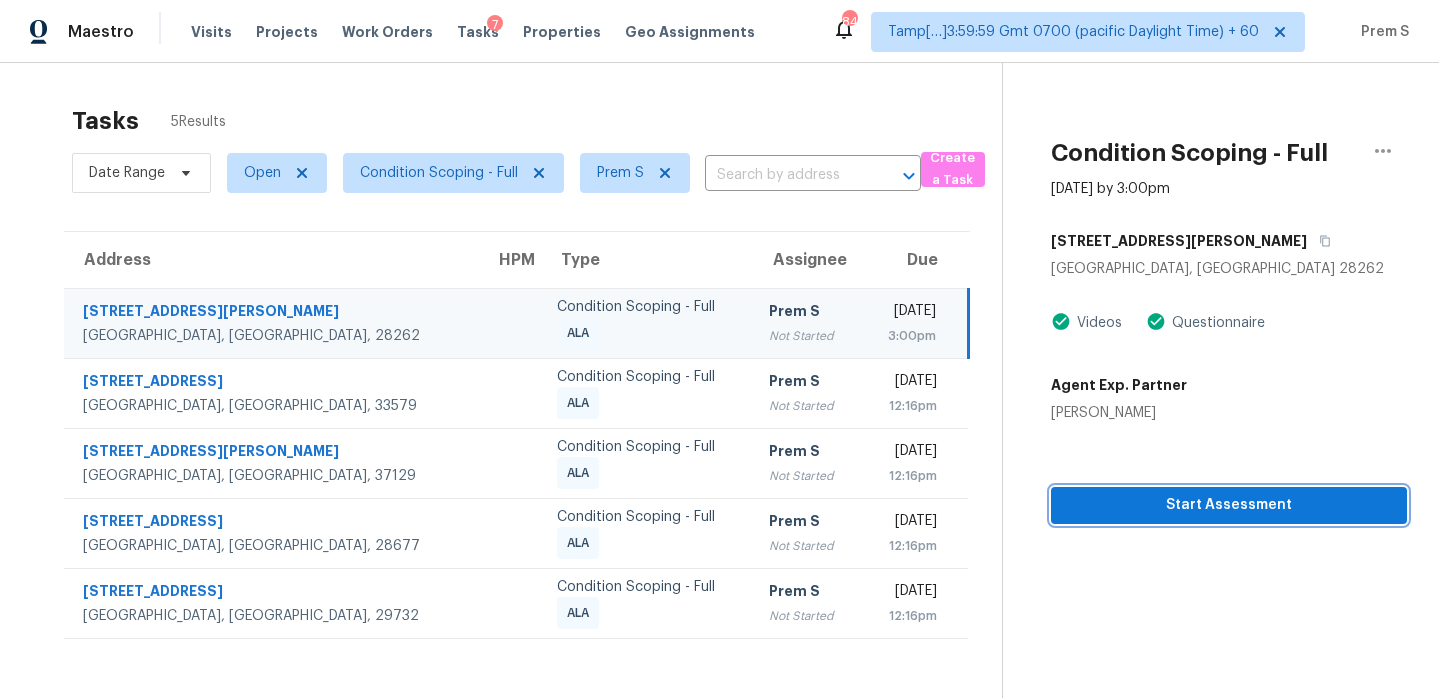 click on "Start Assessment" at bounding box center [1229, 505] 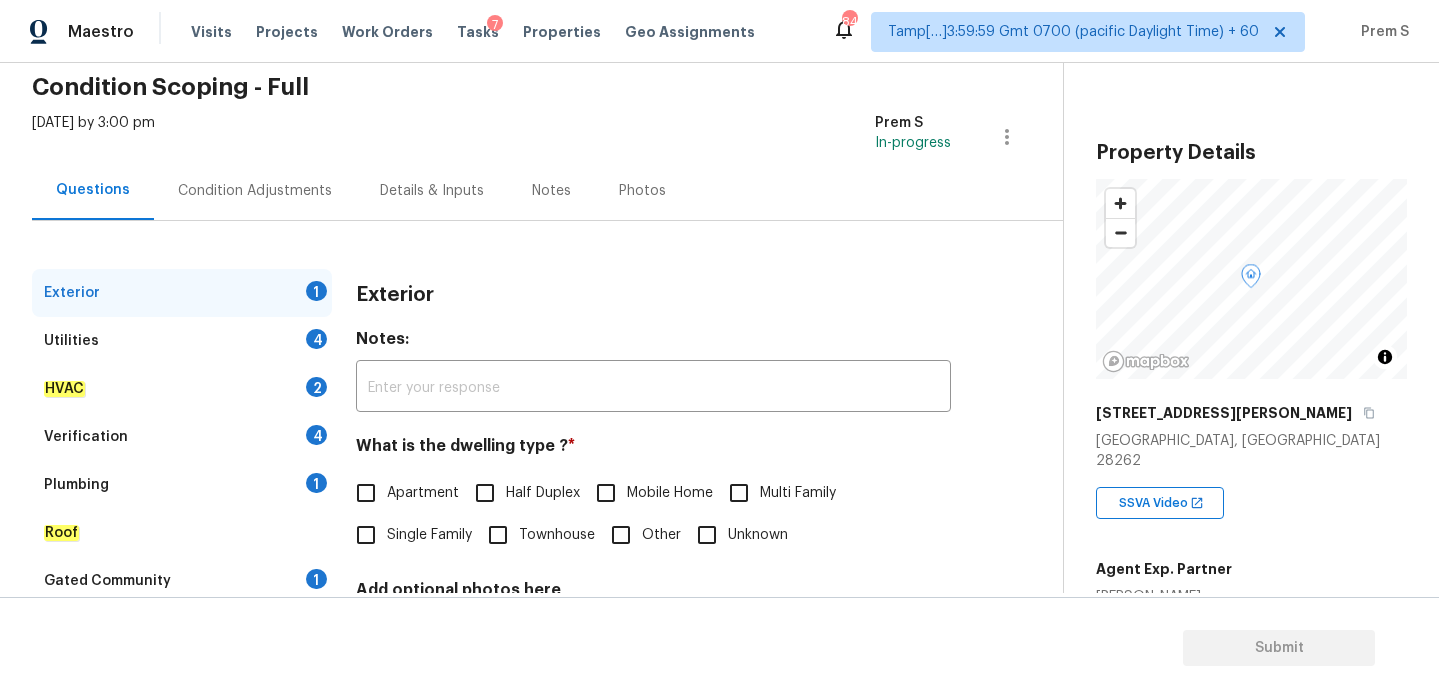 scroll, scrollTop: 184, scrollLeft: 0, axis: vertical 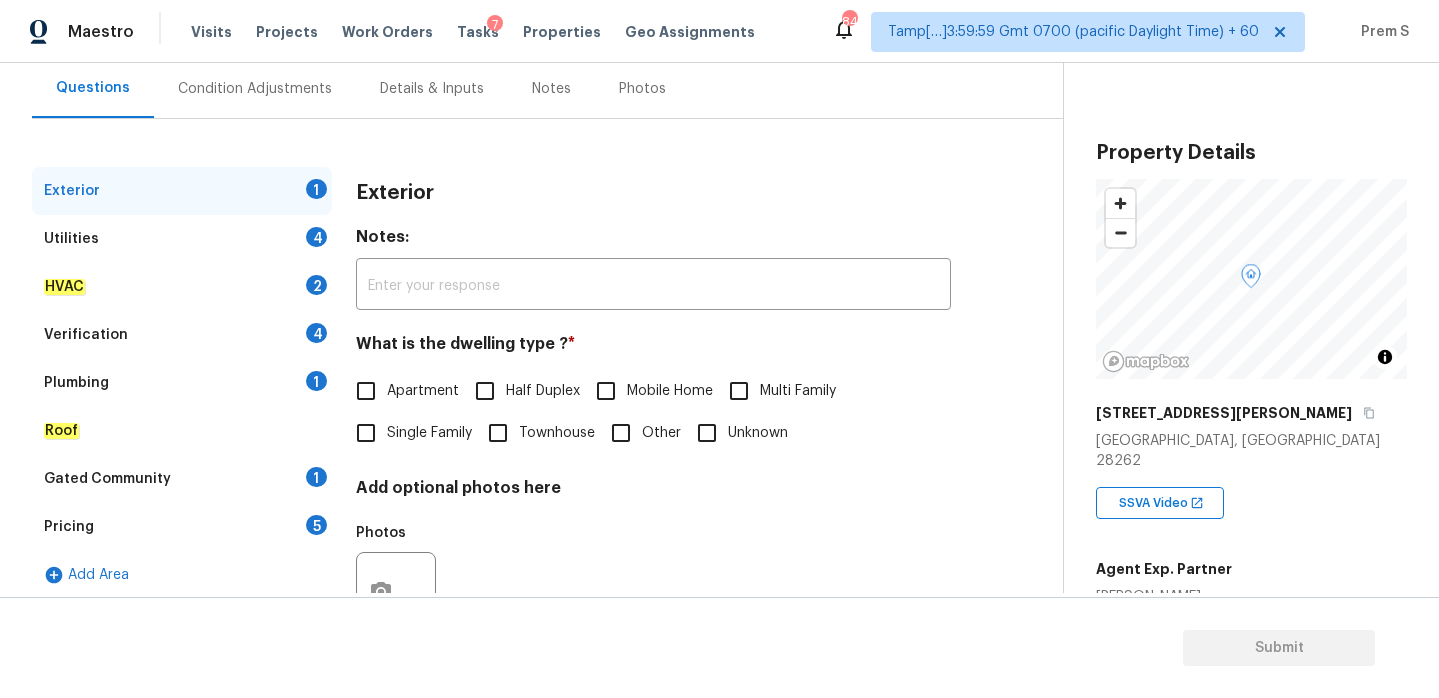 click on "Townhouse" at bounding box center [557, 433] 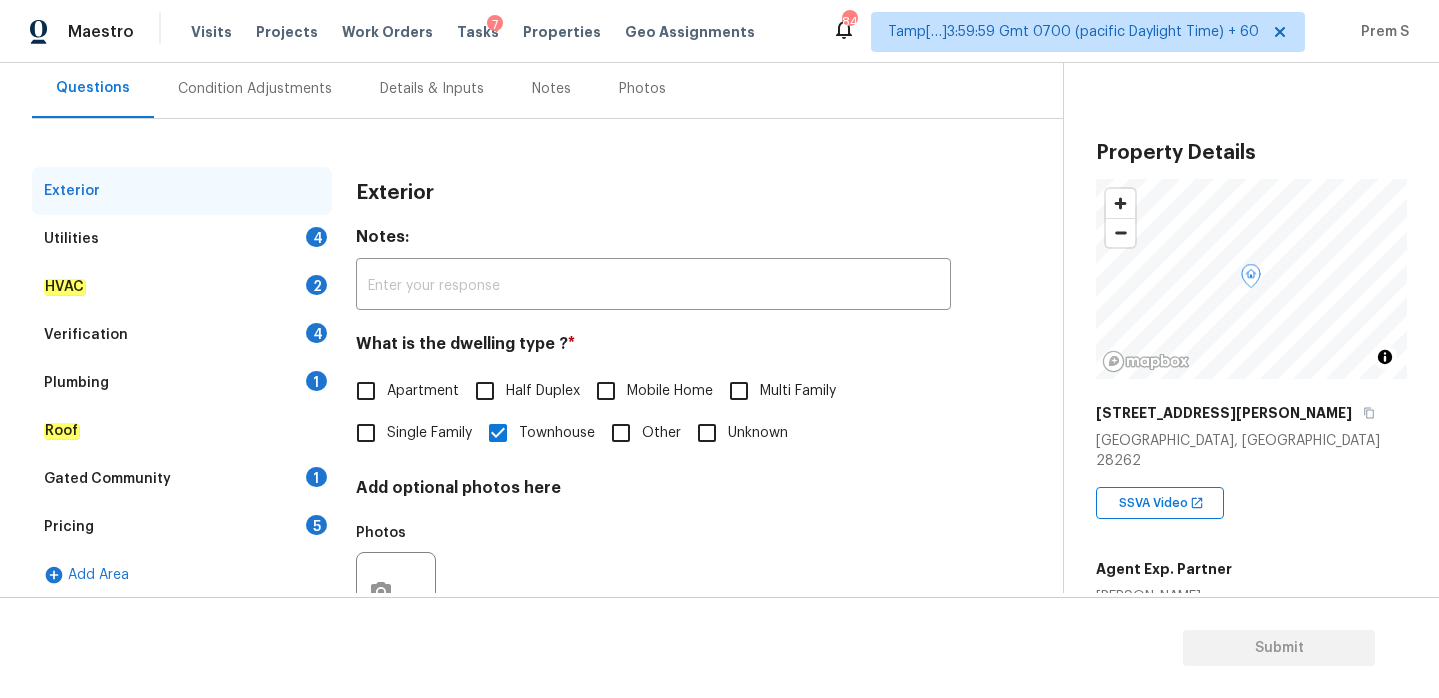 click on "Utilities 4" at bounding box center [182, 239] 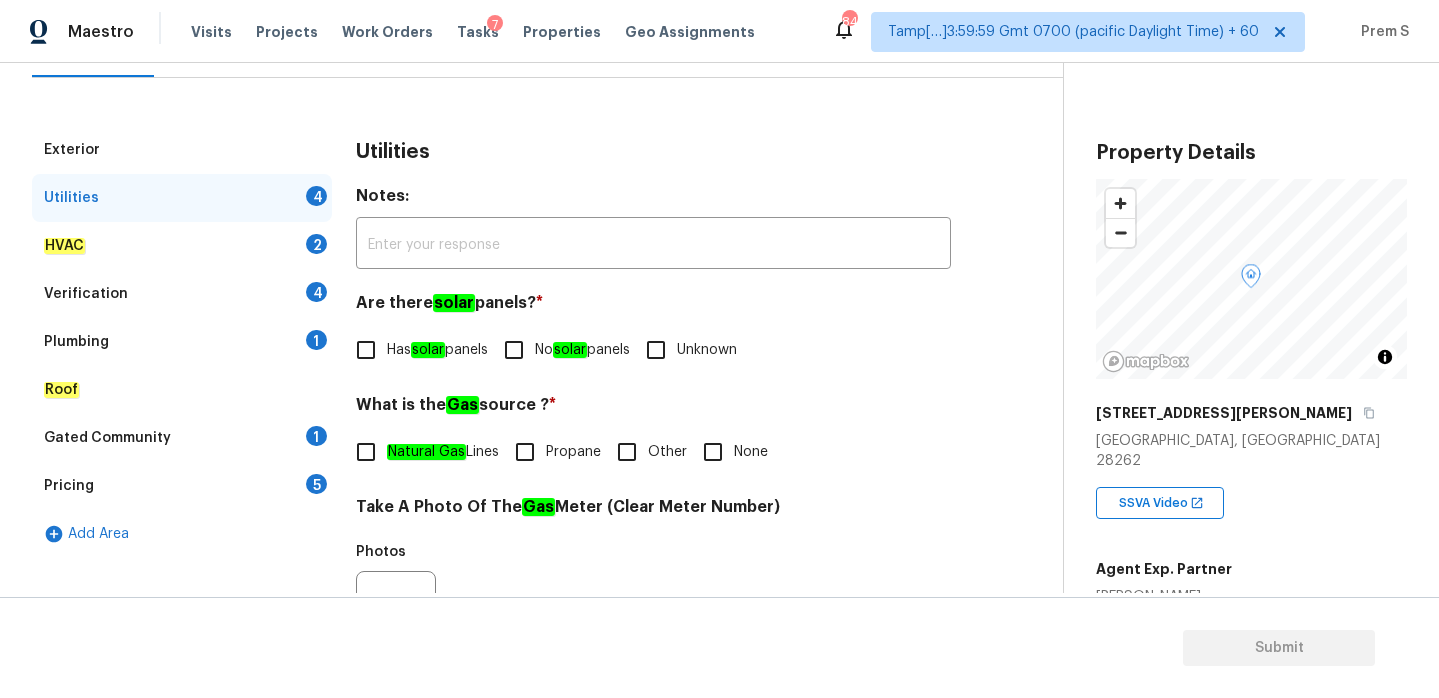 scroll, scrollTop: 286, scrollLeft: 0, axis: vertical 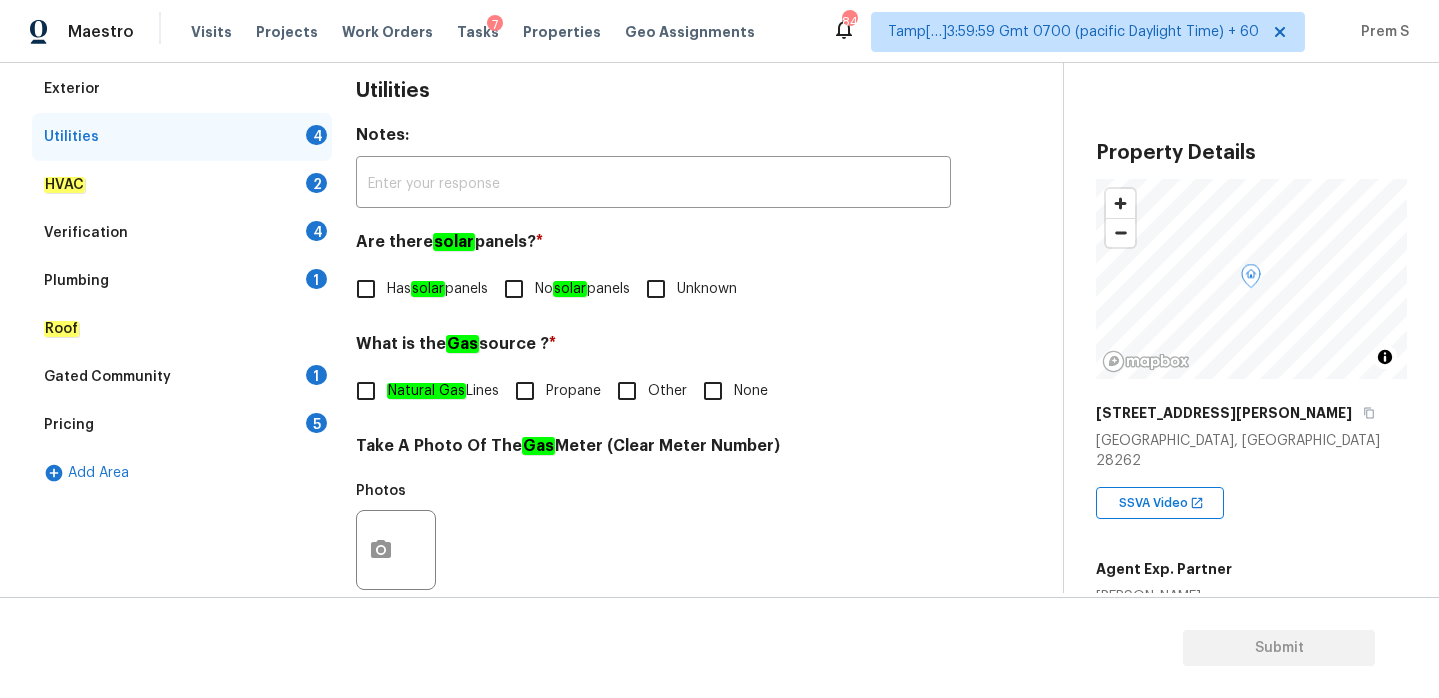 click on "No  solar  panels" at bounding box center (514, 289) 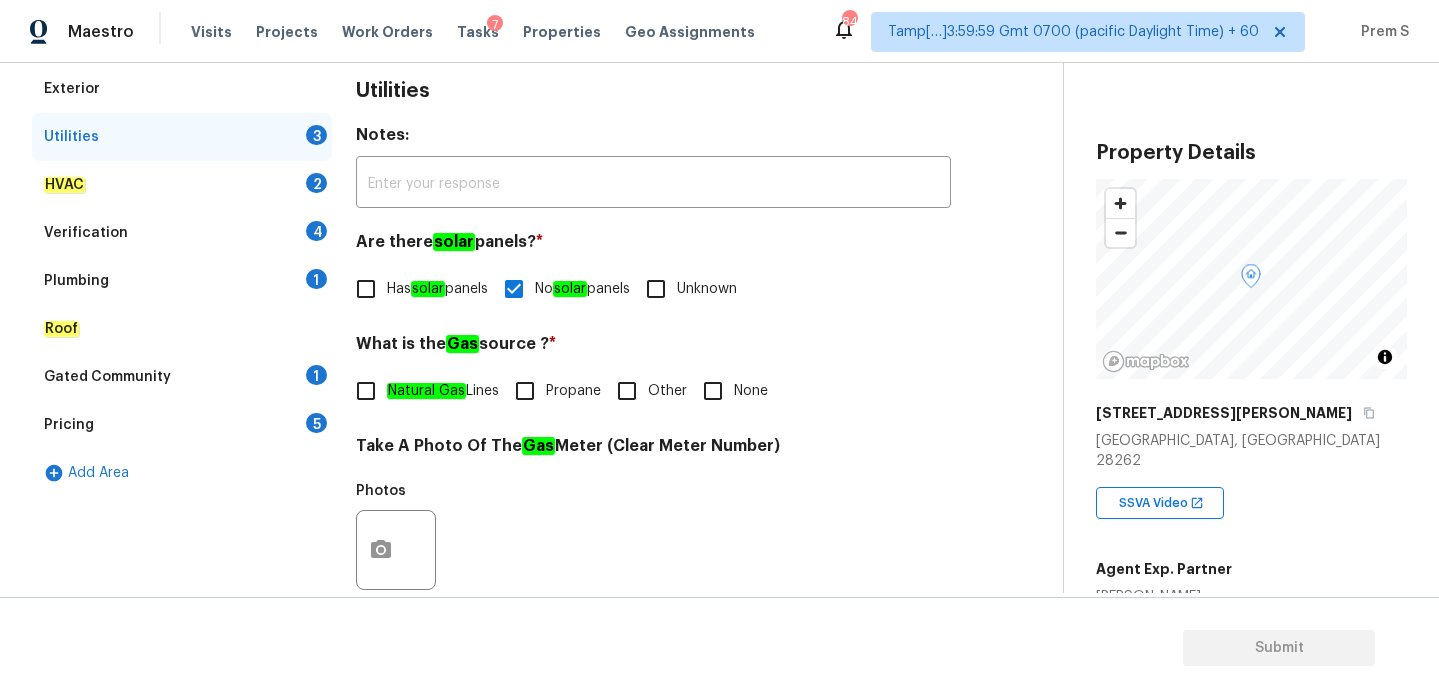 click on "Natural Gas  Lines" at bounding box center [422, 391] 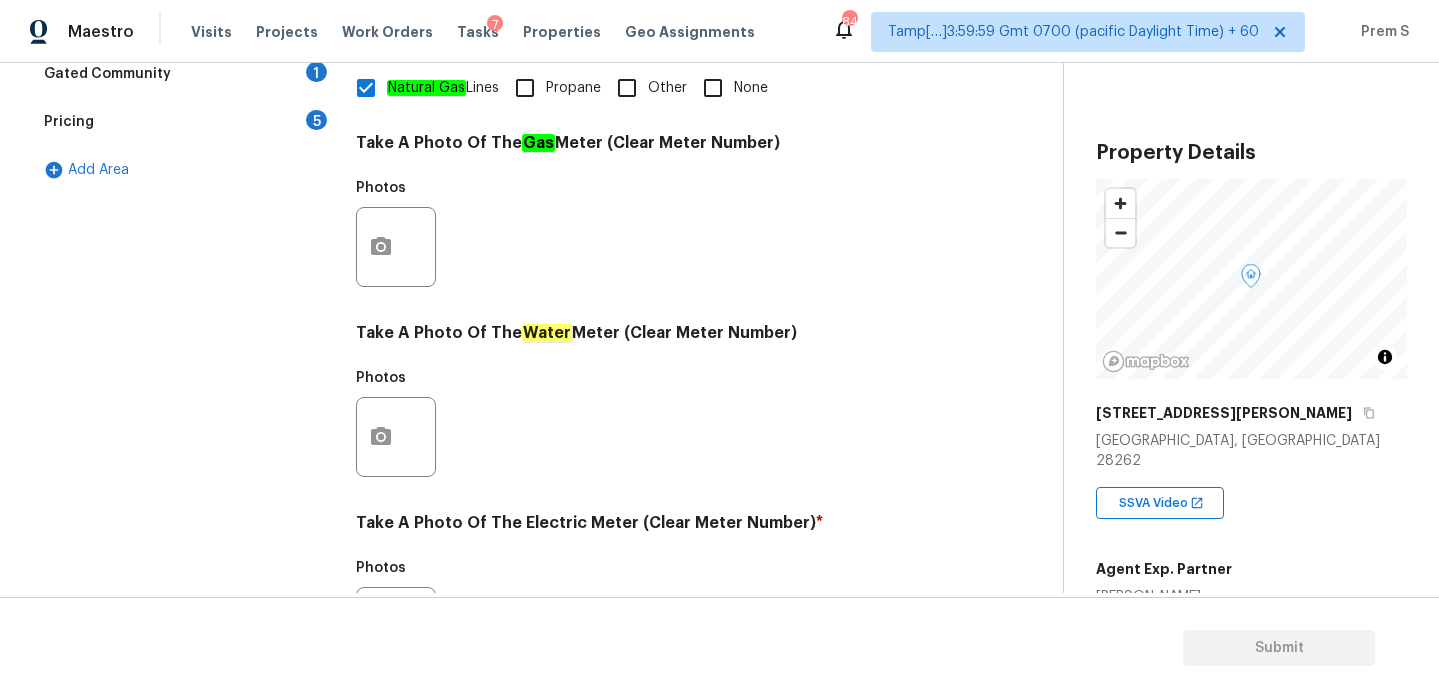 scroll, scrollTop: 807, scrollLeft: 0, axis: vertical 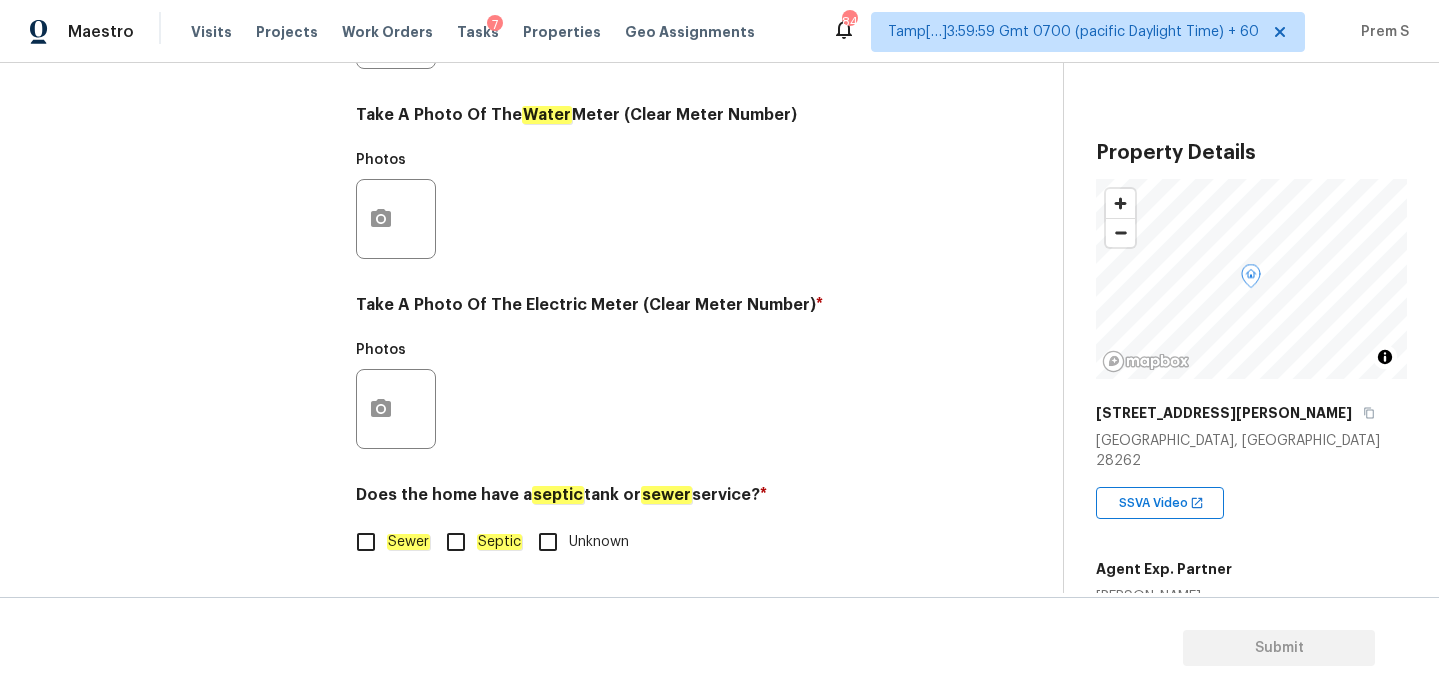 click on "Sewer" at bounding box center [366, 542] 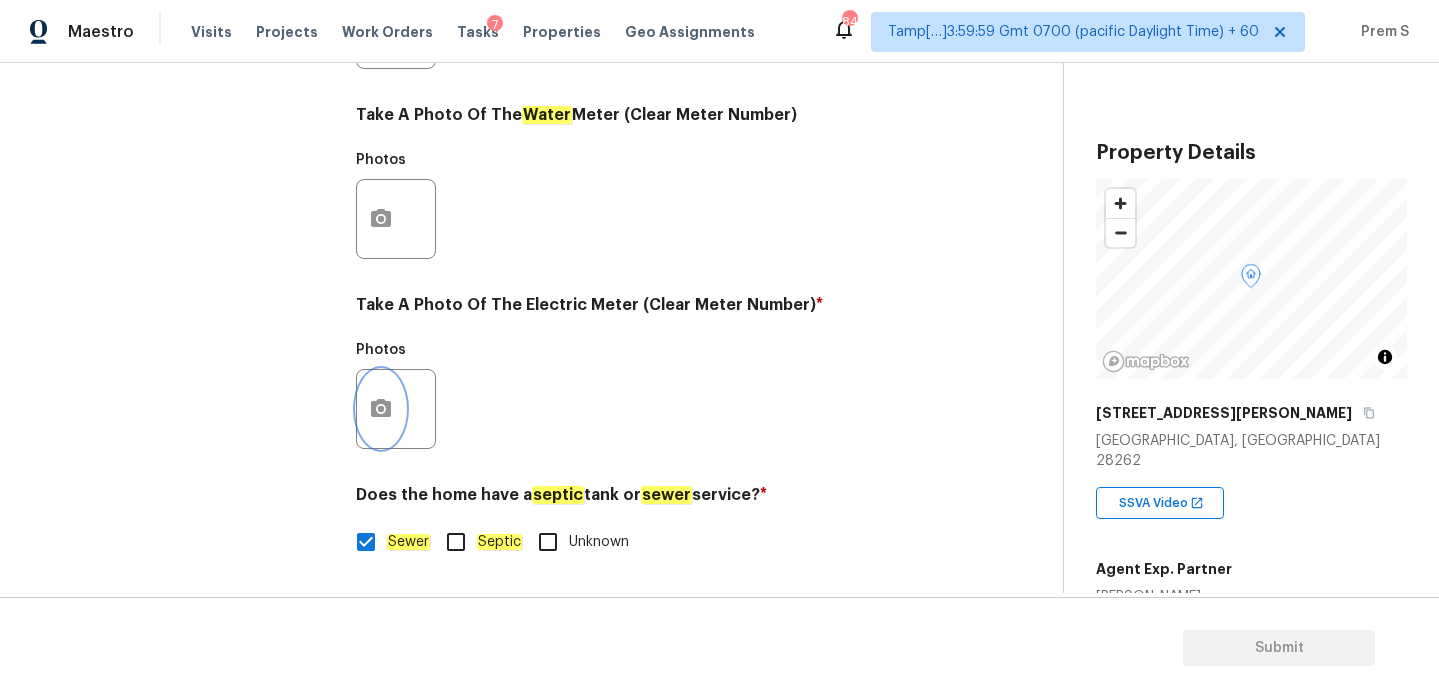 click 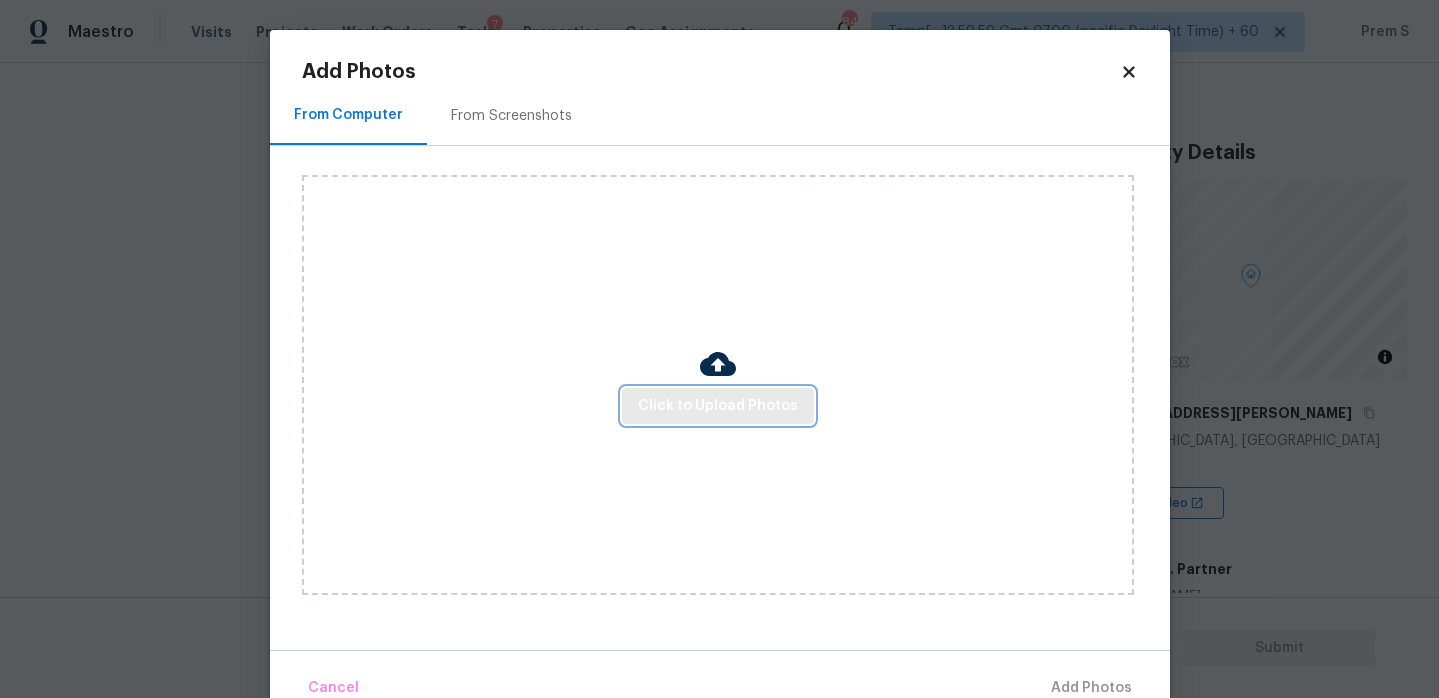 click on "Click to Upload Photos" at bounding box center (718, 406) 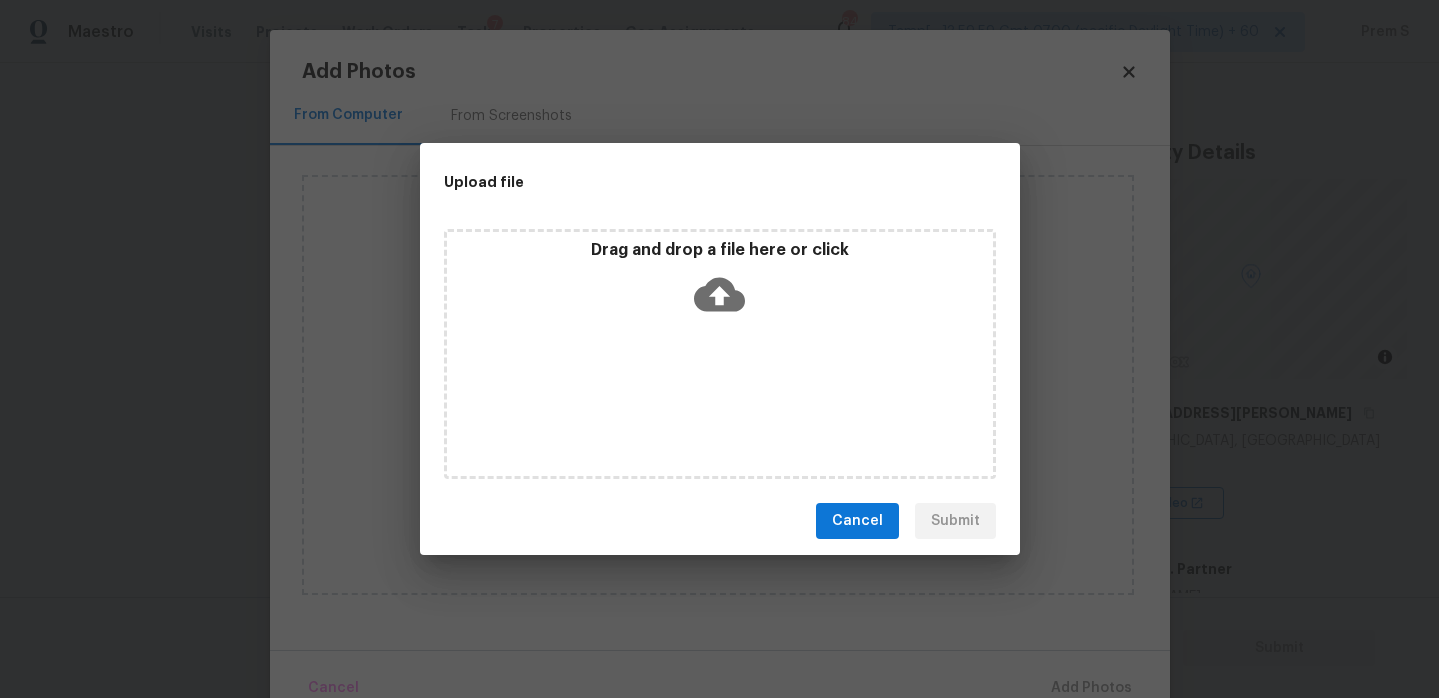 click 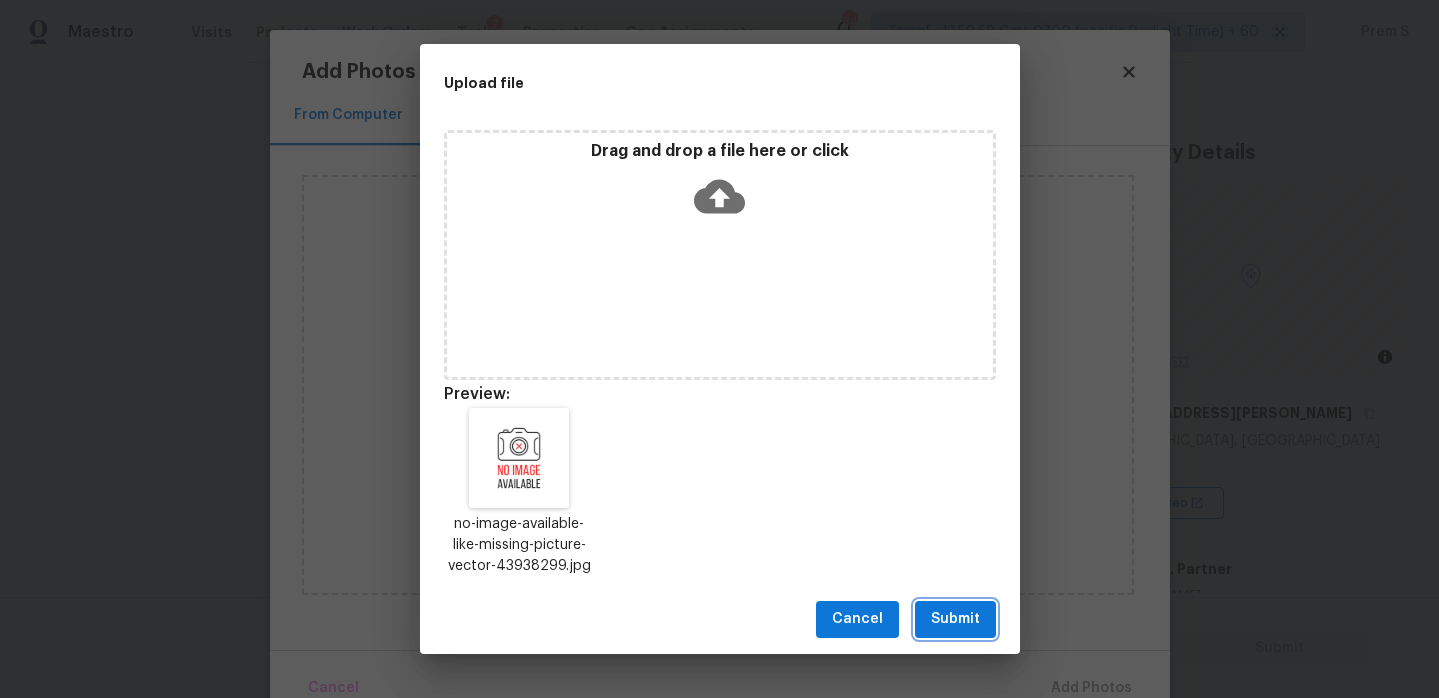 click on "Submit" at bounding box center [955, 619] 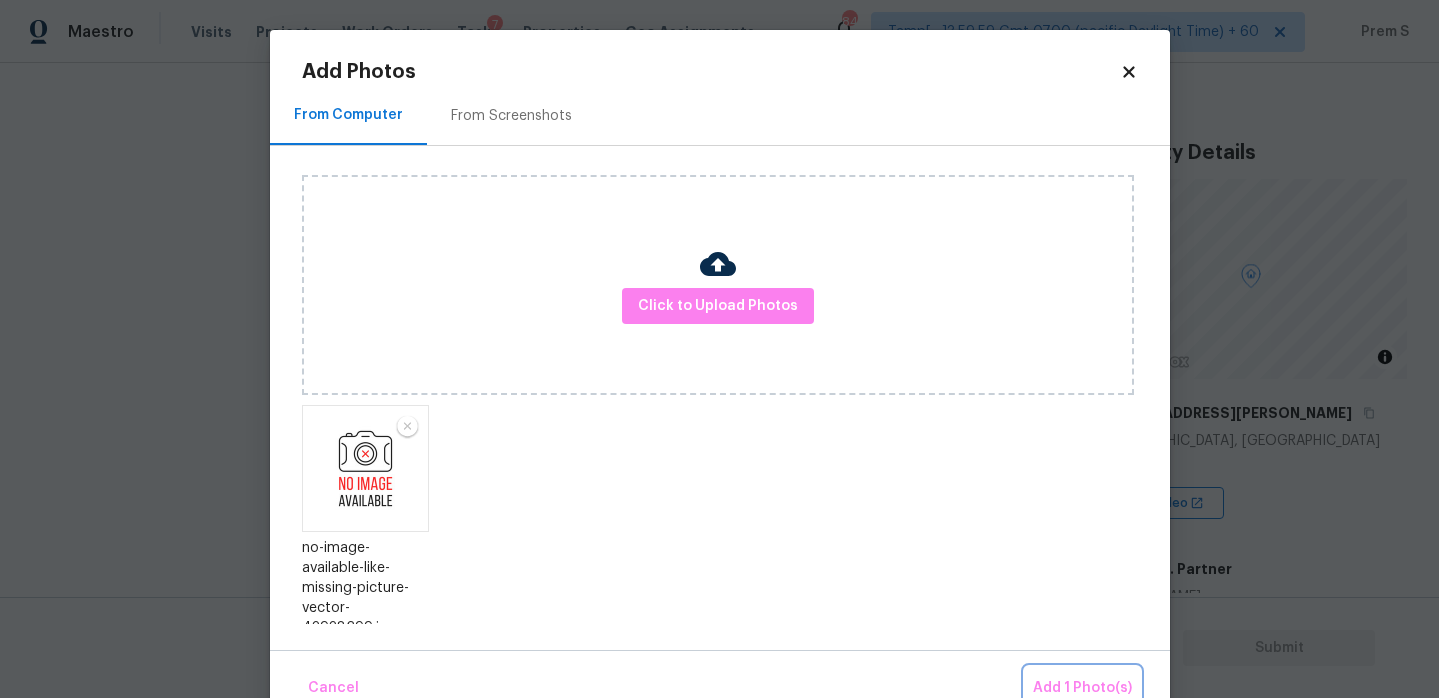 click on "Add 1 Photo(s)" at bounding box center [1082, 688] 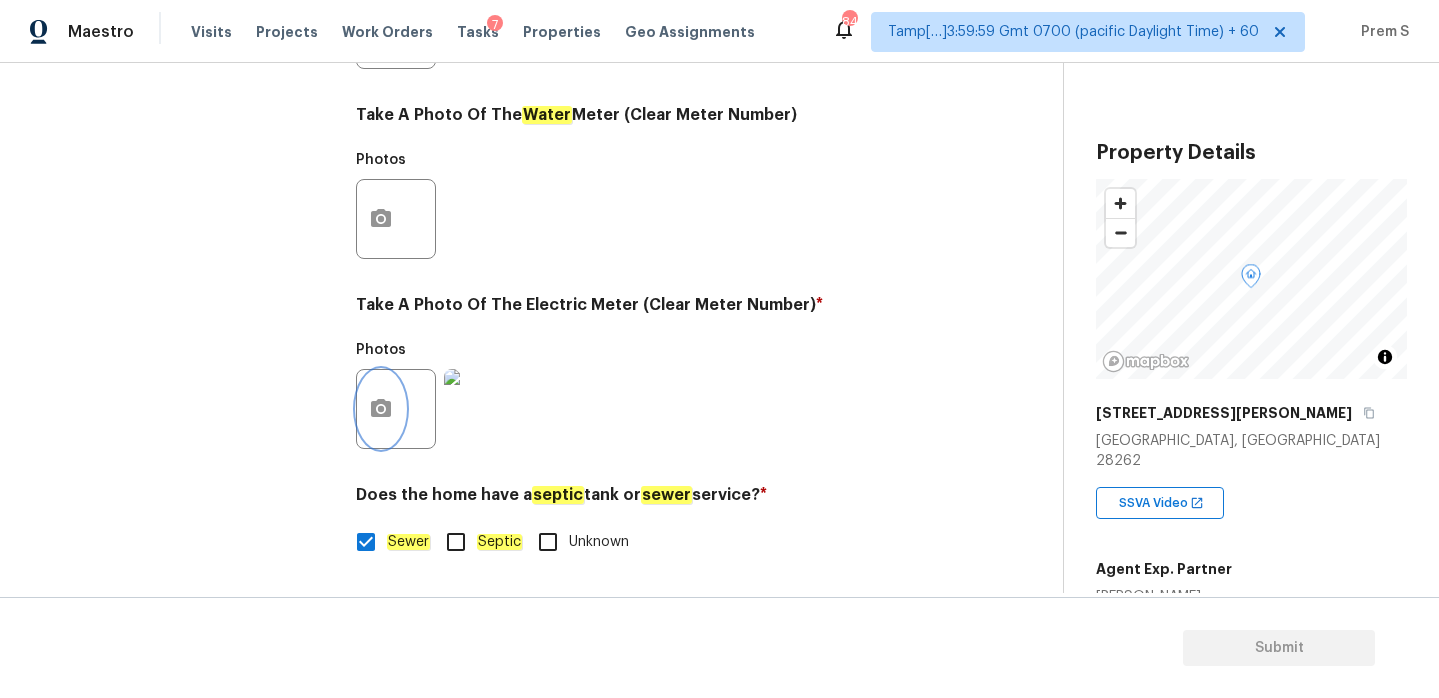 scroll, scrollTop: 289, scrollLeft: 0, axis: vertical 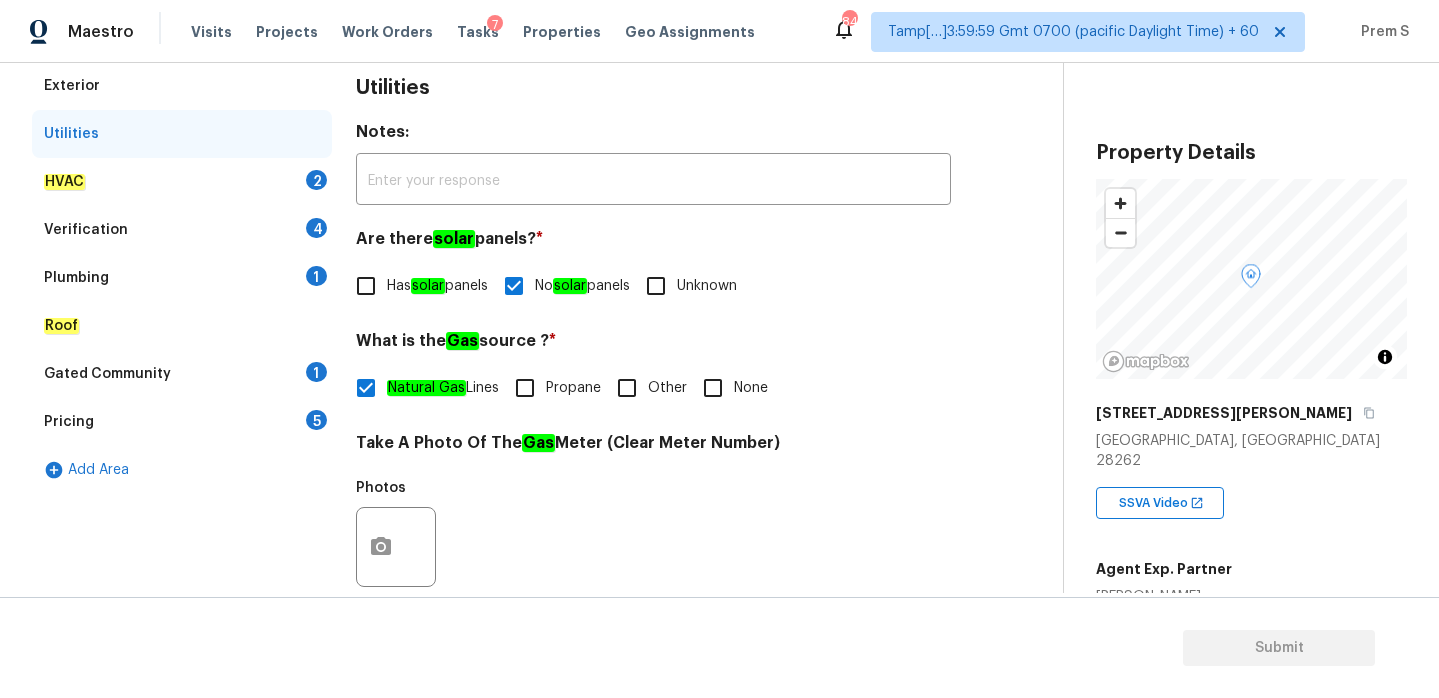 click on "HVAC 2" at bounding box center [182, 182] 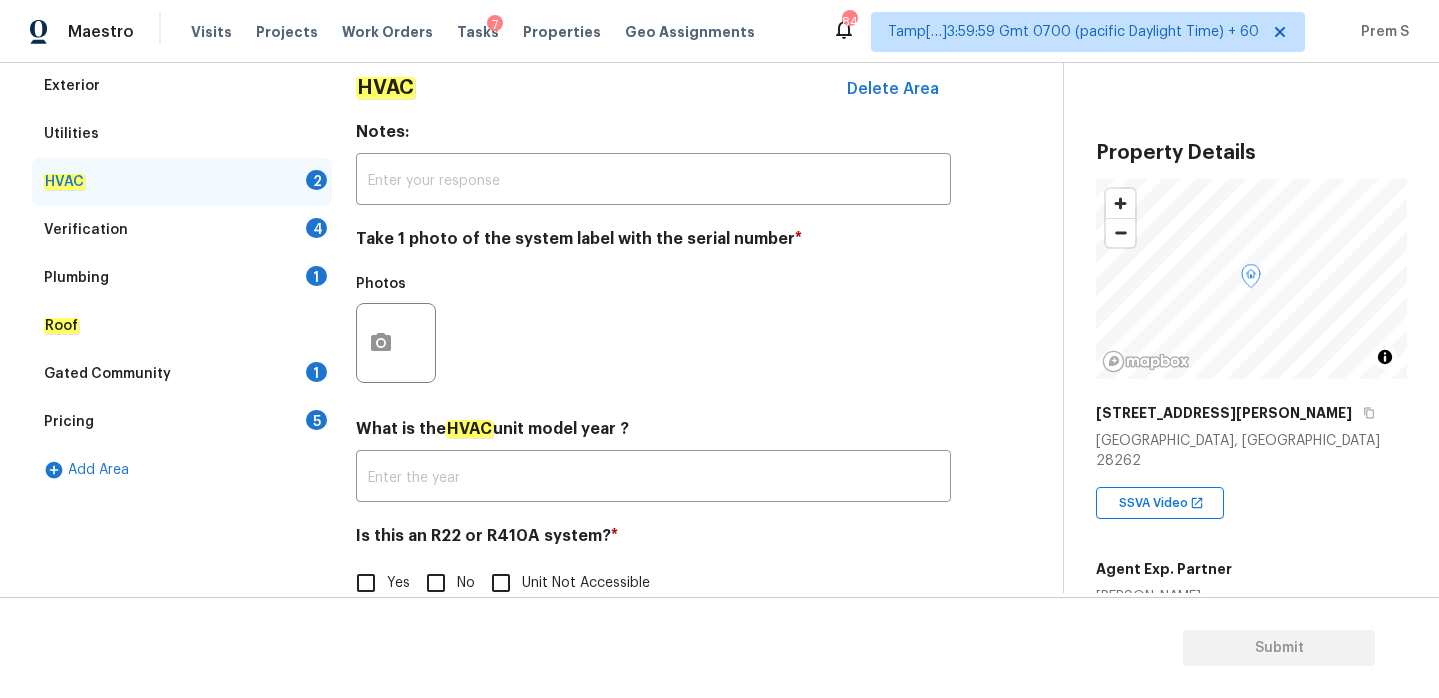 scroll, scrollTop: 331, scrollLeft: 0, axis: vertical 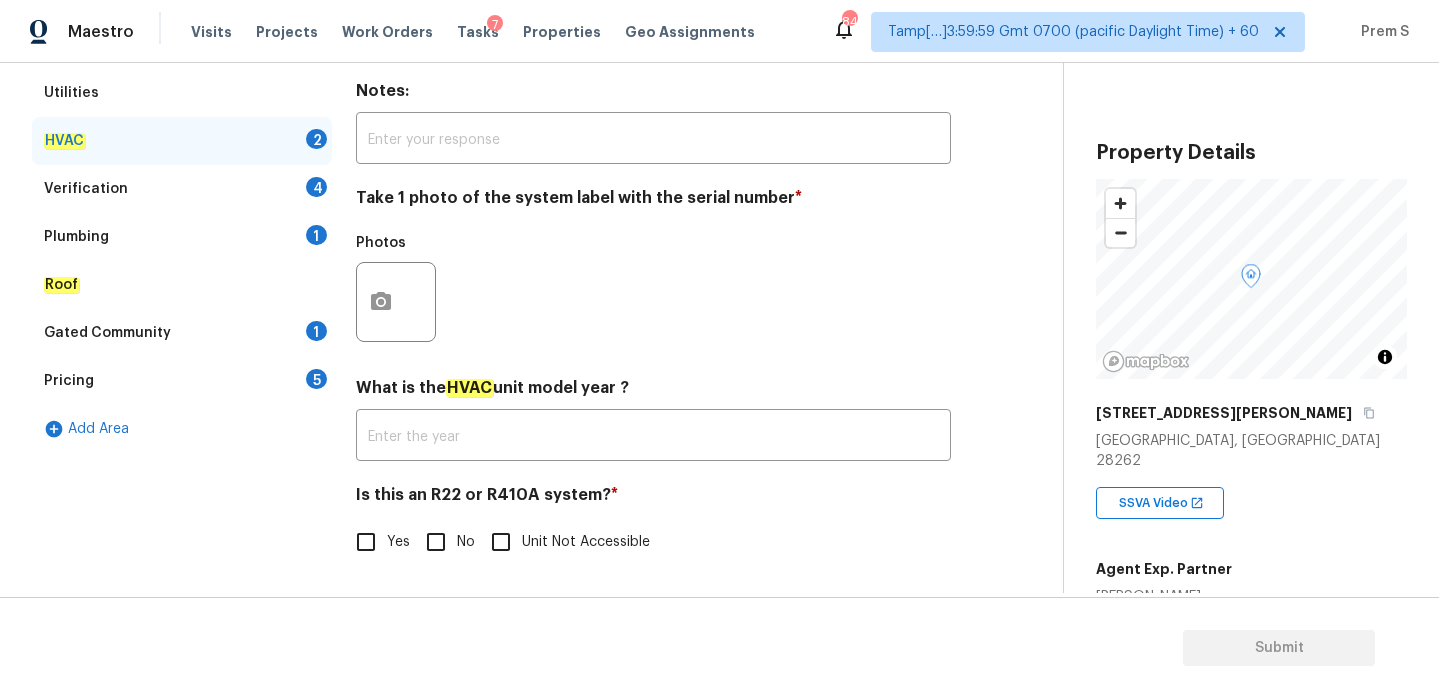 click on "No" at bounding box center (436, 542) 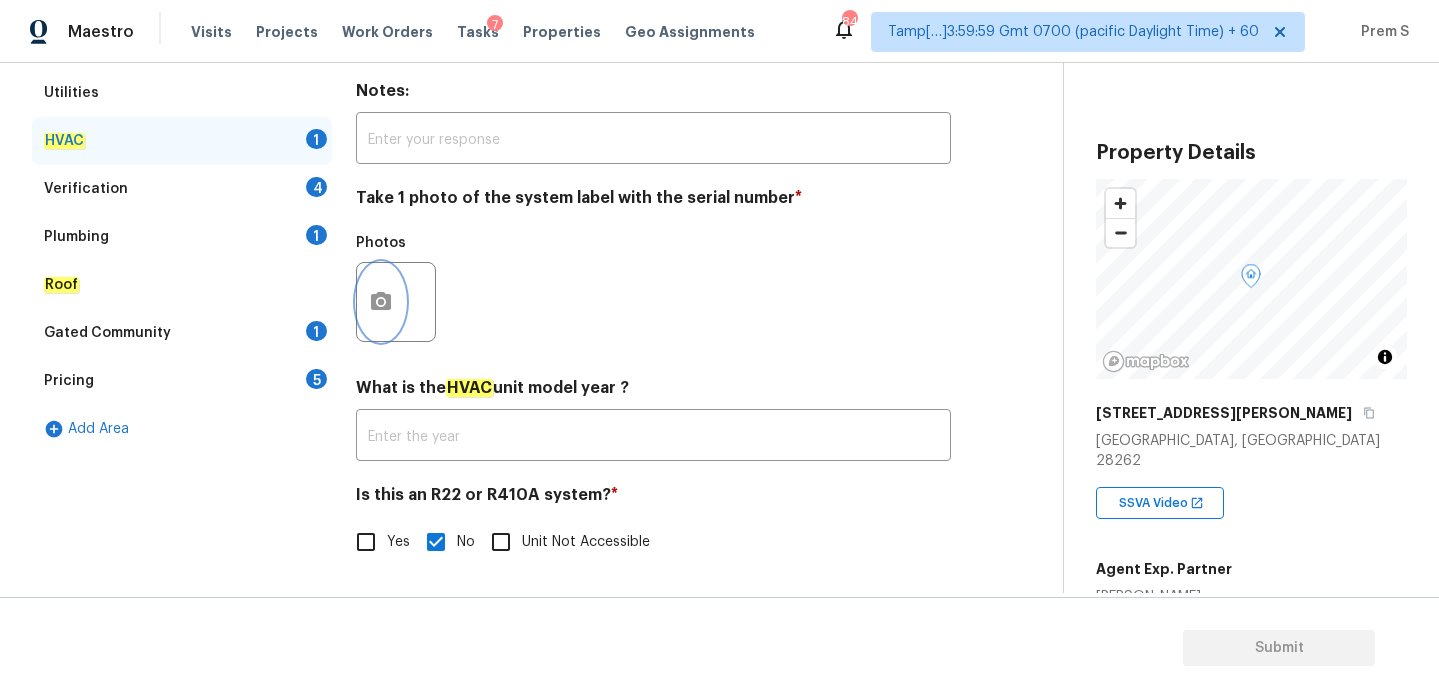 click 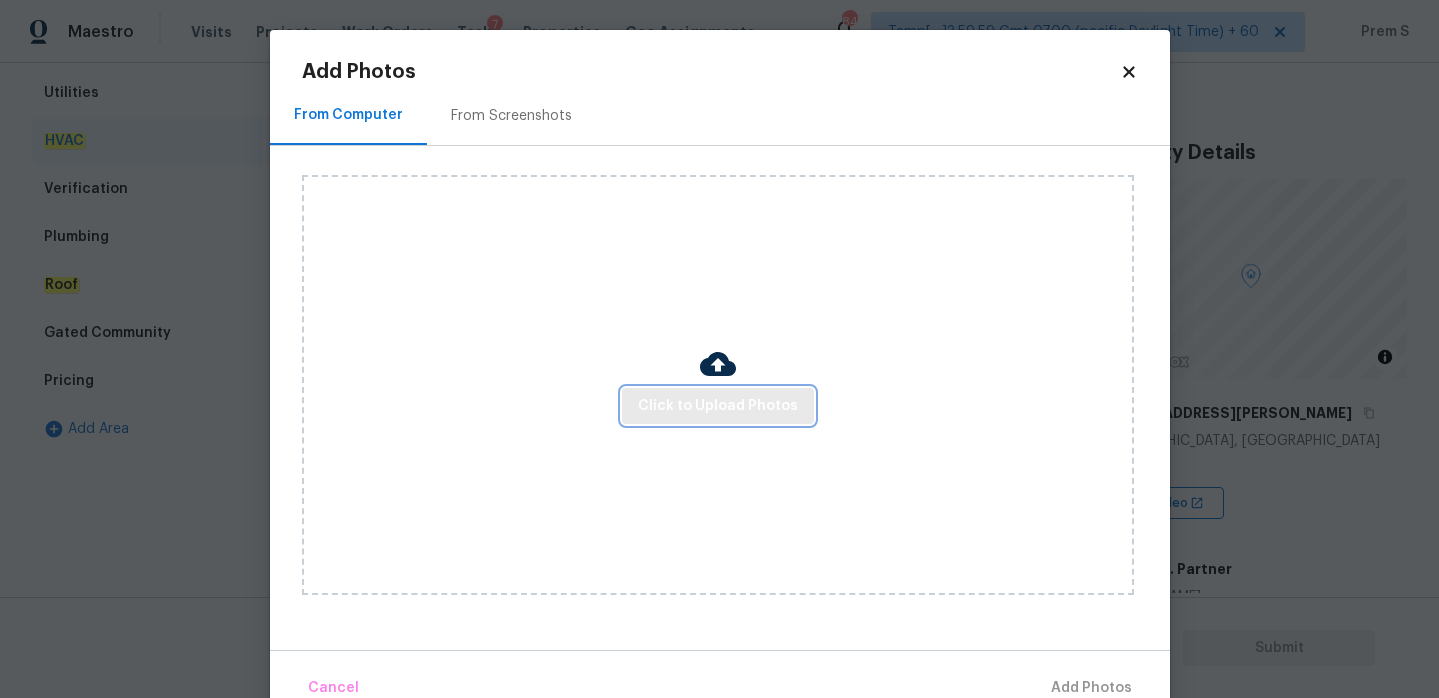 click on "Click to Upload Photos" at bounding box center (718, 406) 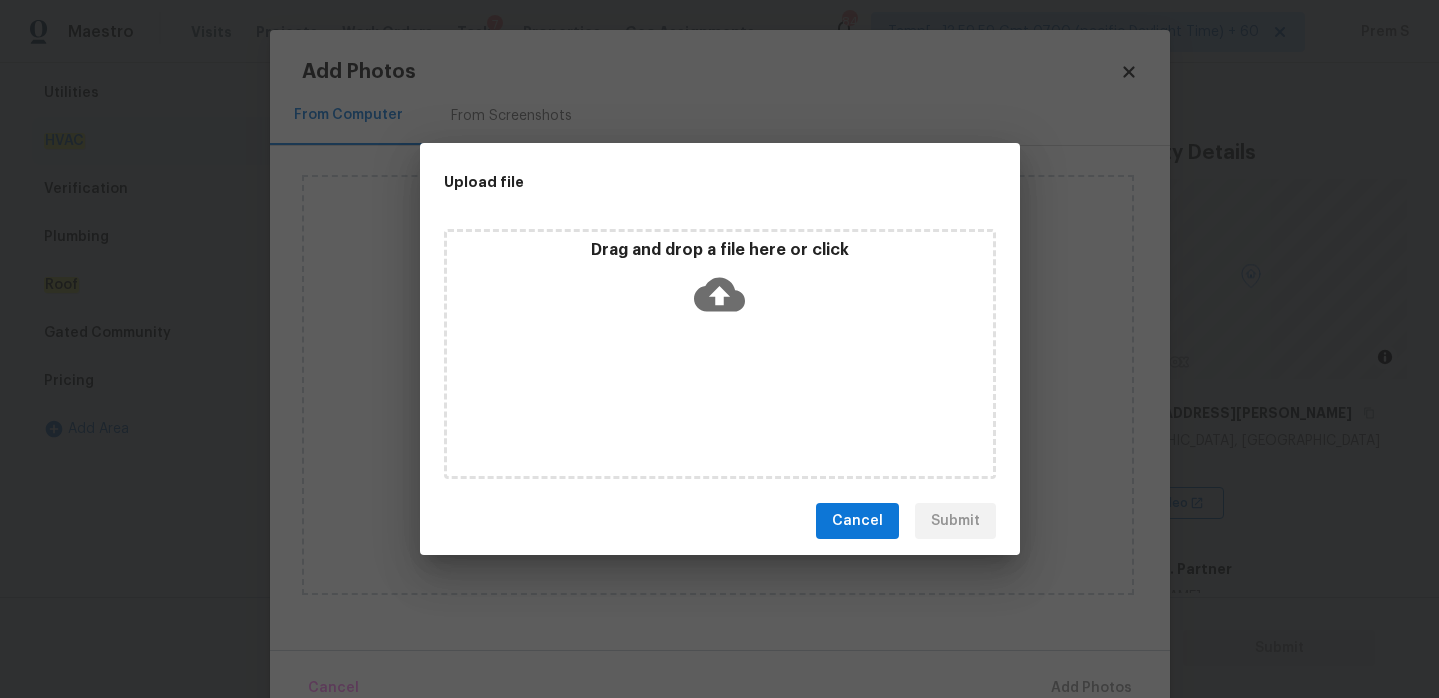 click 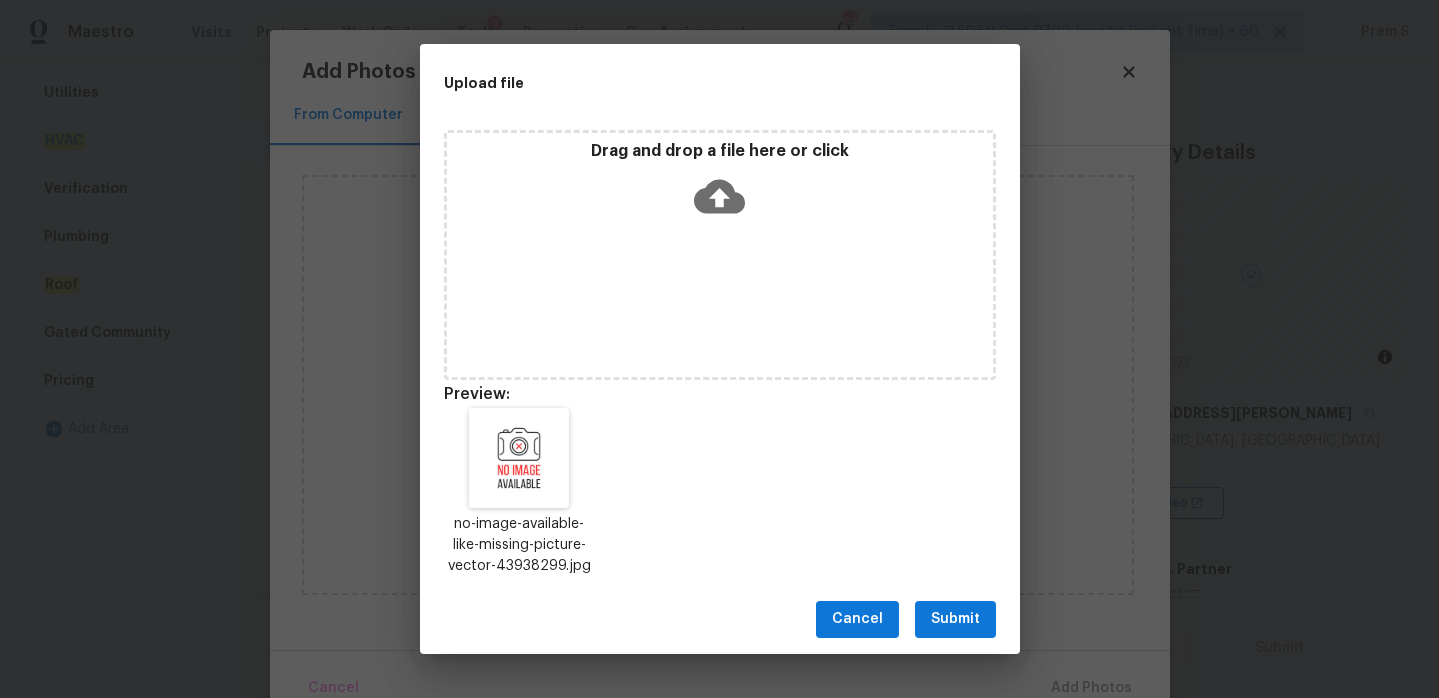 click on "Submit" at bounding box center (955, 619) 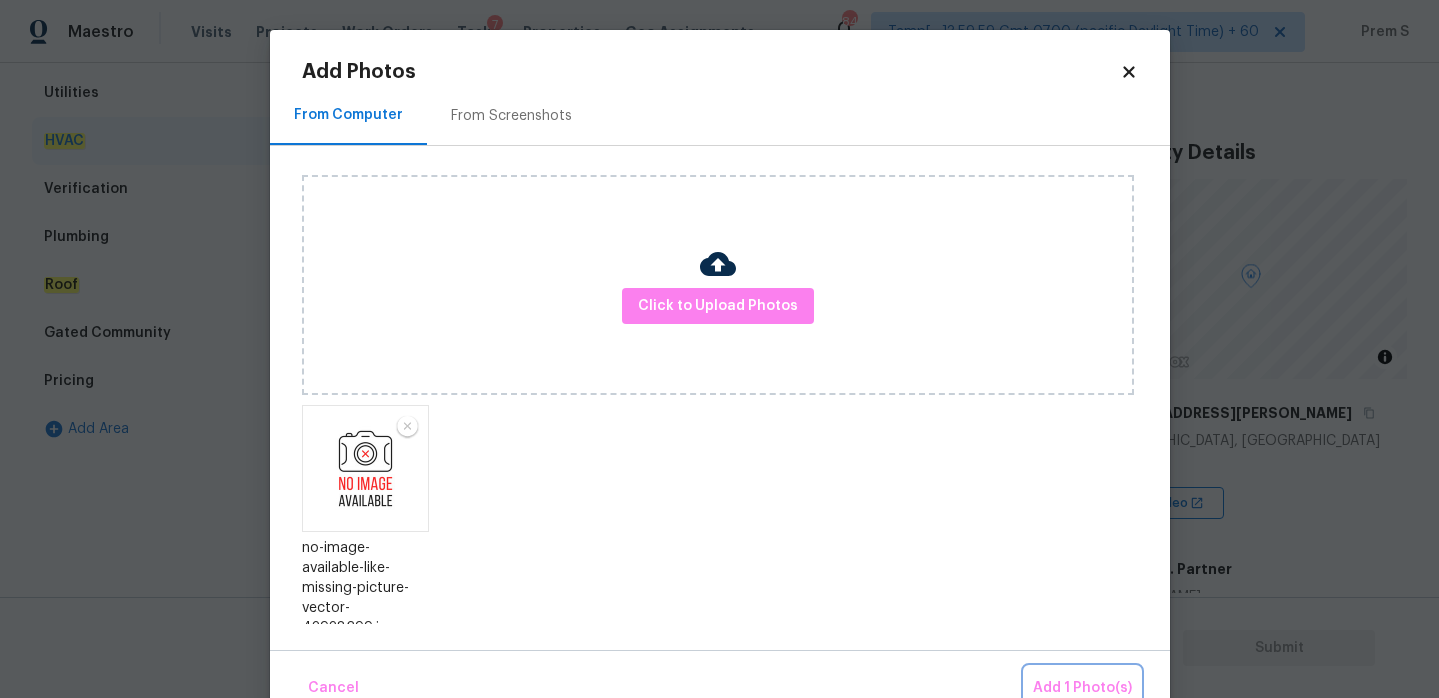 click on "Add 1 Photo(s)" at bounding box center (1082, 688) 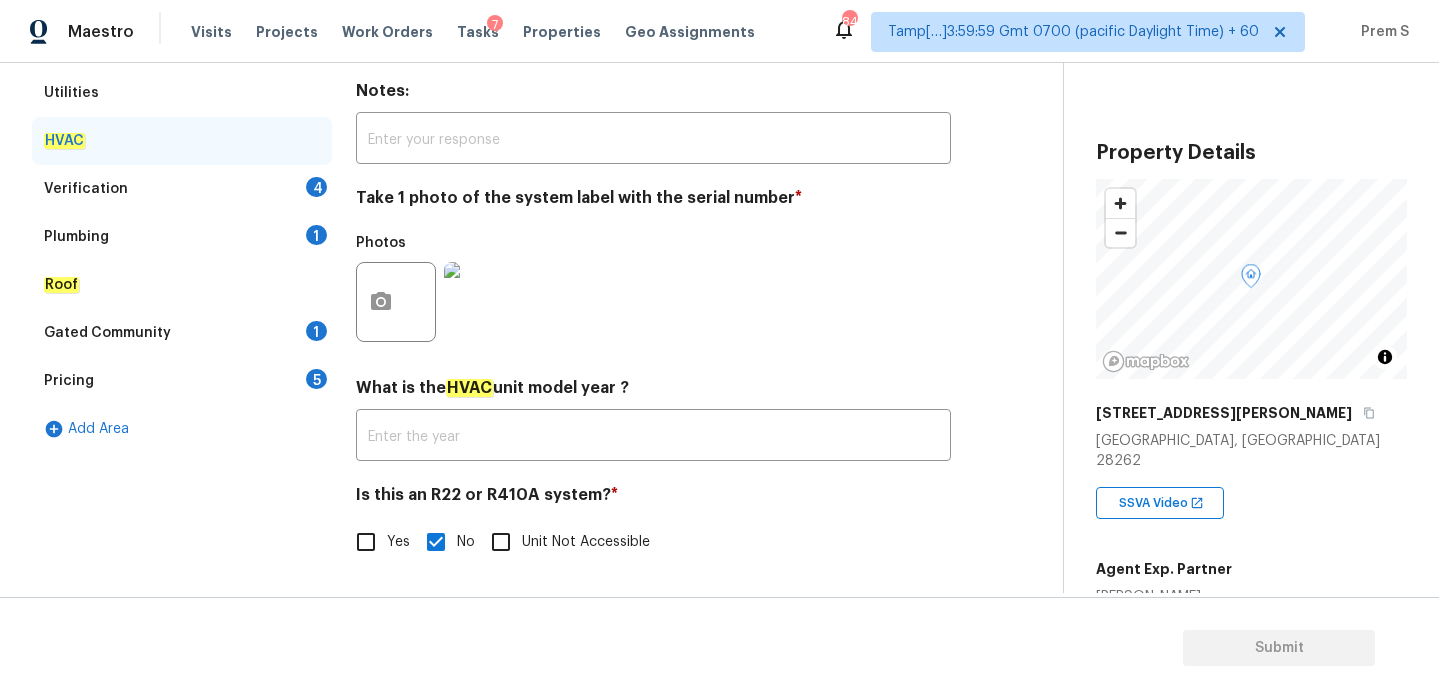 click on "Verification 4" at bounding box center (182, 189) 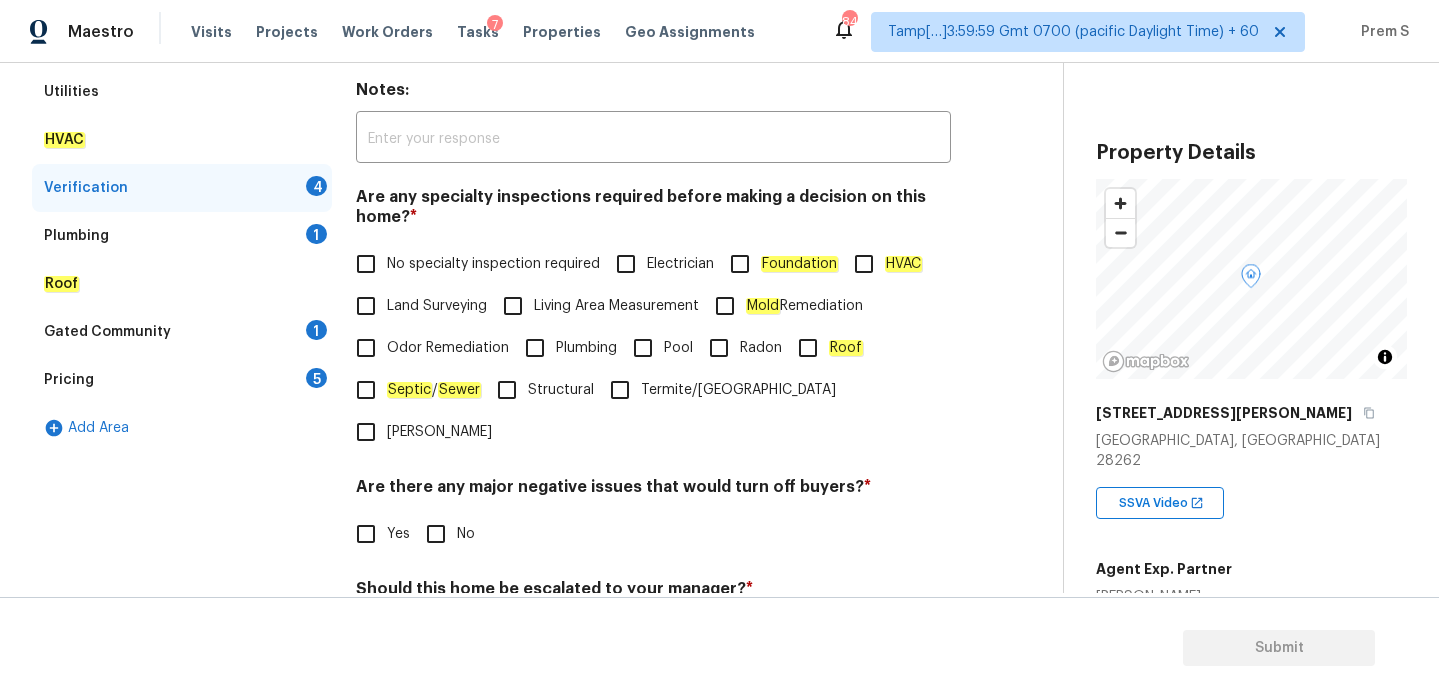 click on "No specialty inspection required" at bounding box center (366, 264) 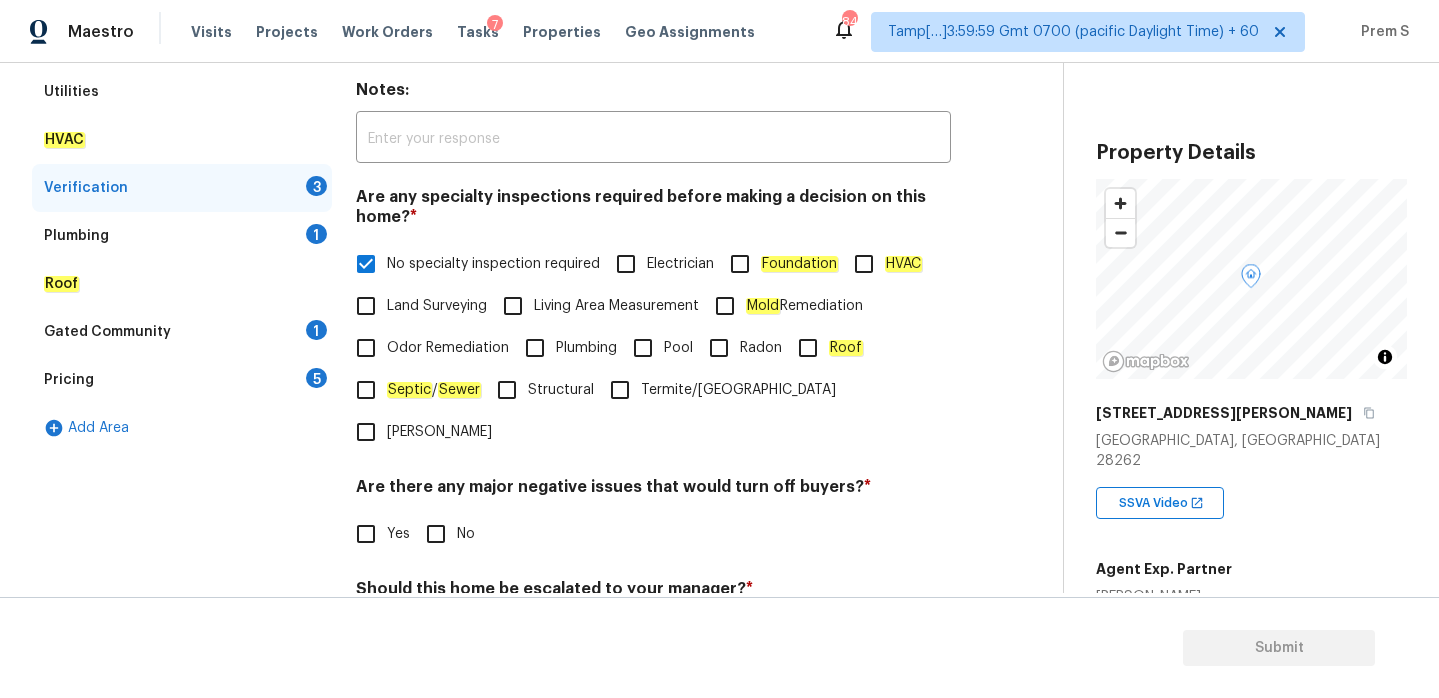 click on "No" at bounding box center (436, 534) 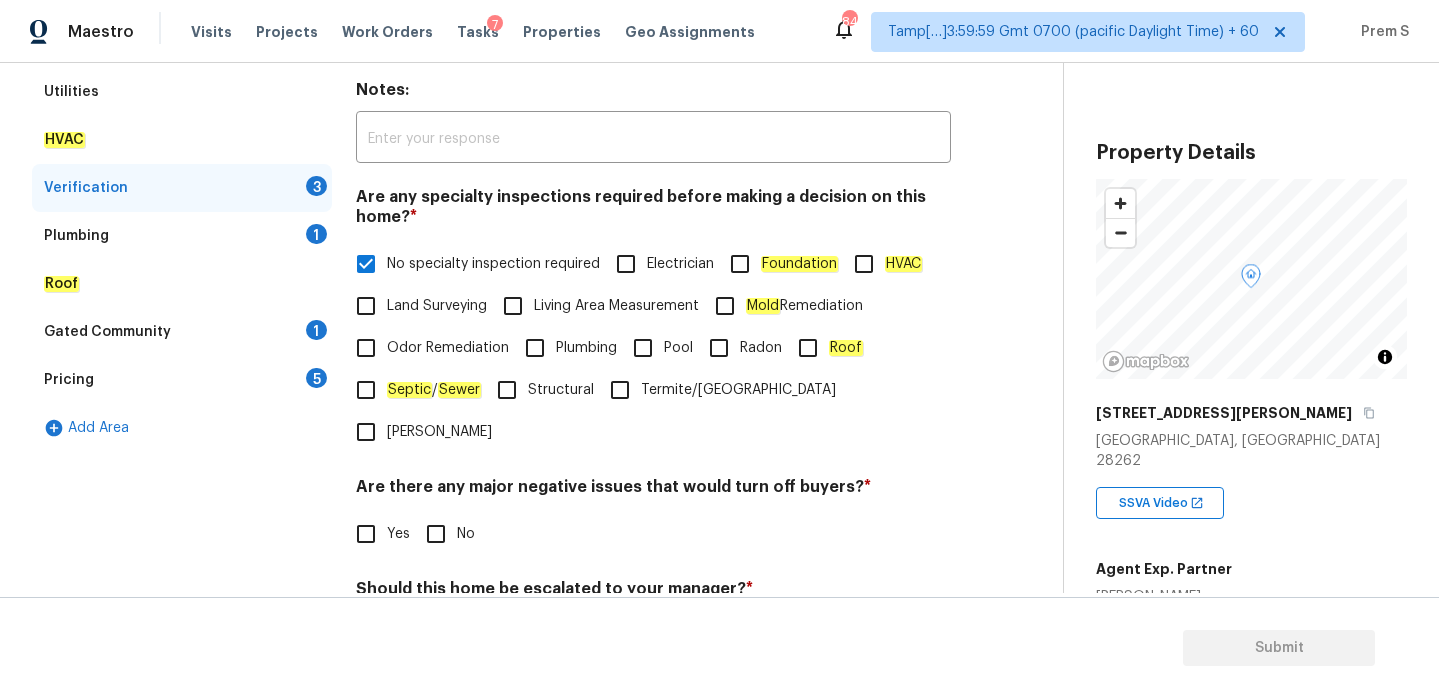 checkbox on "true" 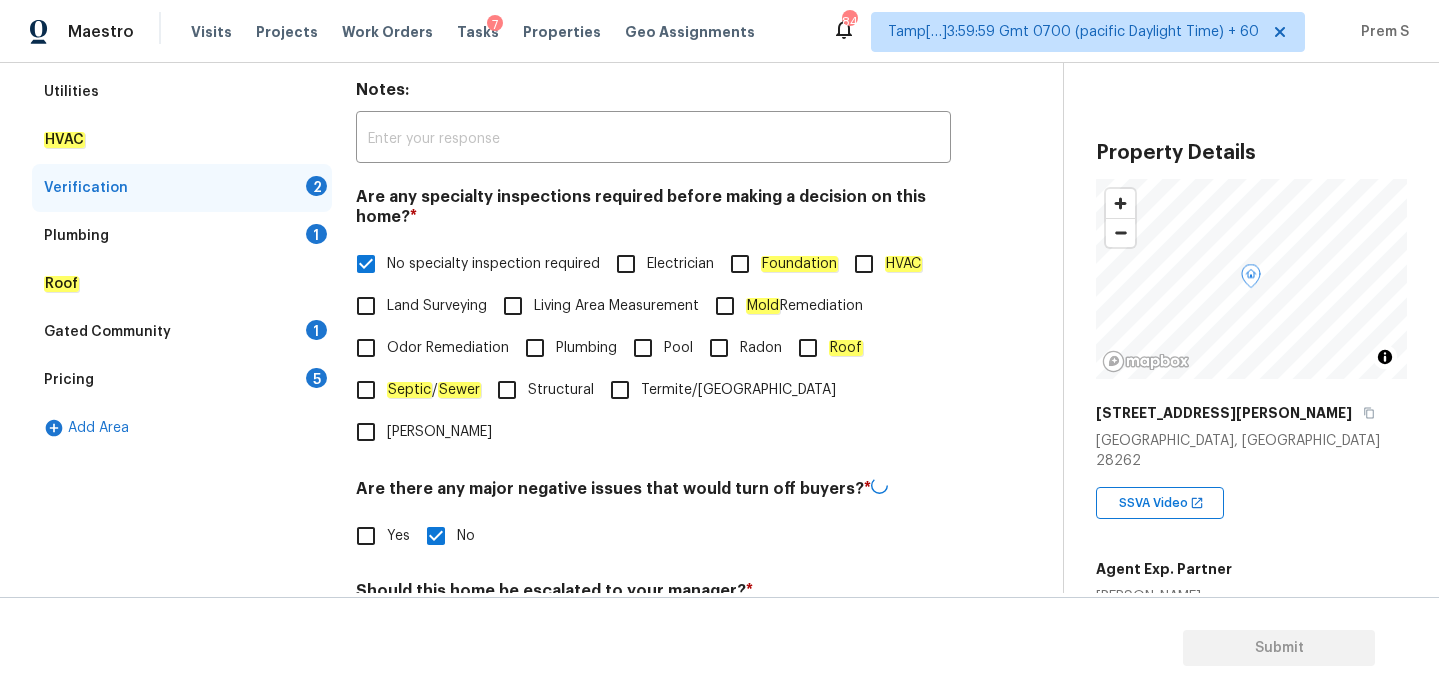 scroll, scrollTop: 462, scrollLeft: 0, axis: vertical 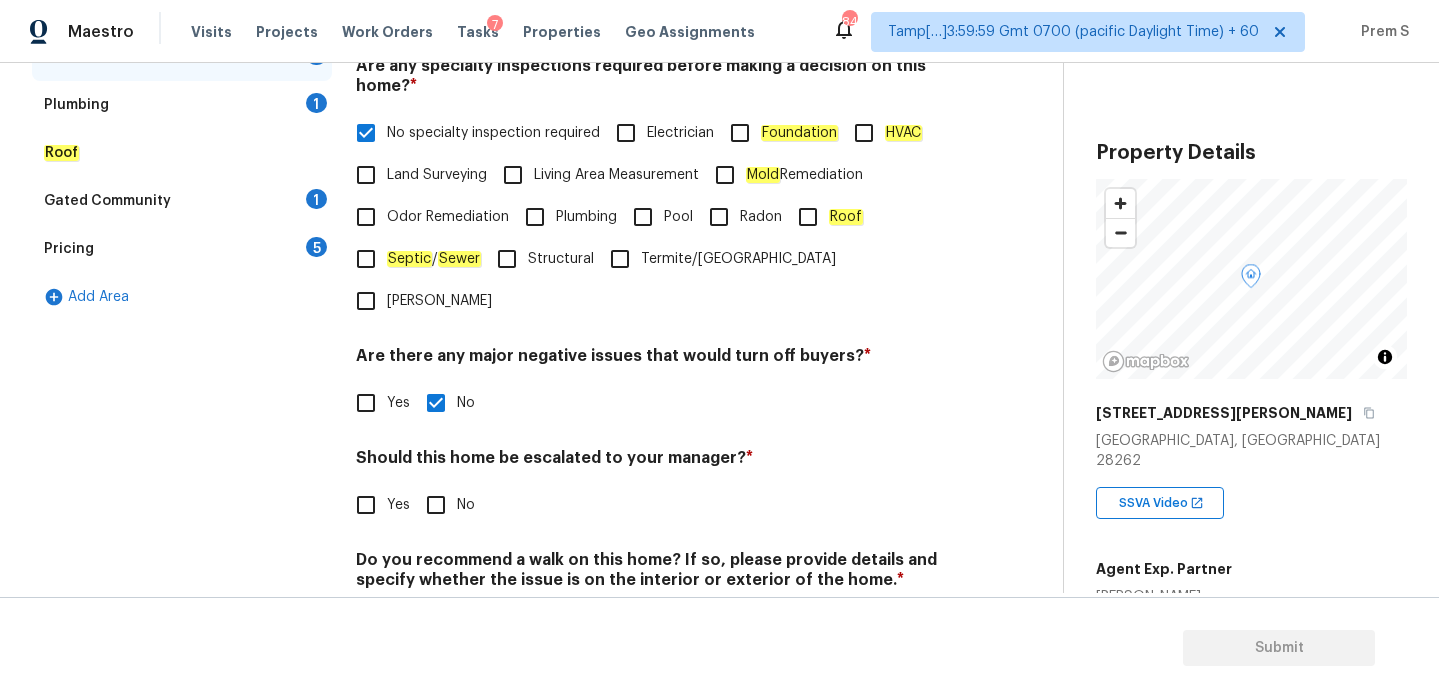 click on "Yes" at bounding box center [398, 505] 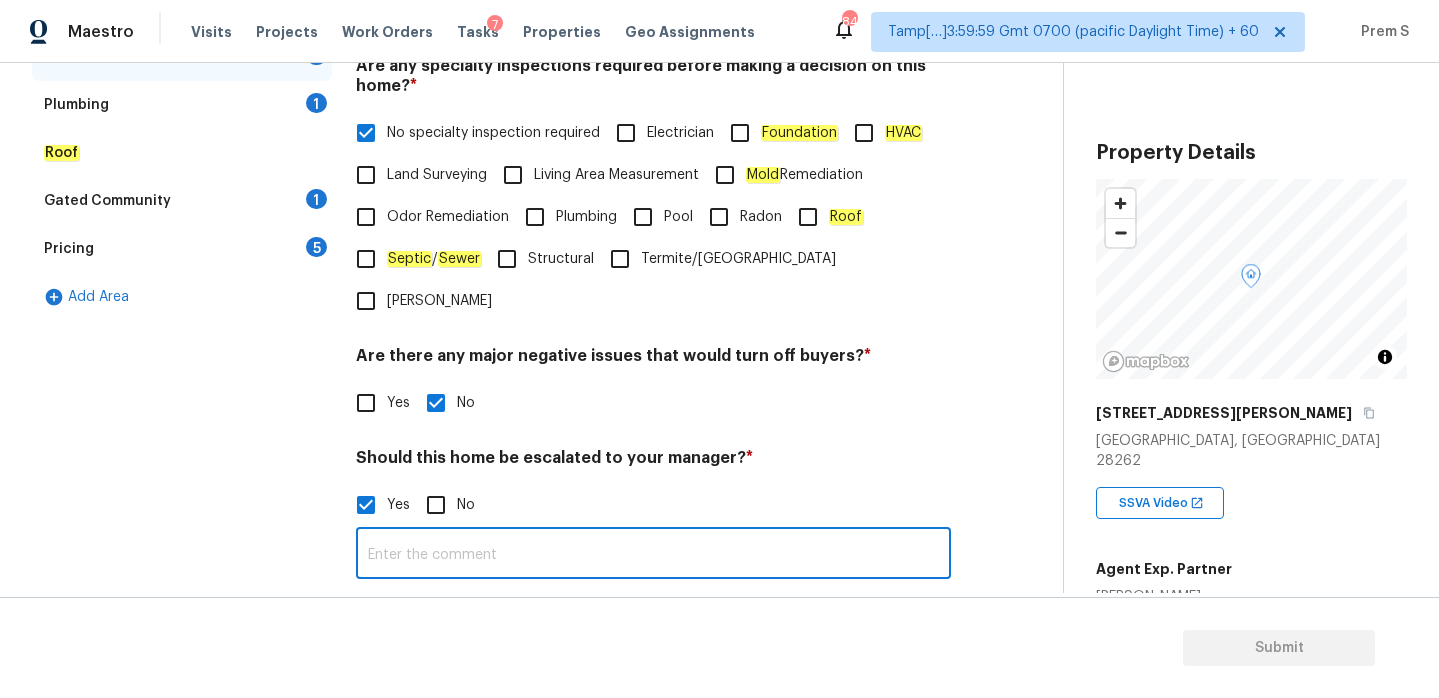 click at bounding box center (653, 555) 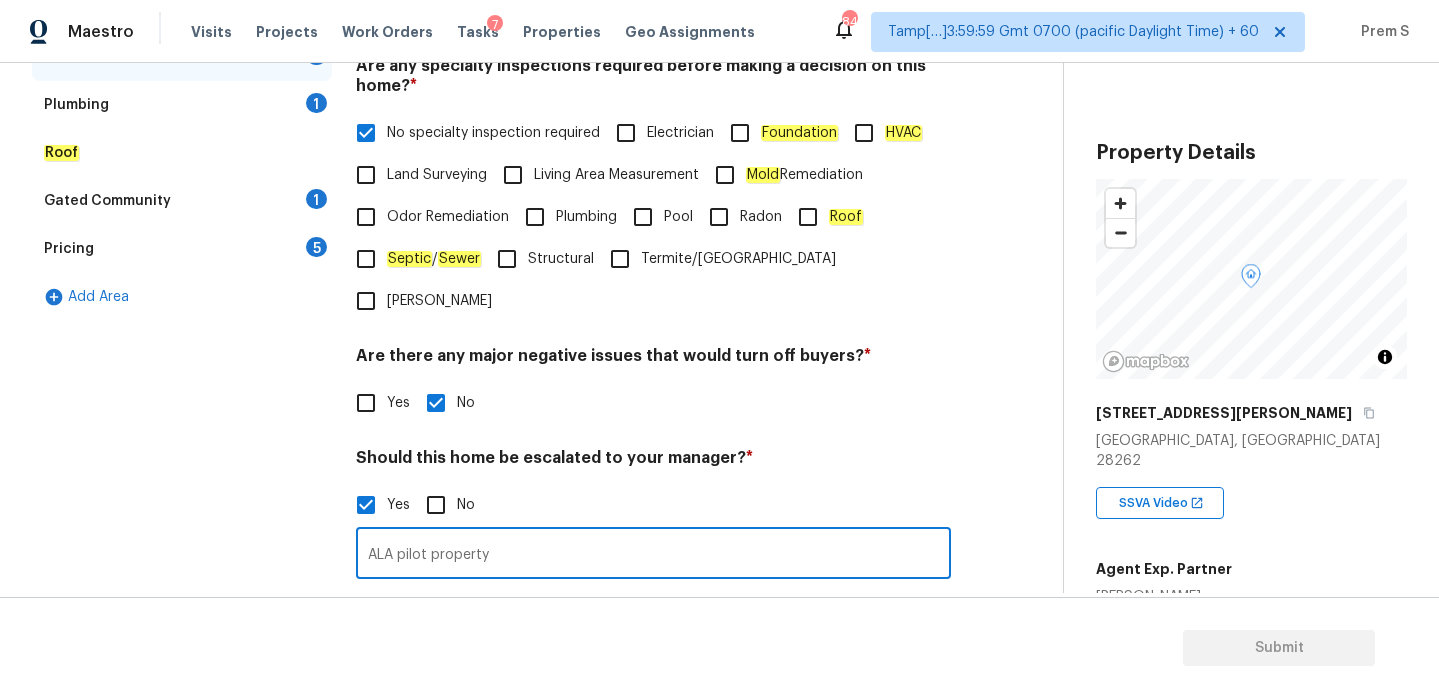 scroll, scrollTop: 695, scrollLeft: 0, axis: vertical 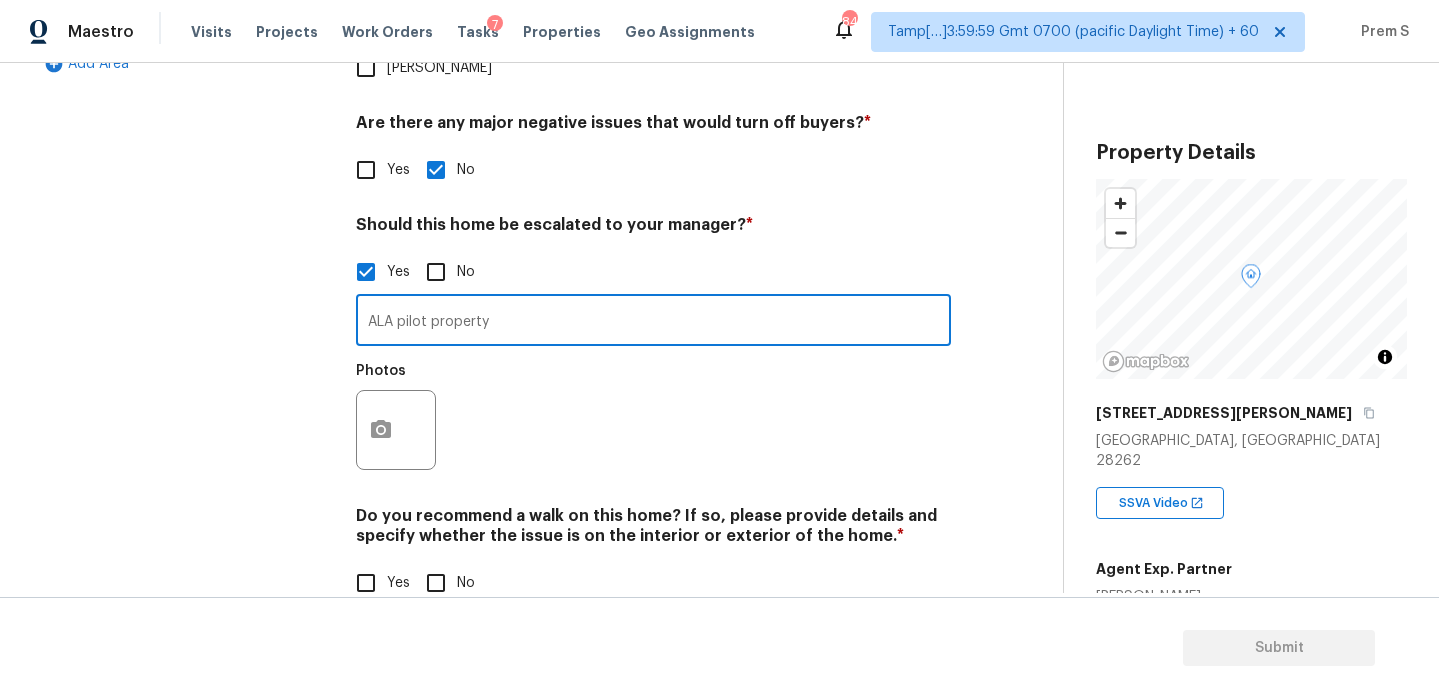 type on "ALA pilot property" 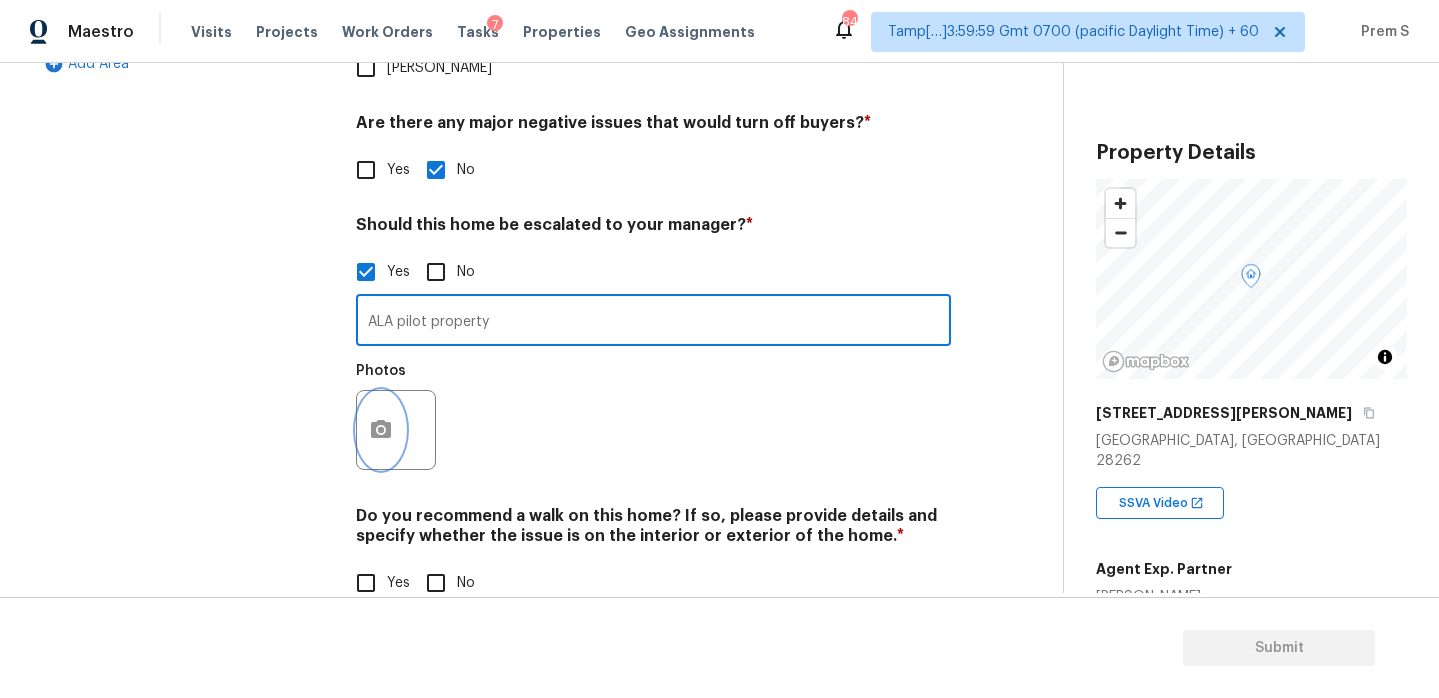 click at bounding box center (381, 430) 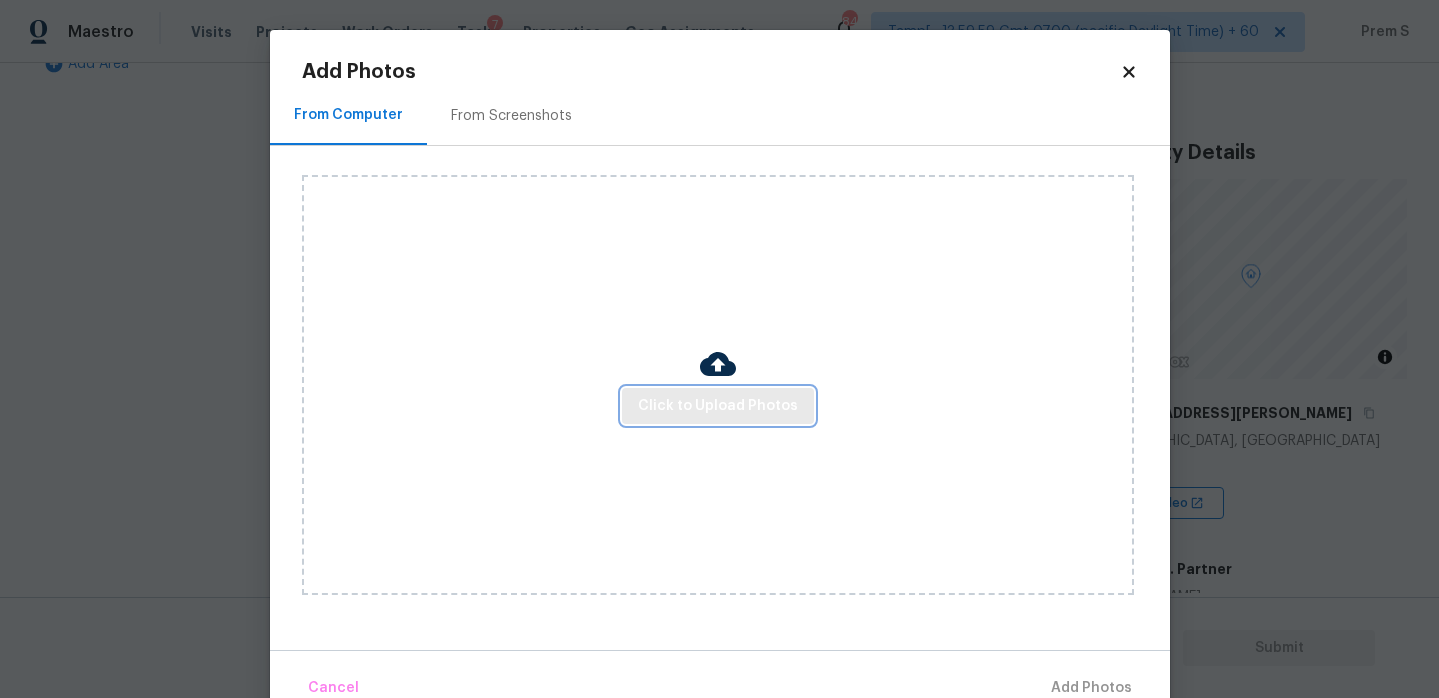 click on "Click to Upload Photos" at bounding box center [718, 406] 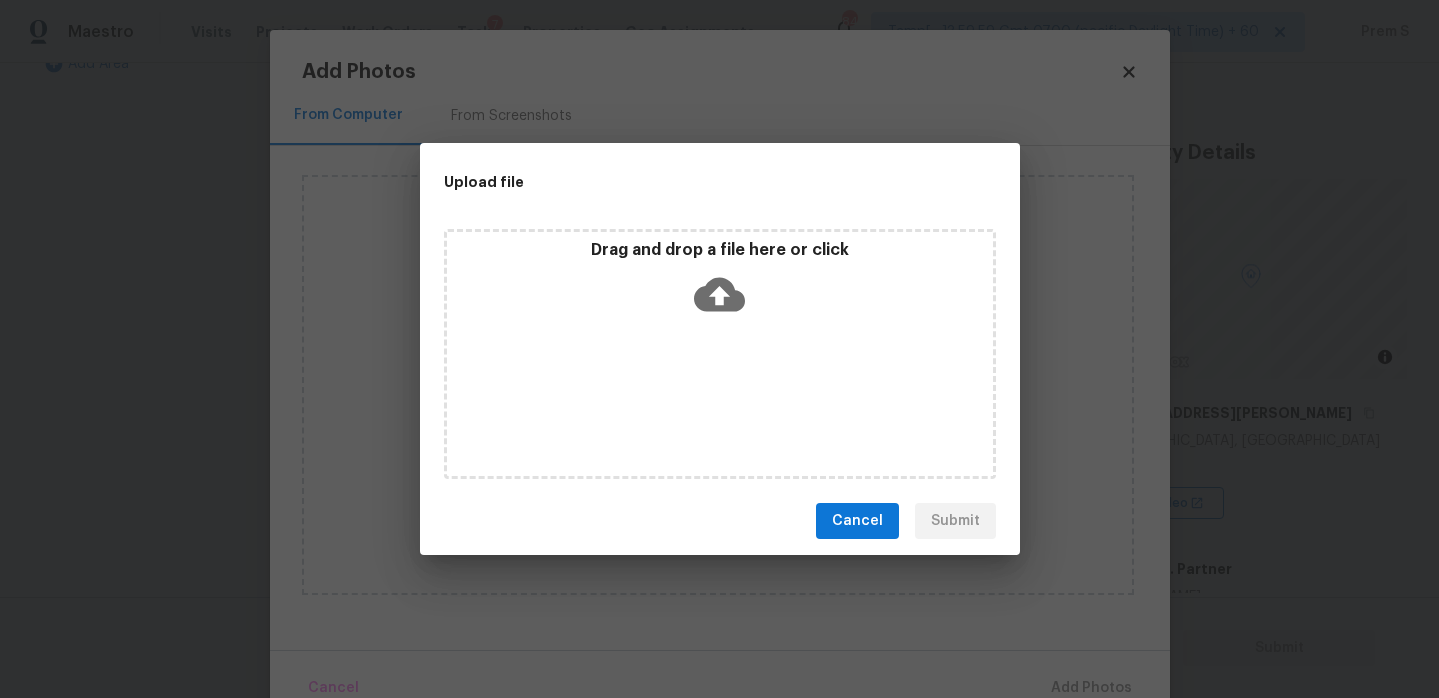 click 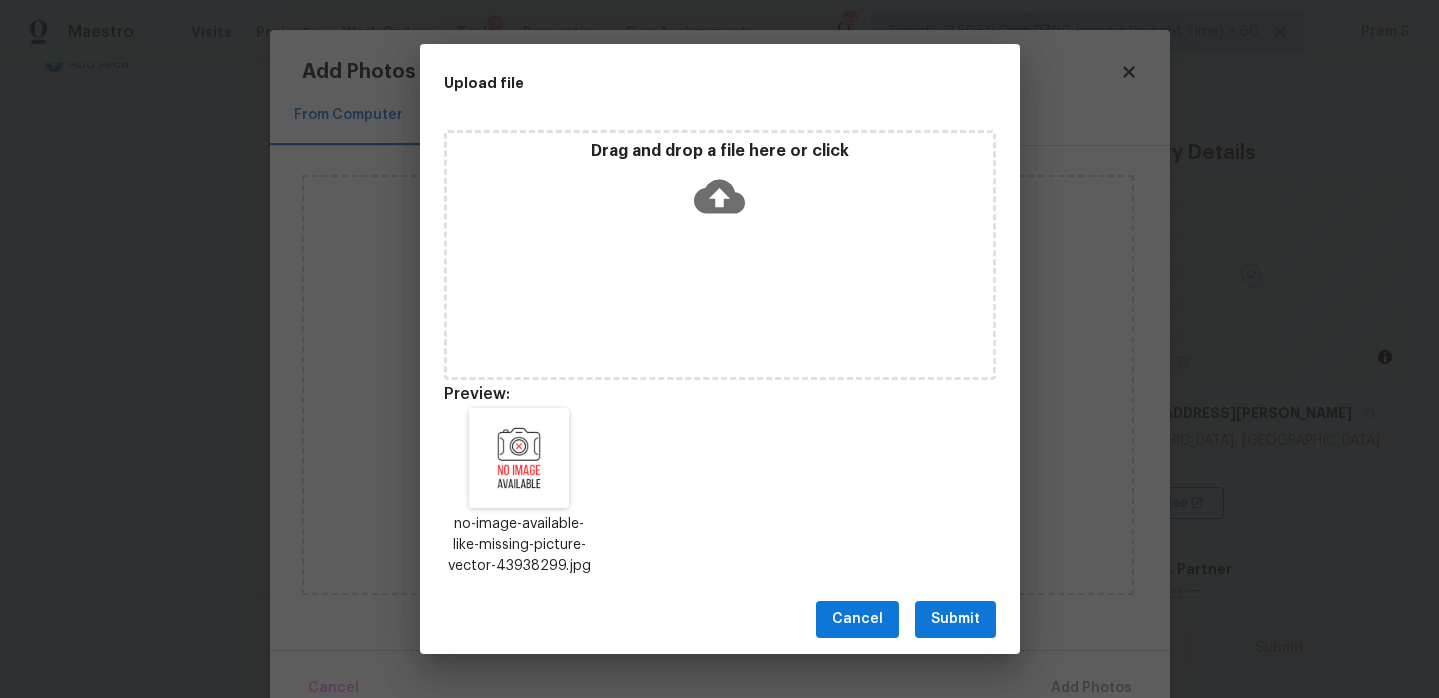 click on "Submit" at bounding box center (955, 619) 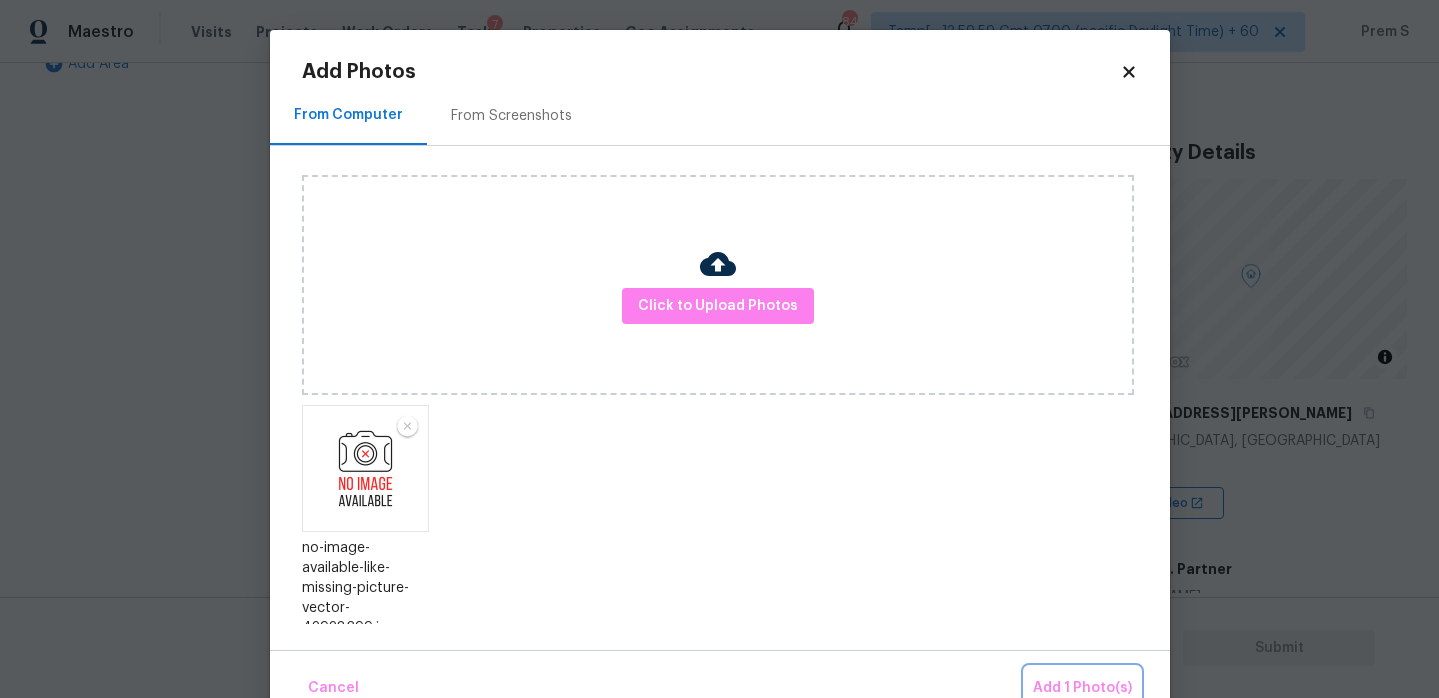 click on "Add 1 Photo(s)" at bounding box center (1082, 688) 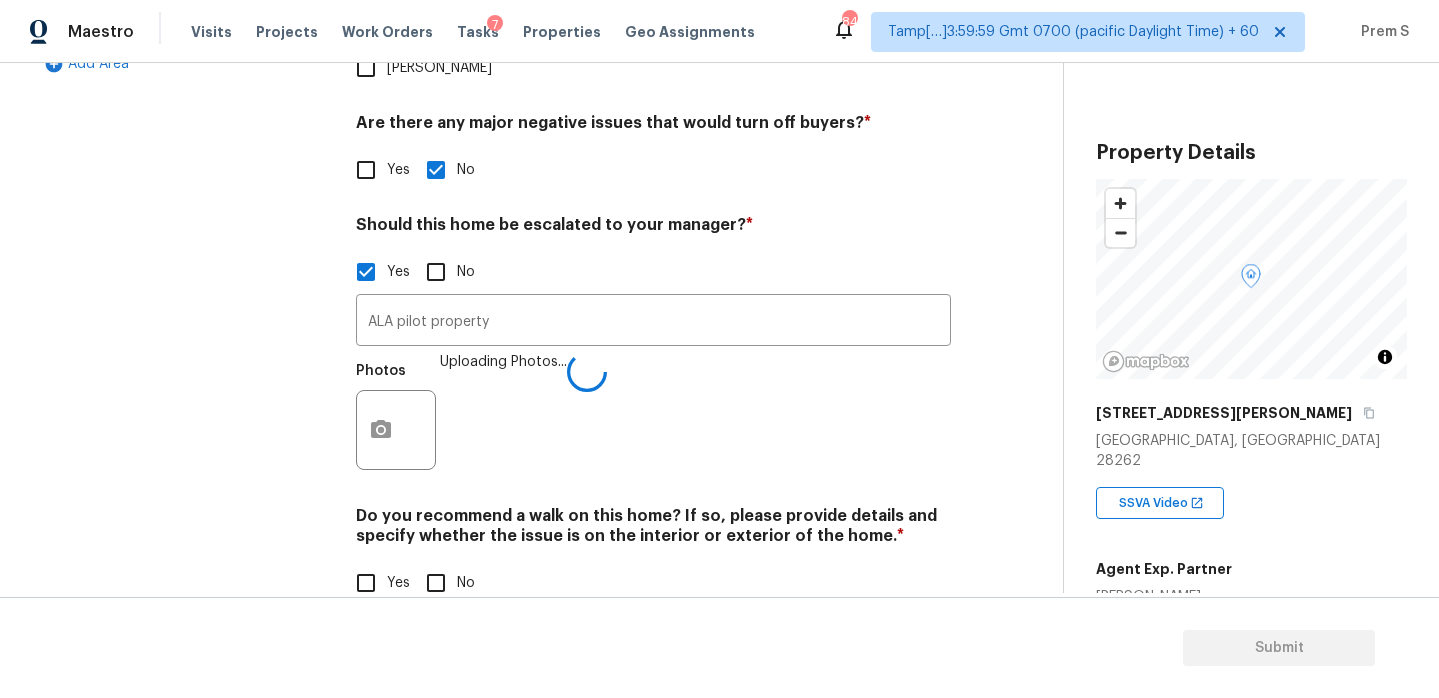 click on "No" at bounding box center (436, 583) 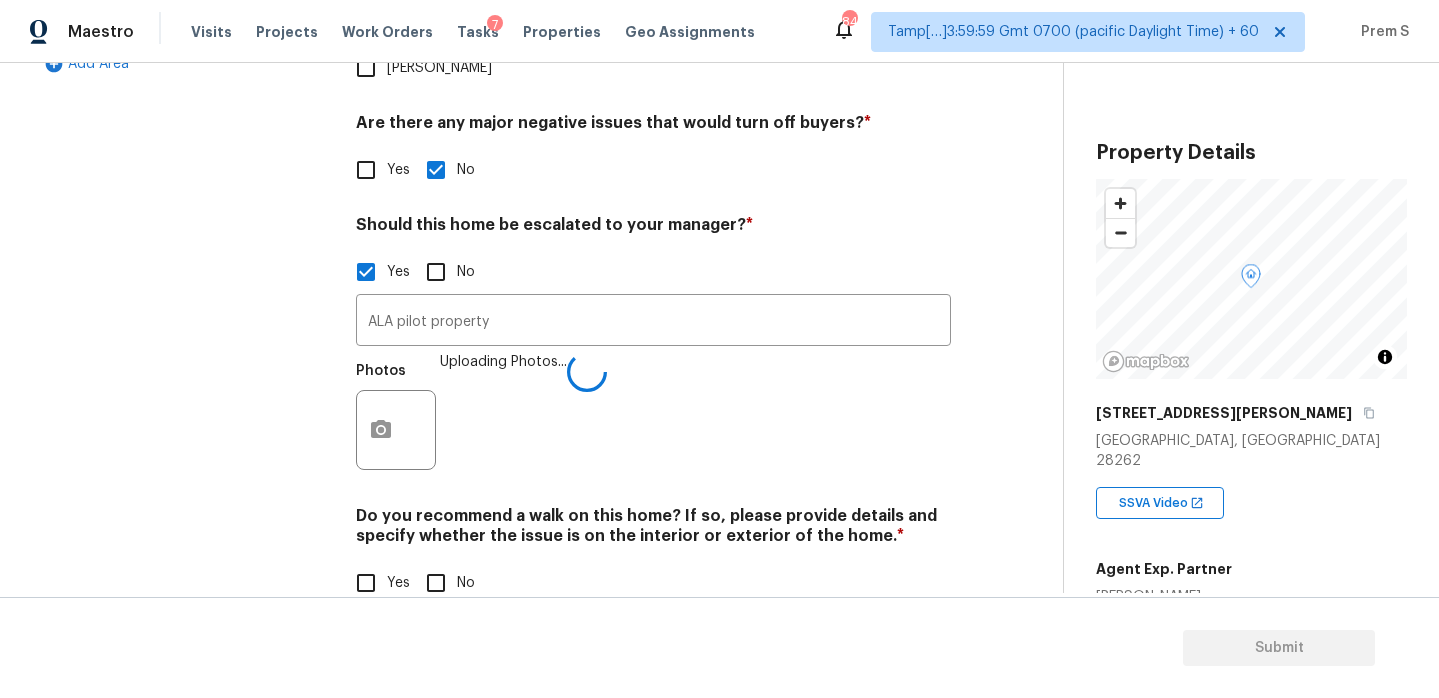 checkbox on "true" 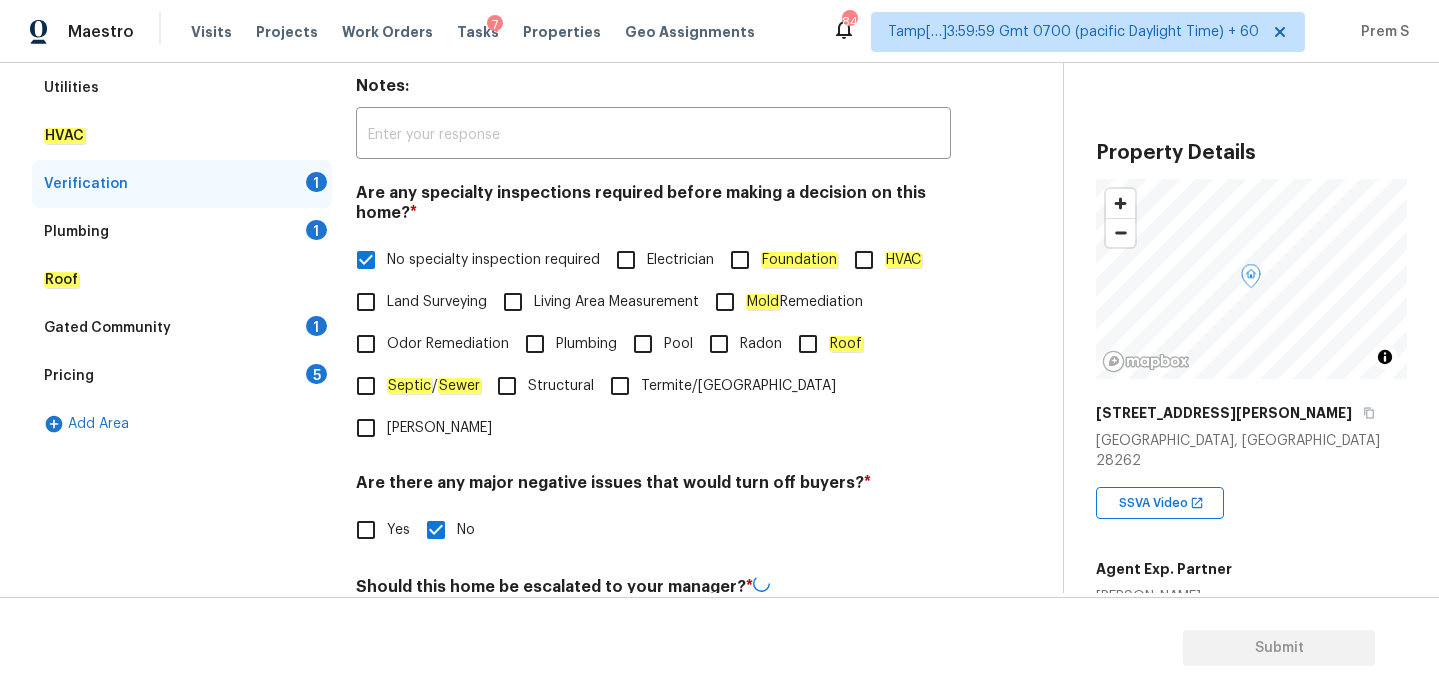 scroll, scrollTop: 338, scrollLeft: 0, axis: vertical 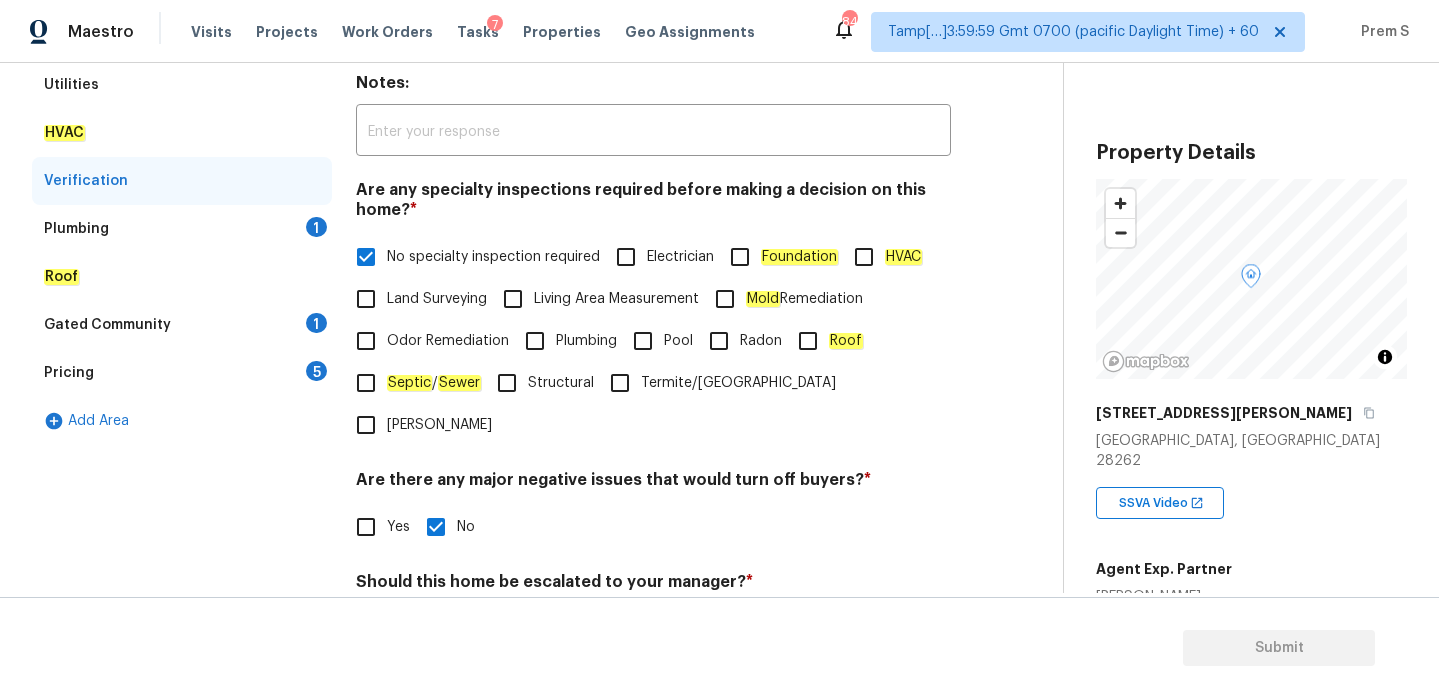 click on "Plumbing 1" at bounding box center [182, 229] 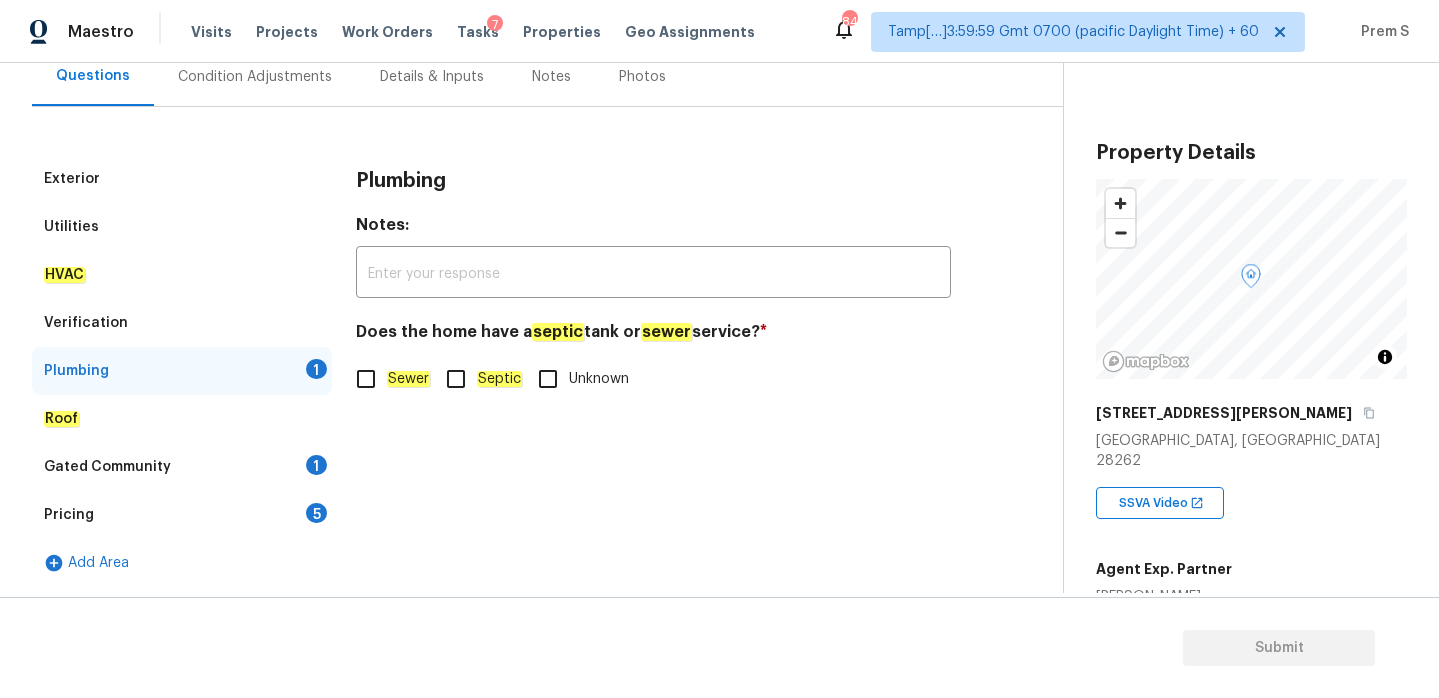 click on "Sewer" at bounding box center [366, 379] 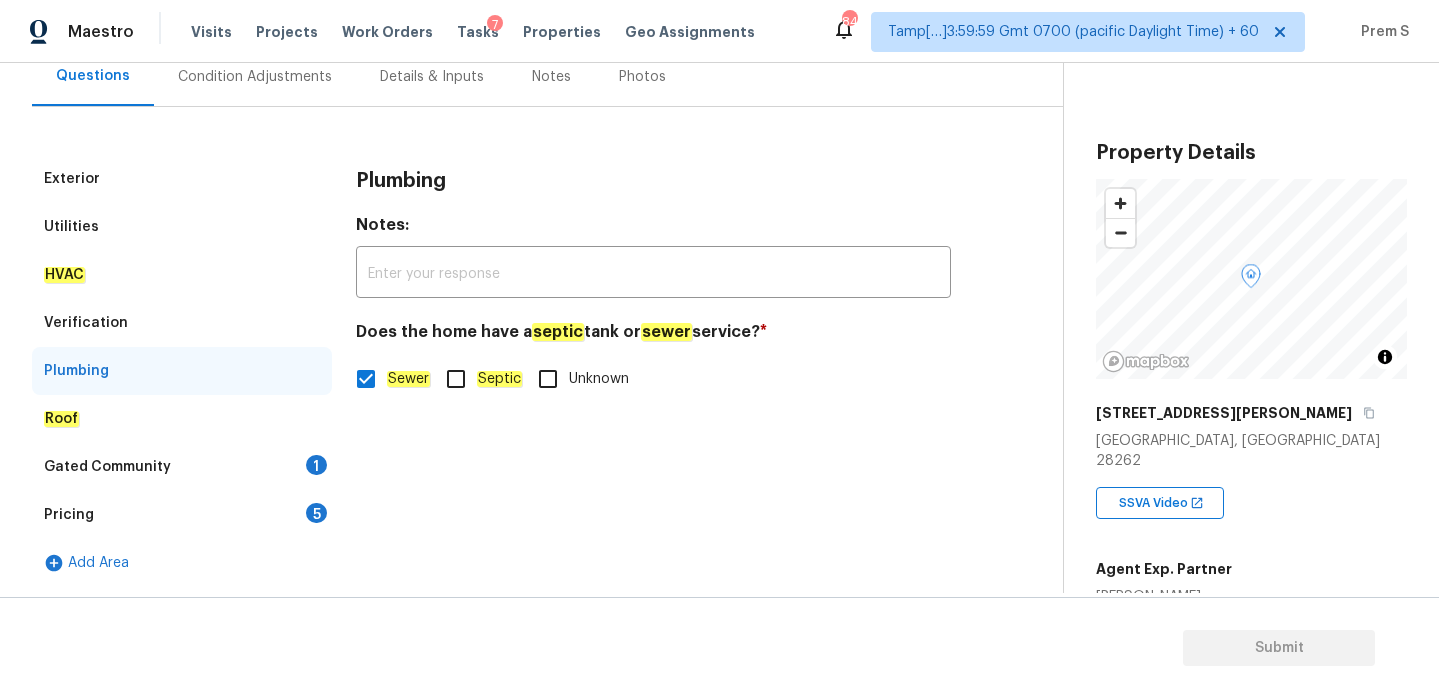 click on "1" at bounding box center (316, 465) 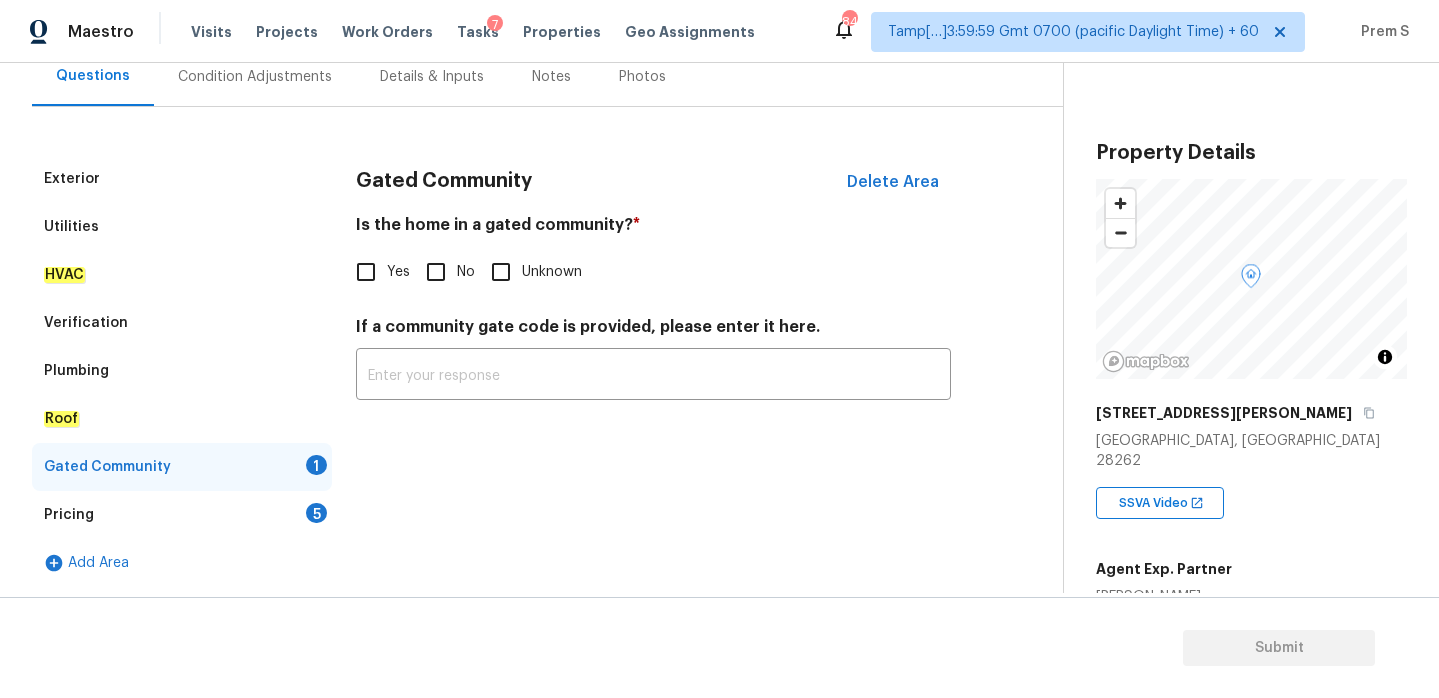 click on "No" at bounding box center (436, 272) 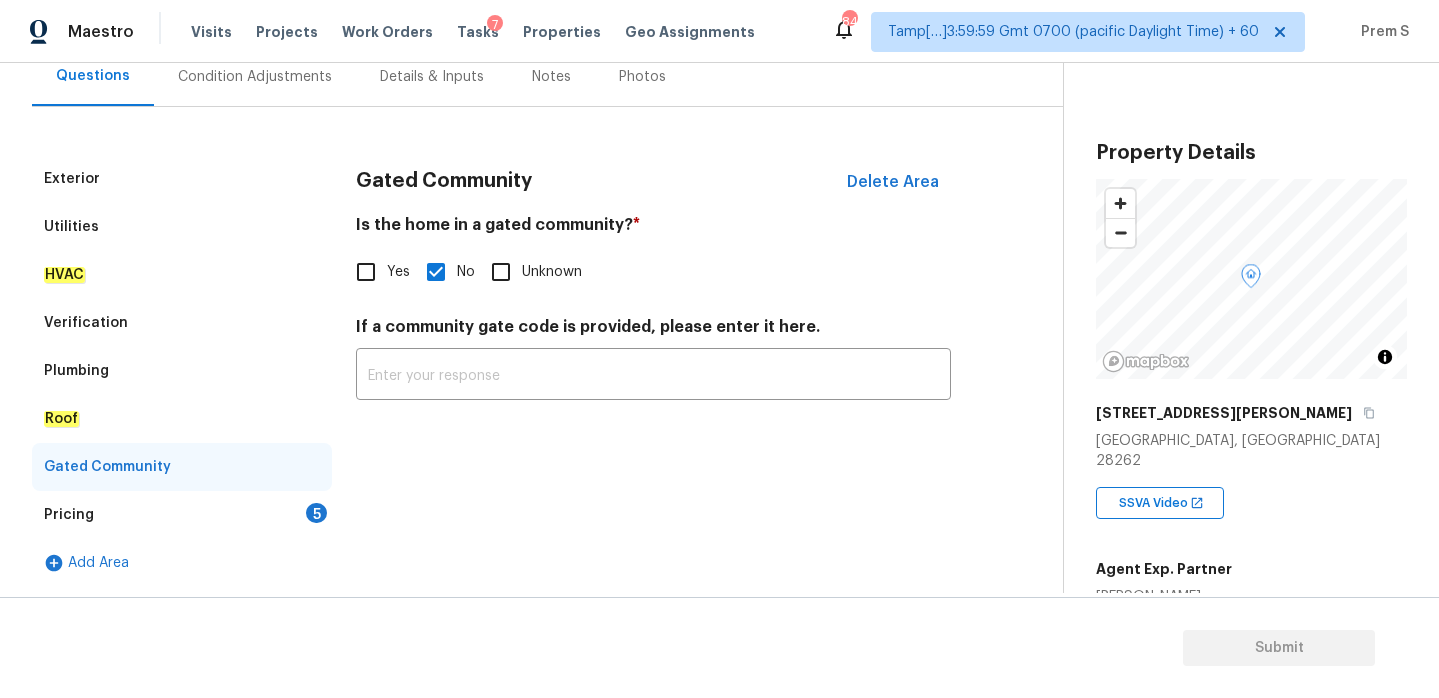 click on "Pricing 5" at bounding box center (182, 515) 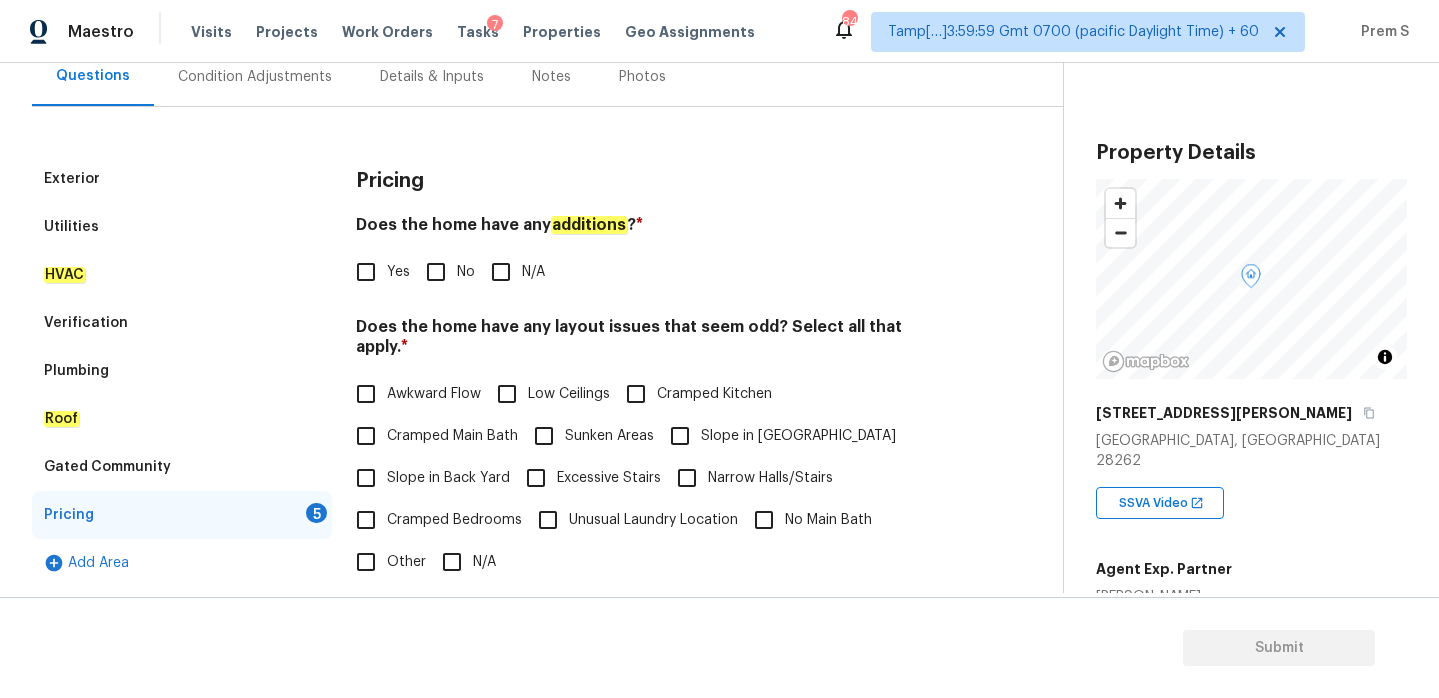 click on "No" at bounding box center (436, 272) 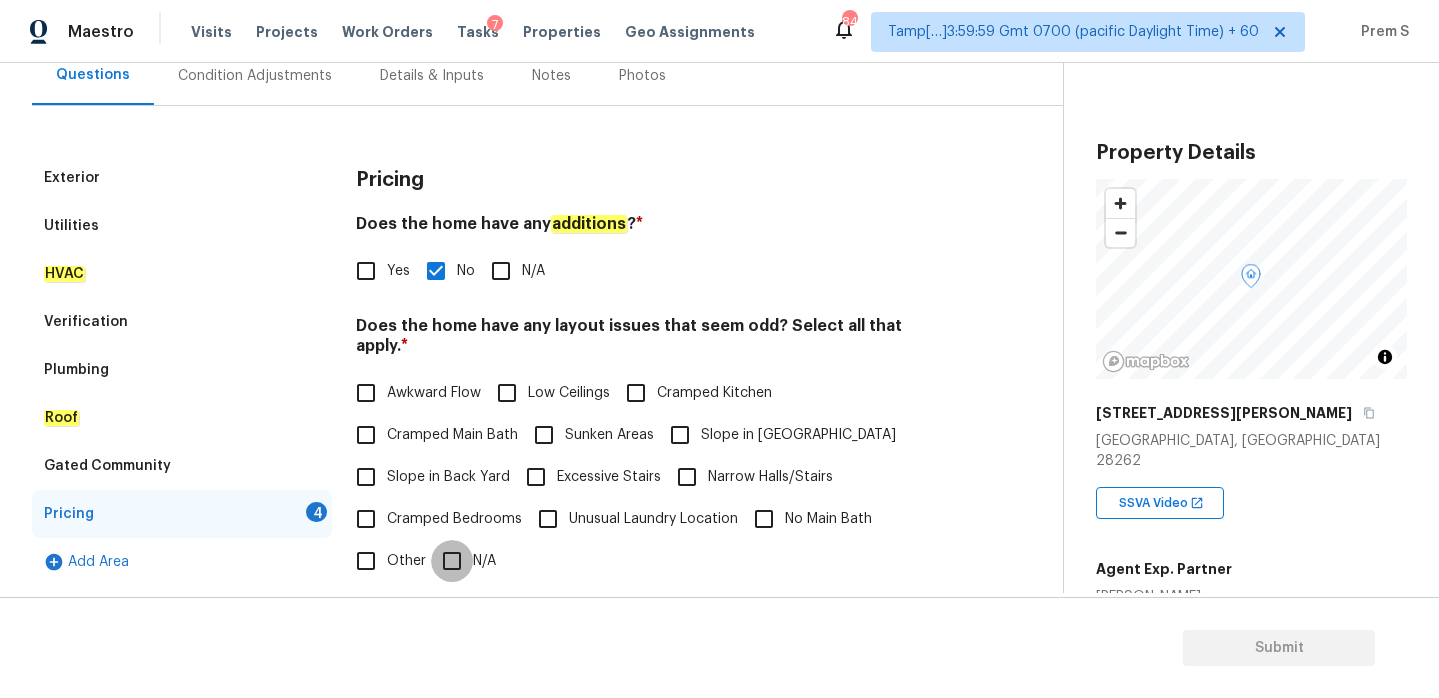 click on "N/A" at bounding box center (452, 561) 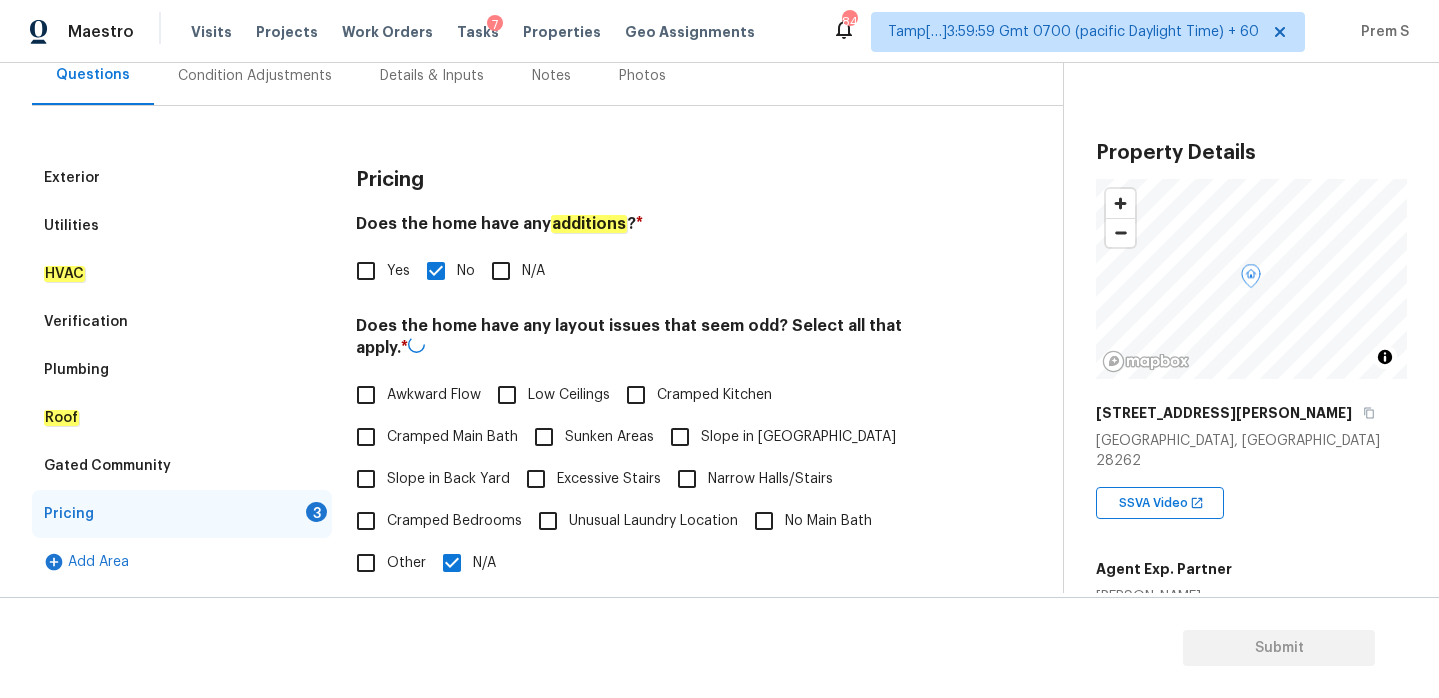 scroll, scrollTop: 441, scrollLeft: 0, axis: vertical 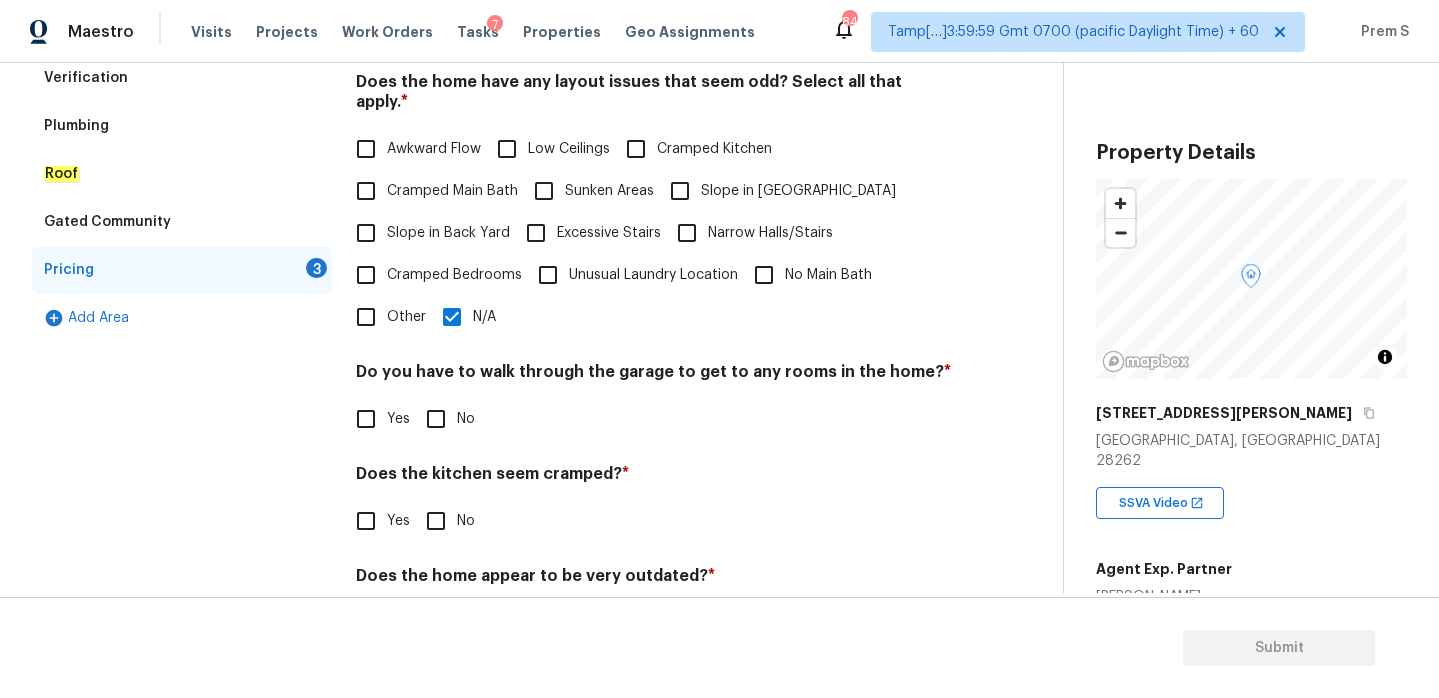 click on "Pricing Does the home have any  additions ?  * Yes No N/A Does the home have any layout issues that seem odd? Select all that apply.  * Awkward Flow Low Ceilings Cramped Kitchen Cramped Main Bath Sunken Areas Slope in Front Yard Slope in Back Yard Excessive Stairs Narrow Halls/Stairs Cramped Bedrooms Unusual Laundry Location No Main Bath Other N/A Do you have to walk through the garage to get to any rooms in the home?  * Yes No Does the kitchen seem cramped?  * Yes No Does the home appear to be very outdated?  * Yes No" at bounding box center [653, 289] 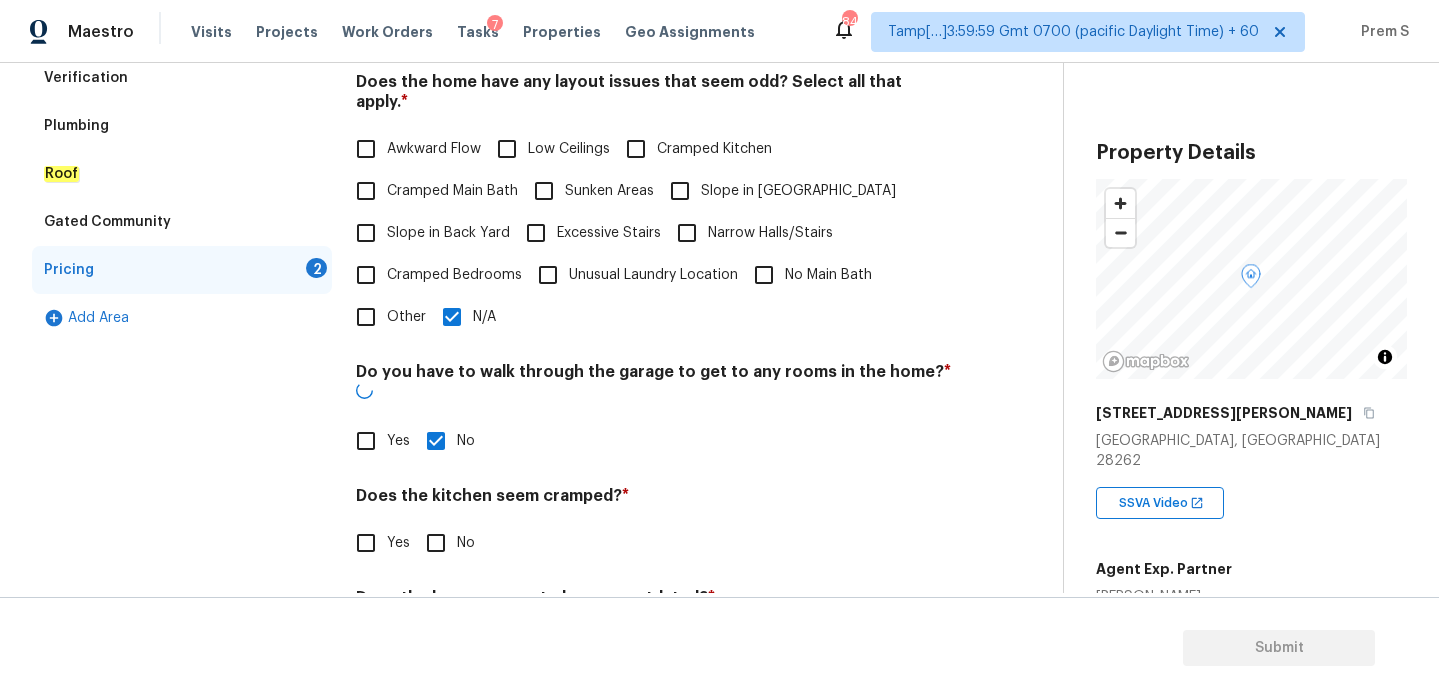click on "Does the kitchen seem cramped?  * Yes No" at bounding box center [653, 525] 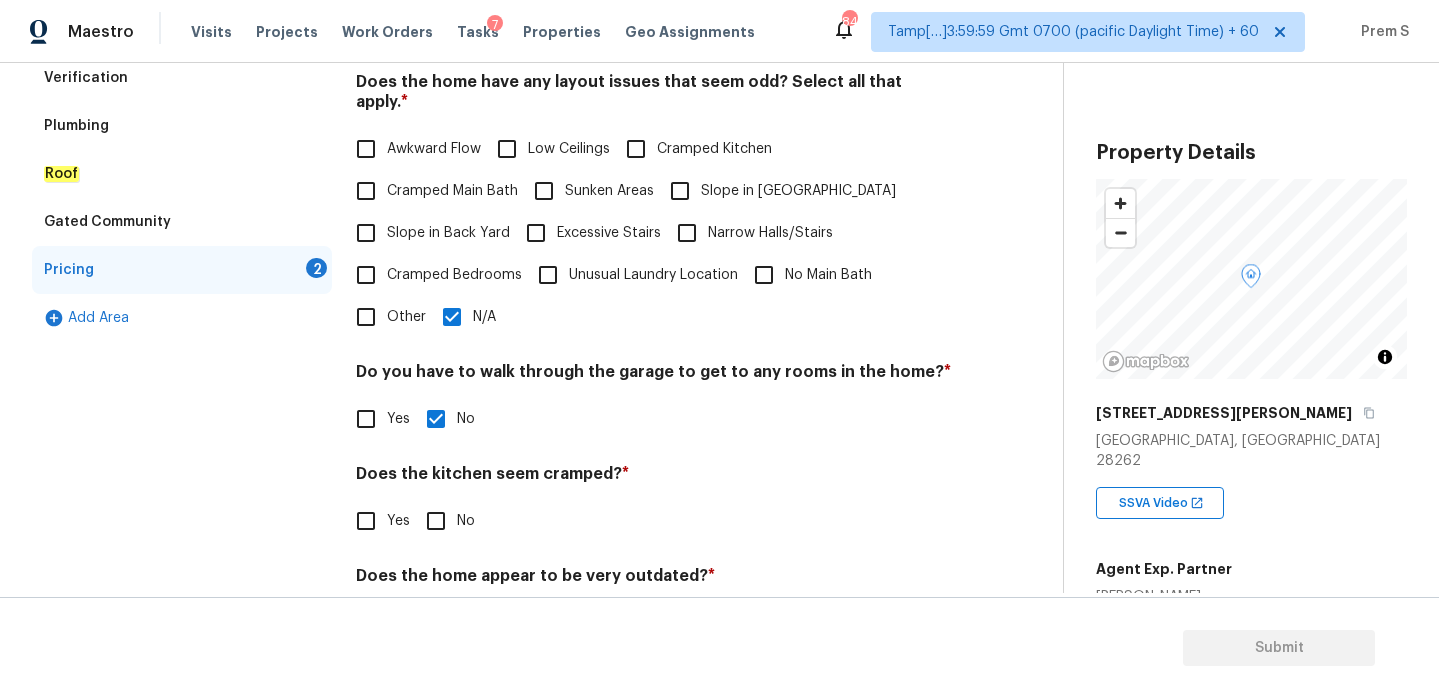 click on "No" at bounding box center [436, 521] 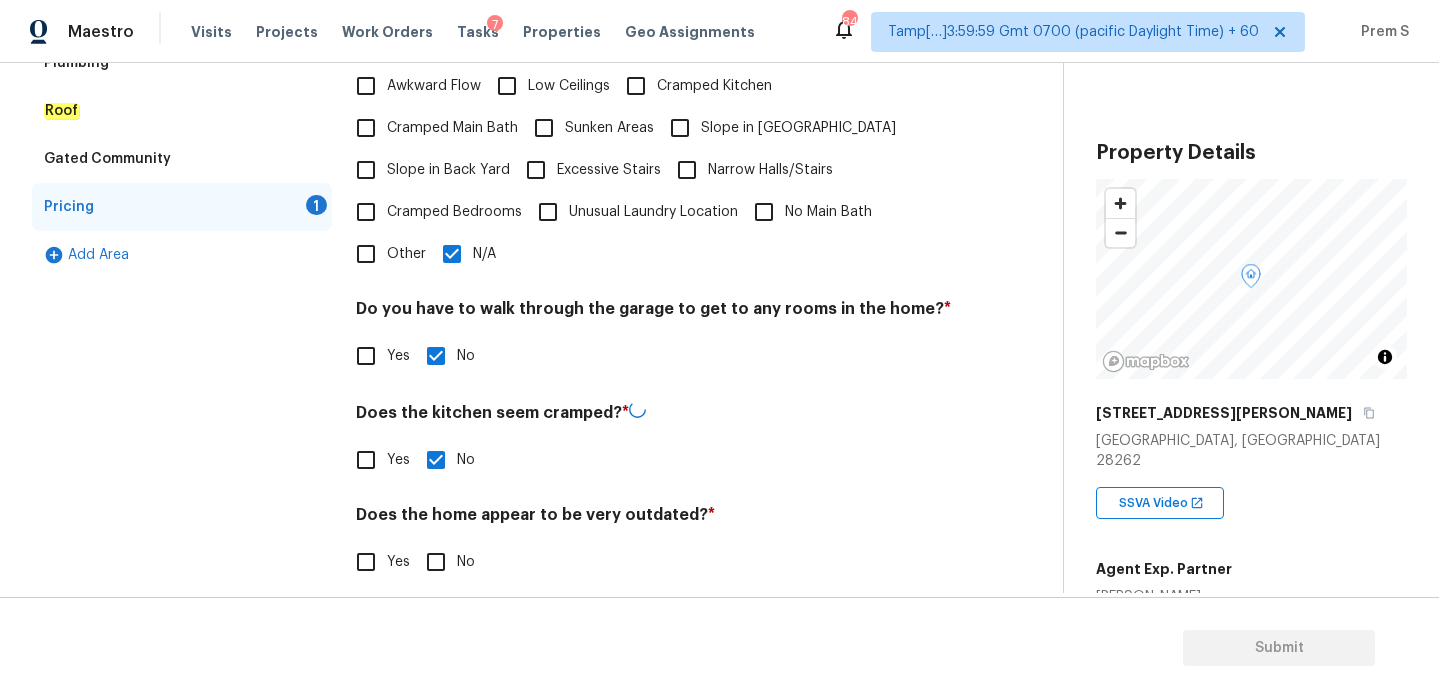 scroll, scrollTop: 502, scrollLeft: 0, axis: vertical 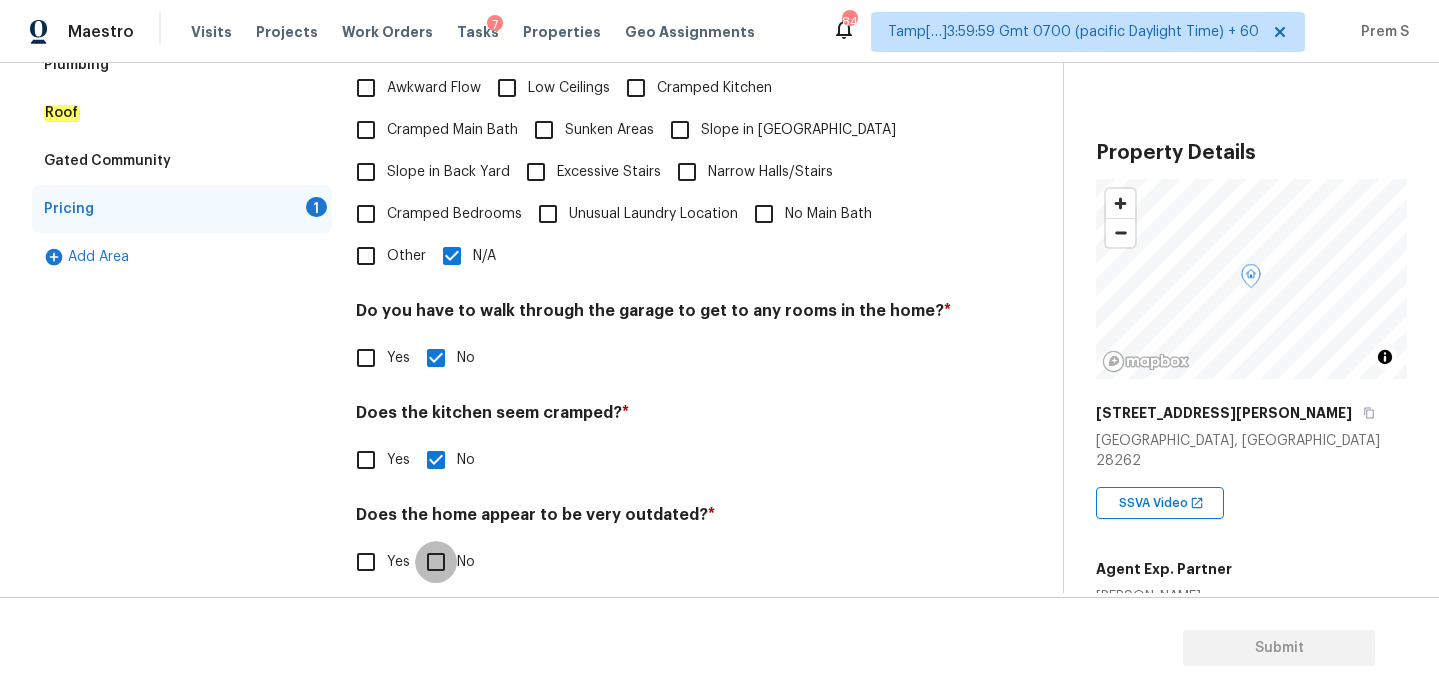 click on "No" at bounding box center (436, 562) 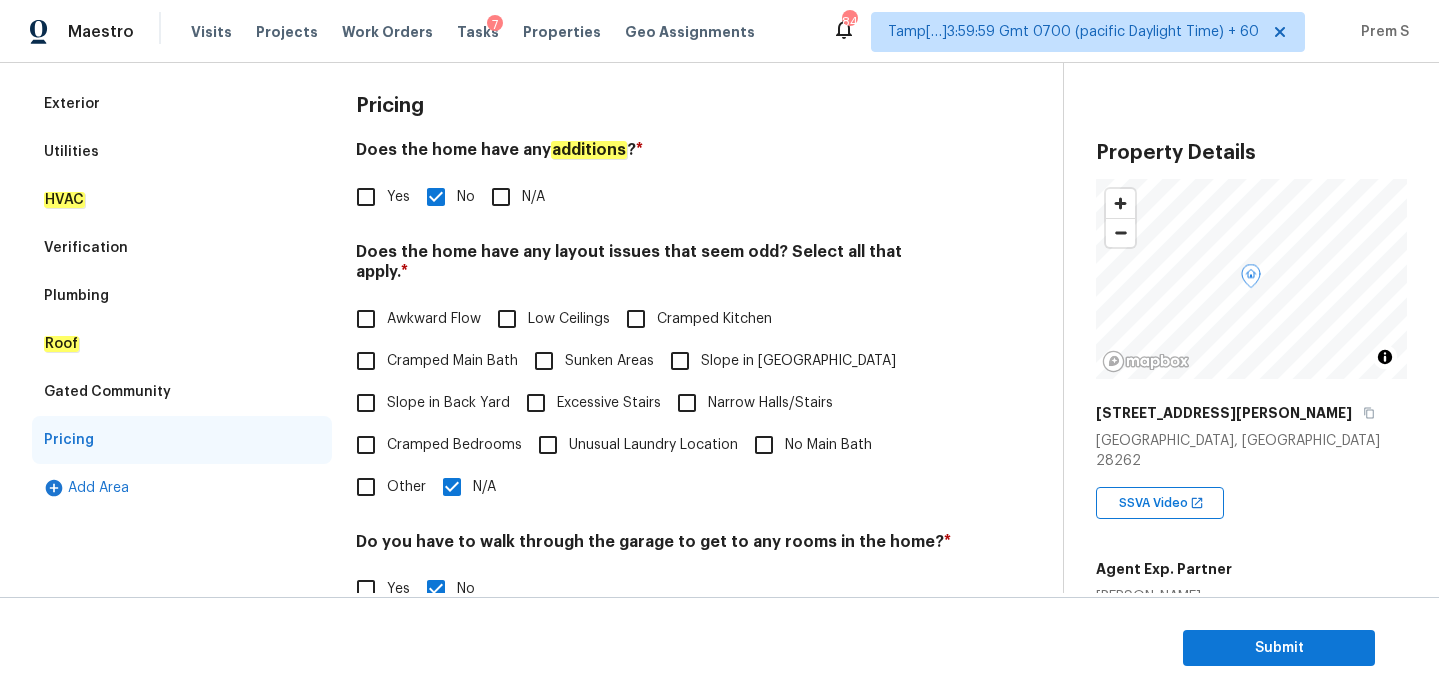 scroll, scrollTop: 150, scrollLeft: 0, axis: vertical 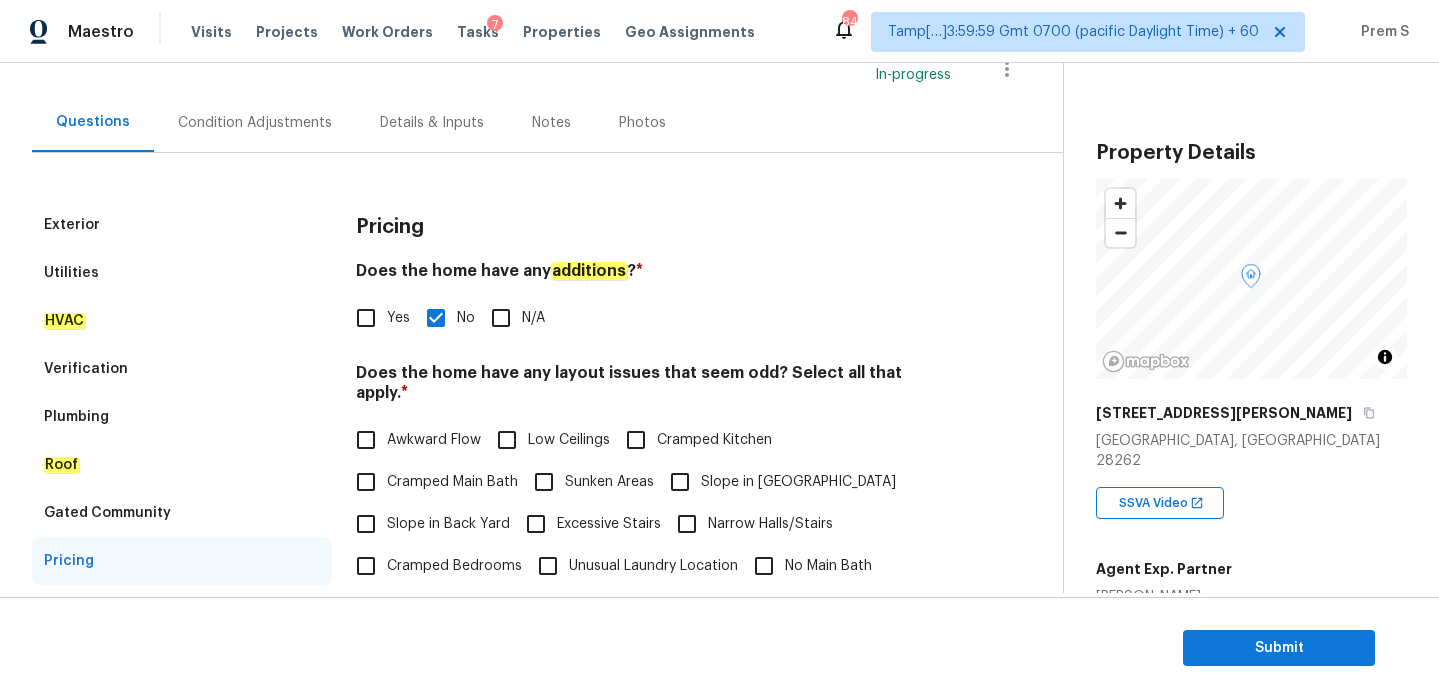click on "Condition Adjustments" at bounding box center (255, 123) 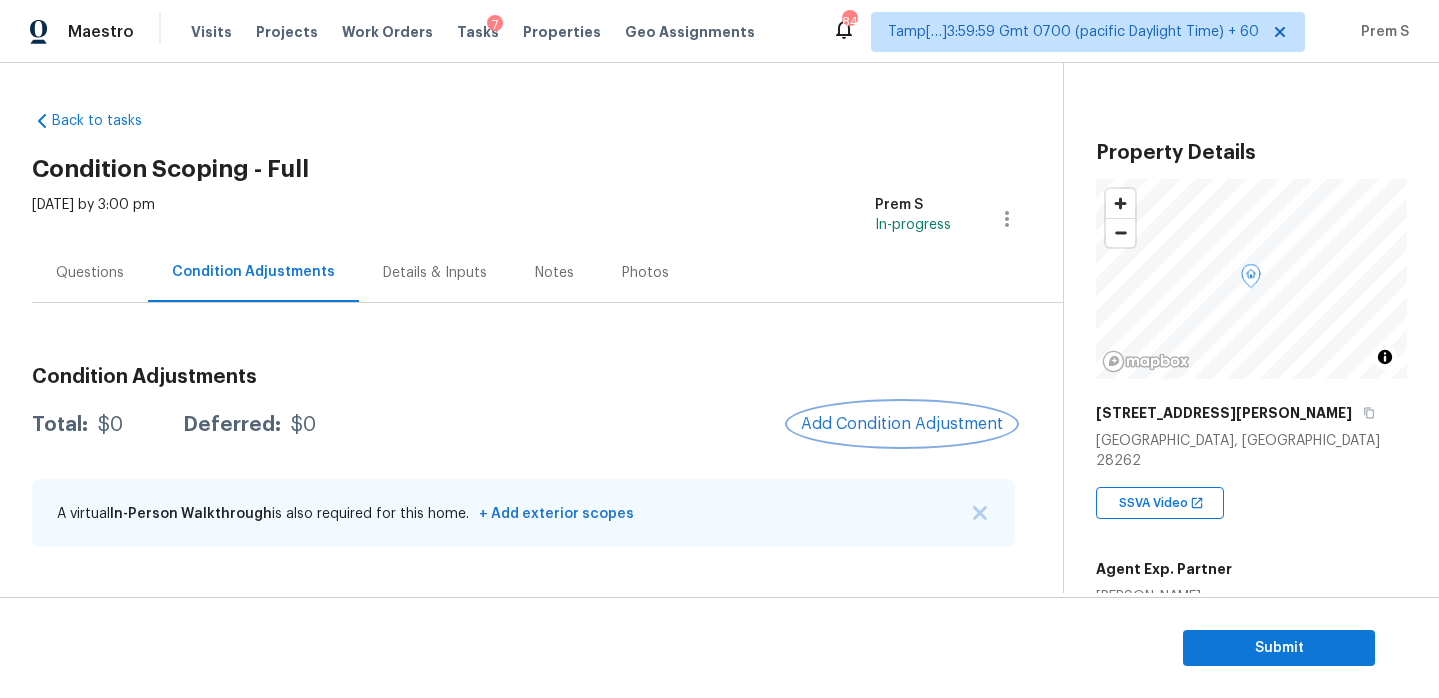 click on "Add Condition Adjustment" at bounding box center [902, 424] 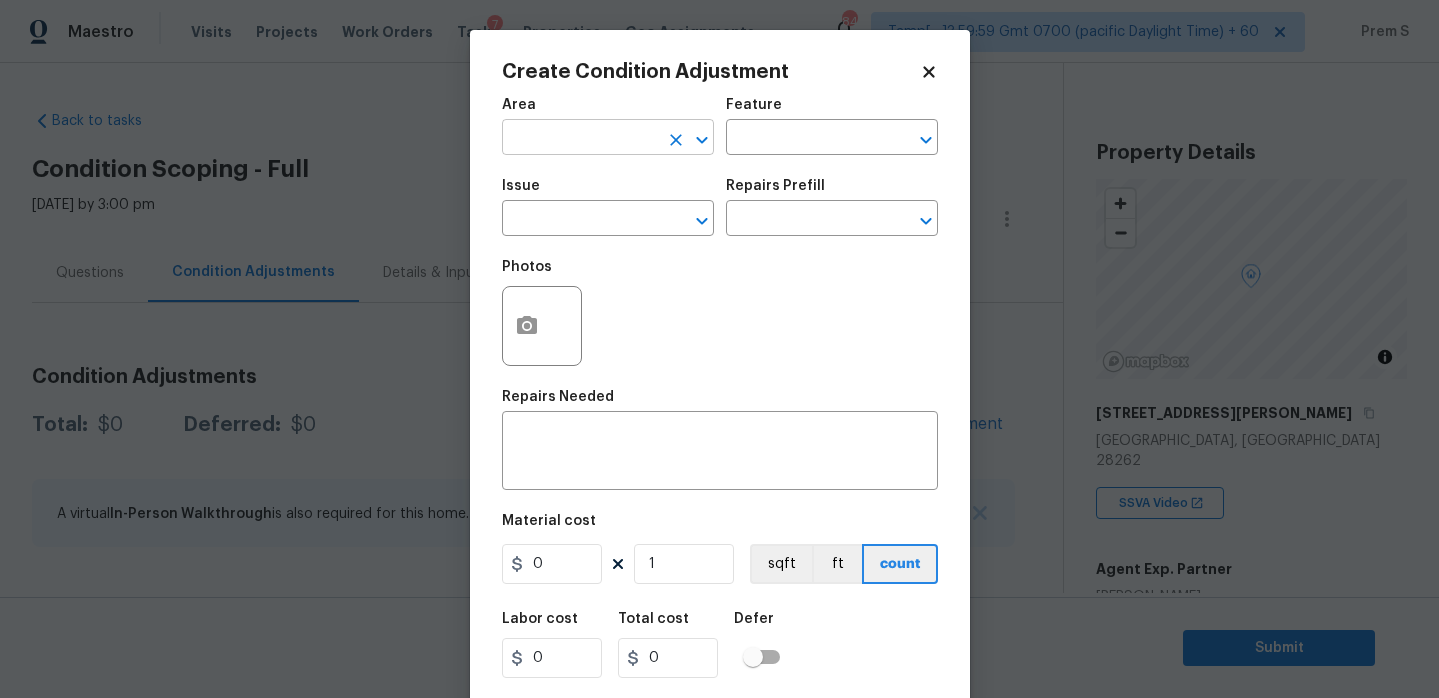 click at bounding box center [580, 139] 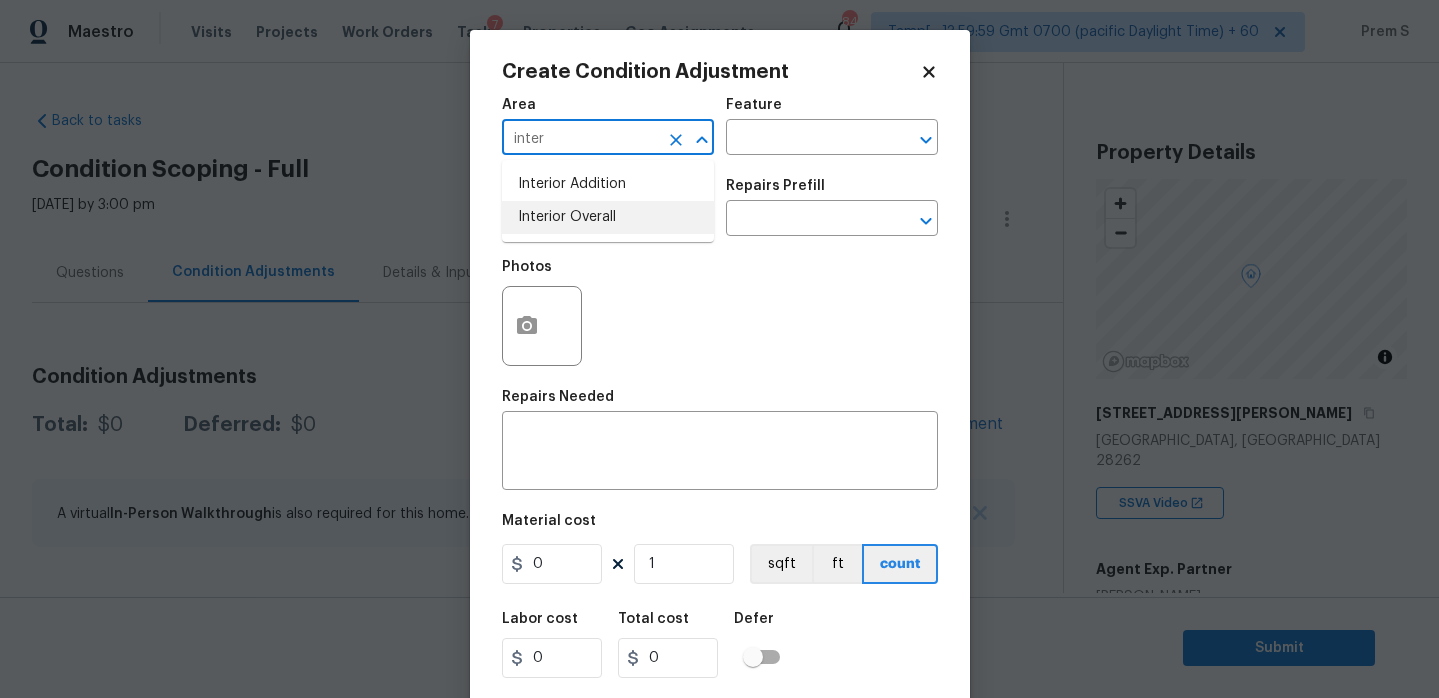 click on "Interior Overall" at bounding box center [608, 217] 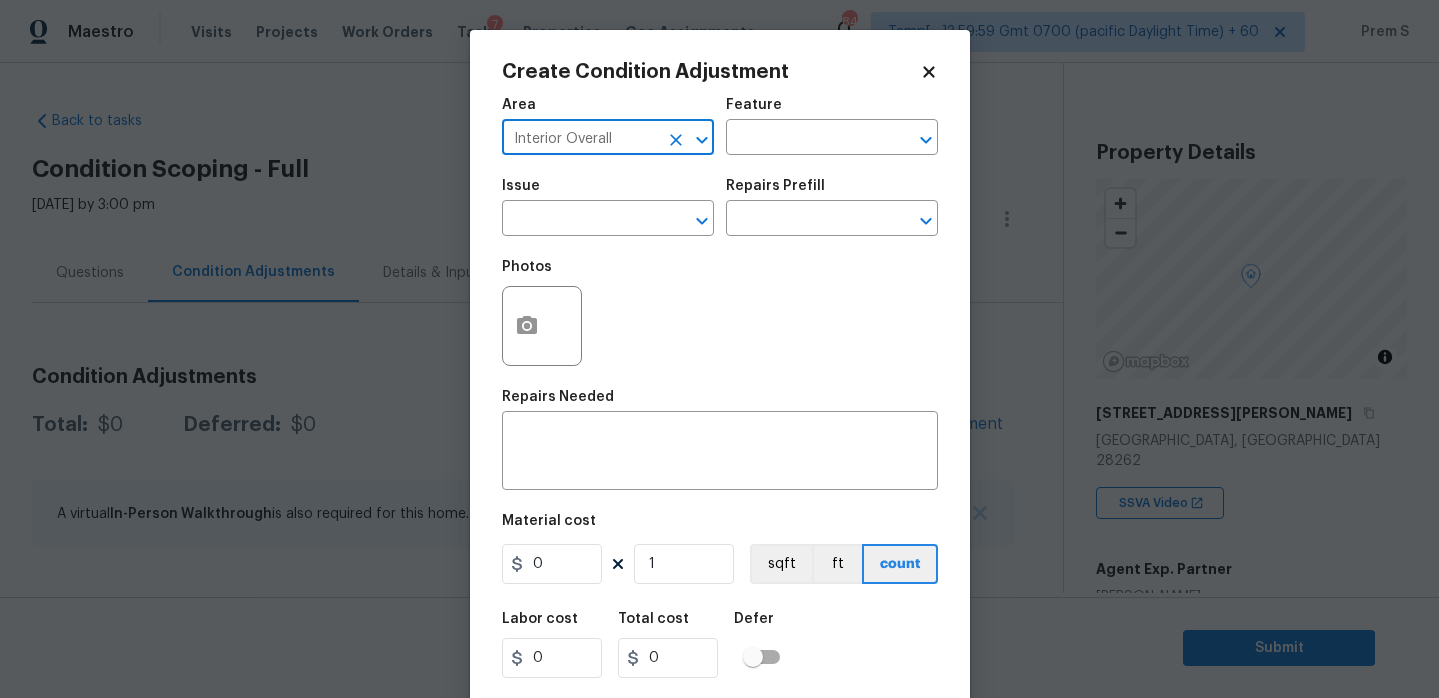 type on "Interior Overall" 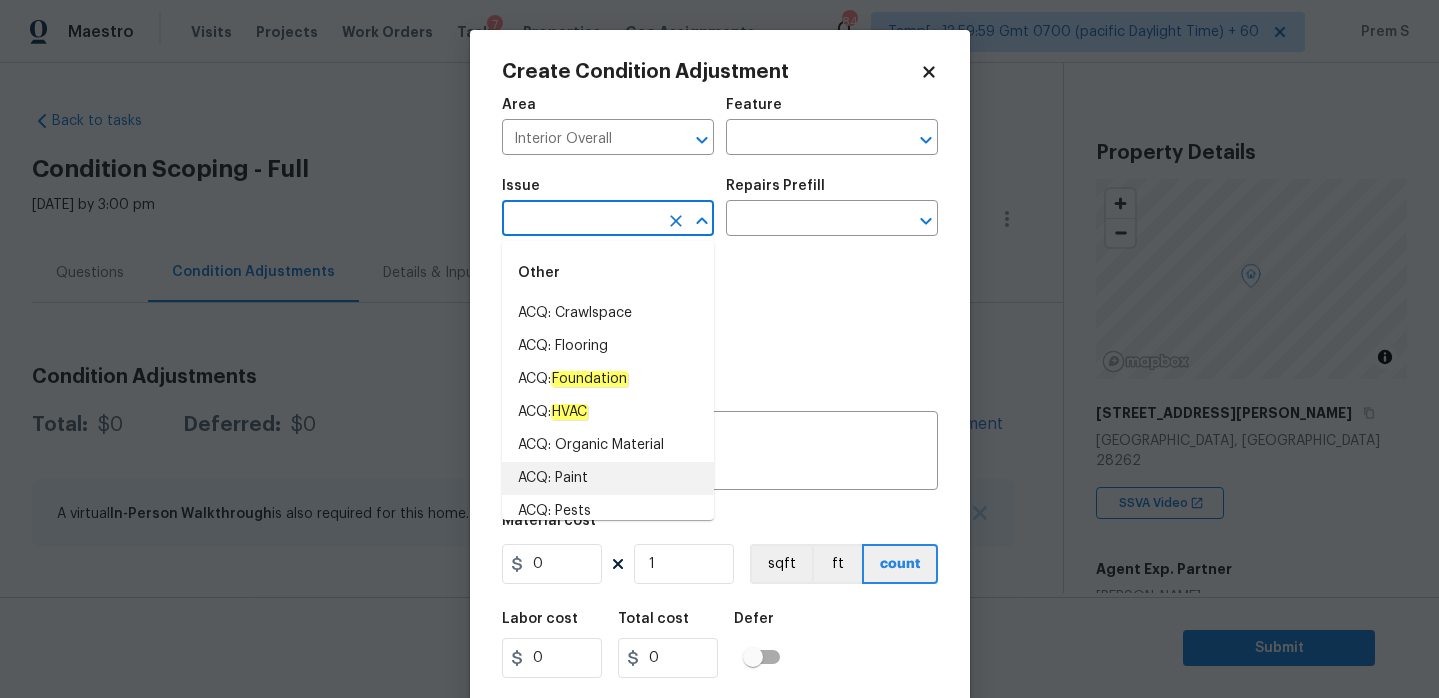 click on "ACQ: Paint" at bounding box center (608, 478) 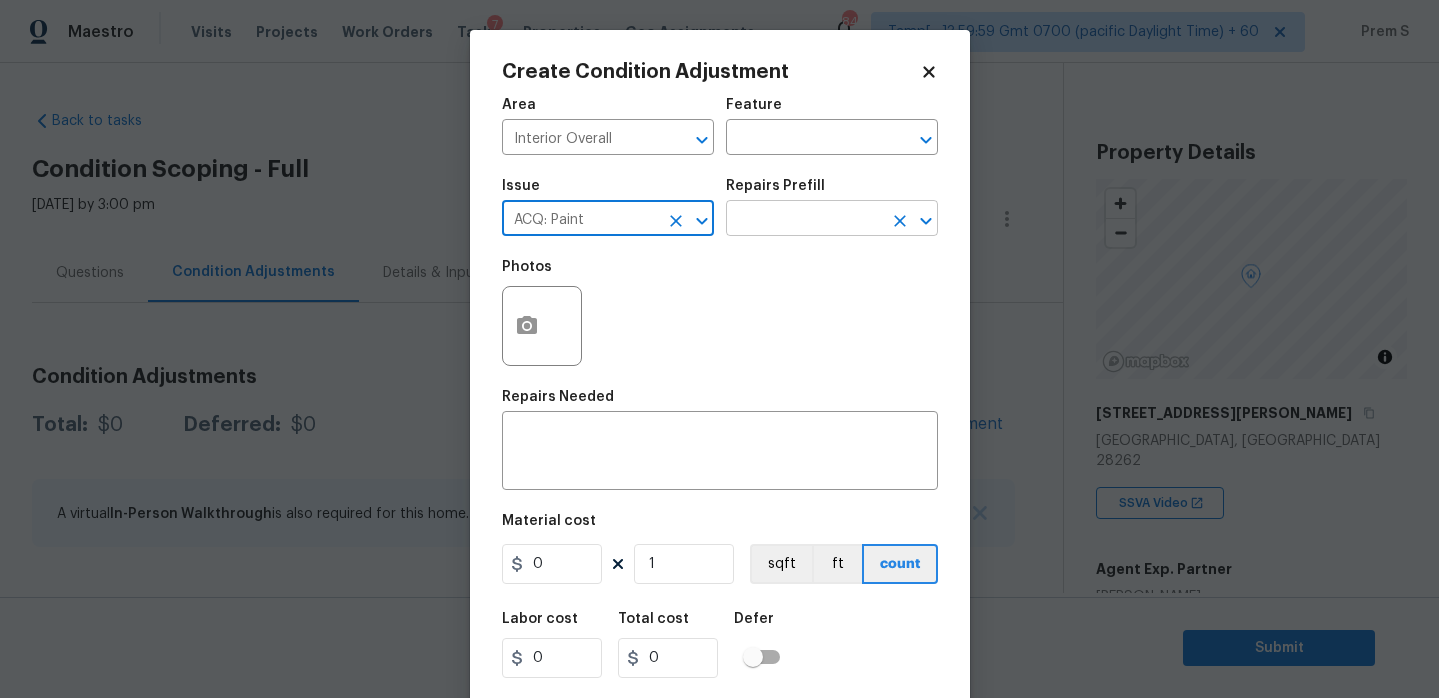click at bounding box center (804, 220) 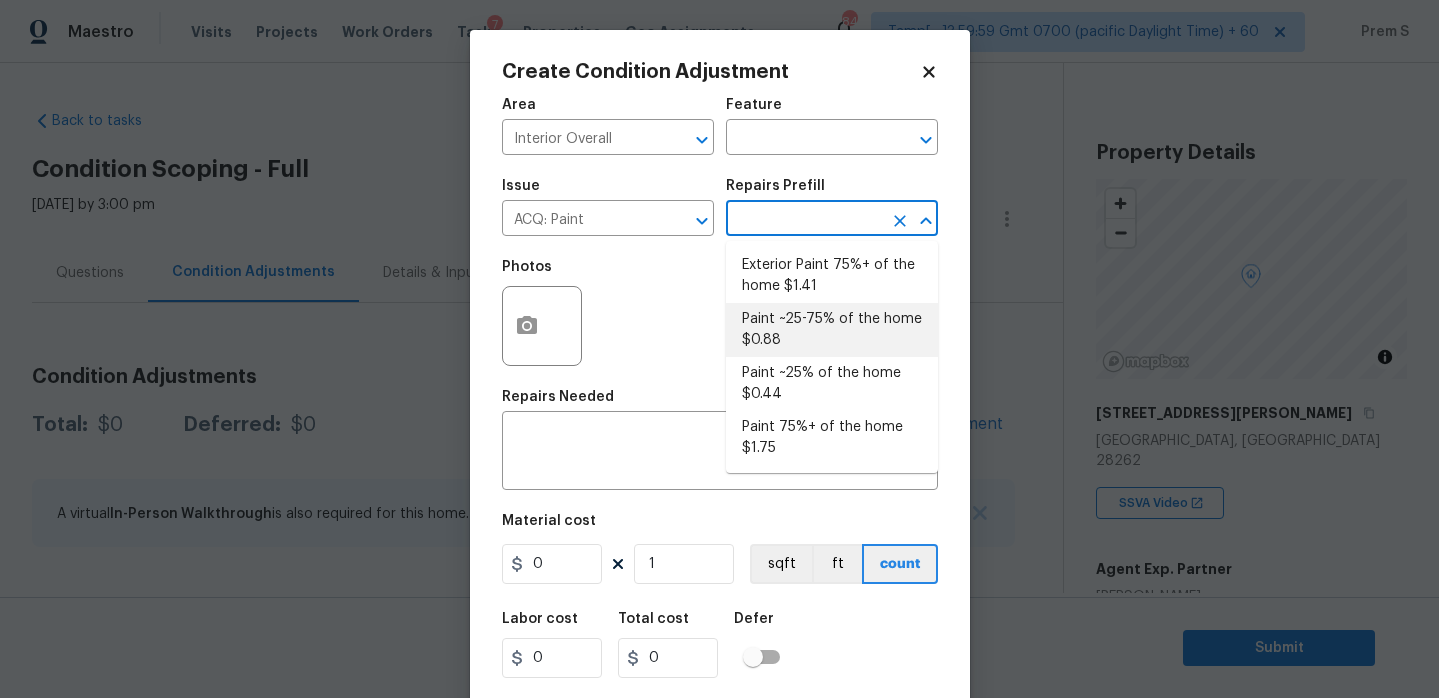 click on "Paint ~25-75% of the home $0.88" at bounding box center (832, 330) 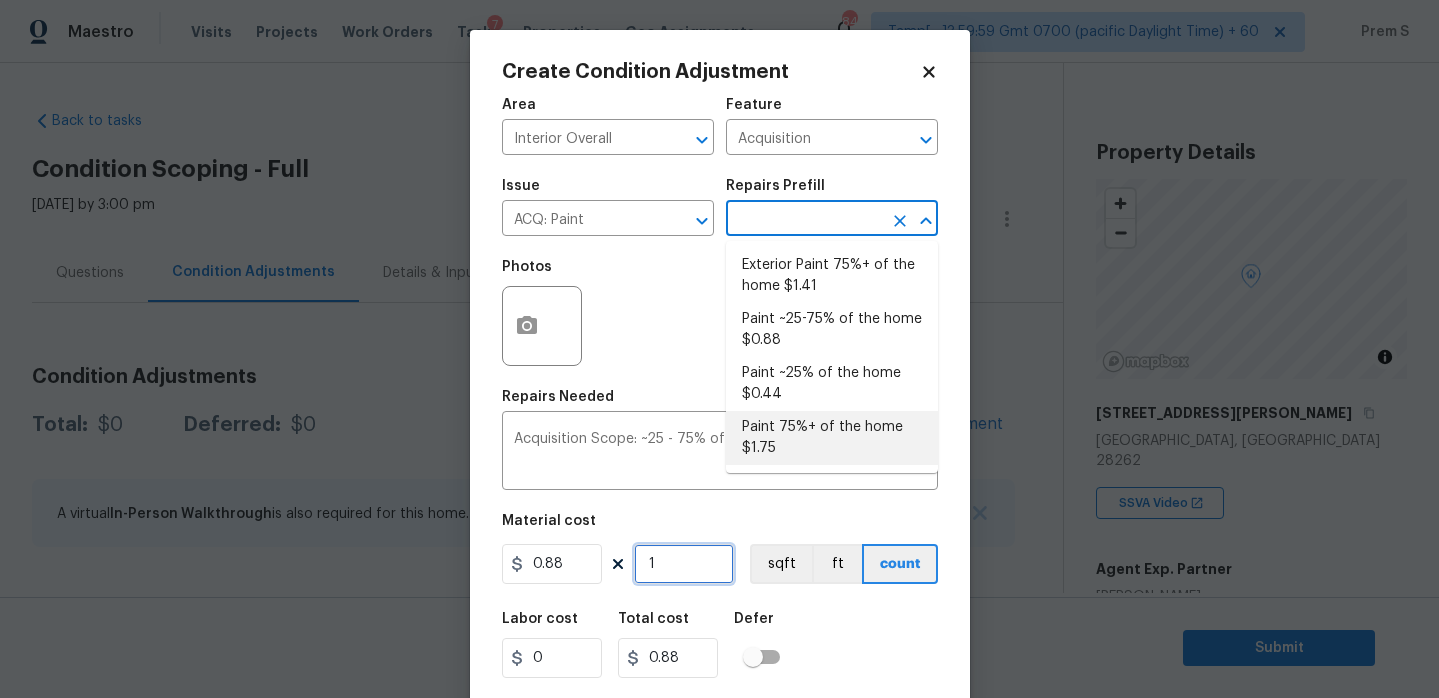 click on "1" at bounding box center [684, 564] 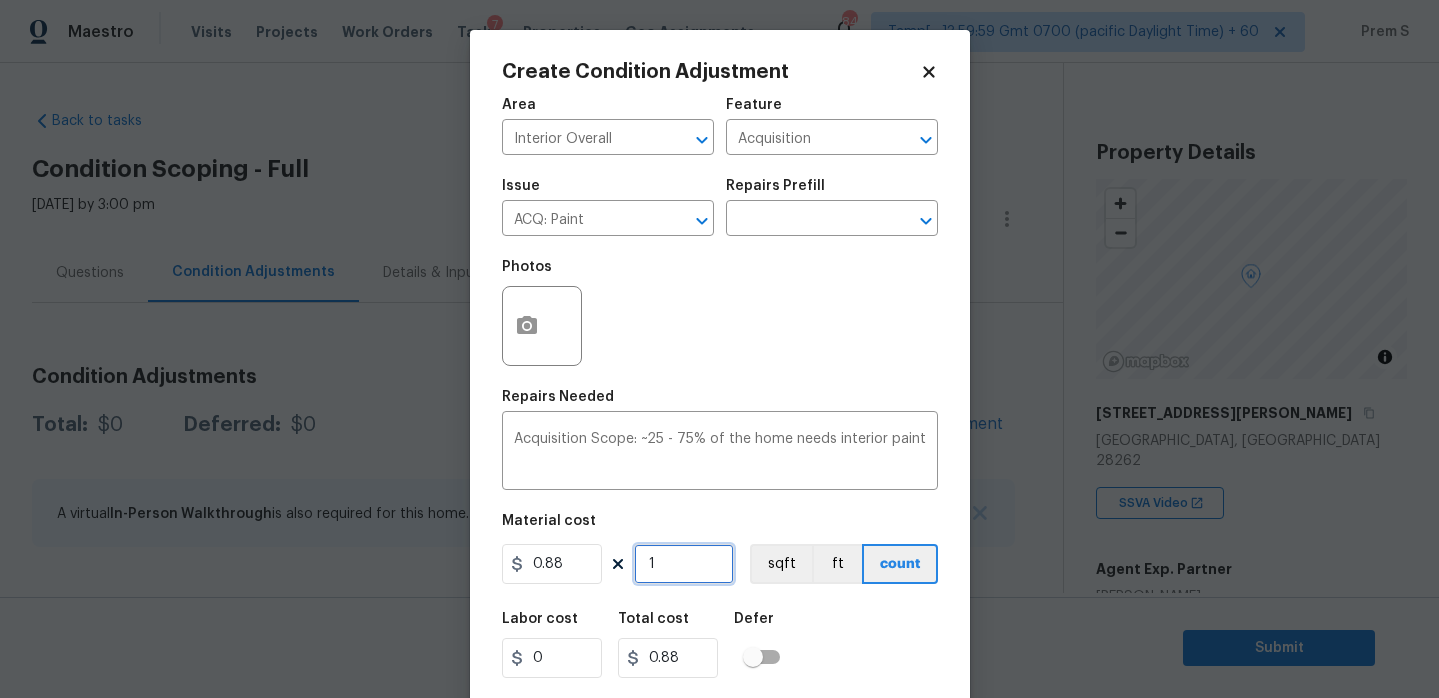 type on "19" 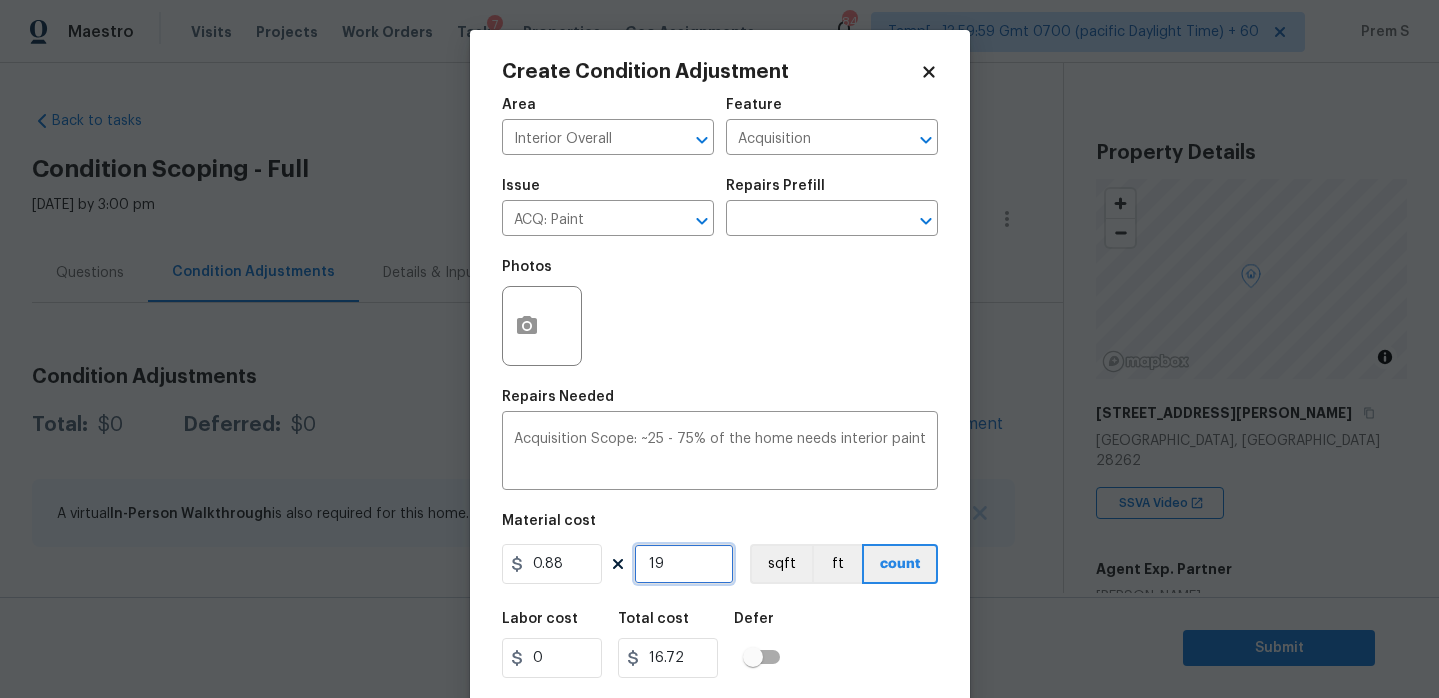 type on "199" 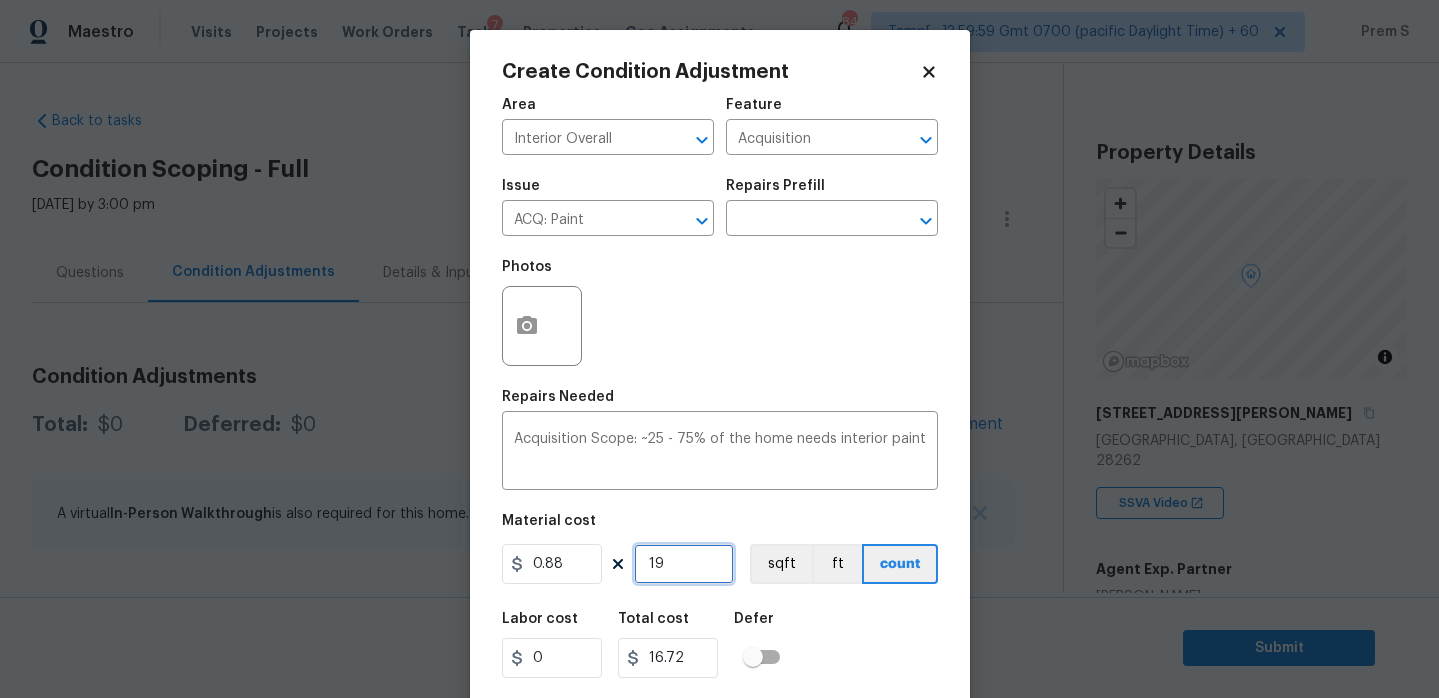 type on "175.12" 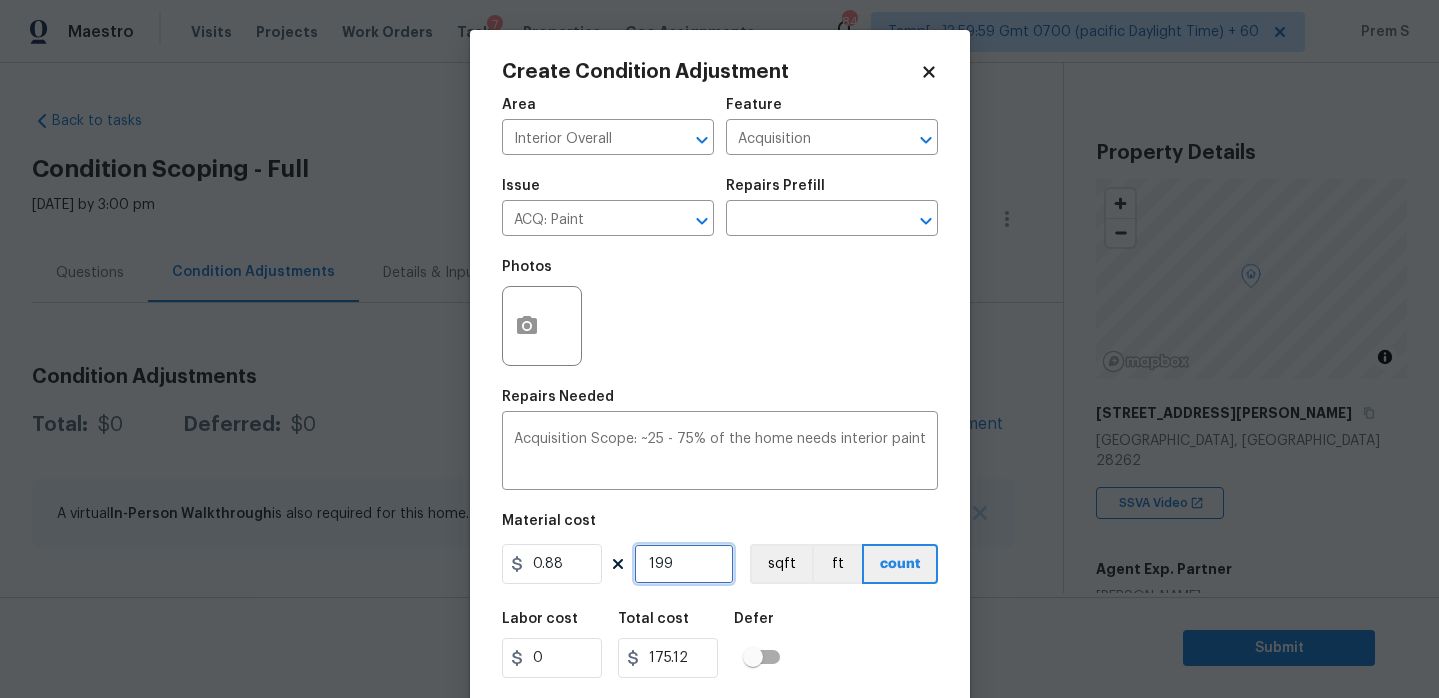 type on "1992" 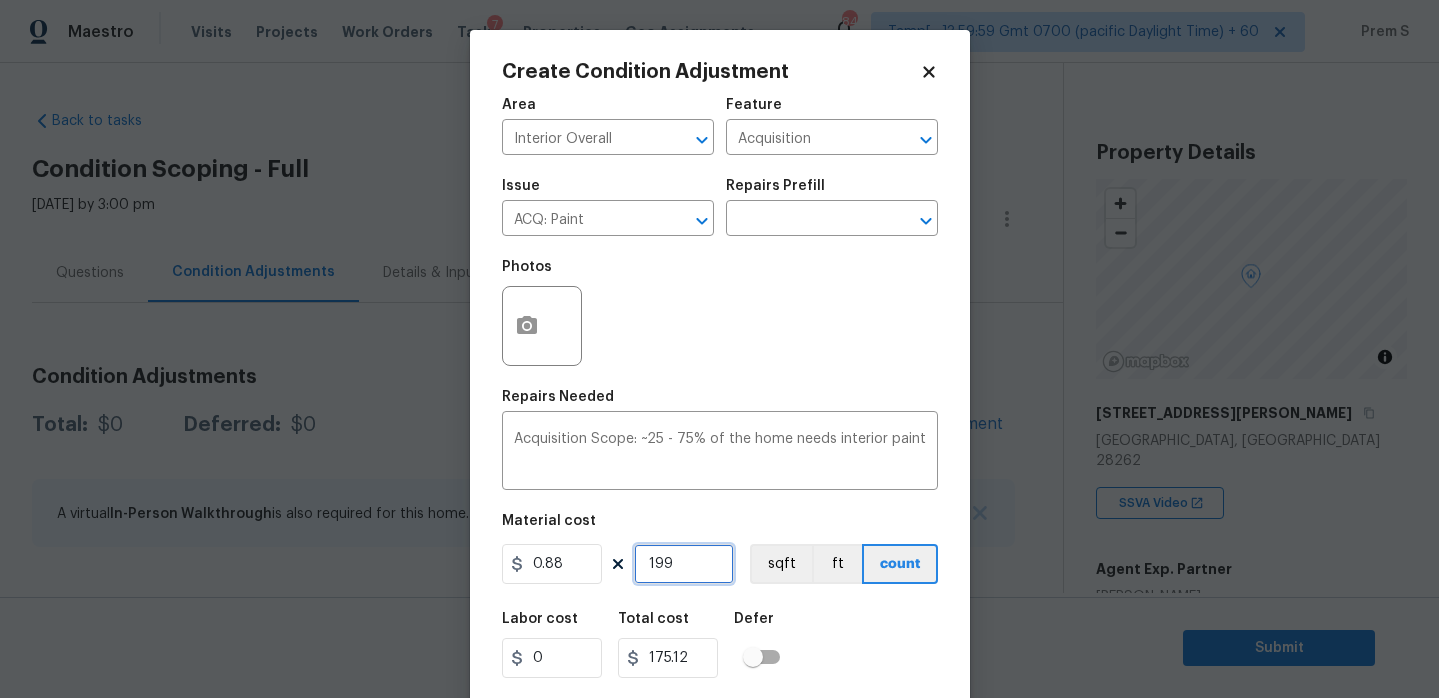 type on "1752.96" 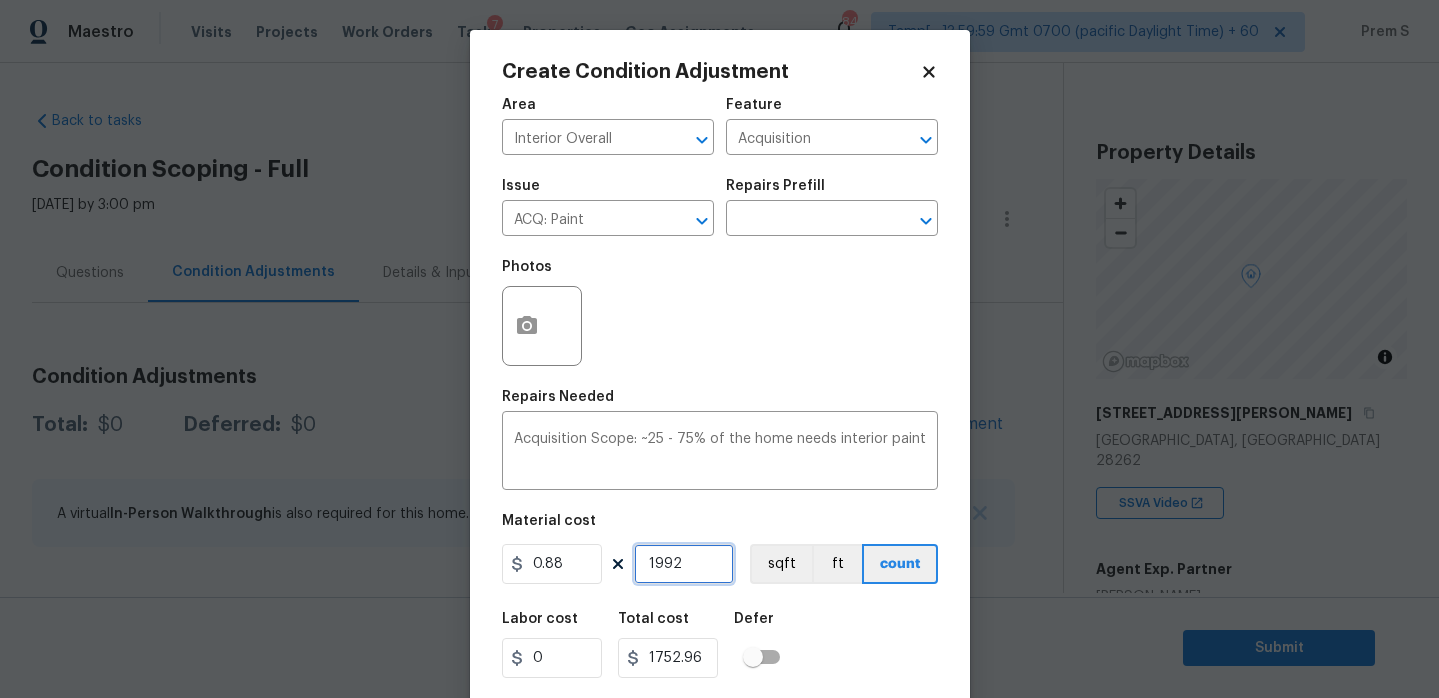 type on "1992" 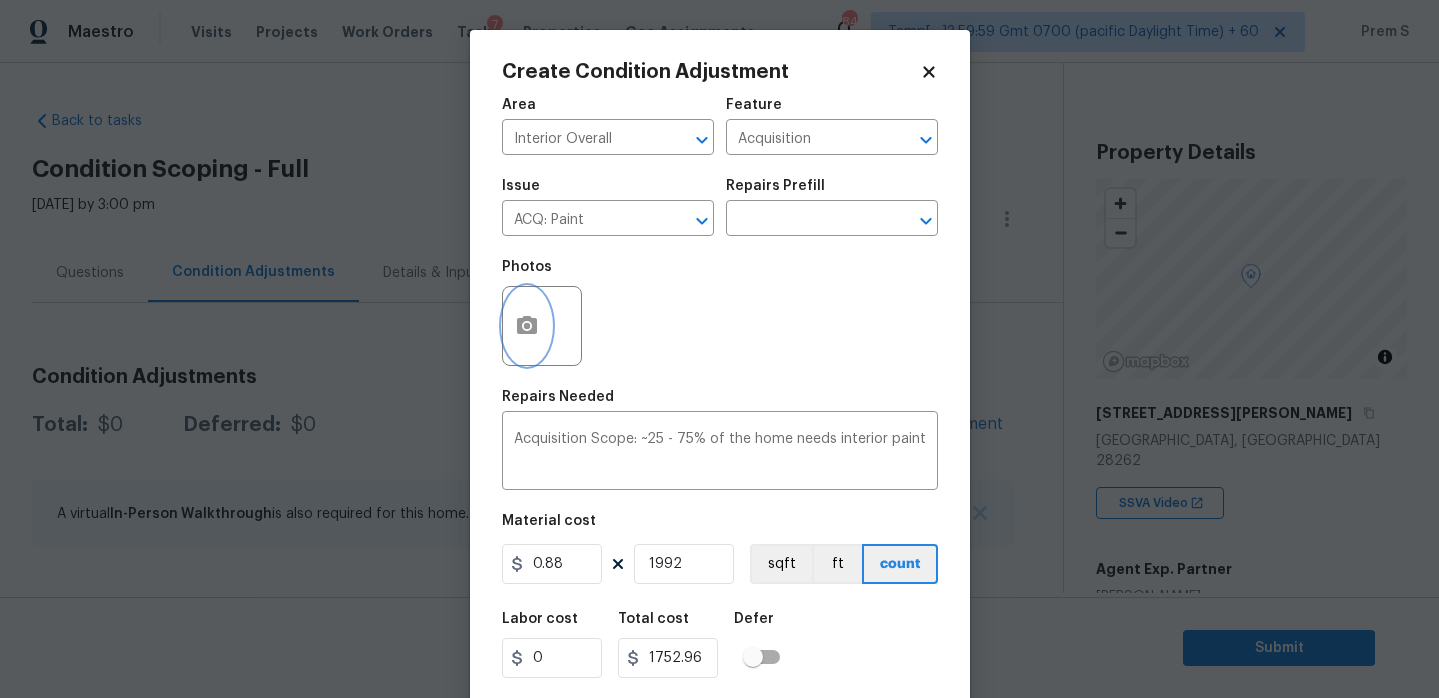 click at bounding box center [527, 326] 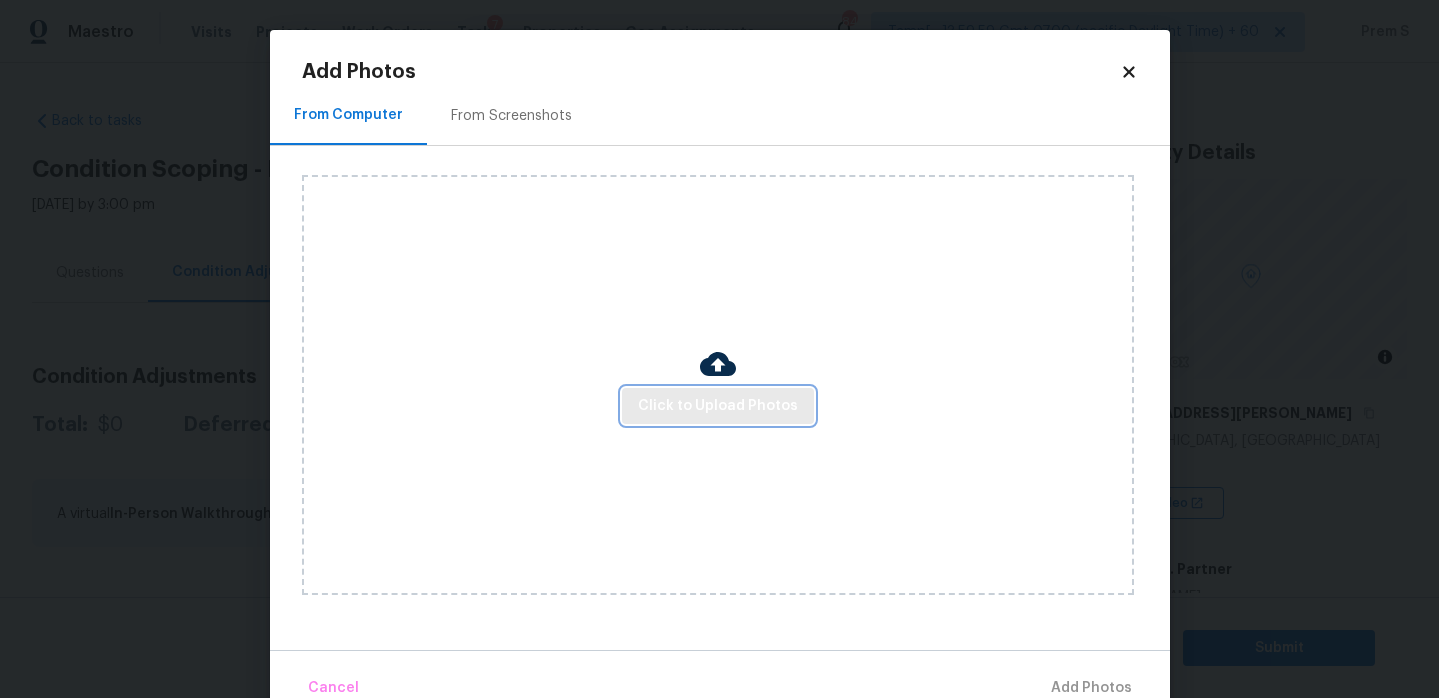 click on "Click to Upload Photos" at bounding box center (718, 406) 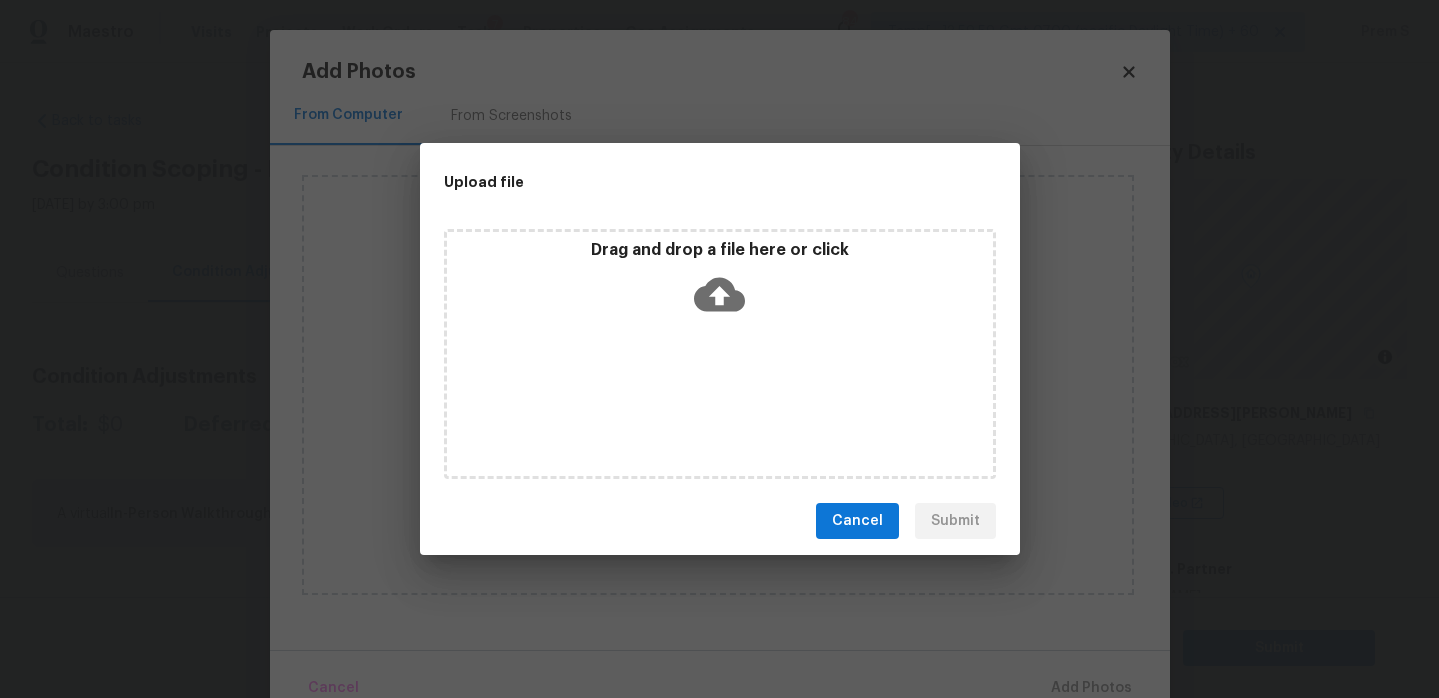 click 